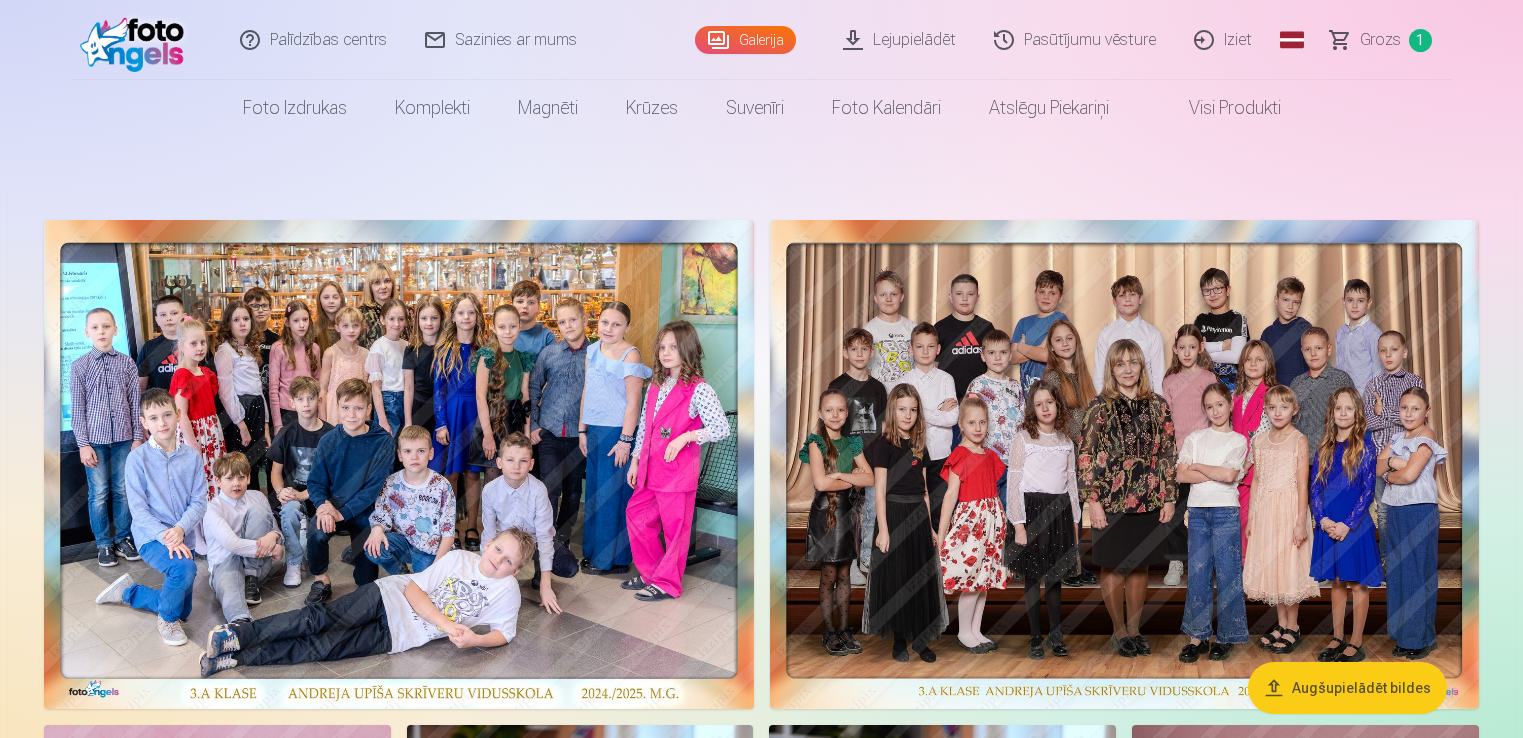 scroll, scrollTop: 0, scrollLeft: 0, axis: both 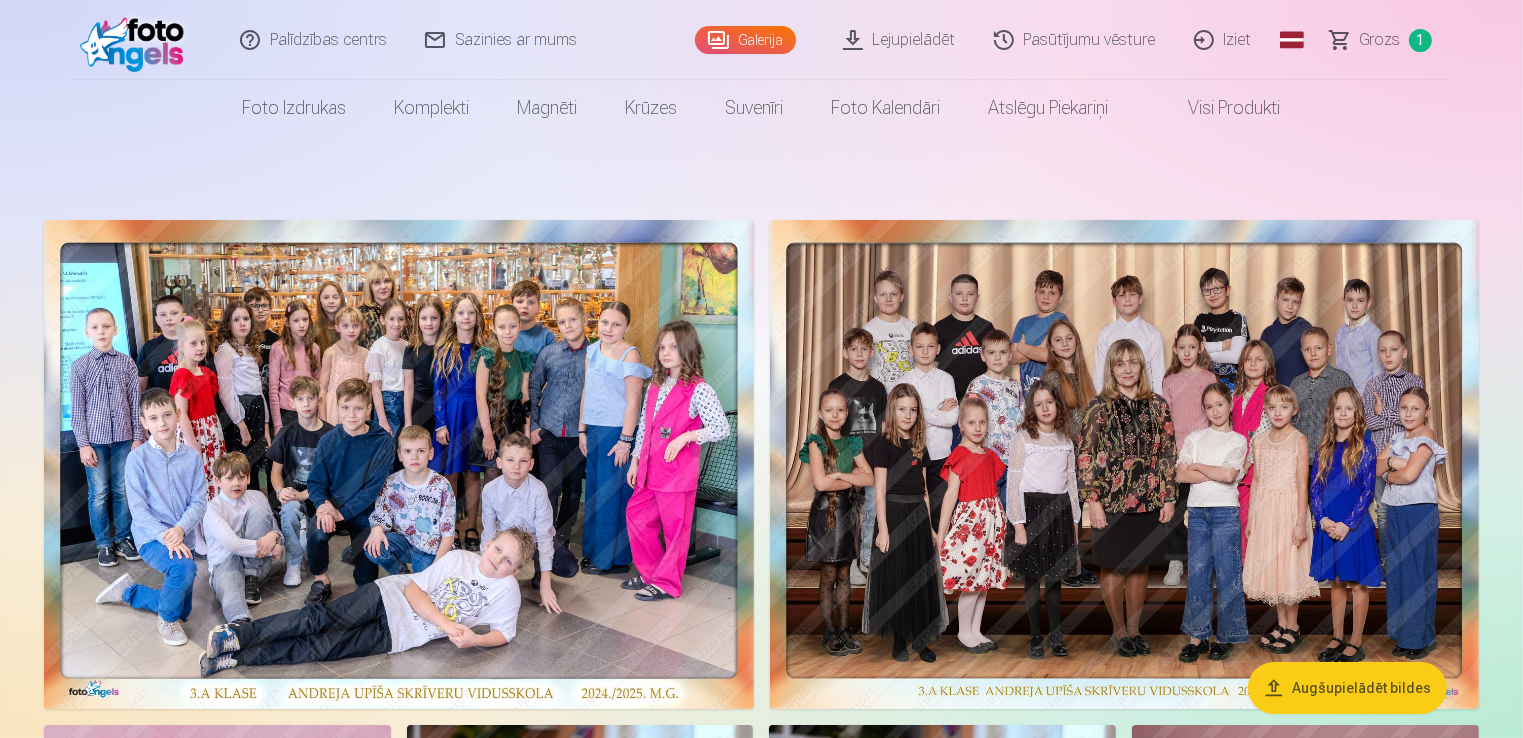 click at bounding box center [1125, 464] 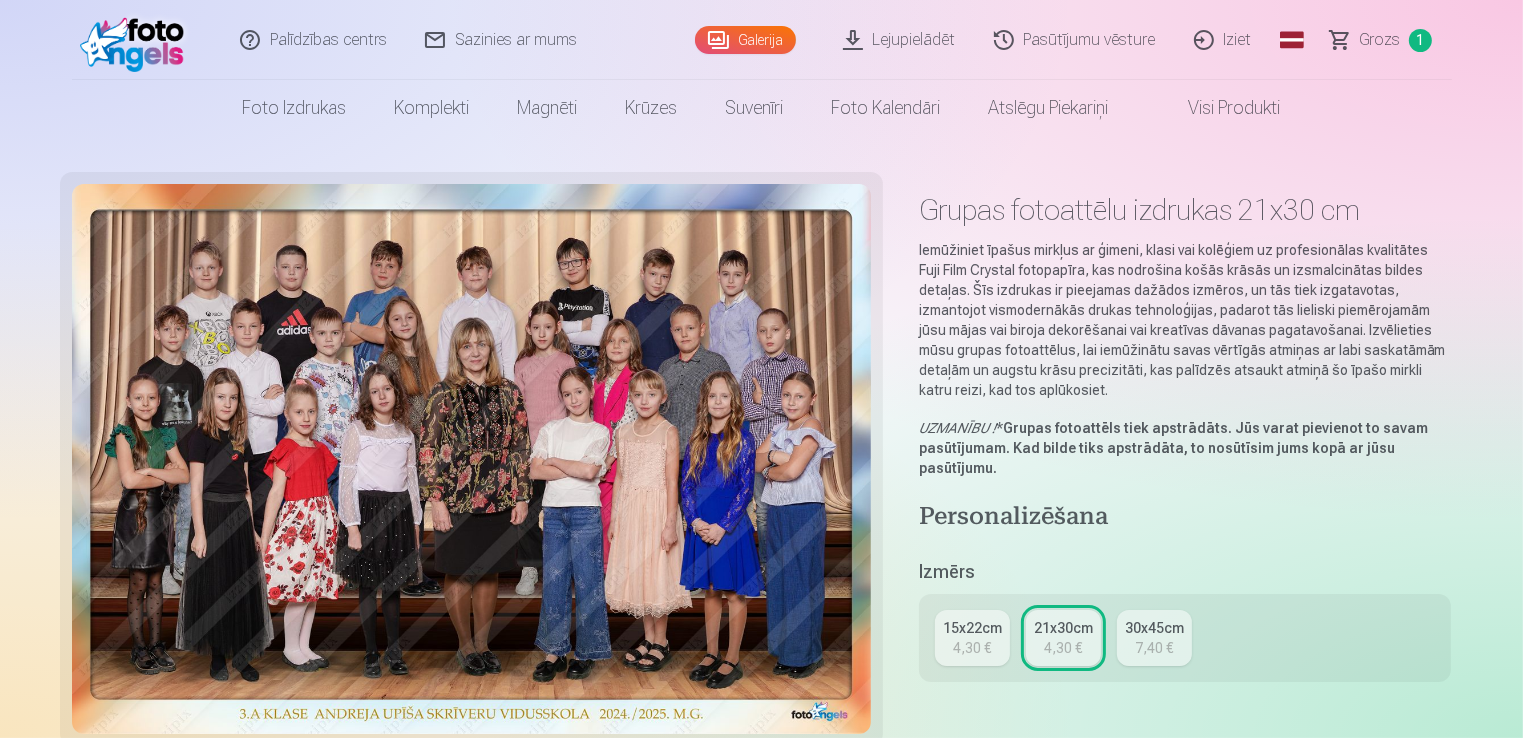click on "Grozs" at bounding box center [1380, 40] 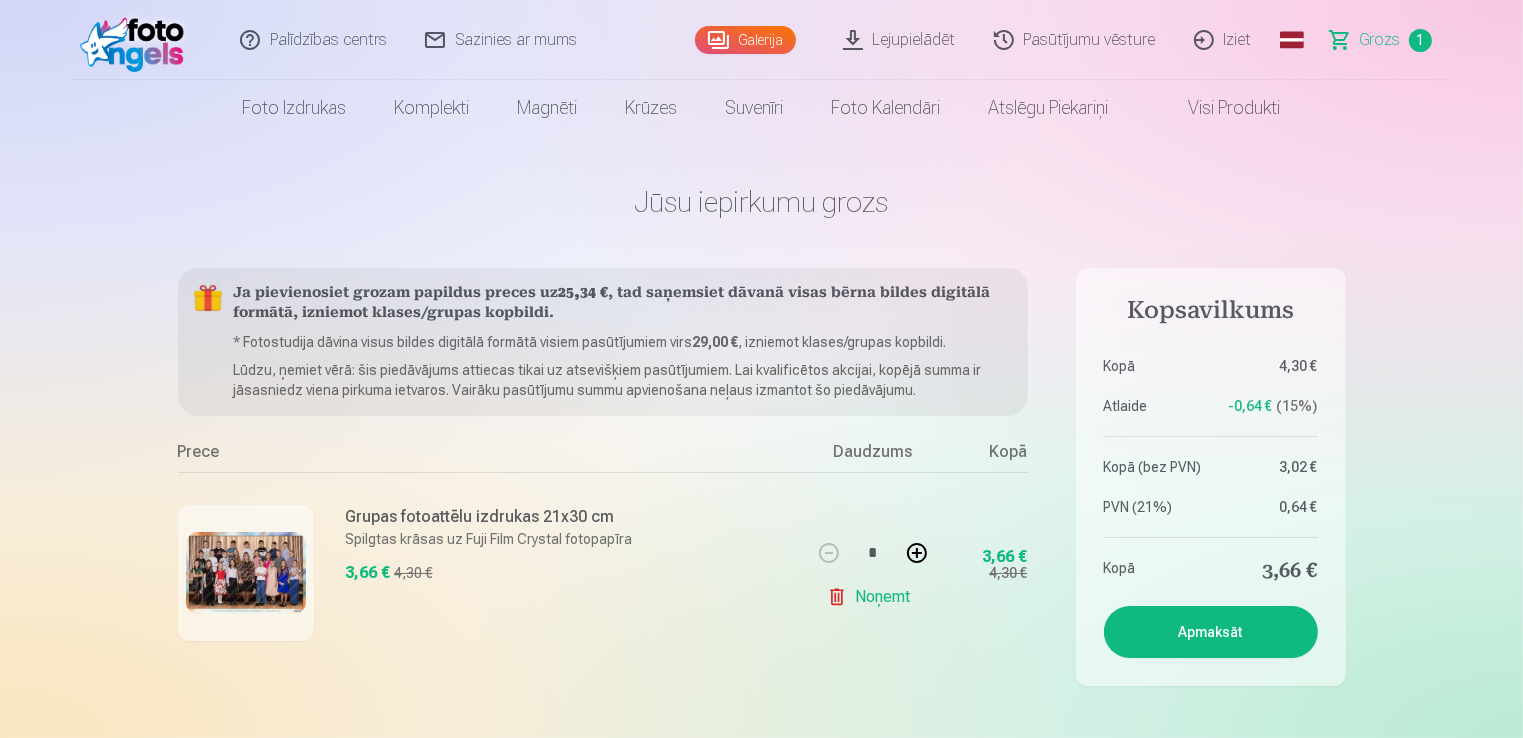 click on "Noņemt" at bounding box center [872, 597] 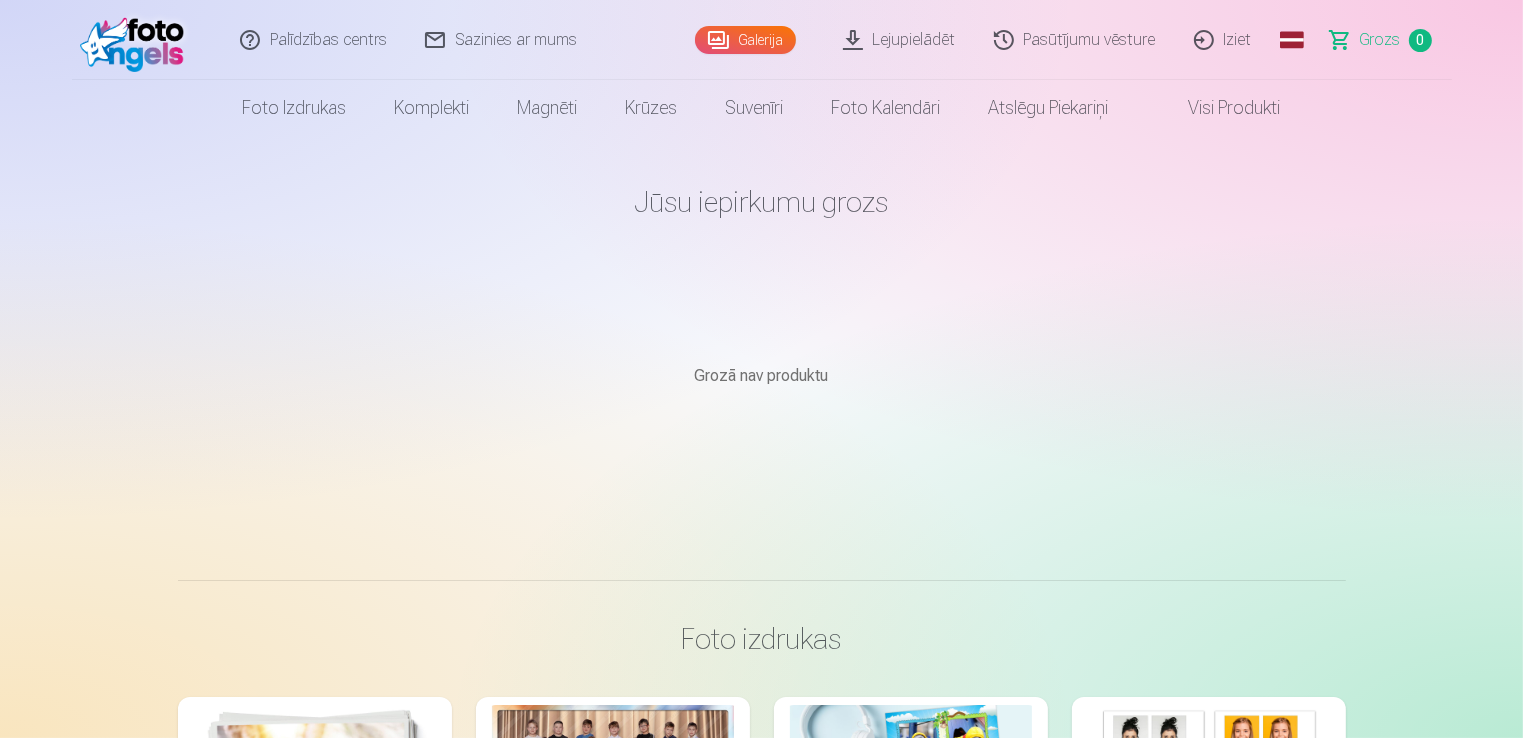 click on "Visi produkti" at bounding box center [1219, 108] 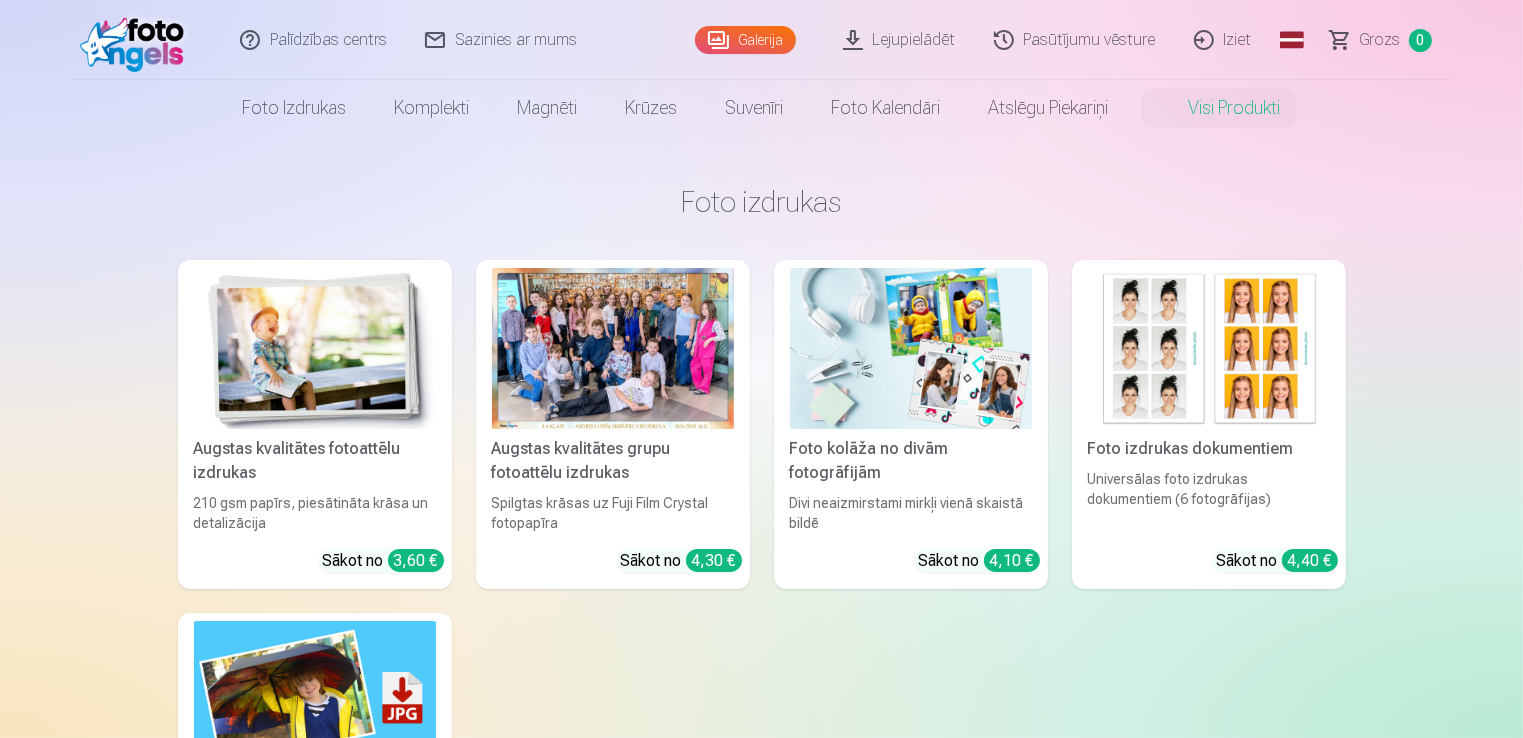 click at bounding box center (315, 348) 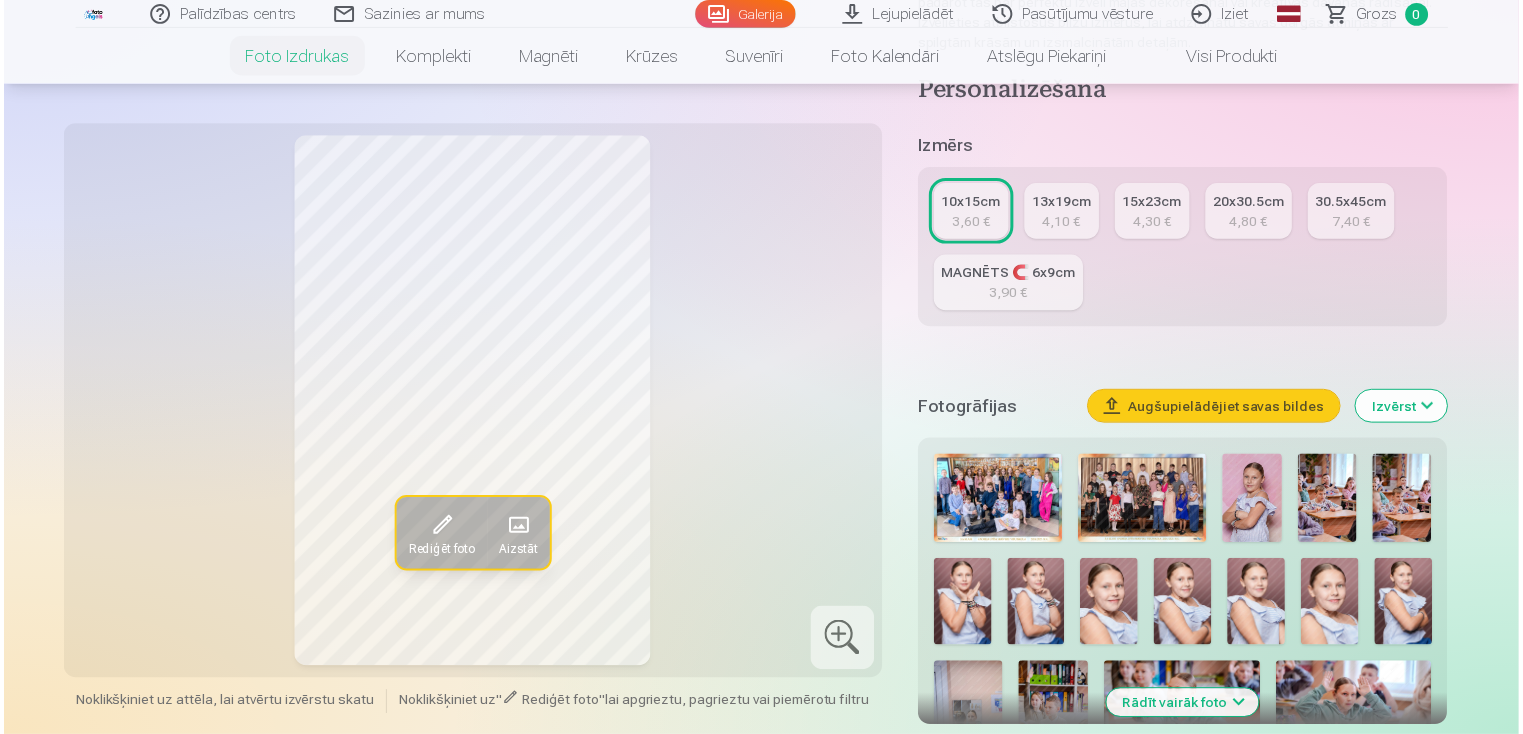 scroll, scrollTop: 381, scrollLeft: 0, axis: vertical 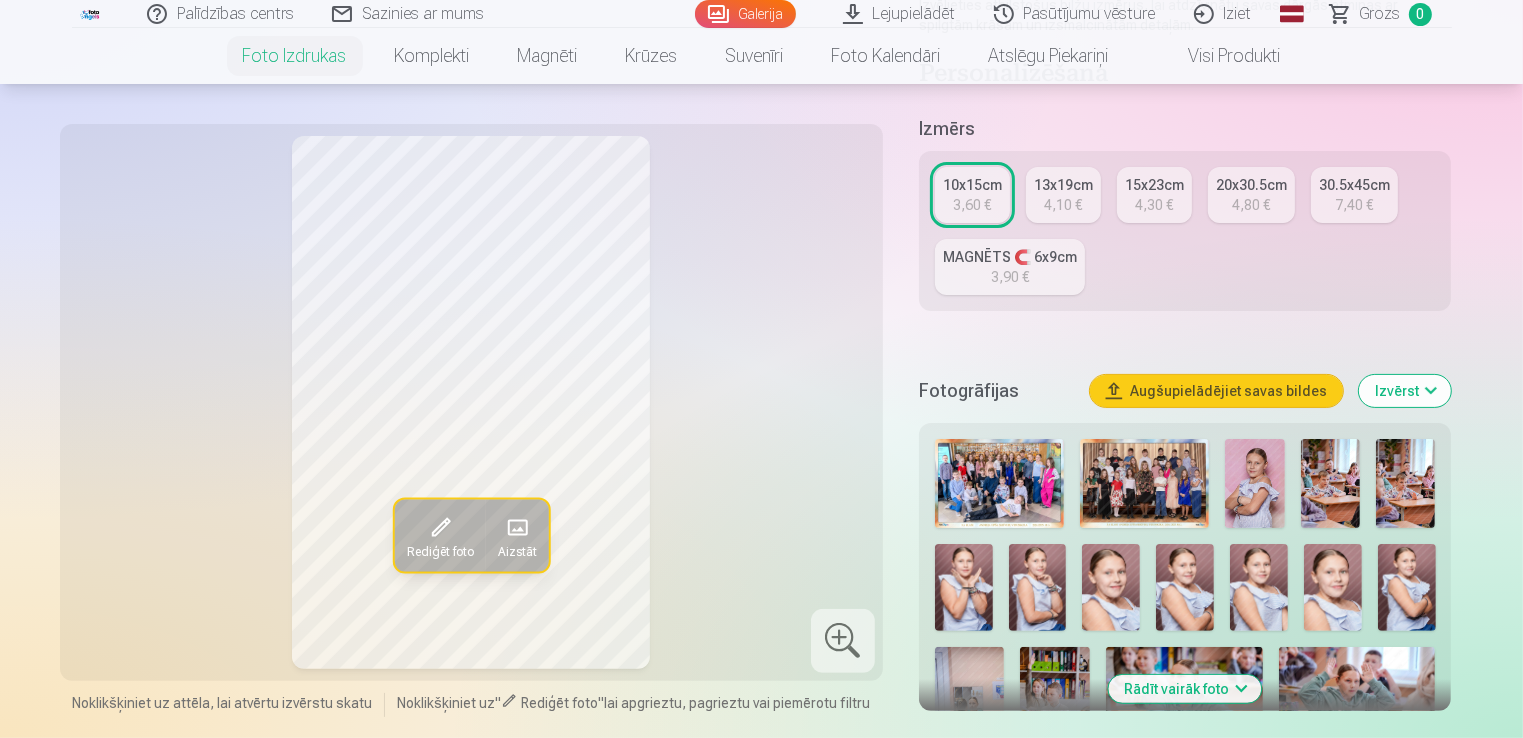 click at bounding box center [1144, 483] 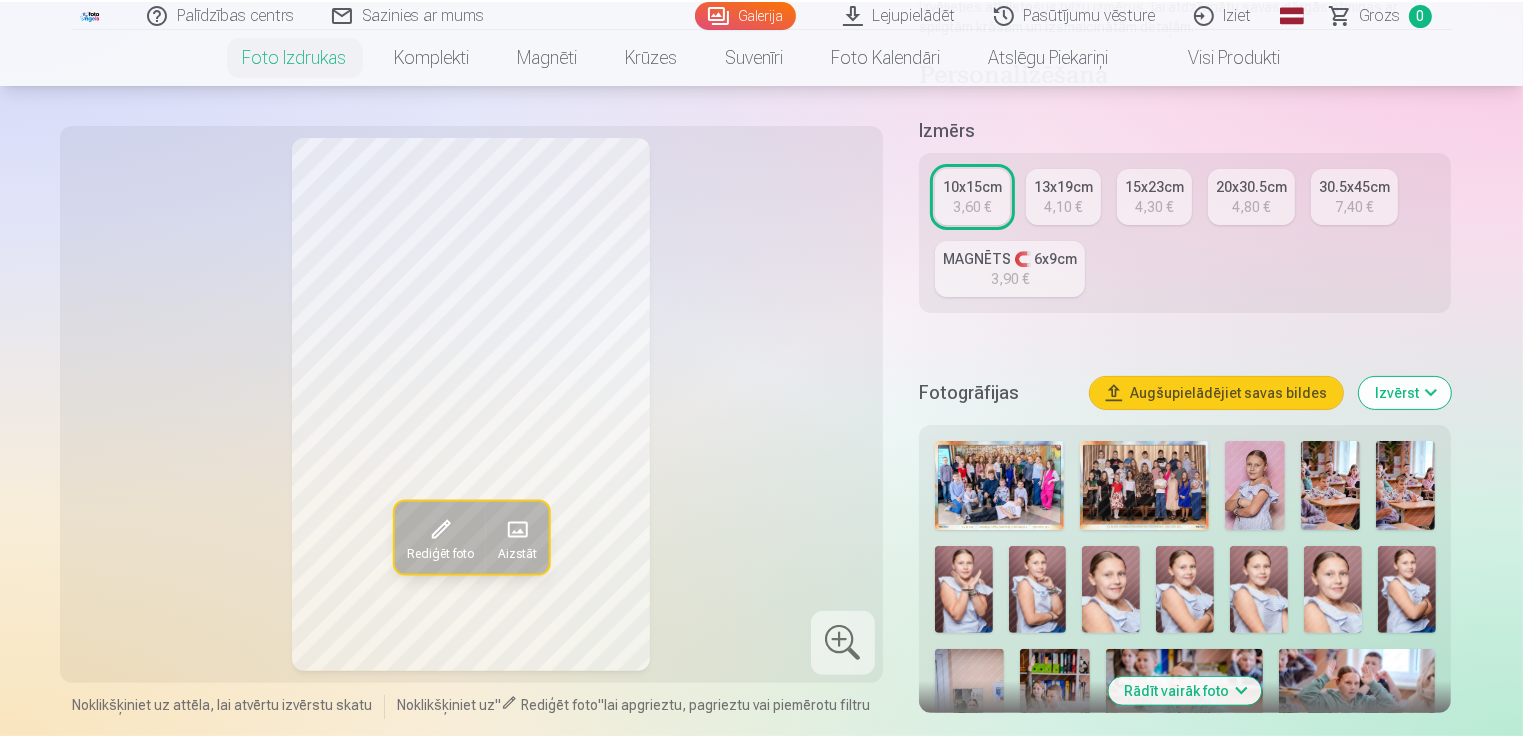 scroll, scrollTop: 0, scrollLeft: 0, axis: both 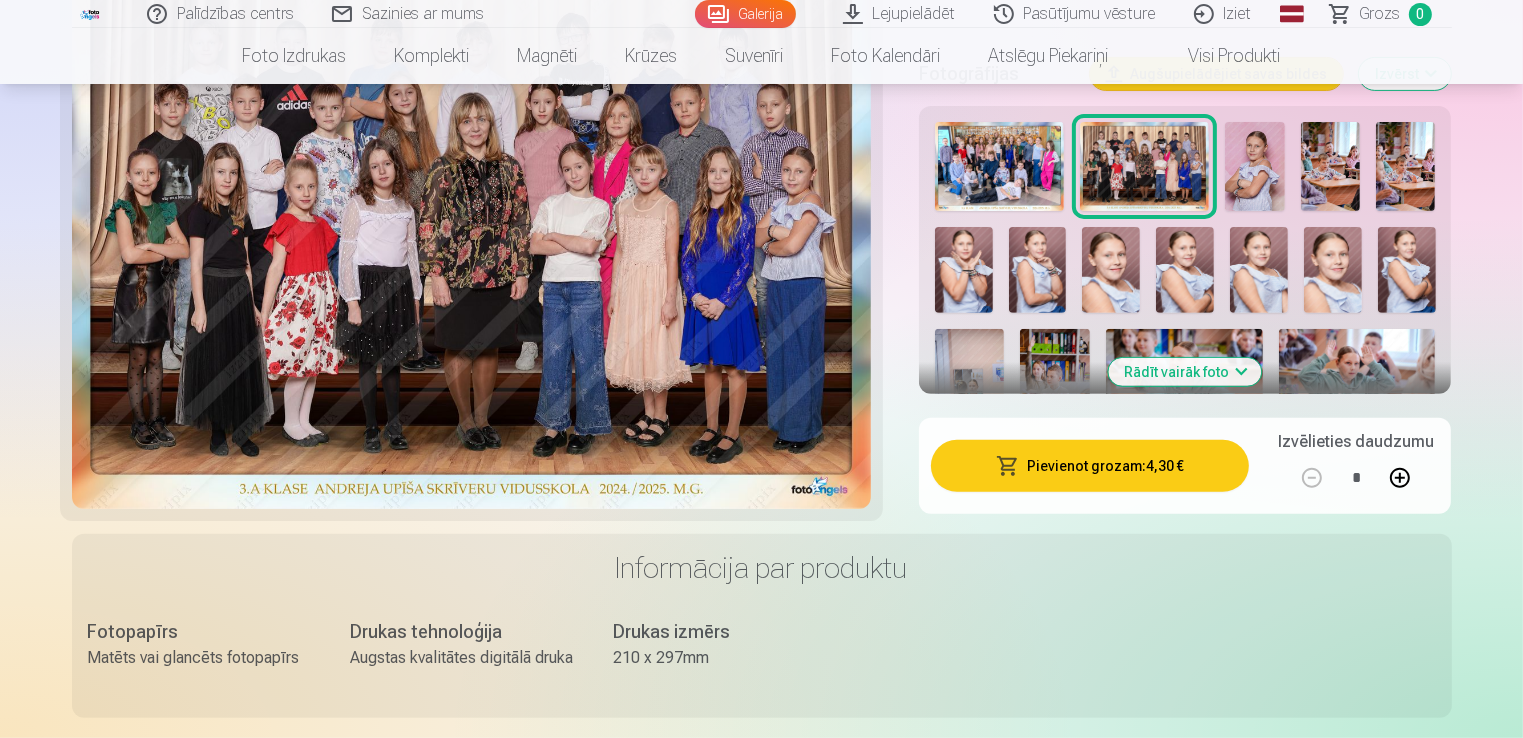 click on "Pievienot grozam :  4,30 €" at bounding box center (1090, 466) 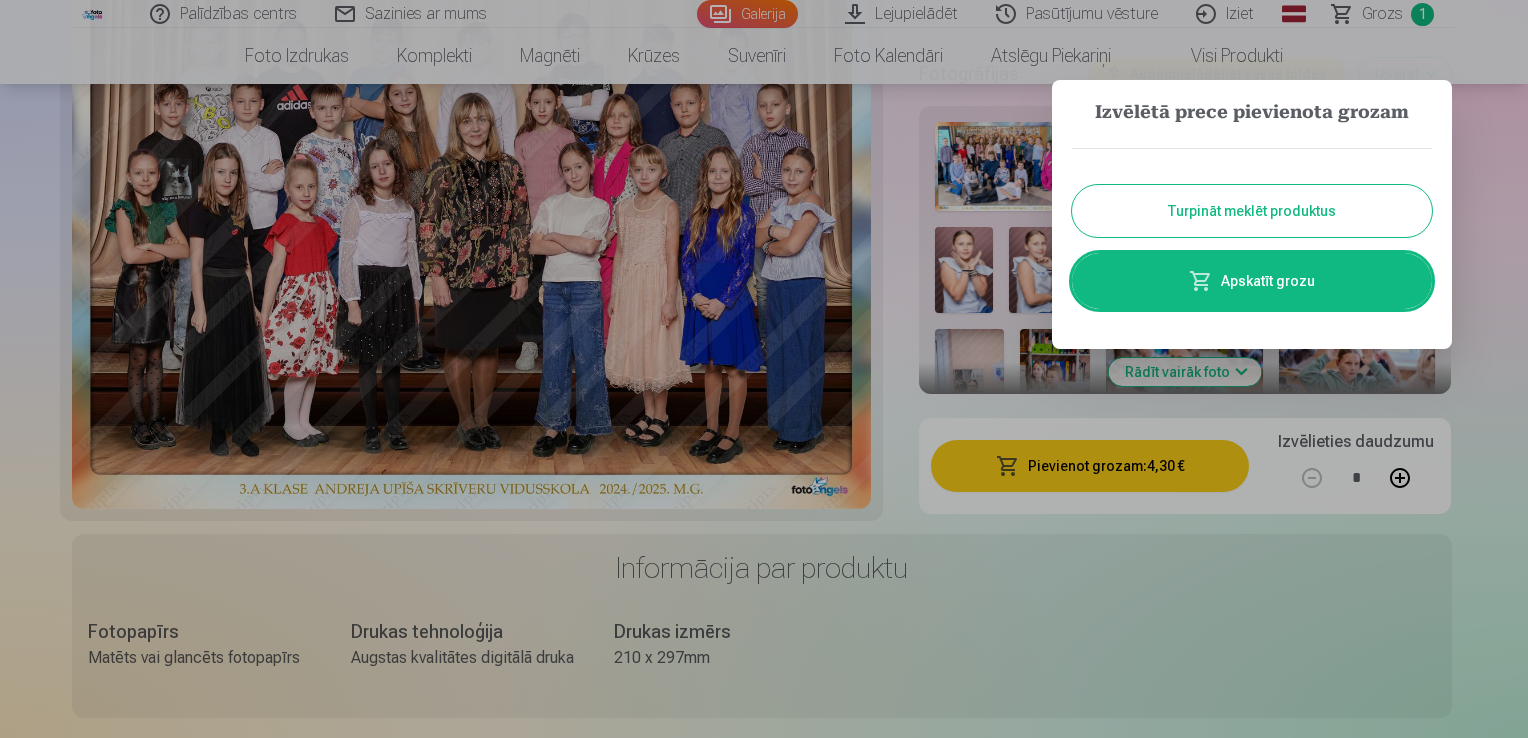 click on "Turpināt meklēt produktus" at bounding box center [1252, 211] 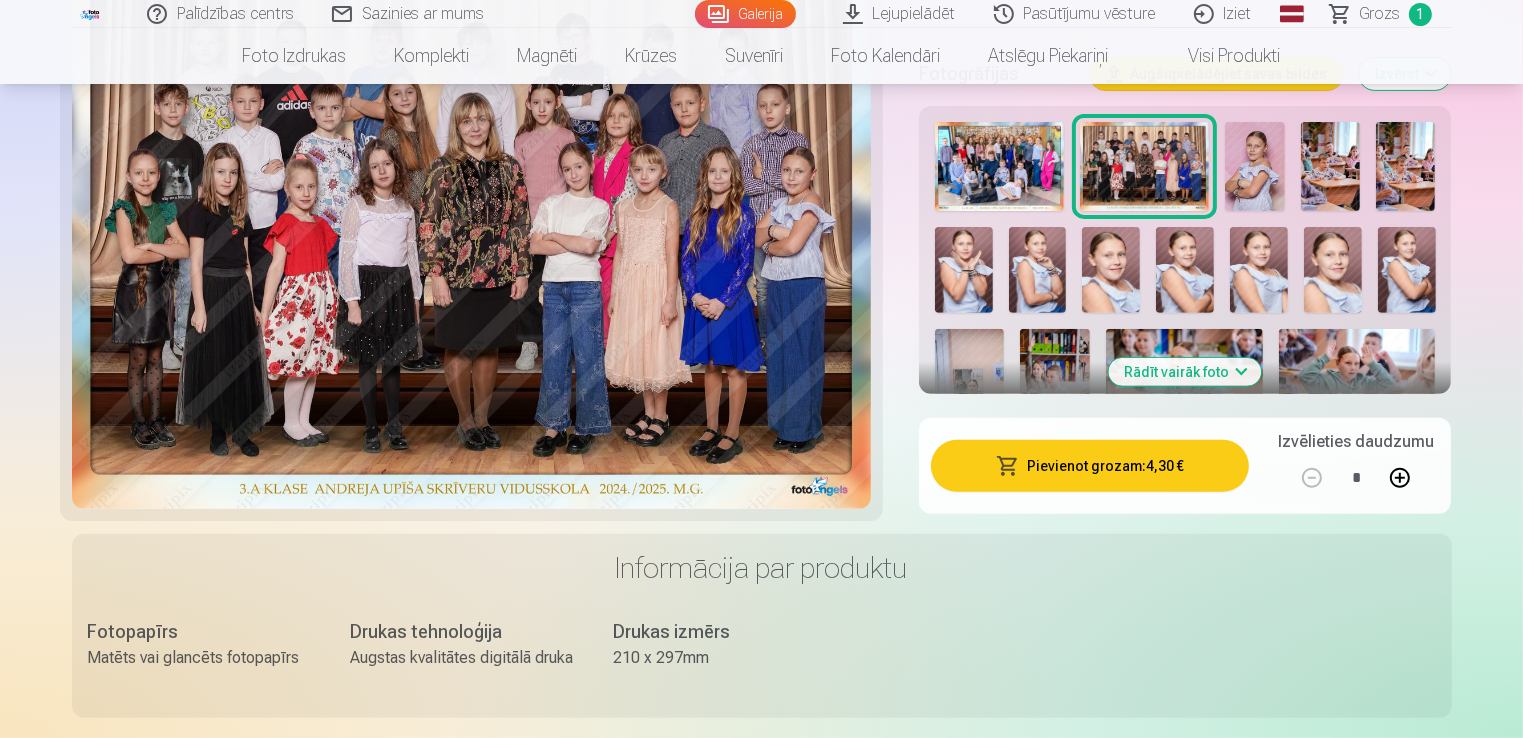 click at bounding box center [1254, 166] 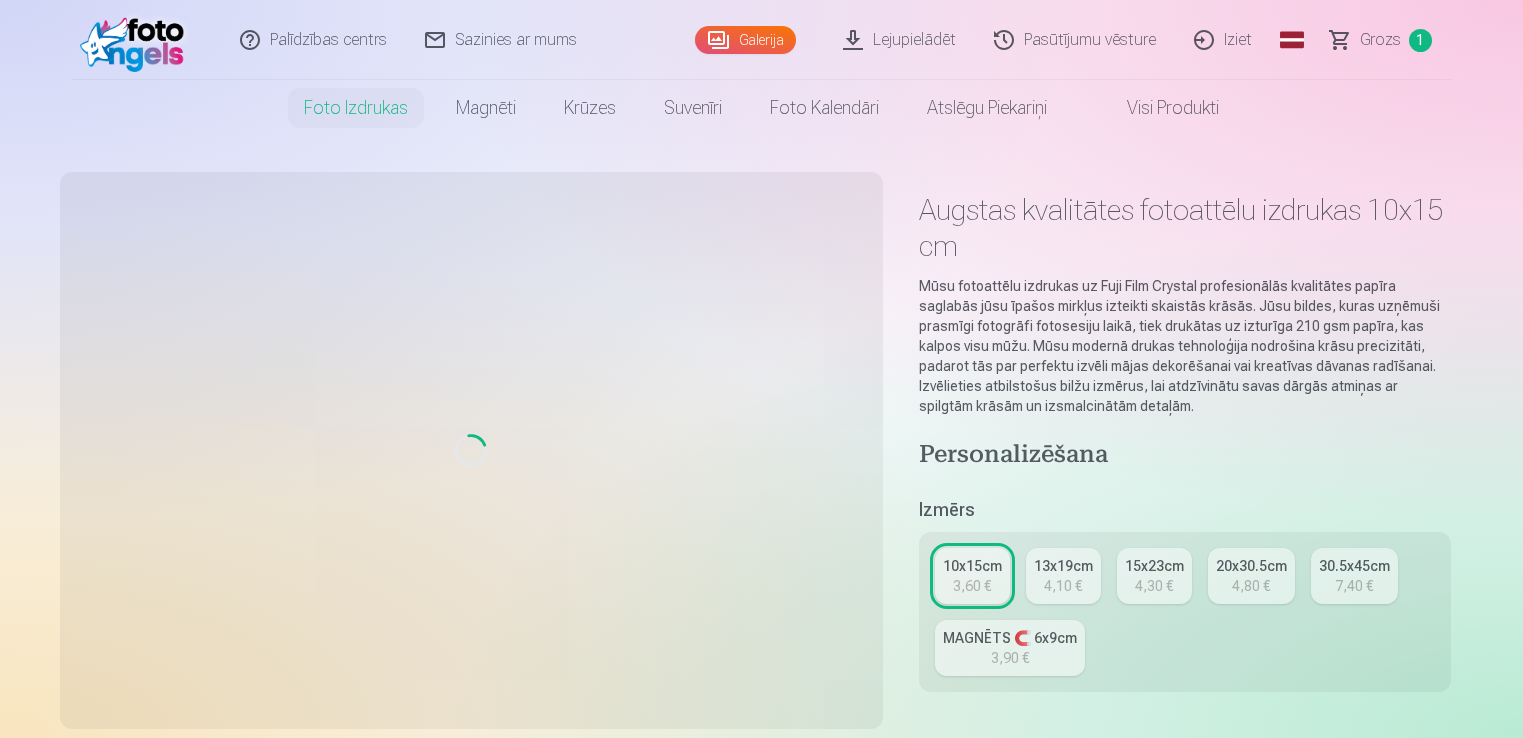 scroll, scrollTop: 0, scrollLeft: 0, axis: both 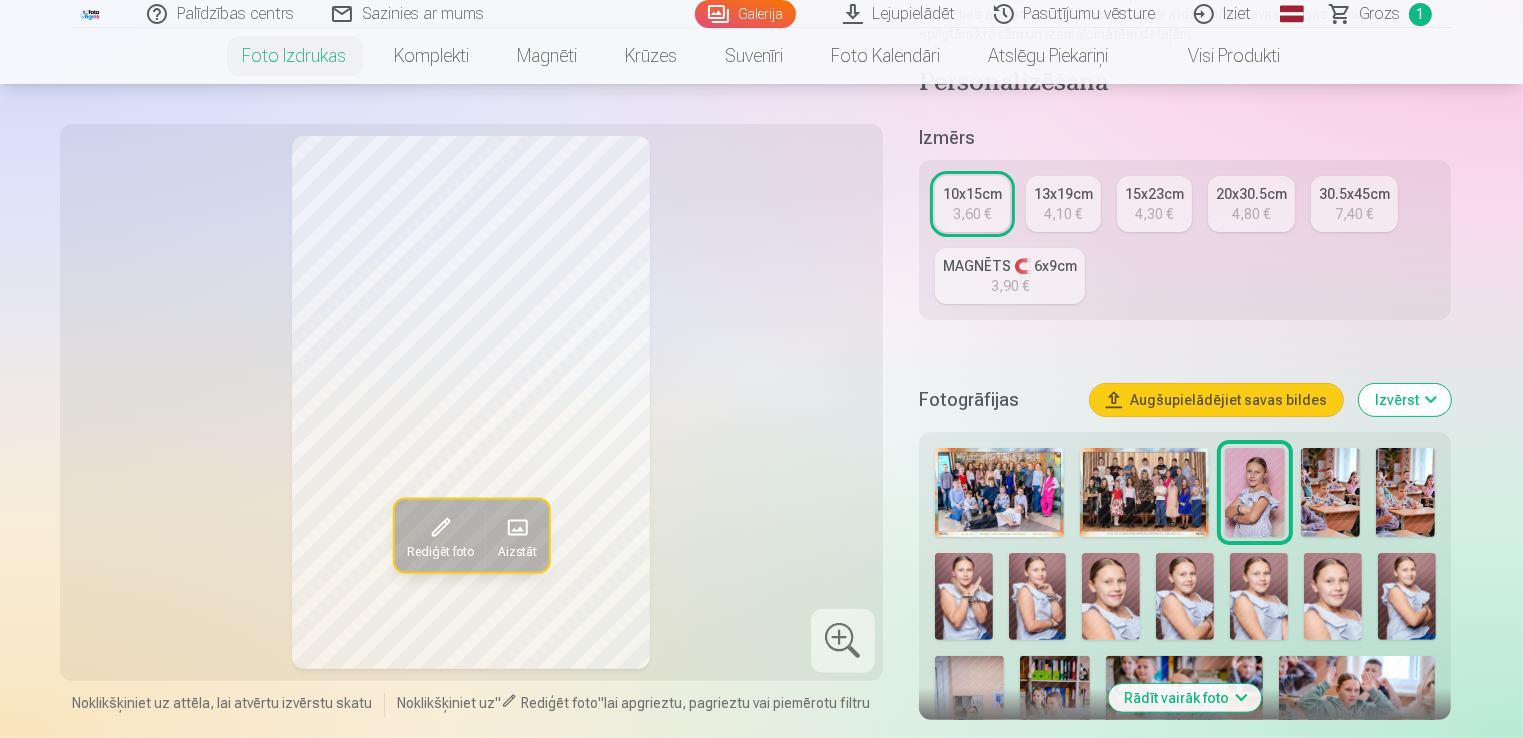 click at bounding box center (1330, 492) 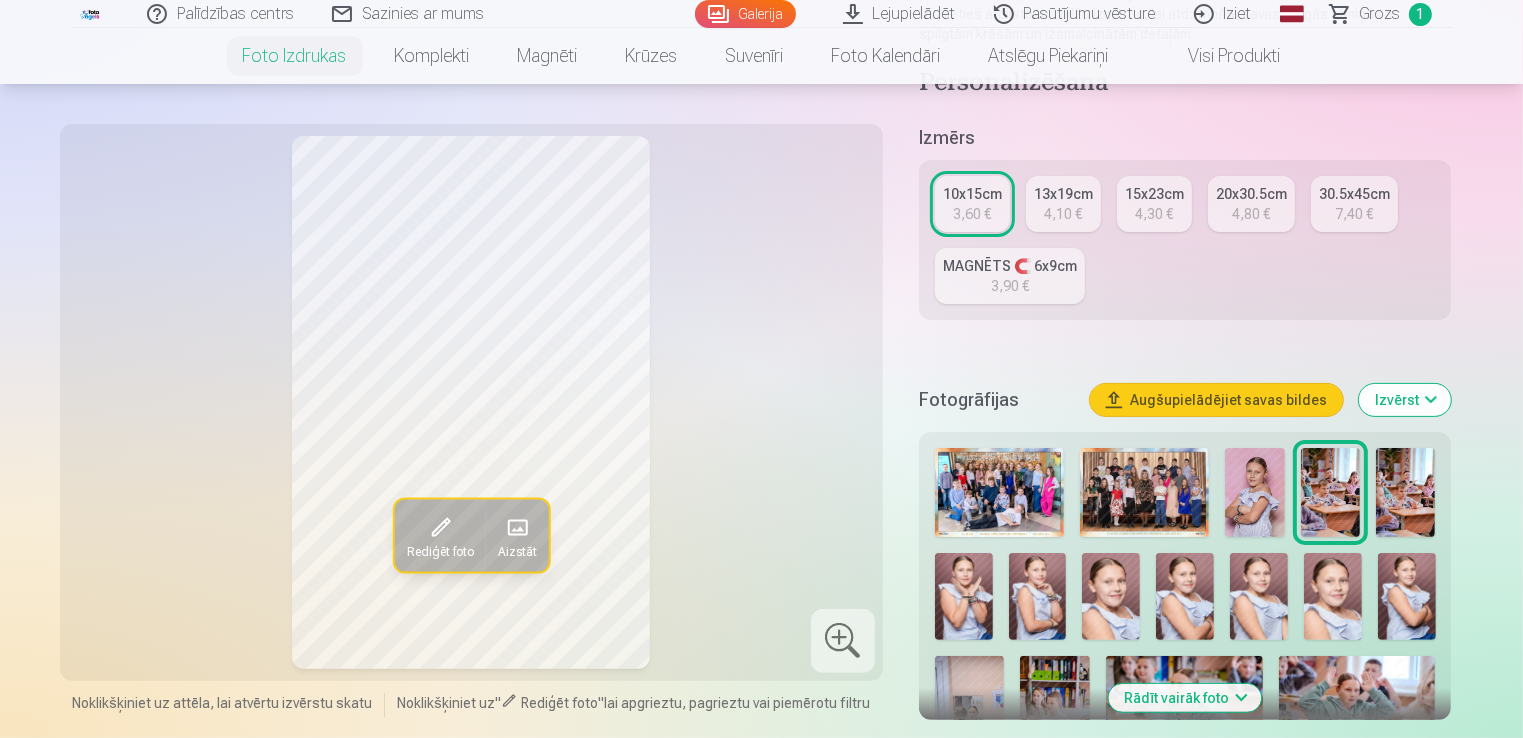 click at bounding box center [1405, 492] 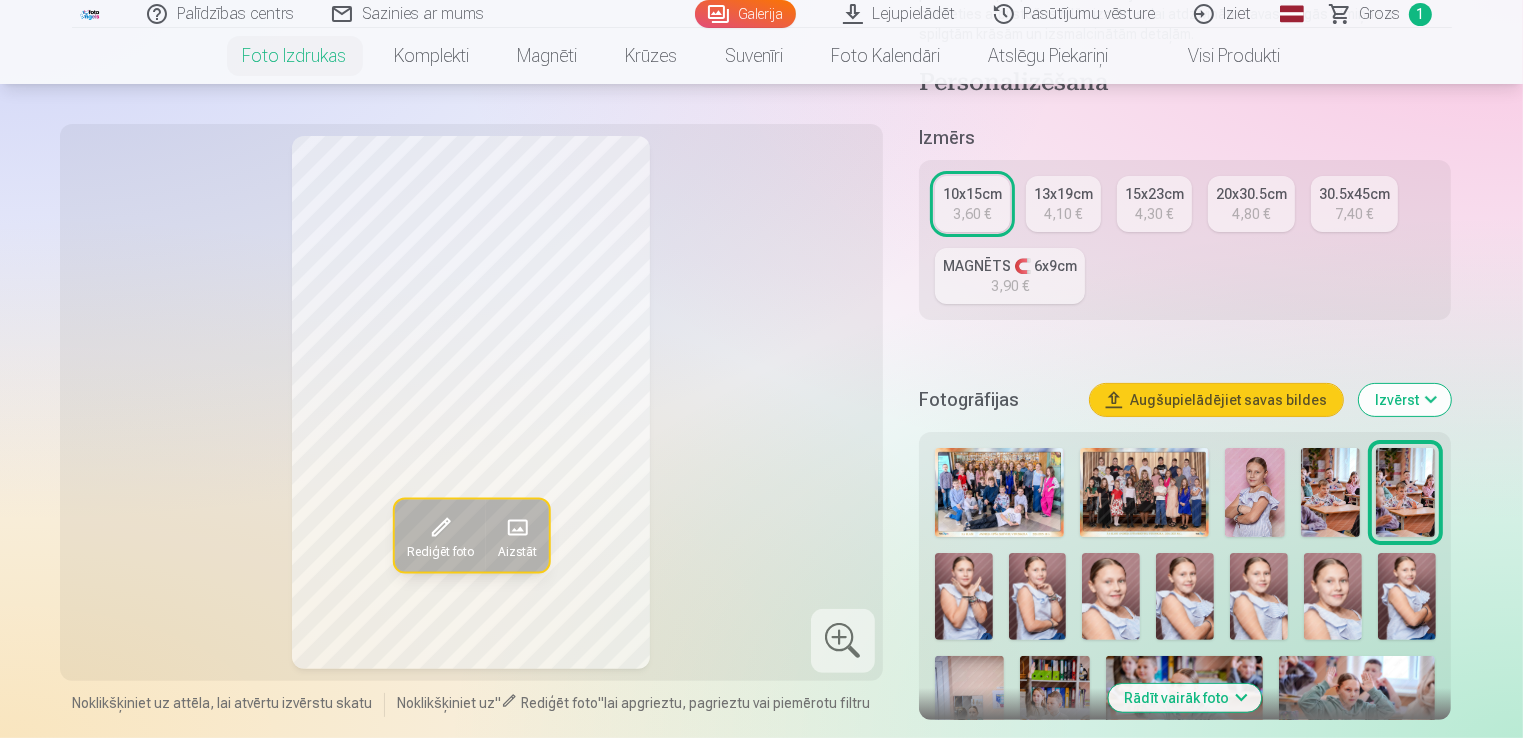 click at bounding box center [964, 596] 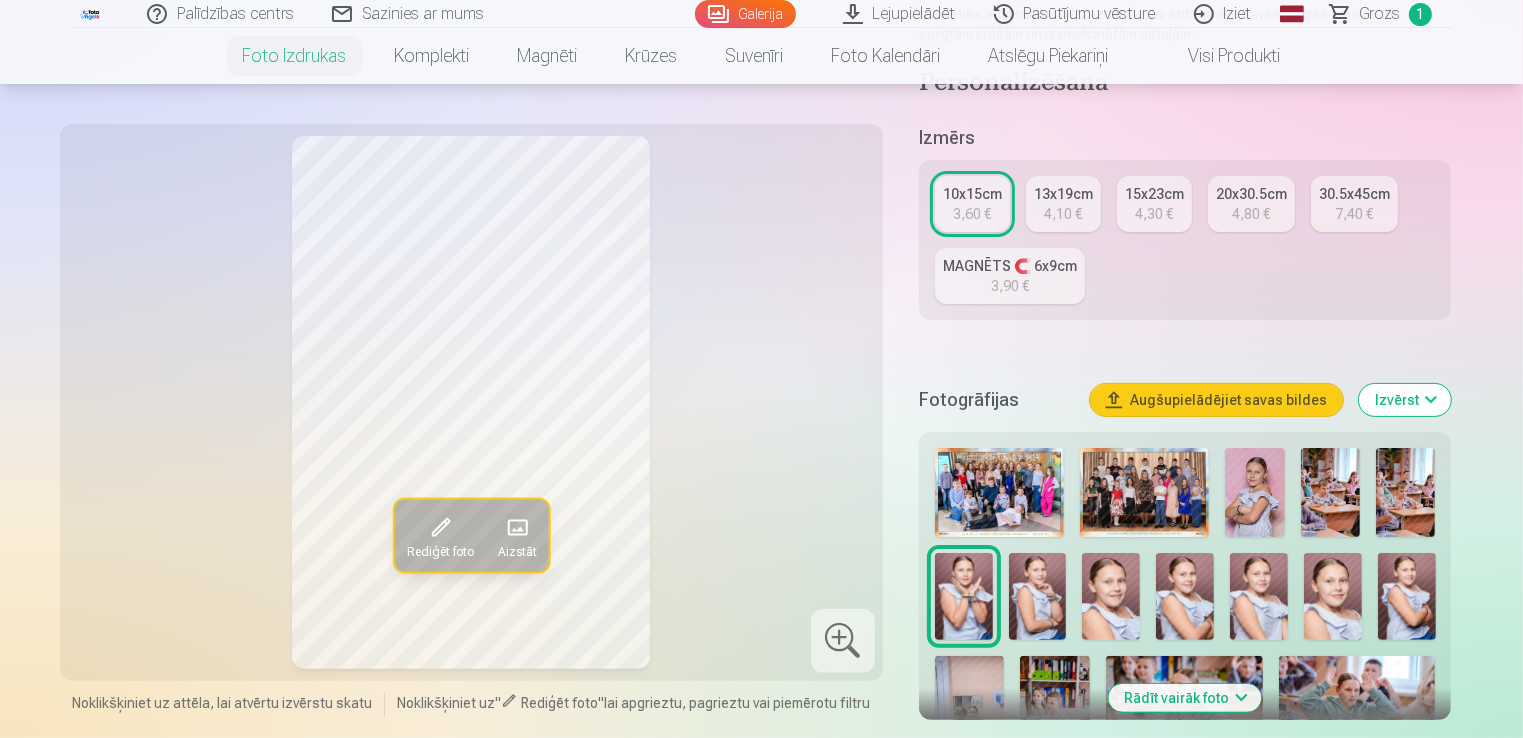 click at bounding box center [1038, 596] 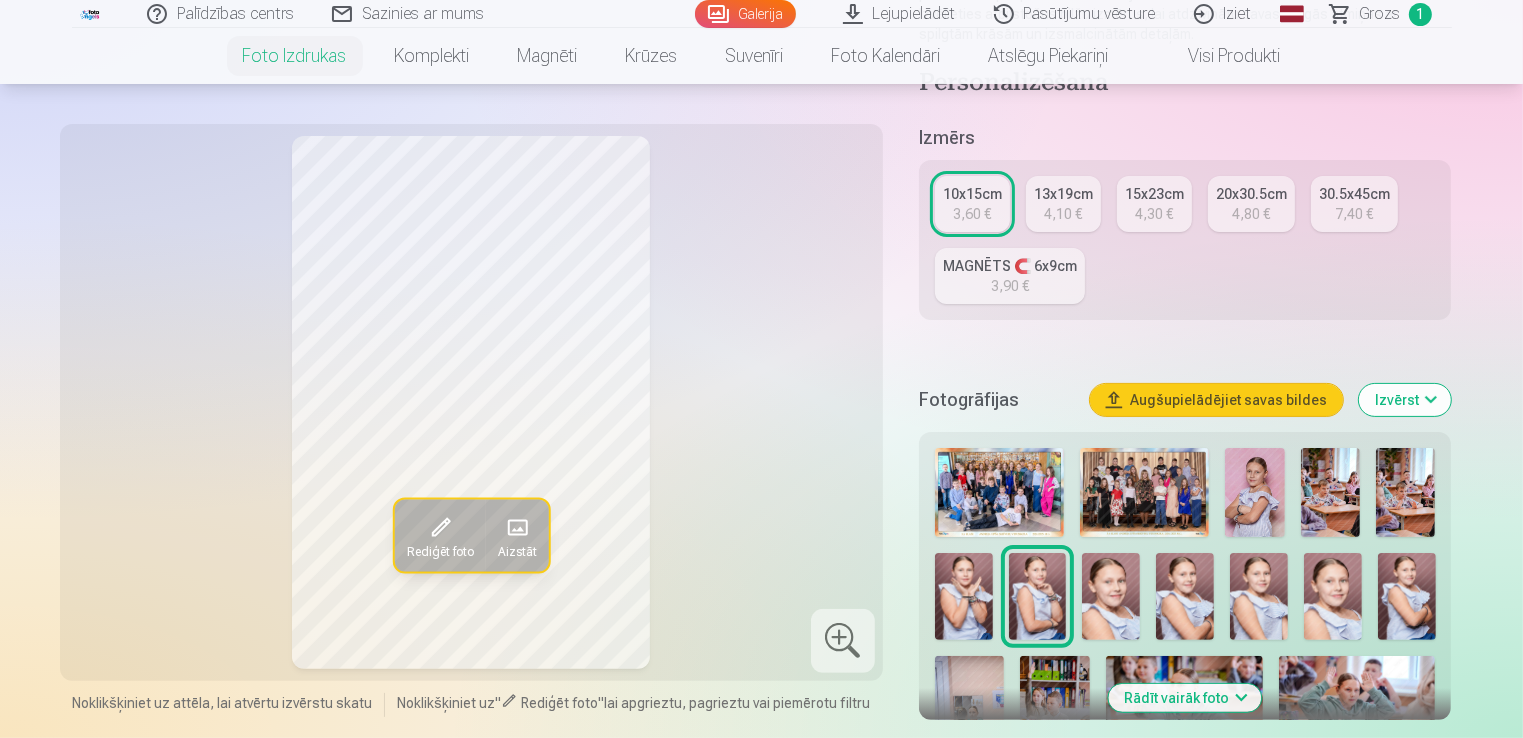 click at bounding box center [1111, 596] 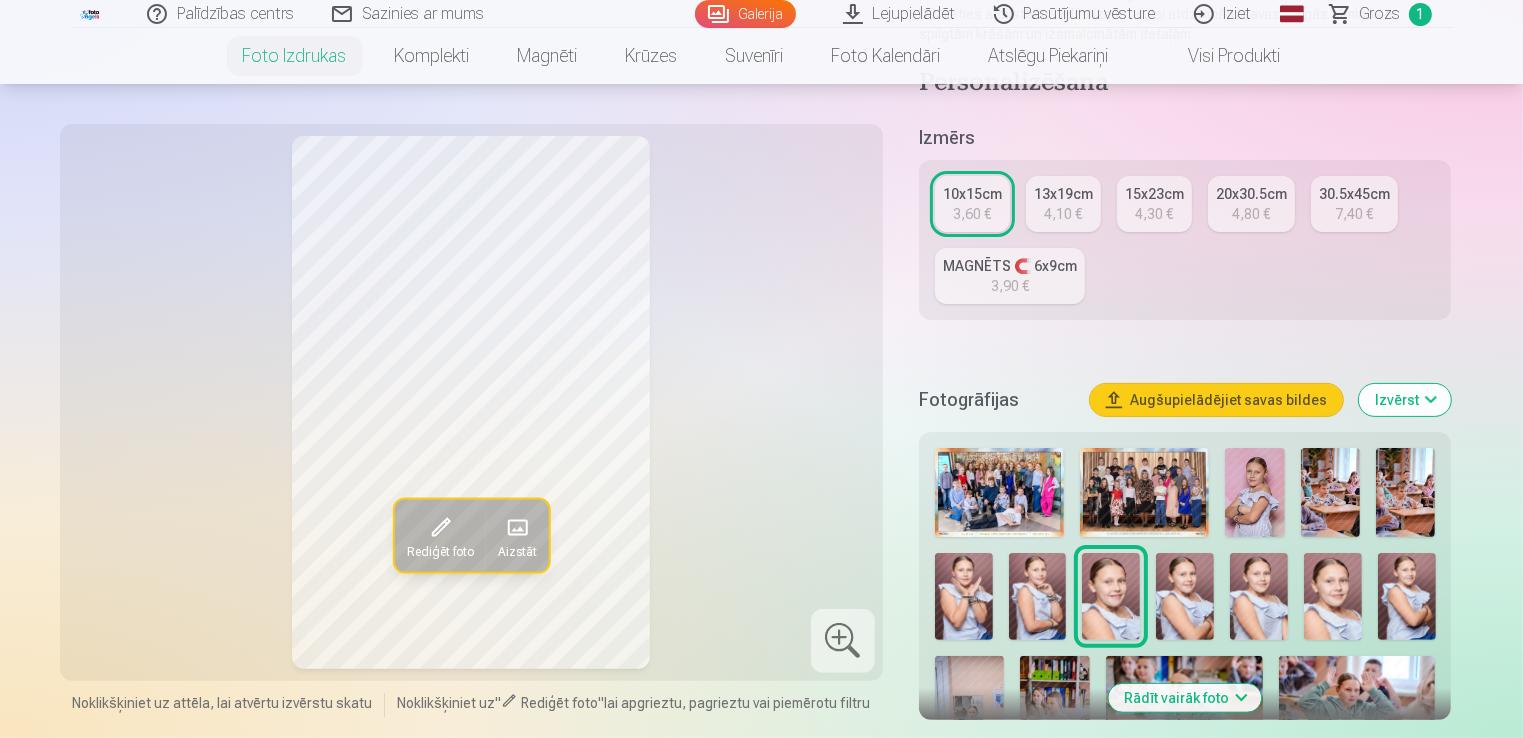 click at bounding box center [1185, 596] 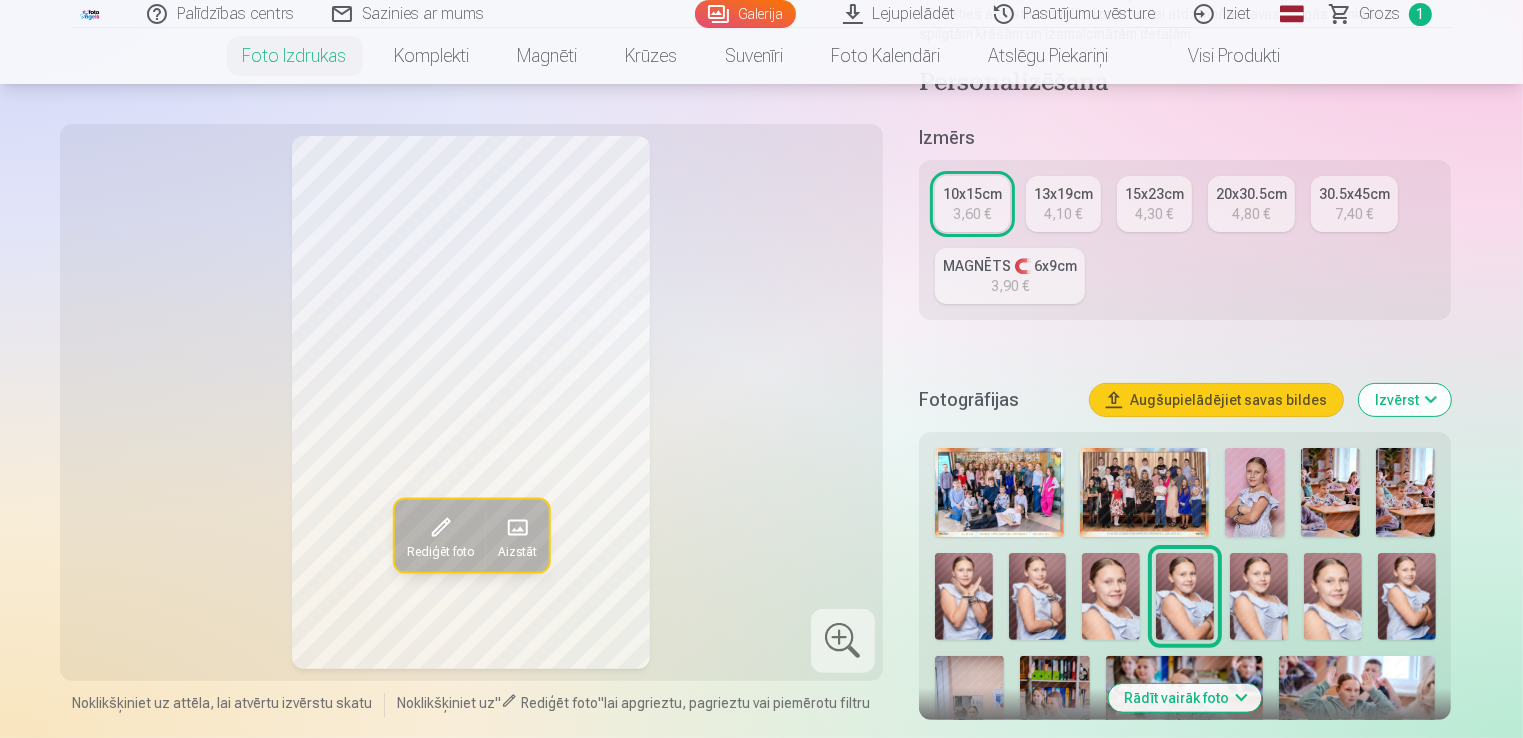 click at bounding box center (1259, 596) 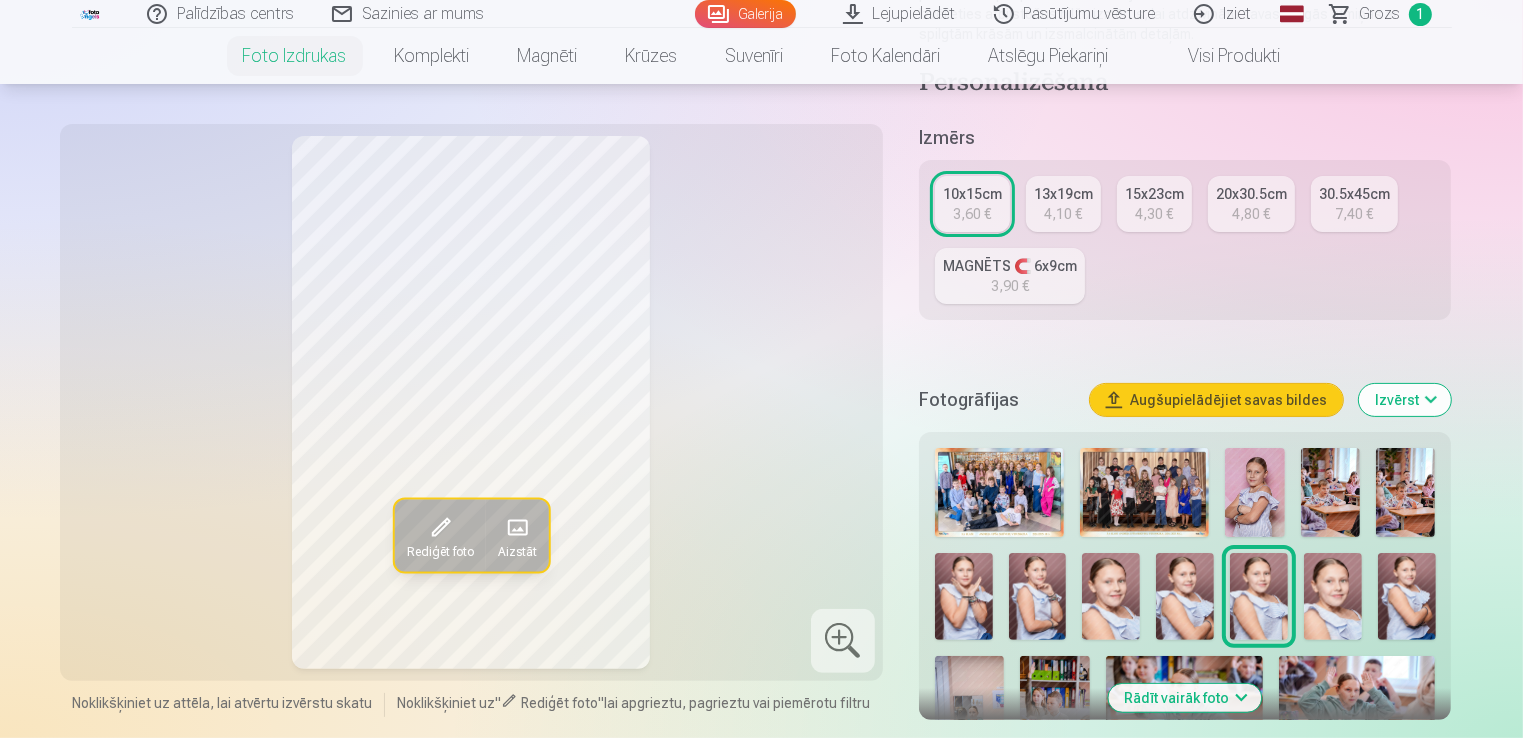click at bounding box center (1333, 596) 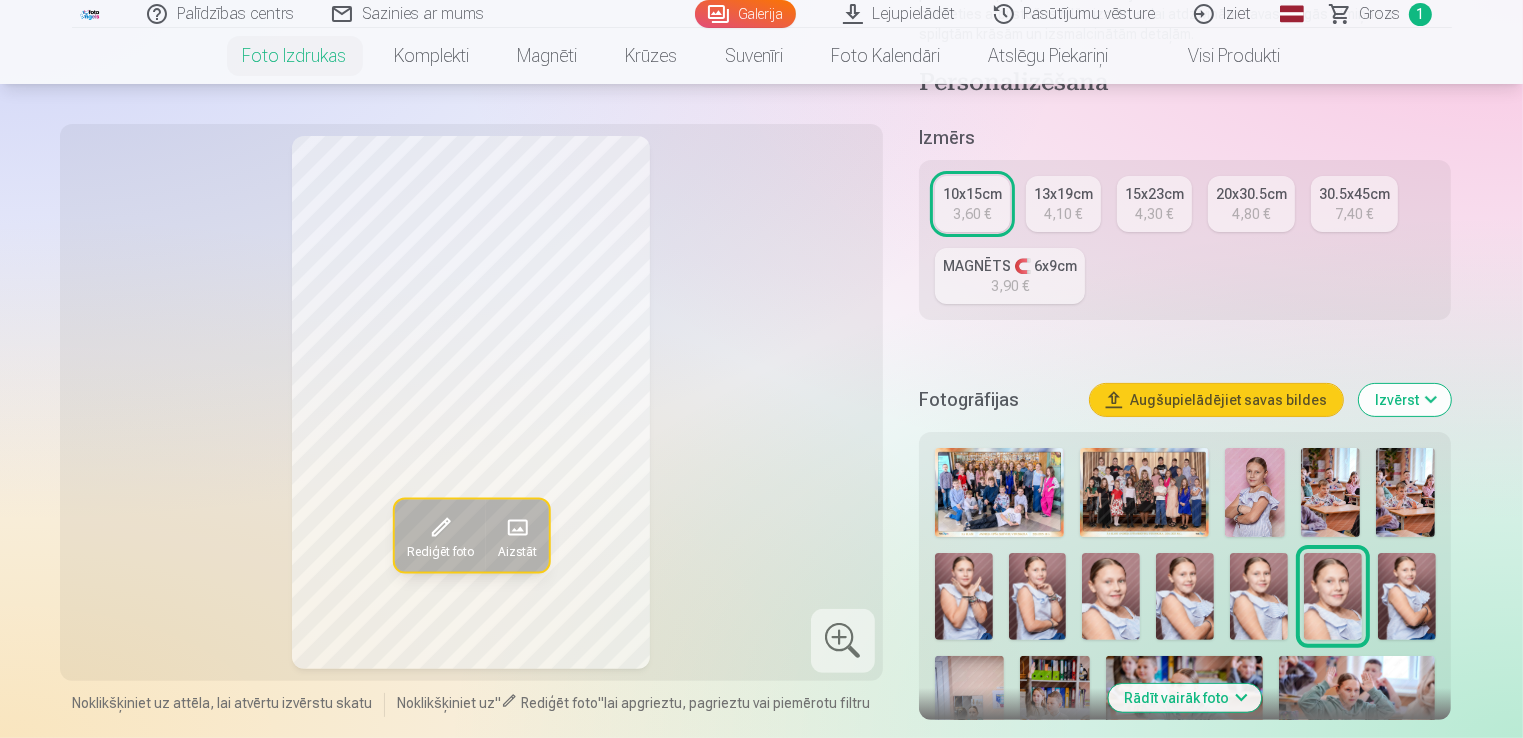 click at bounding box center [1407, 596] 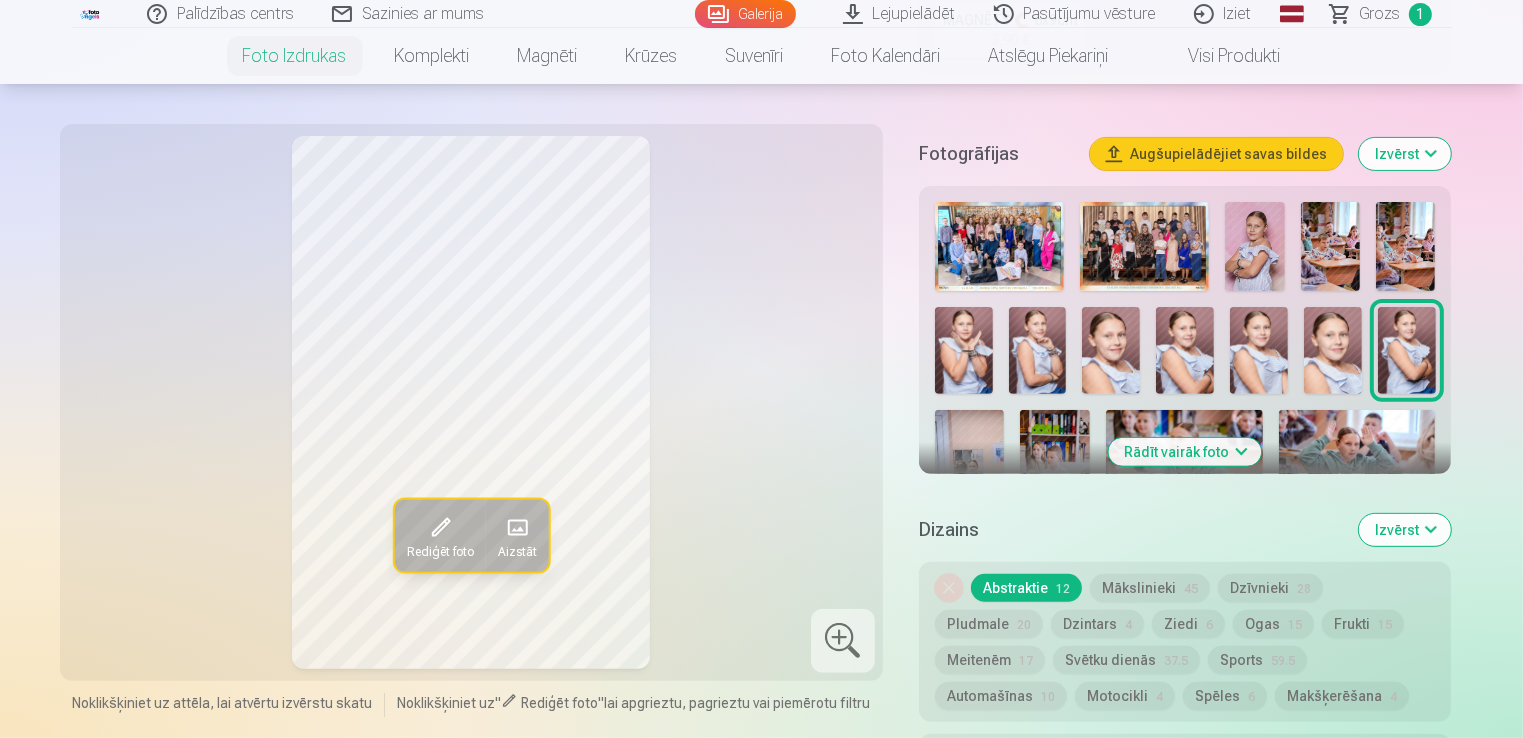 scroll, scrollTop: 682, scrollLeft: 0, axis: vertical 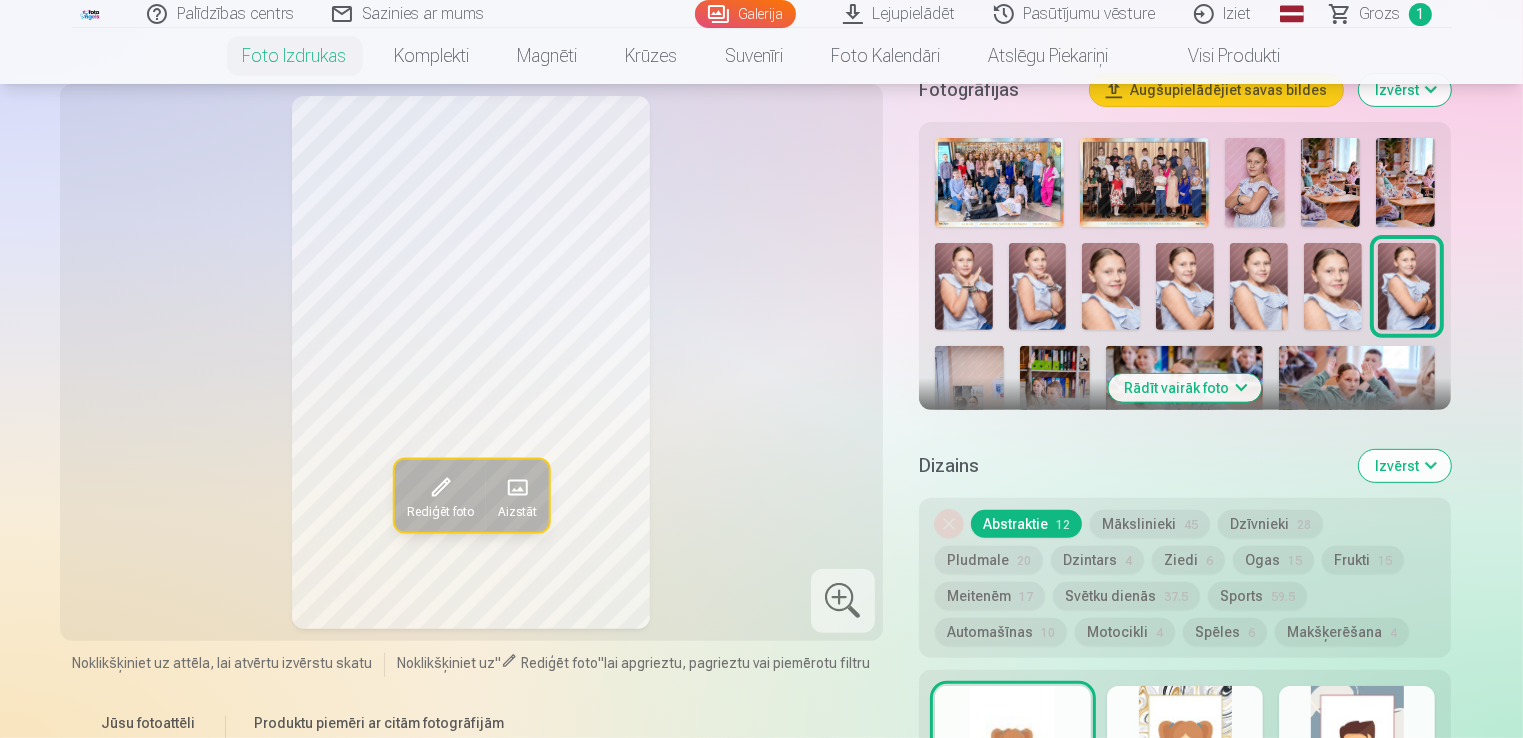 click on "Rādīt vairāk foto" at bounding box center [1185, 388] 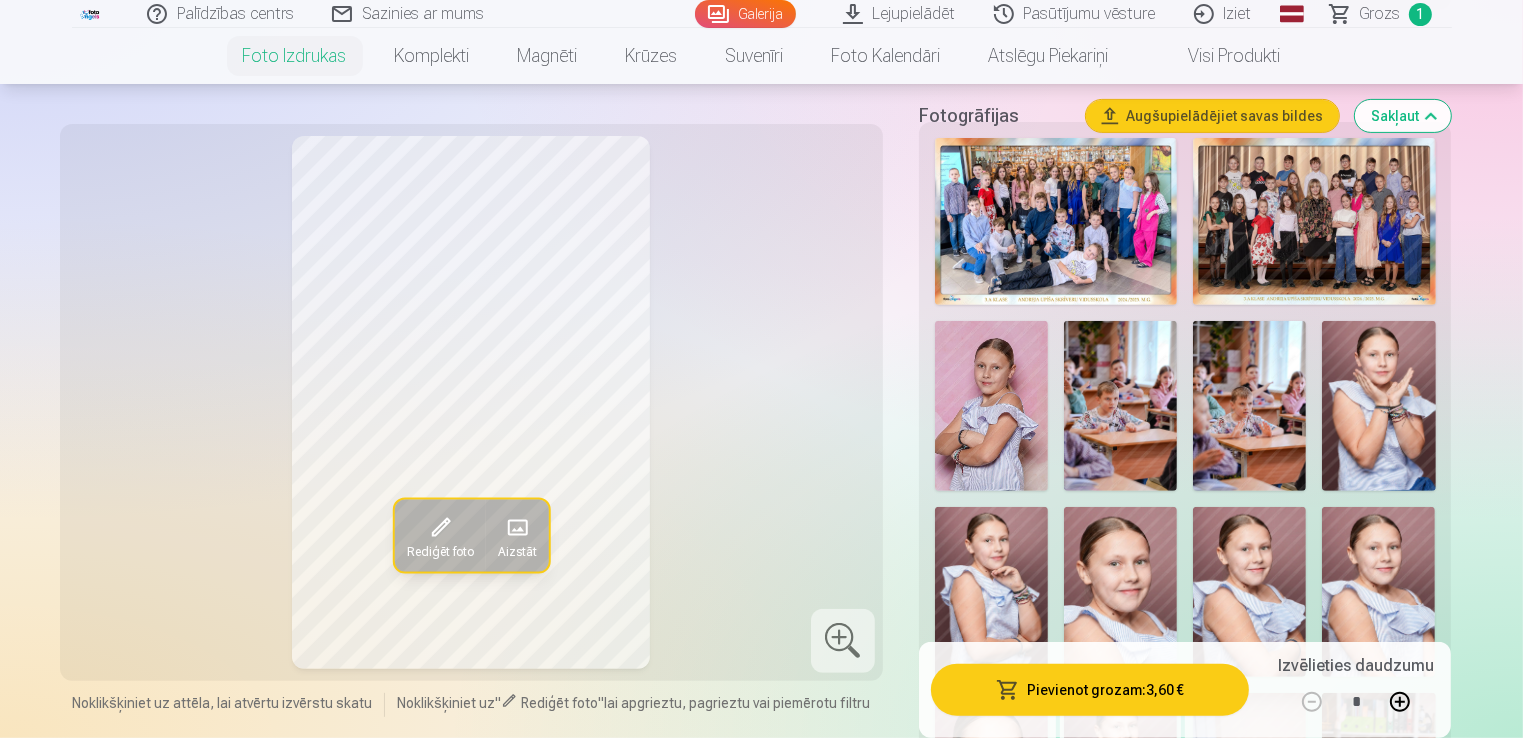 click at bounding box center (991, 406) 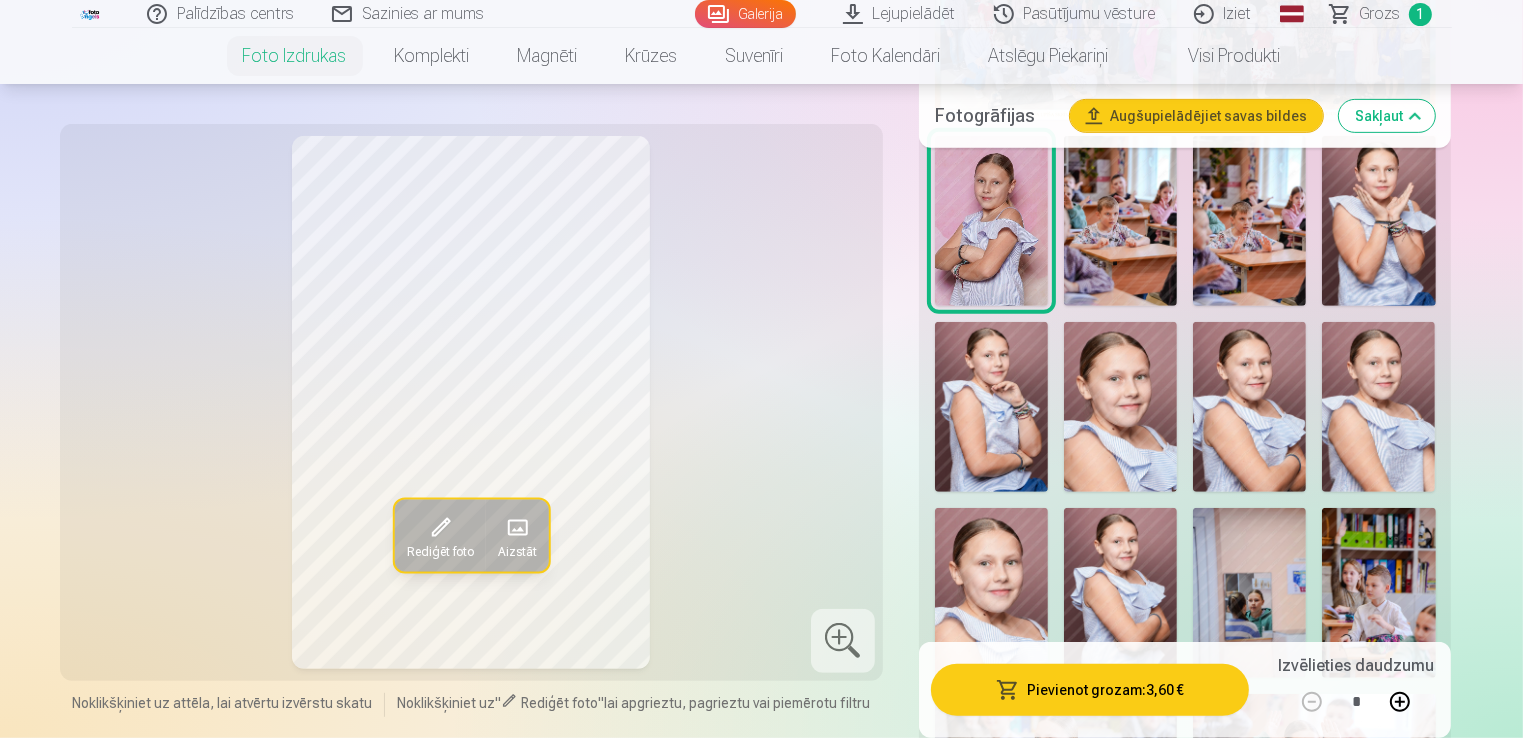 scroll, scrollTop: 880, scrollLeft: 0, axis: vertical 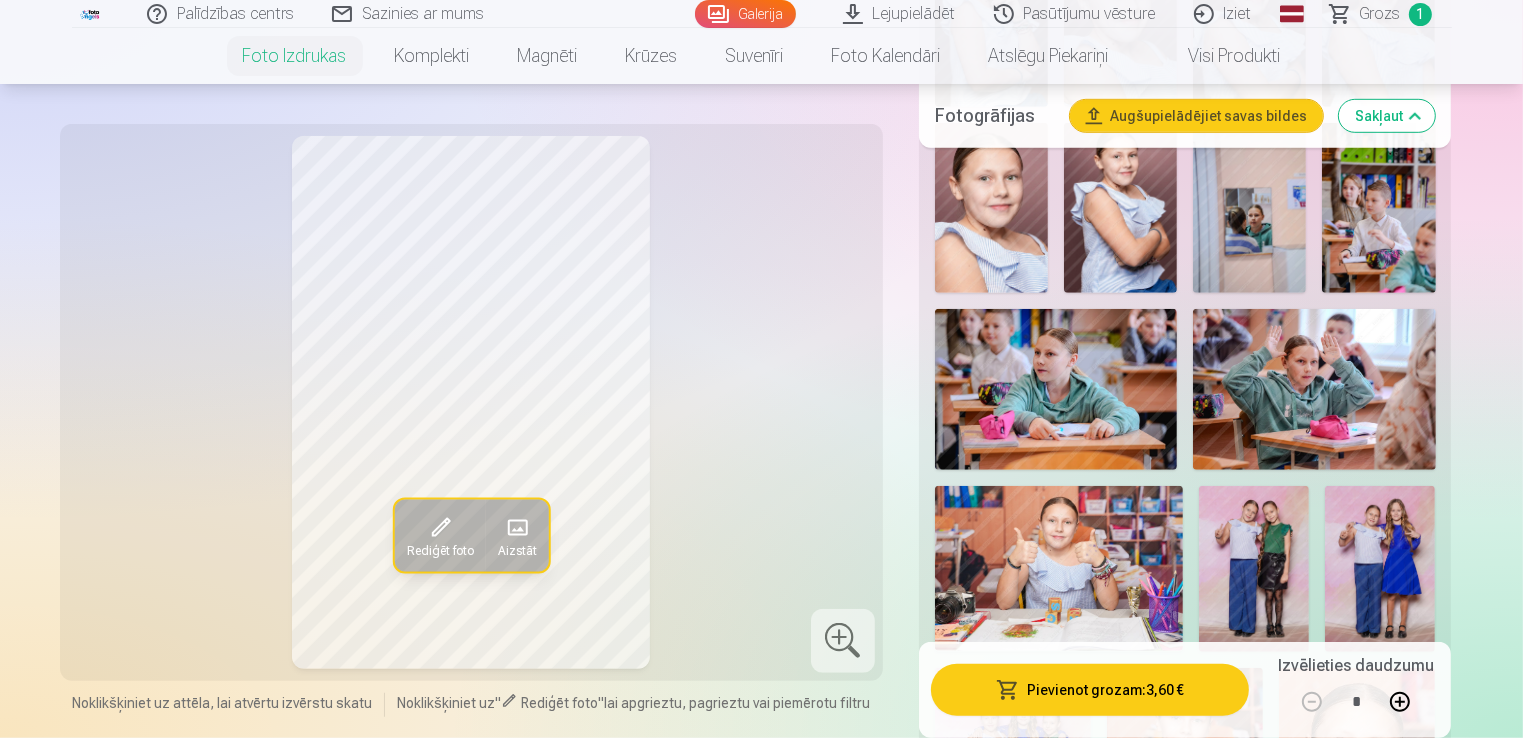 click at bounding box center [1056, 390] 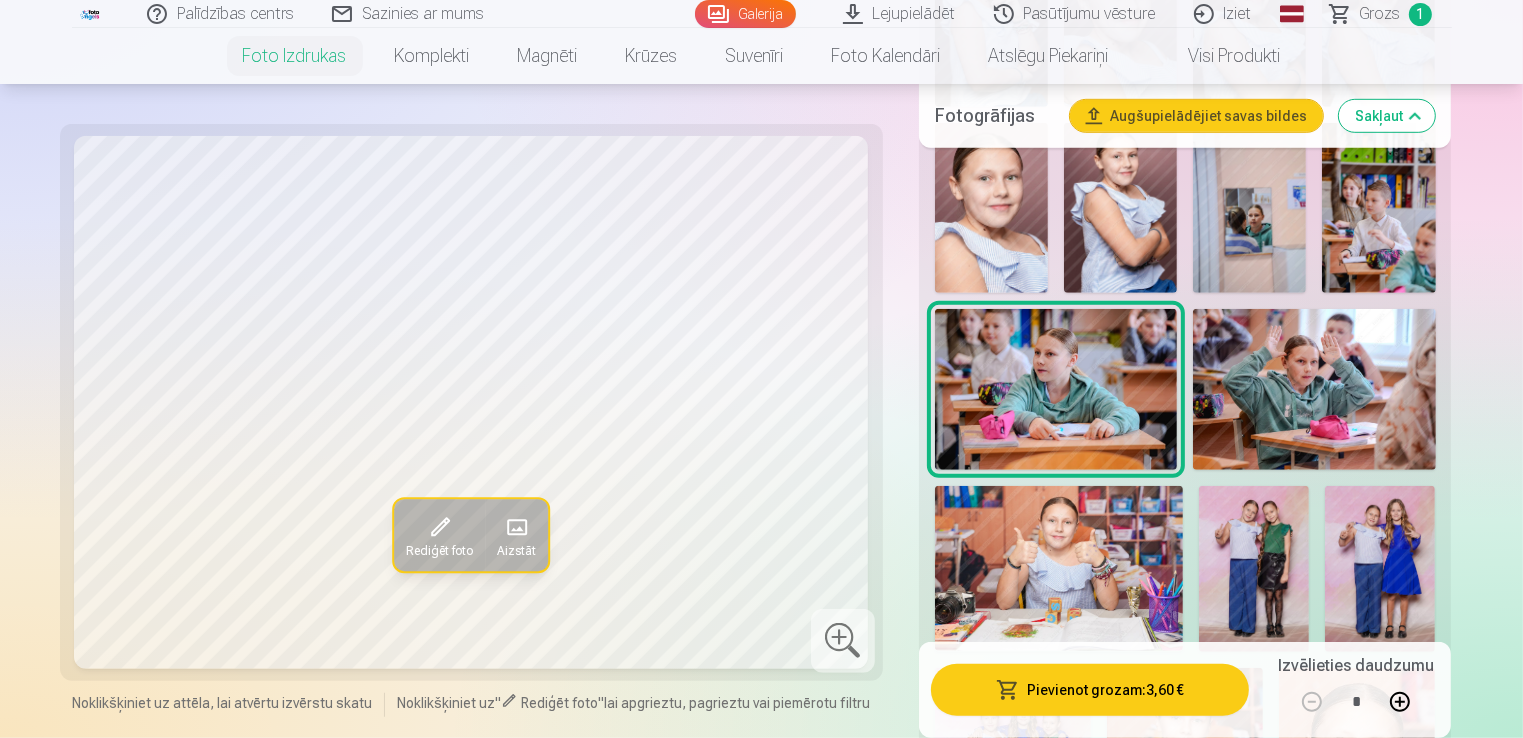 click at bounding box center [1314, 390] 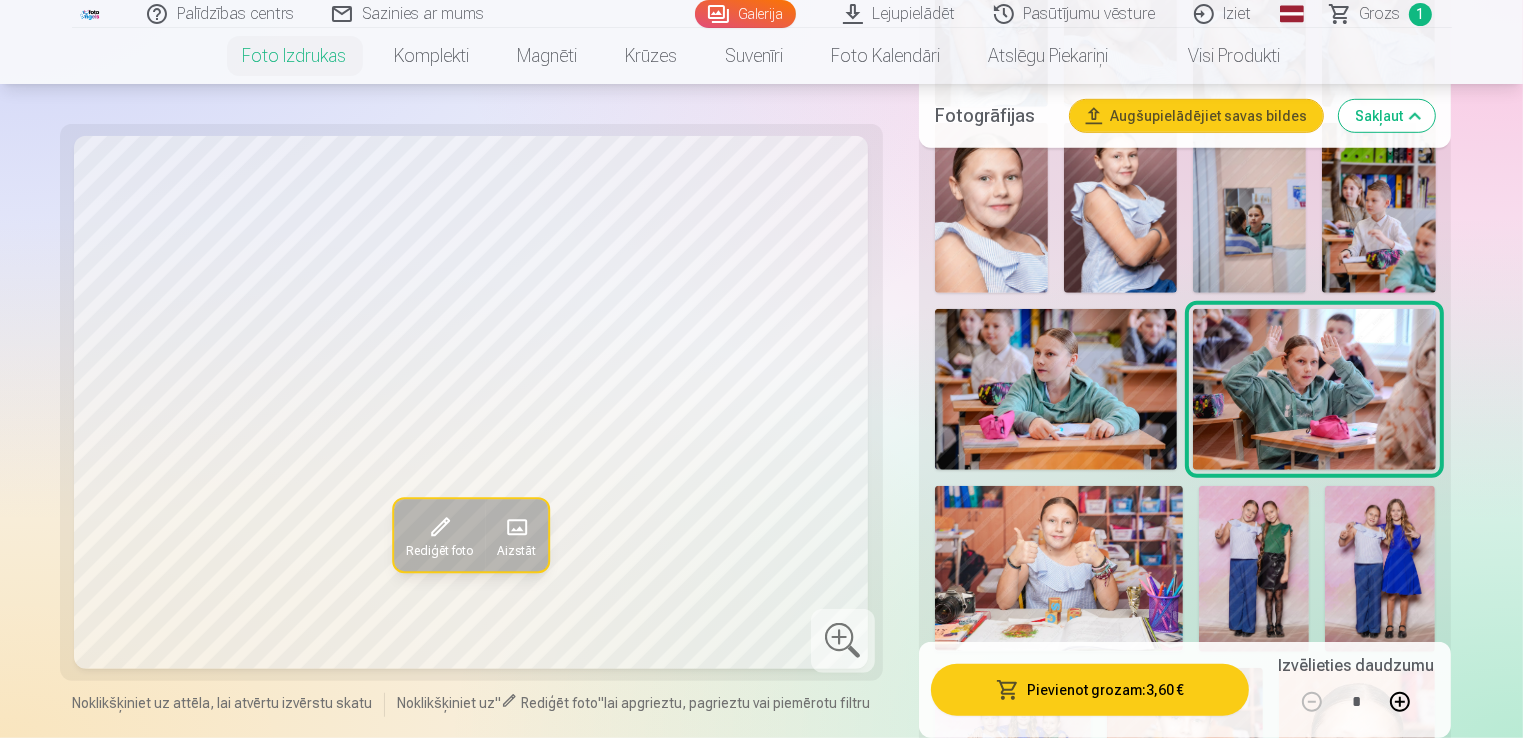 click at bounding box center (1059, 568) 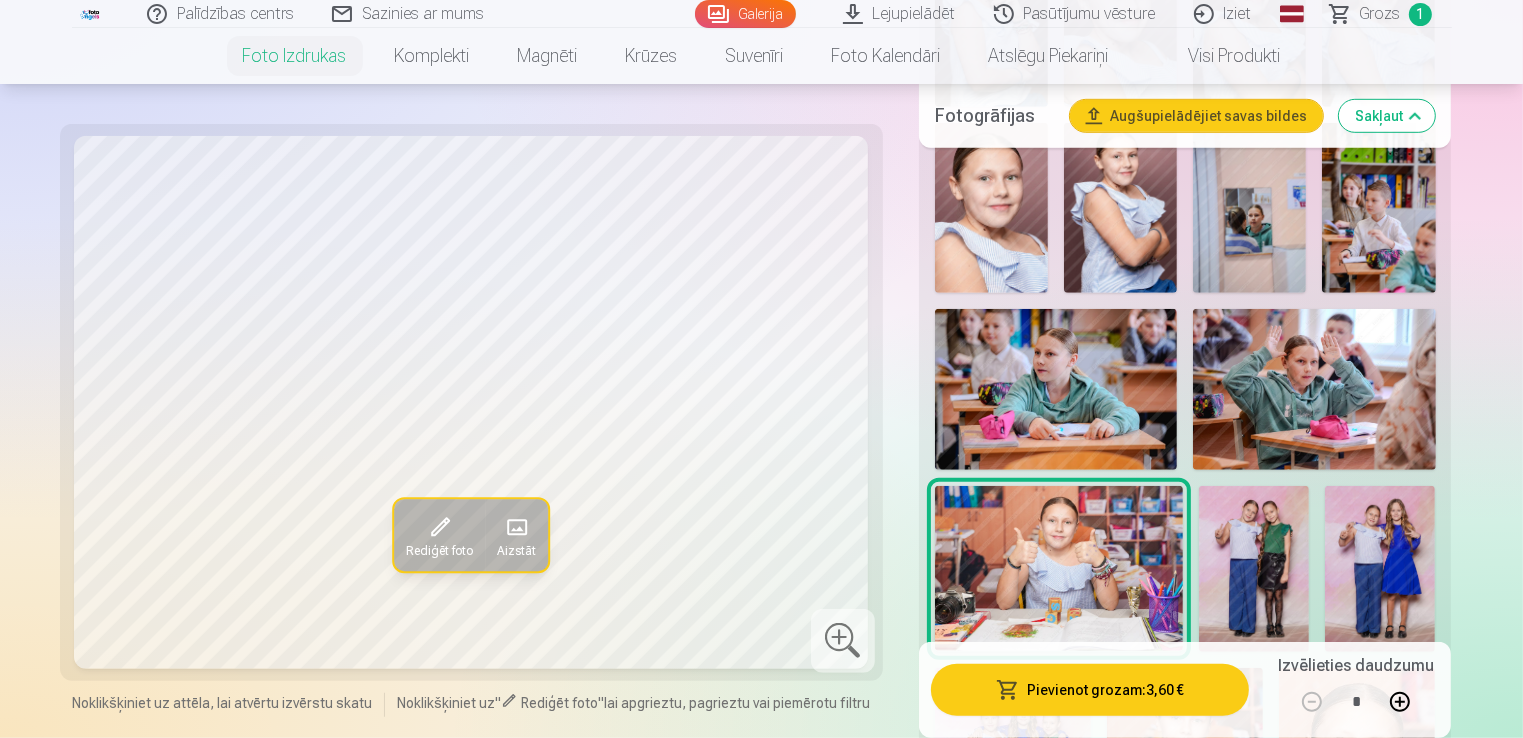 click at bounding box center (1254, 569) 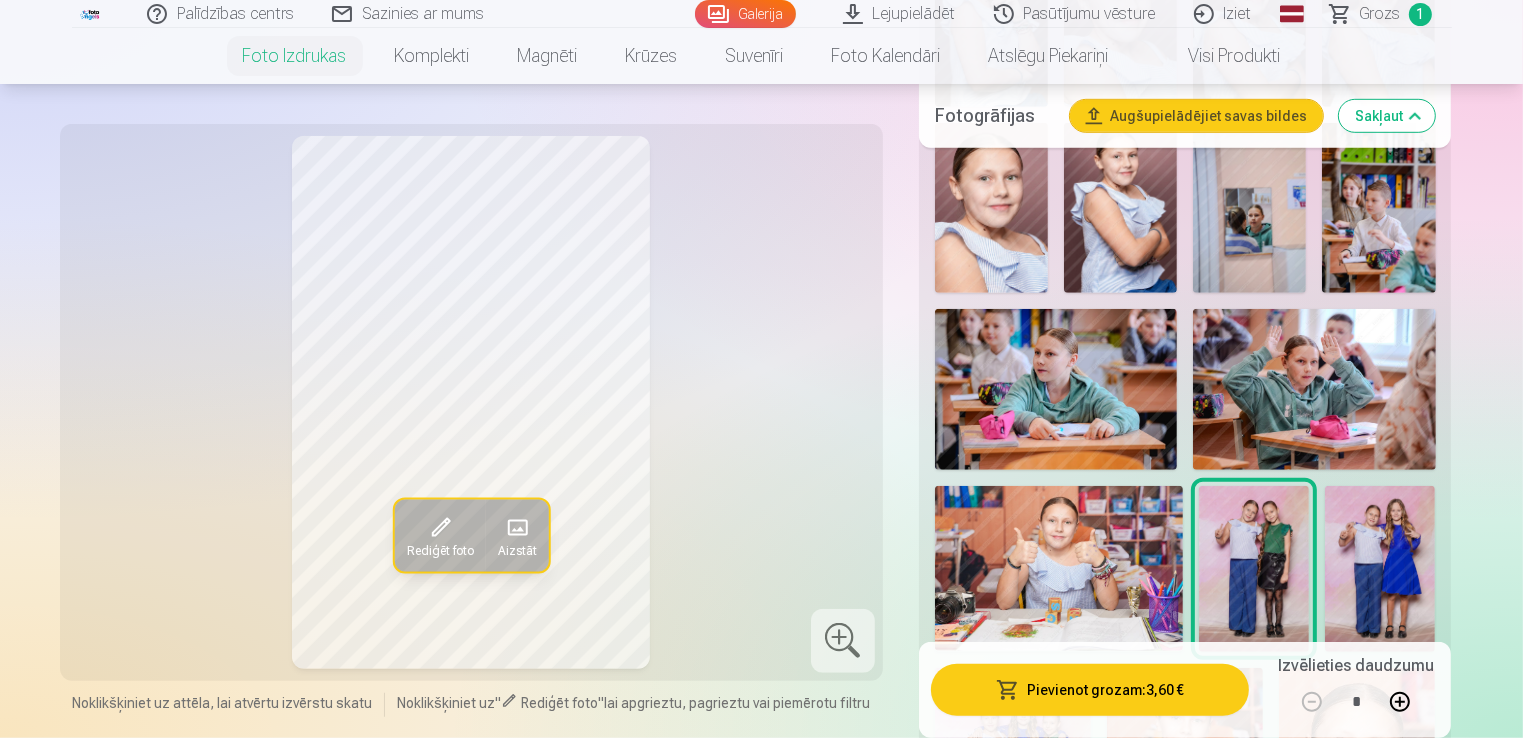 click at bounding box center (1380, 569) 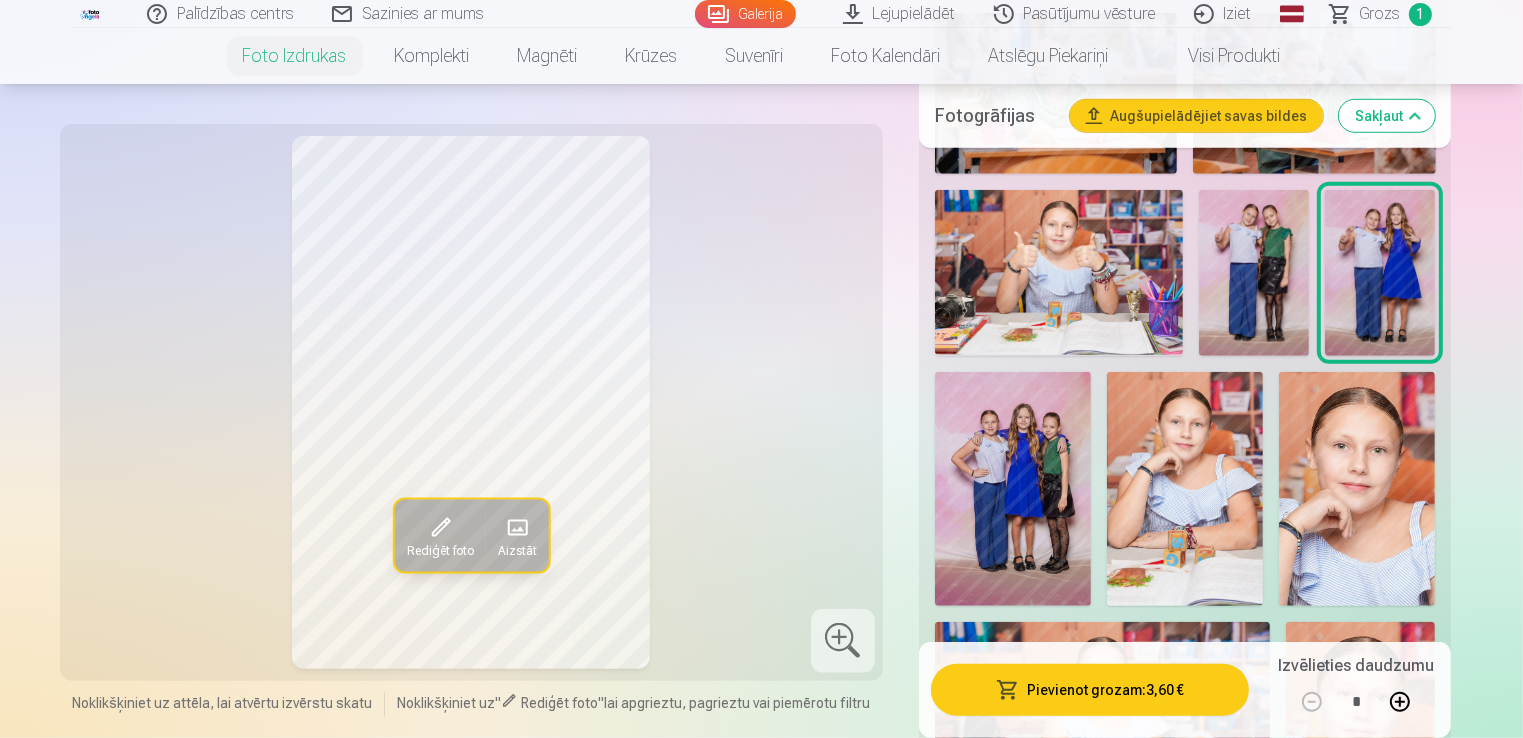scroll, scrollTop: 1561, scrollLeft: 0, axis: vertical 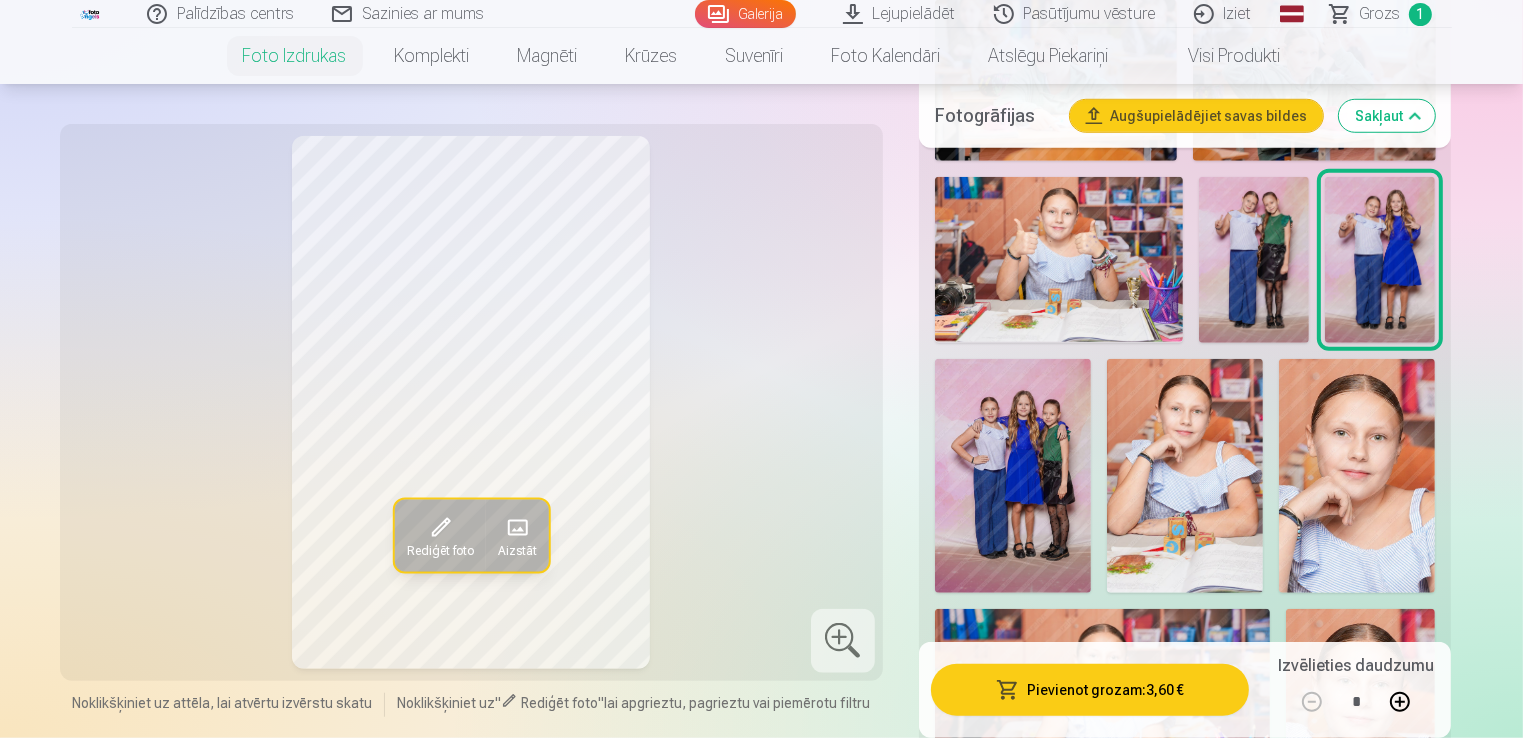 click at bounding box center (1013, 476) 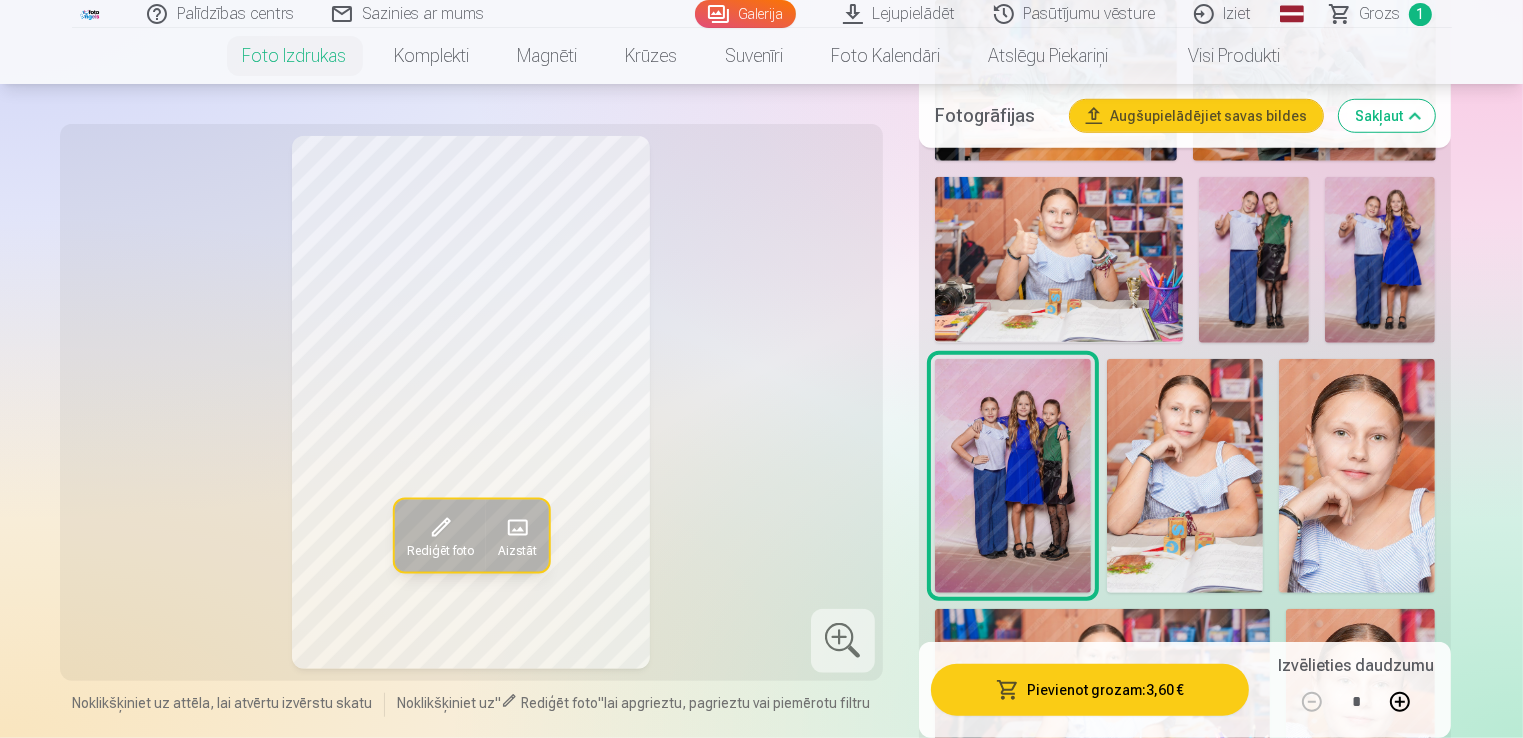 click at bounding box center (1185, 476) 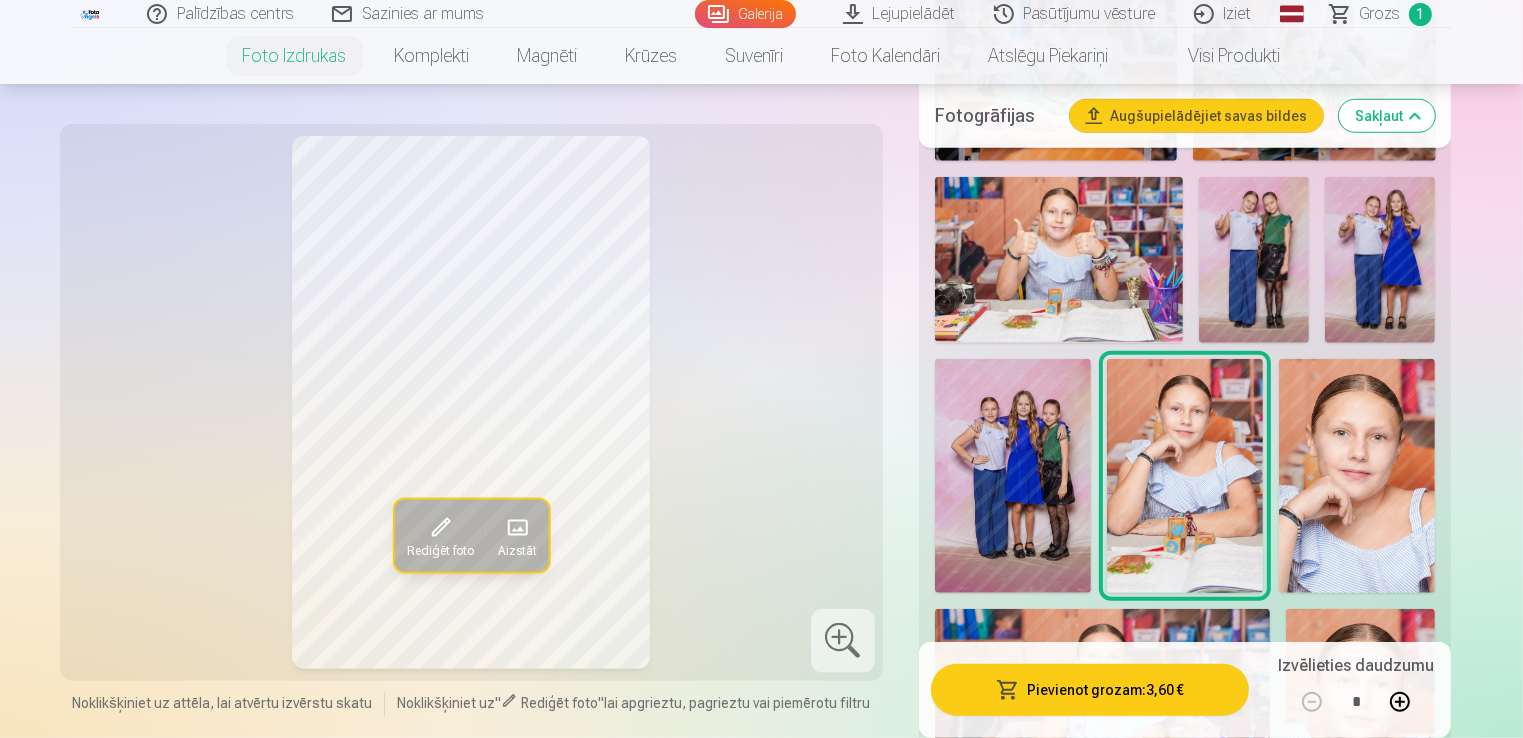 click at bounding box center (1357, 476) 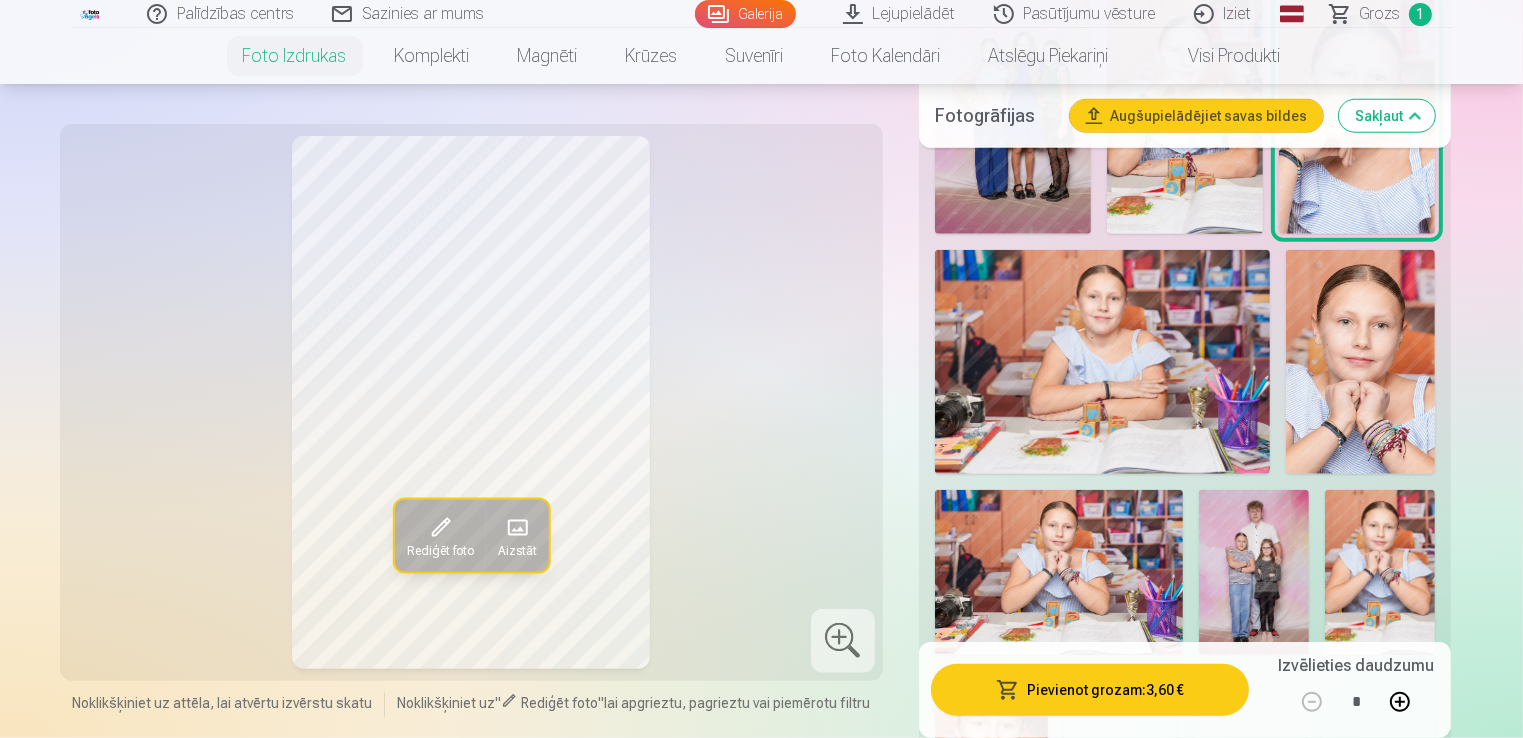 scroll, scrollTop: 1932, scrollLeft: 0, axis: vertical 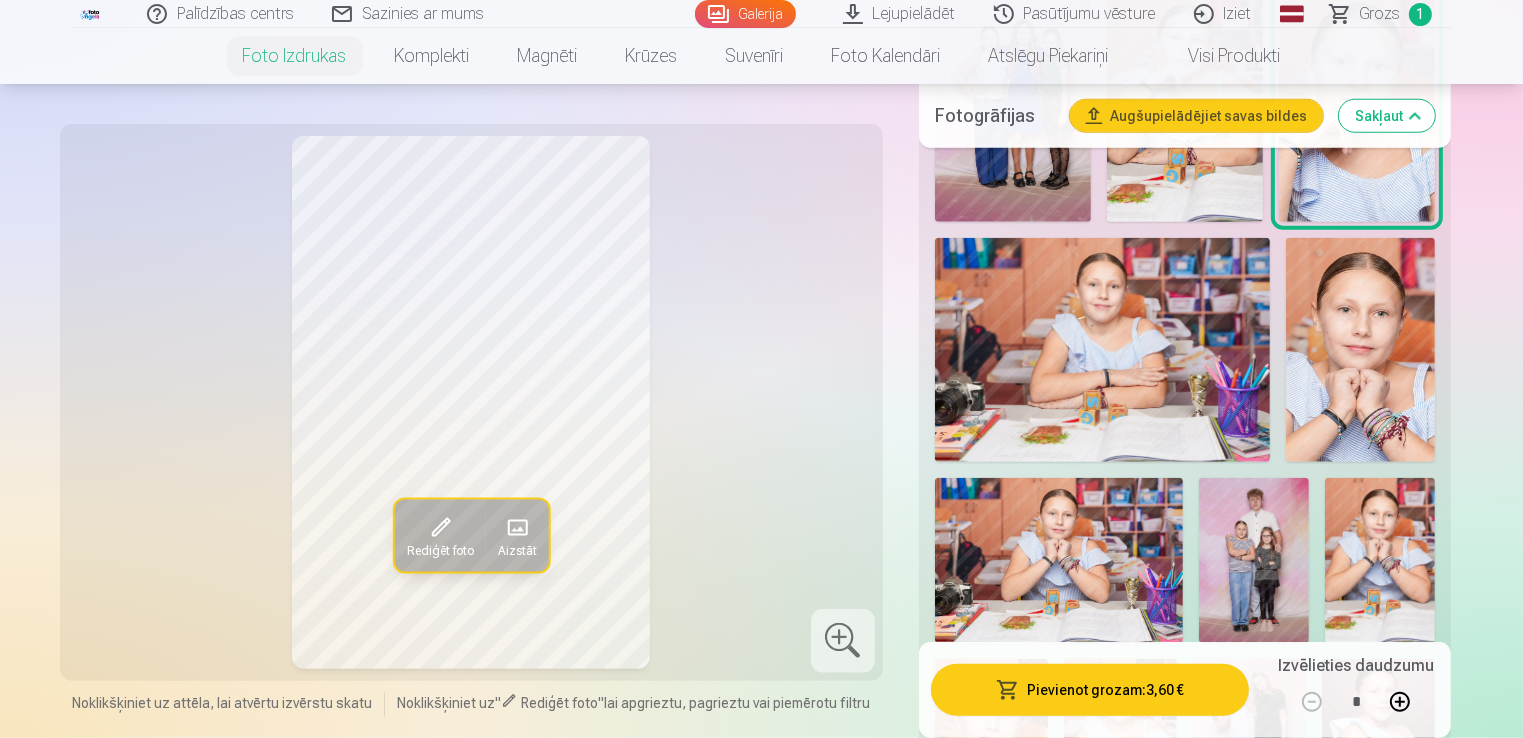 click at bounding box center [1103, 350] 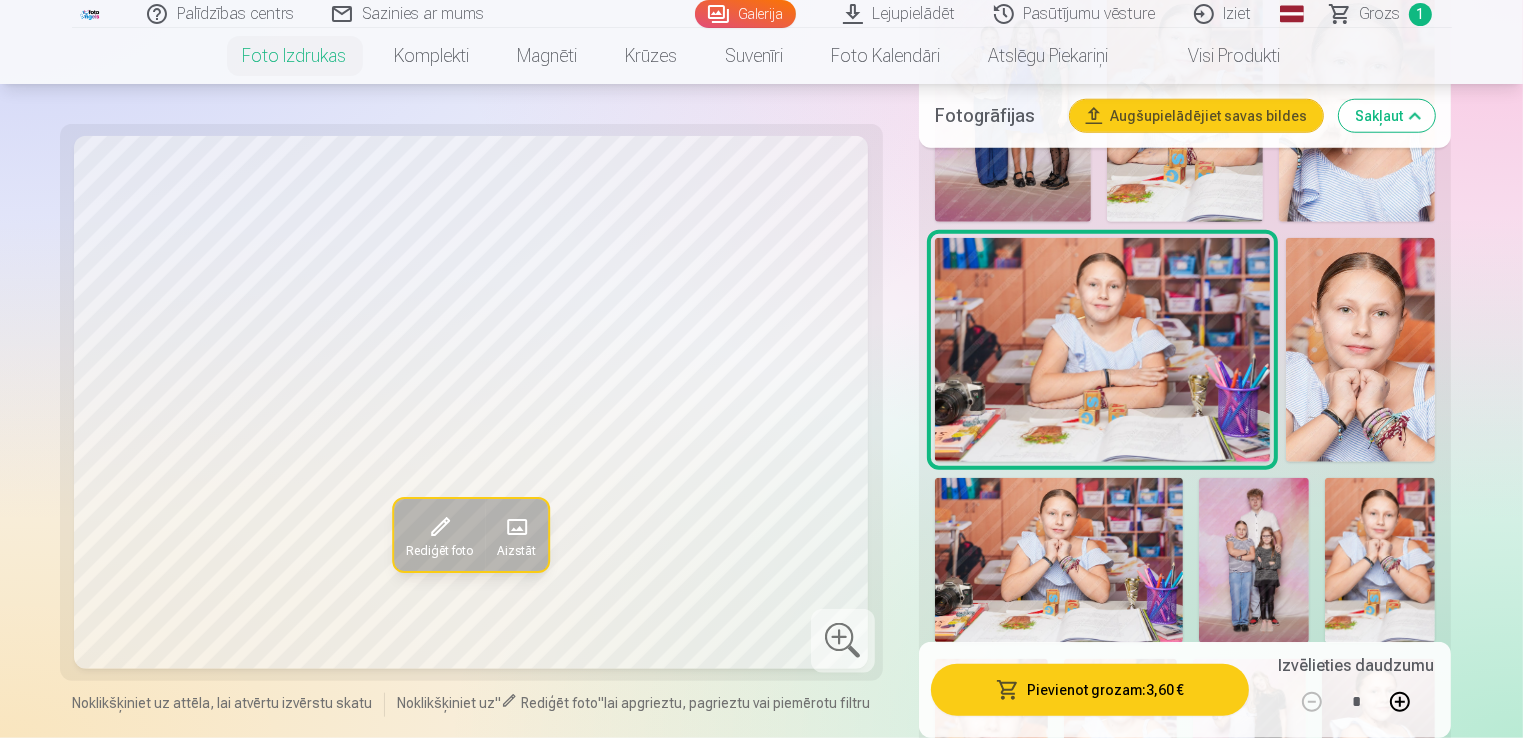 click at bounding box center (1360, 350) 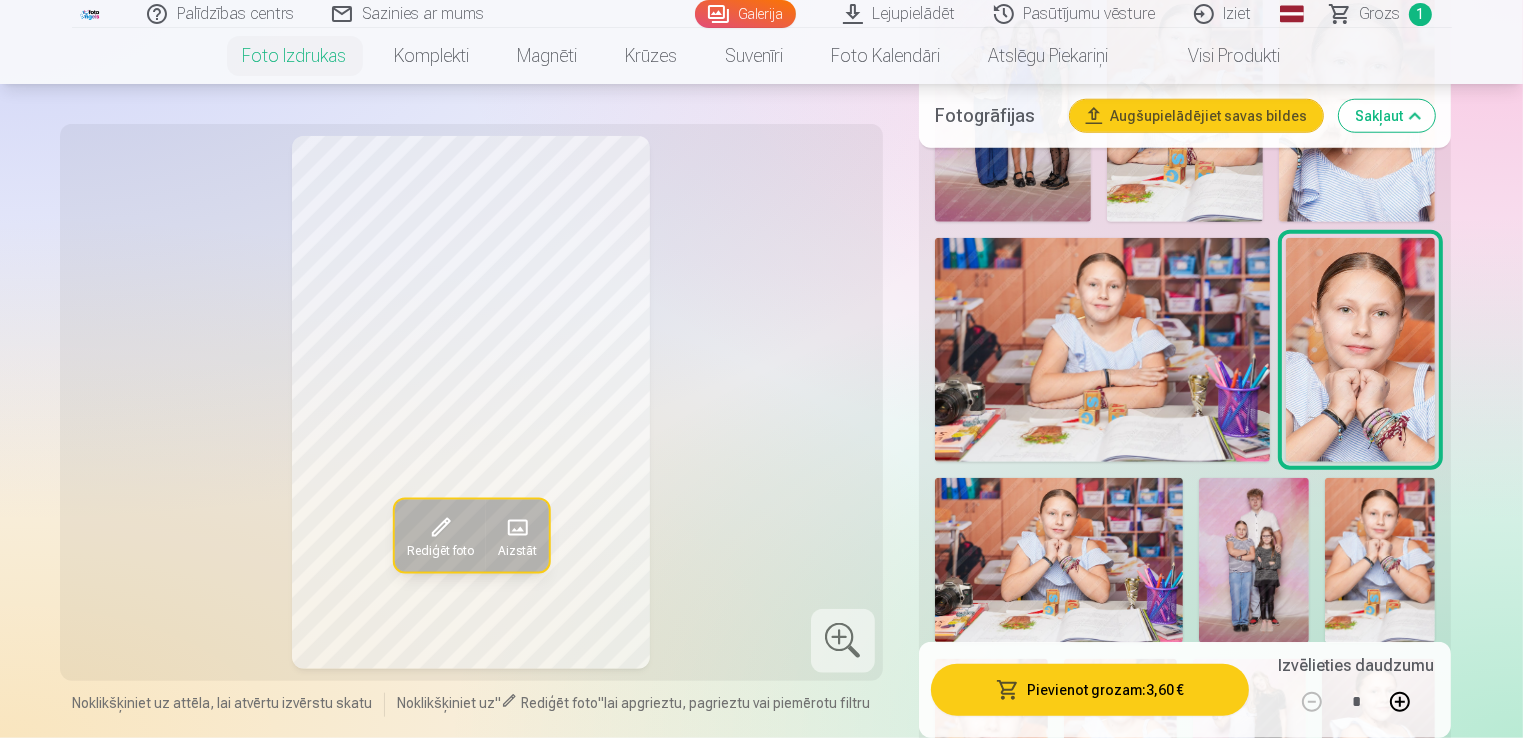 click at bounding box center [1059, 560] 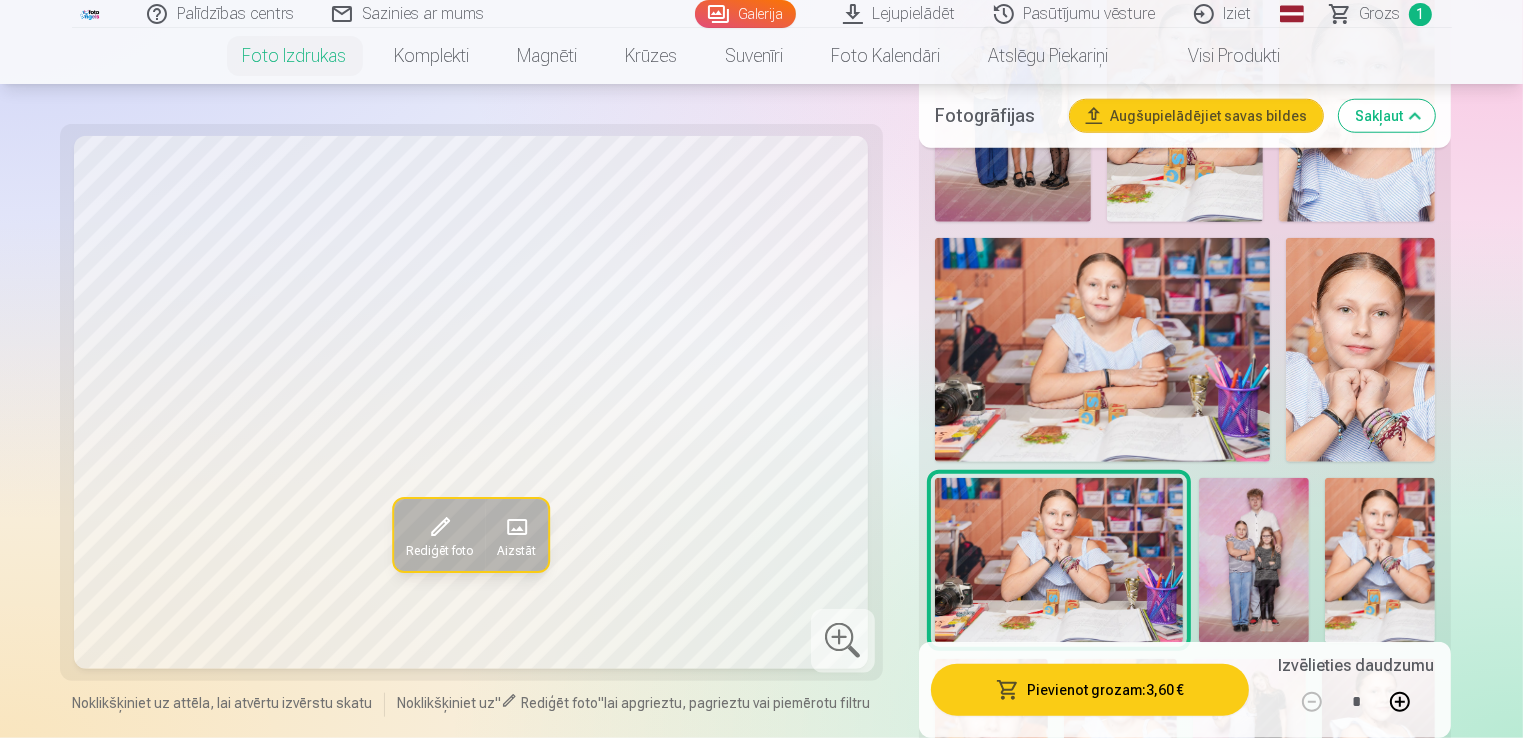 click at bounding box center [1254, 561] 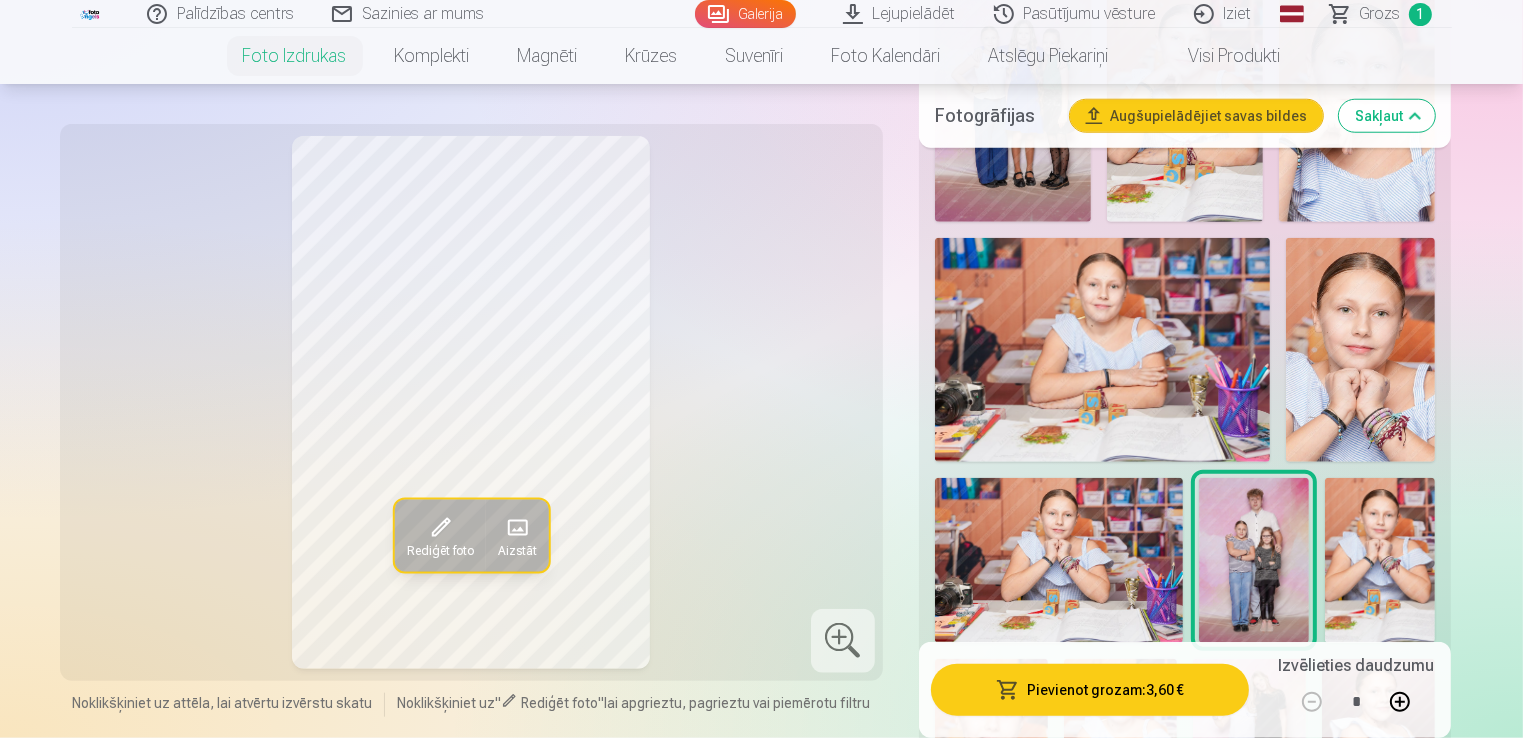 click at bounding box center [1380, 560] 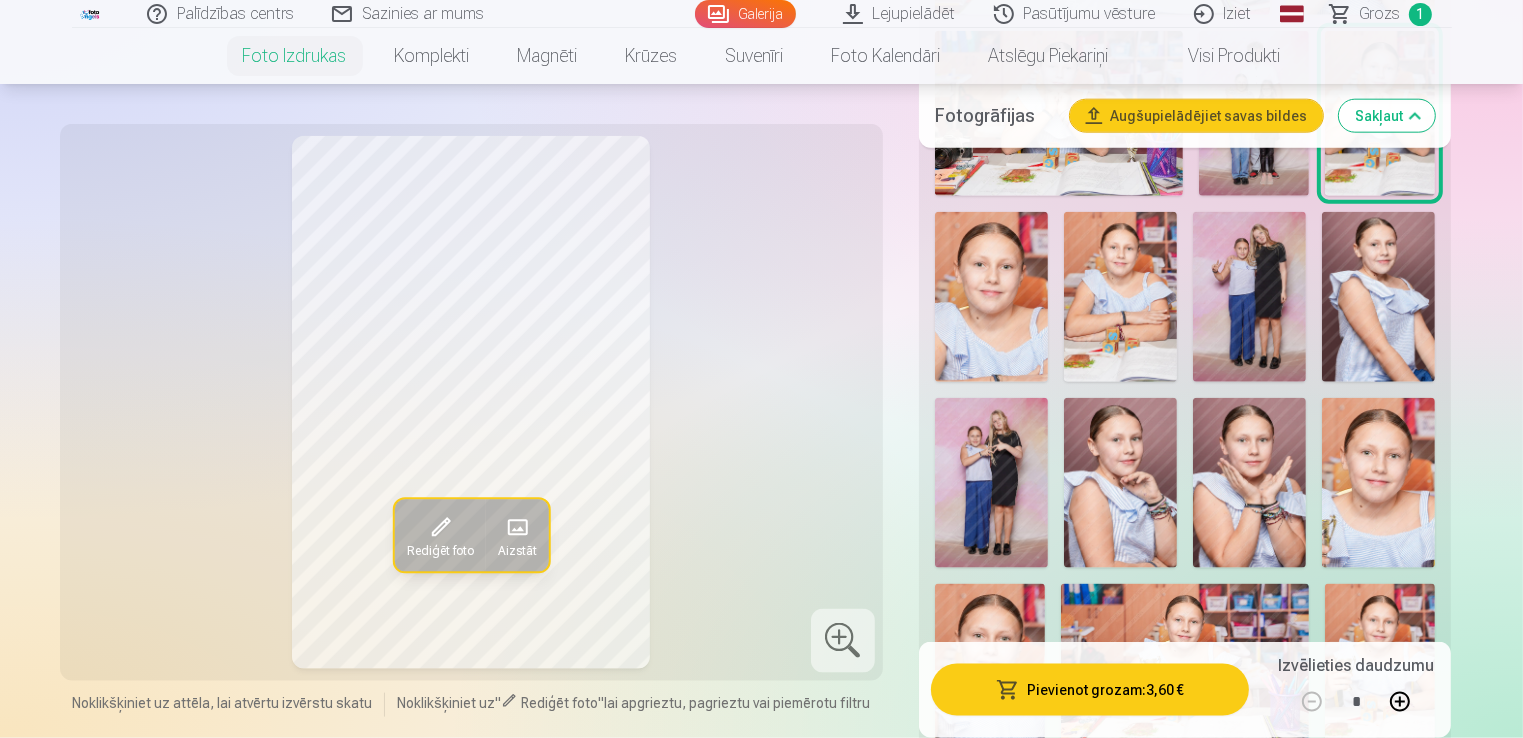scroll, scrollTop: 2392, scrollLeft: 0, axis: vertical 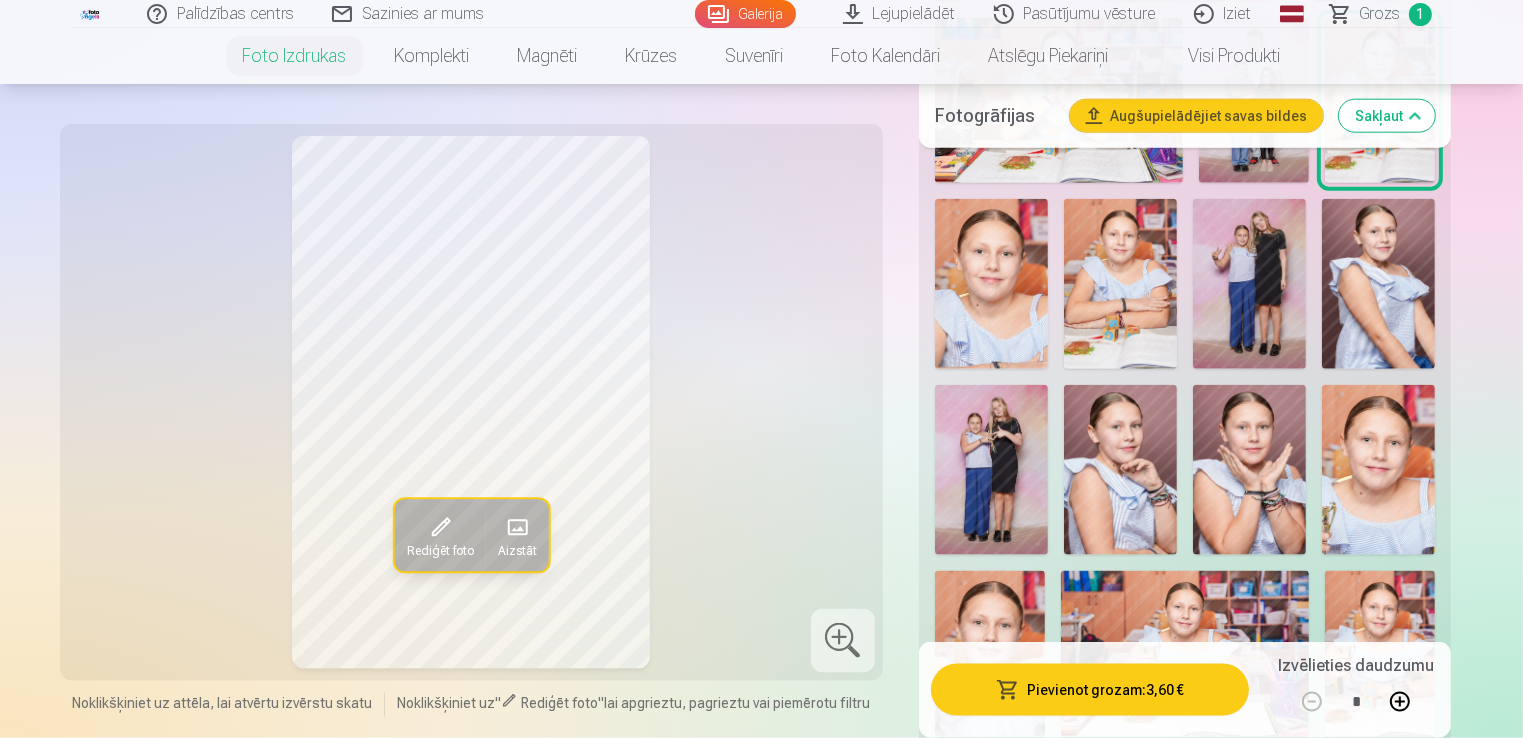 click at bounding box center (1120, 284) 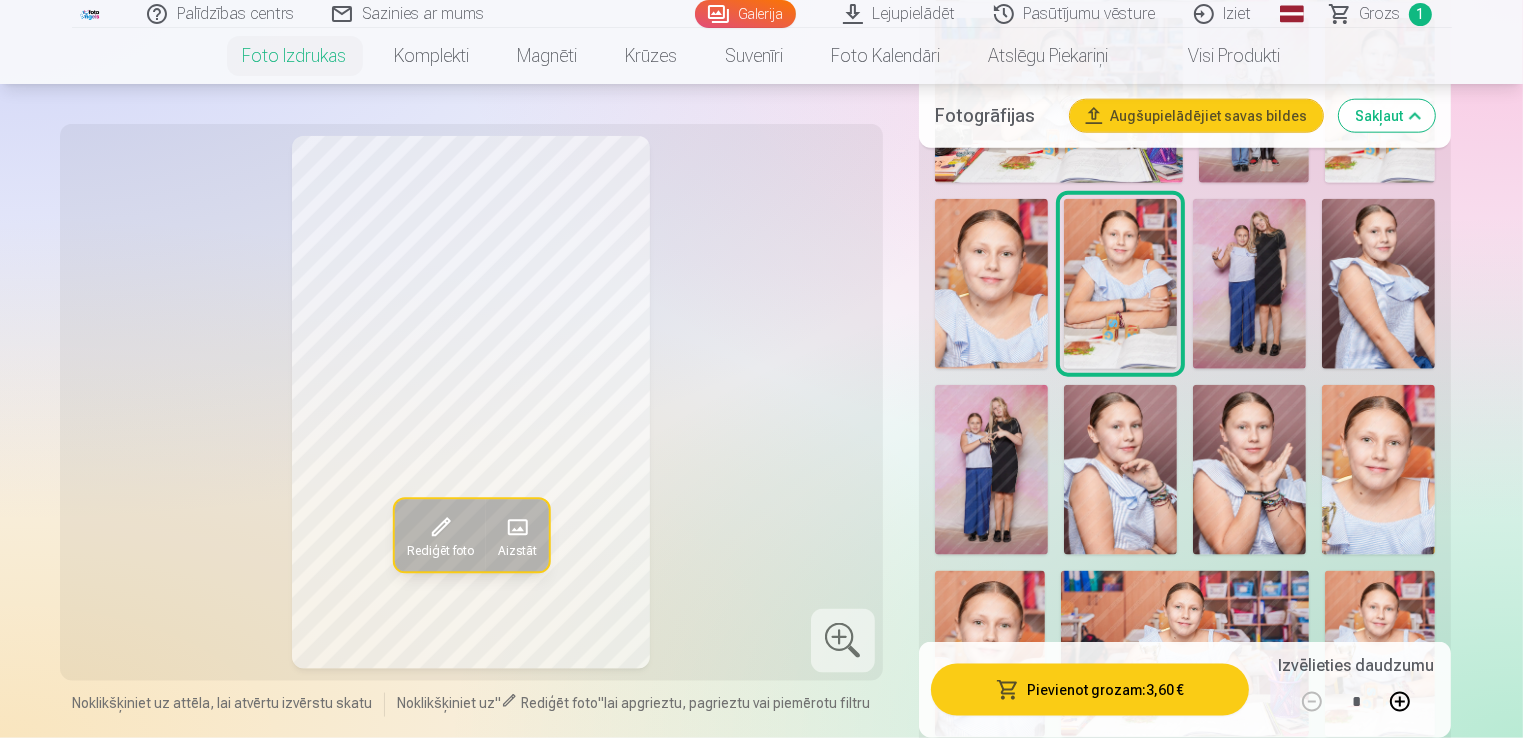 click at bounding box center (1249, 284) 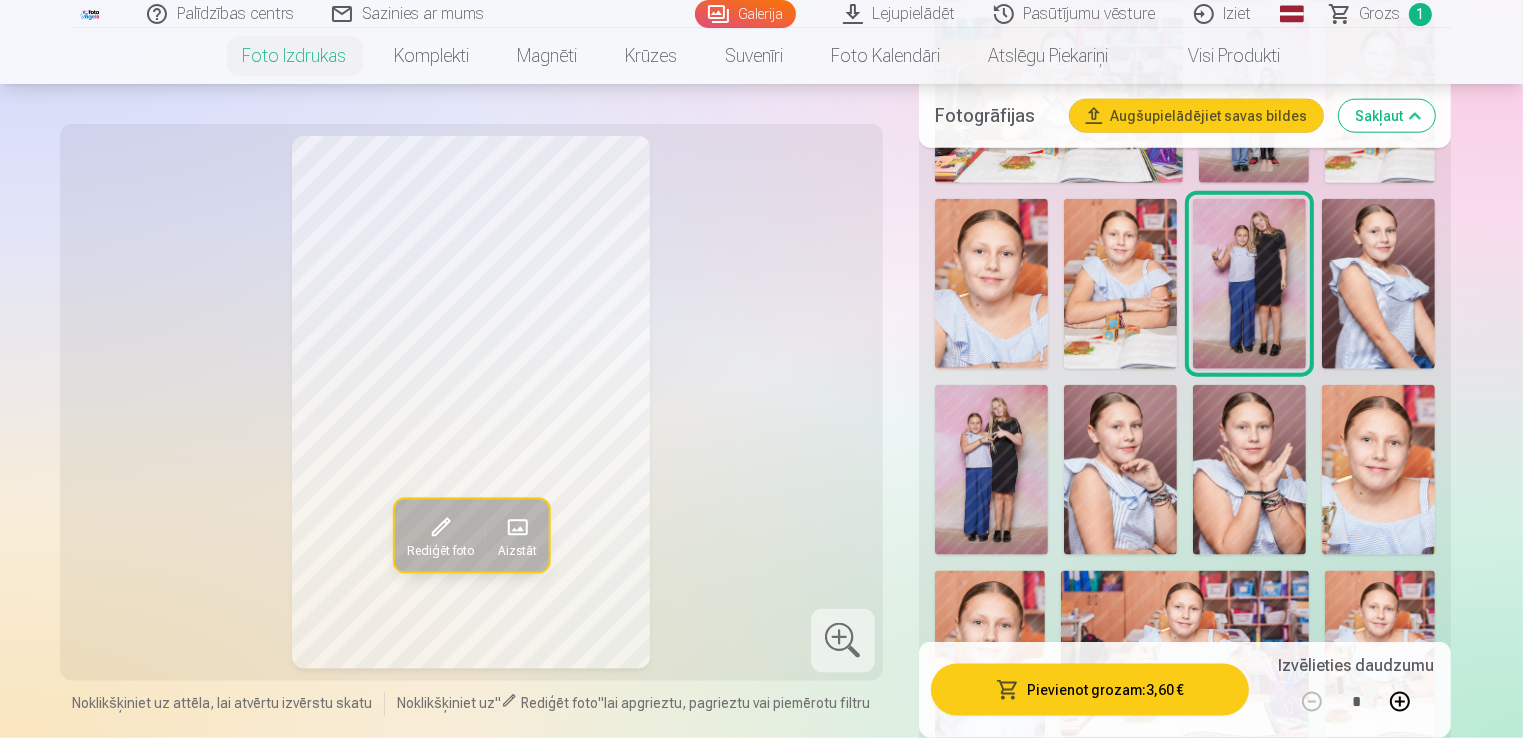 click at bounding box center [1378, 284] 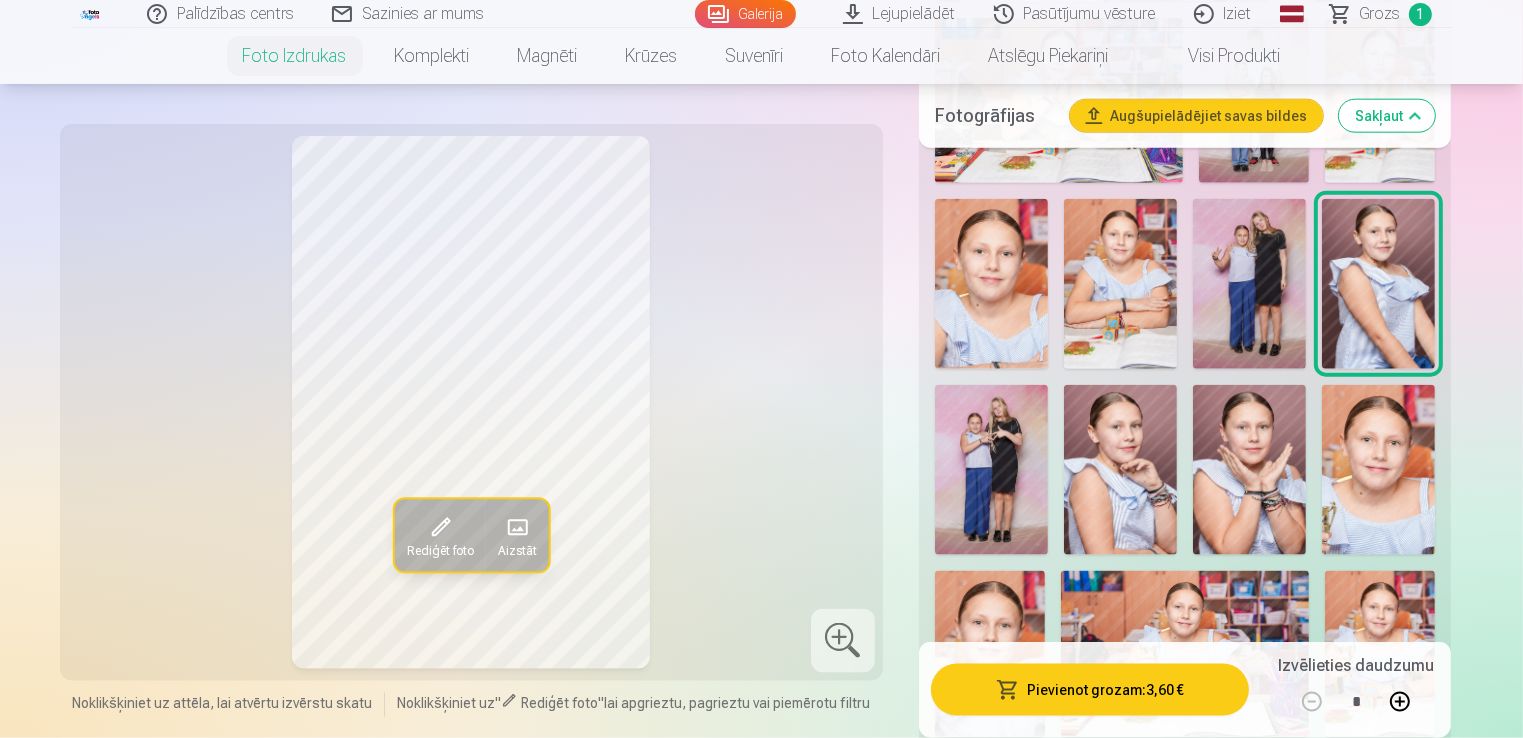 click at bounding box center [991, 470] 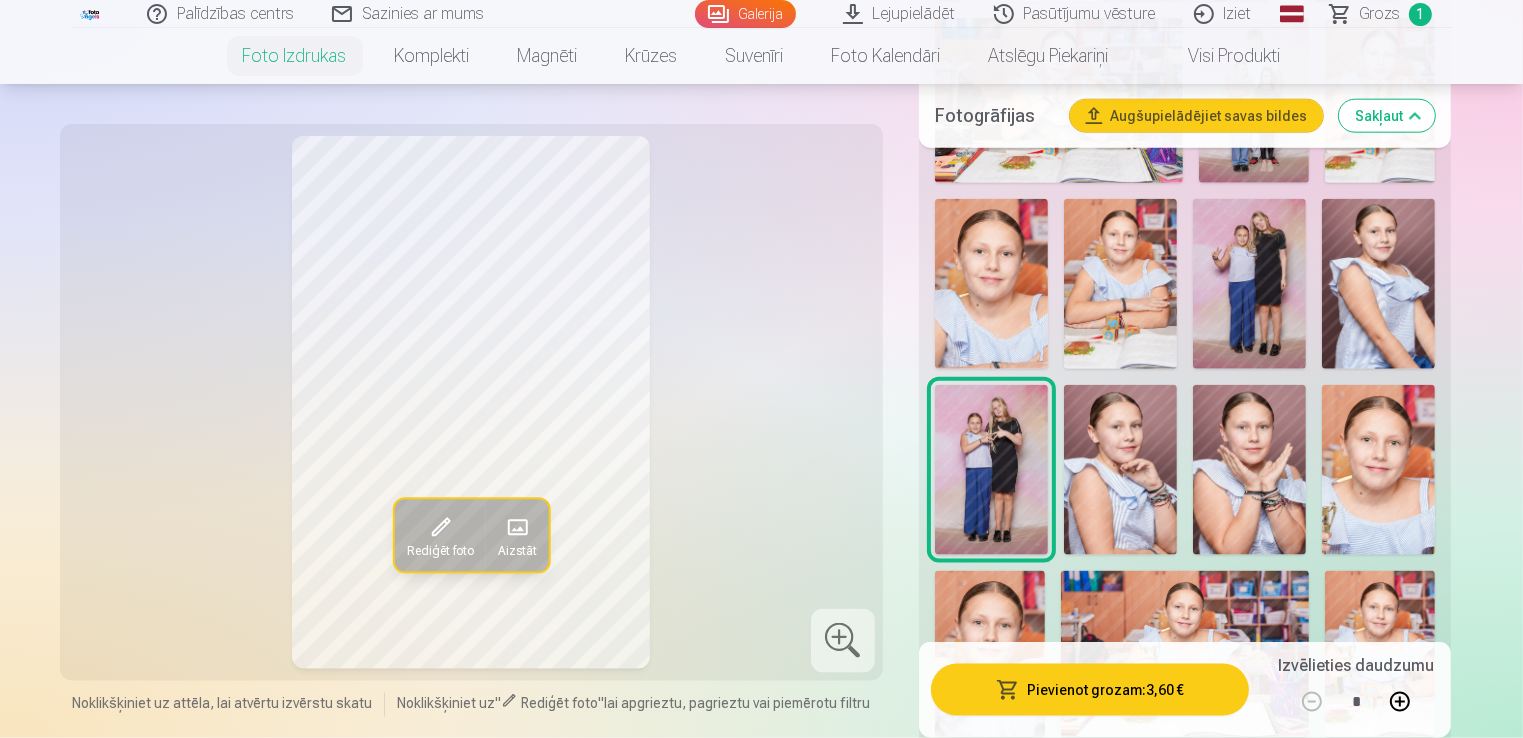 click at bounding box center (1120, 470) 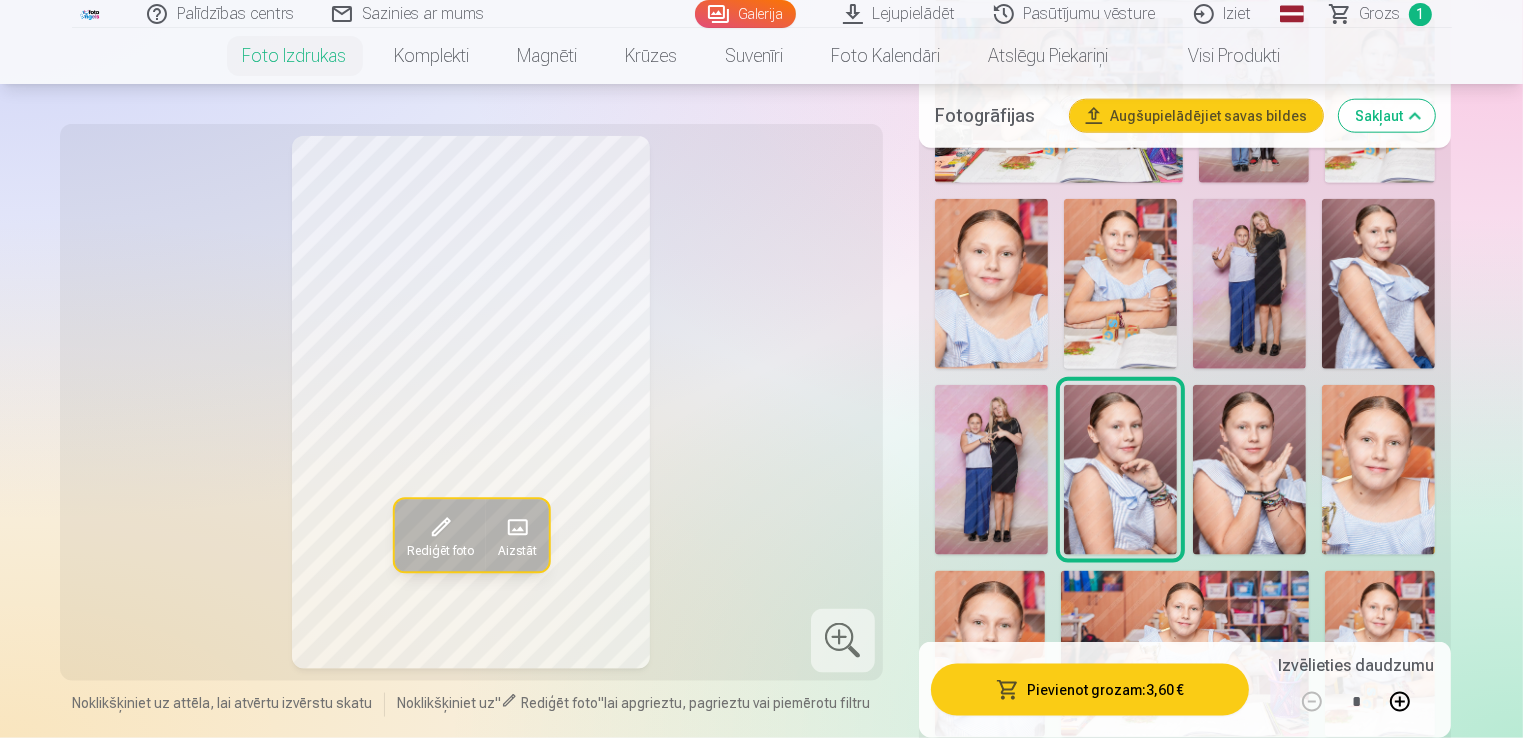 click at bounding box center [1249, 470] 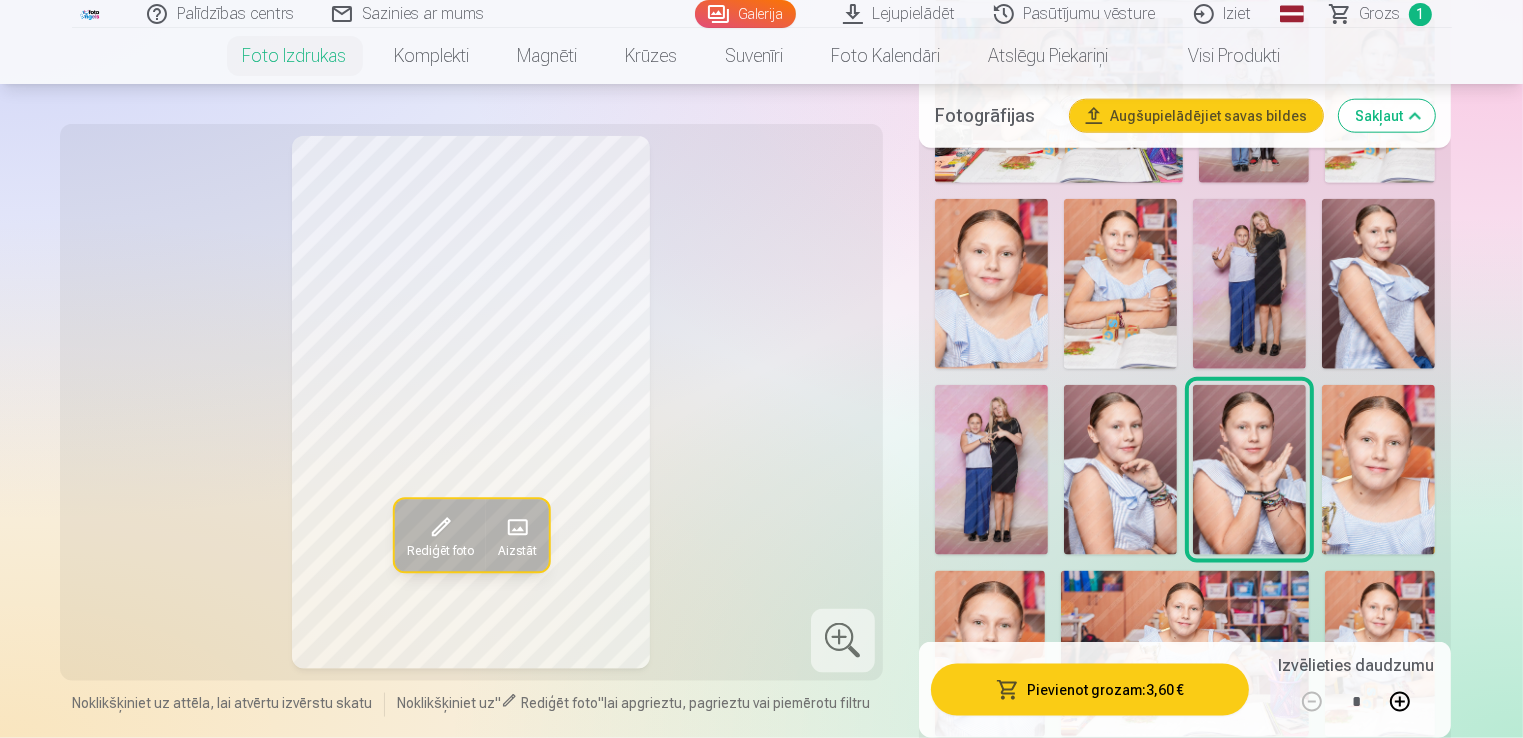 click at bounding box center (1378, 470) 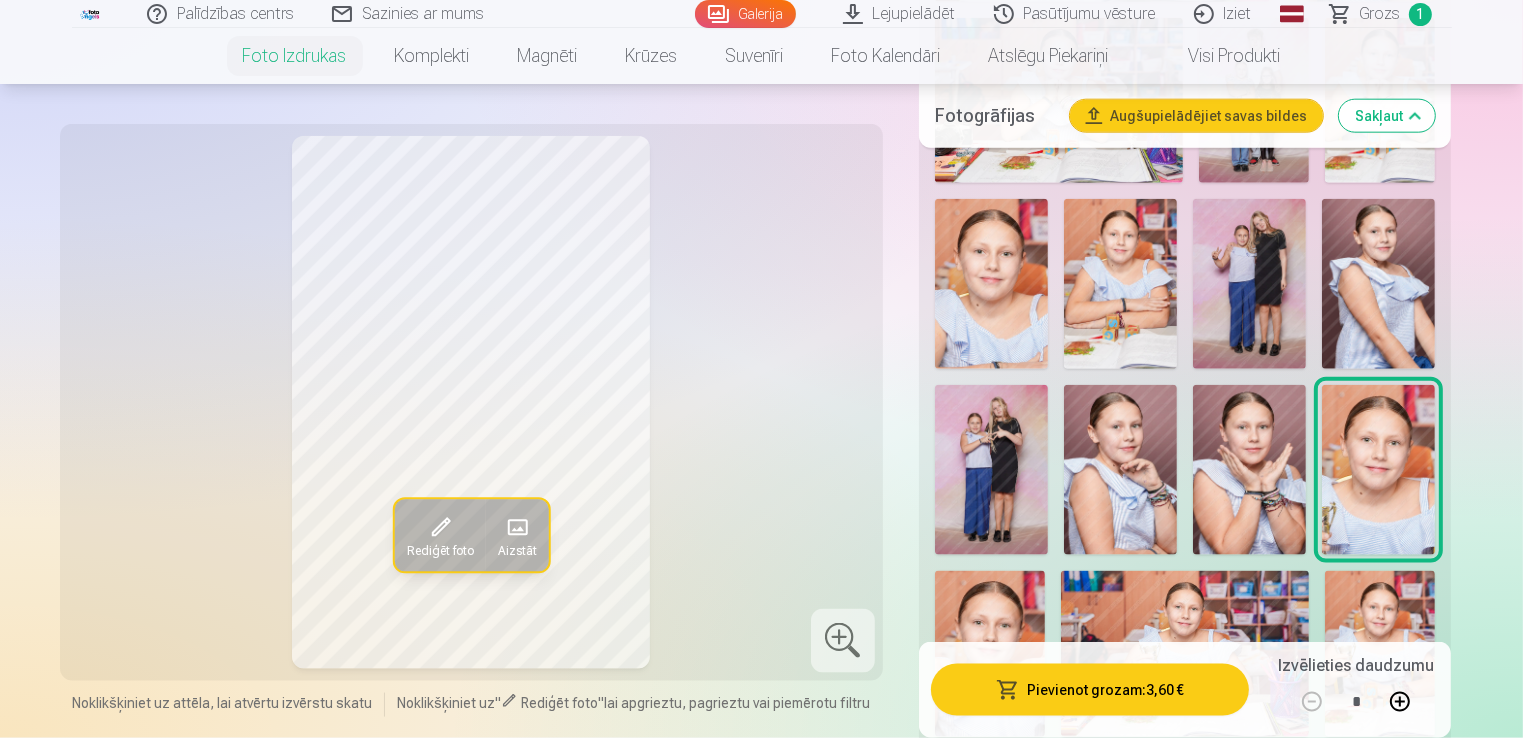 click at bounding box center [990, 654] 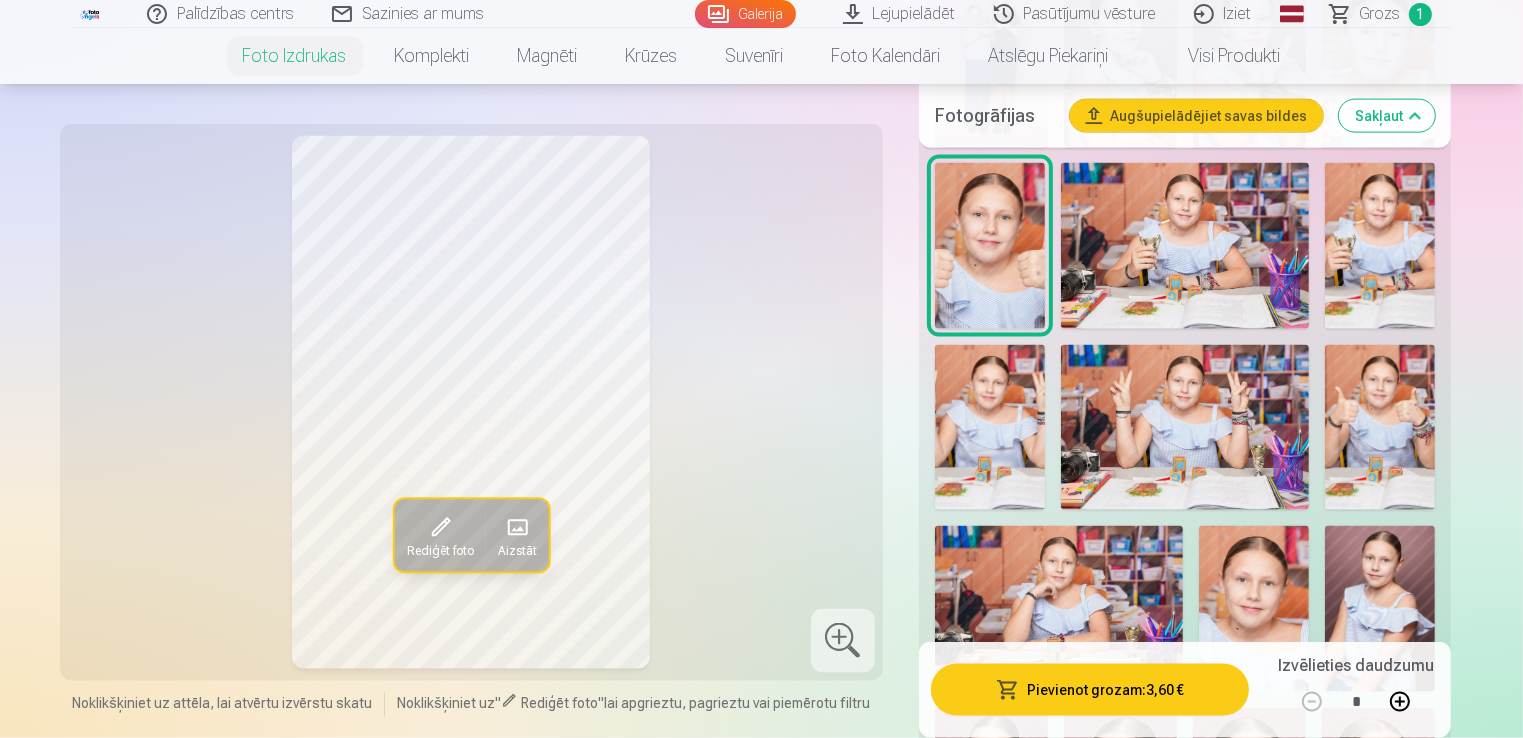 scroll, scrollTop: 2812, scrollLeft: 0, axis: vertical 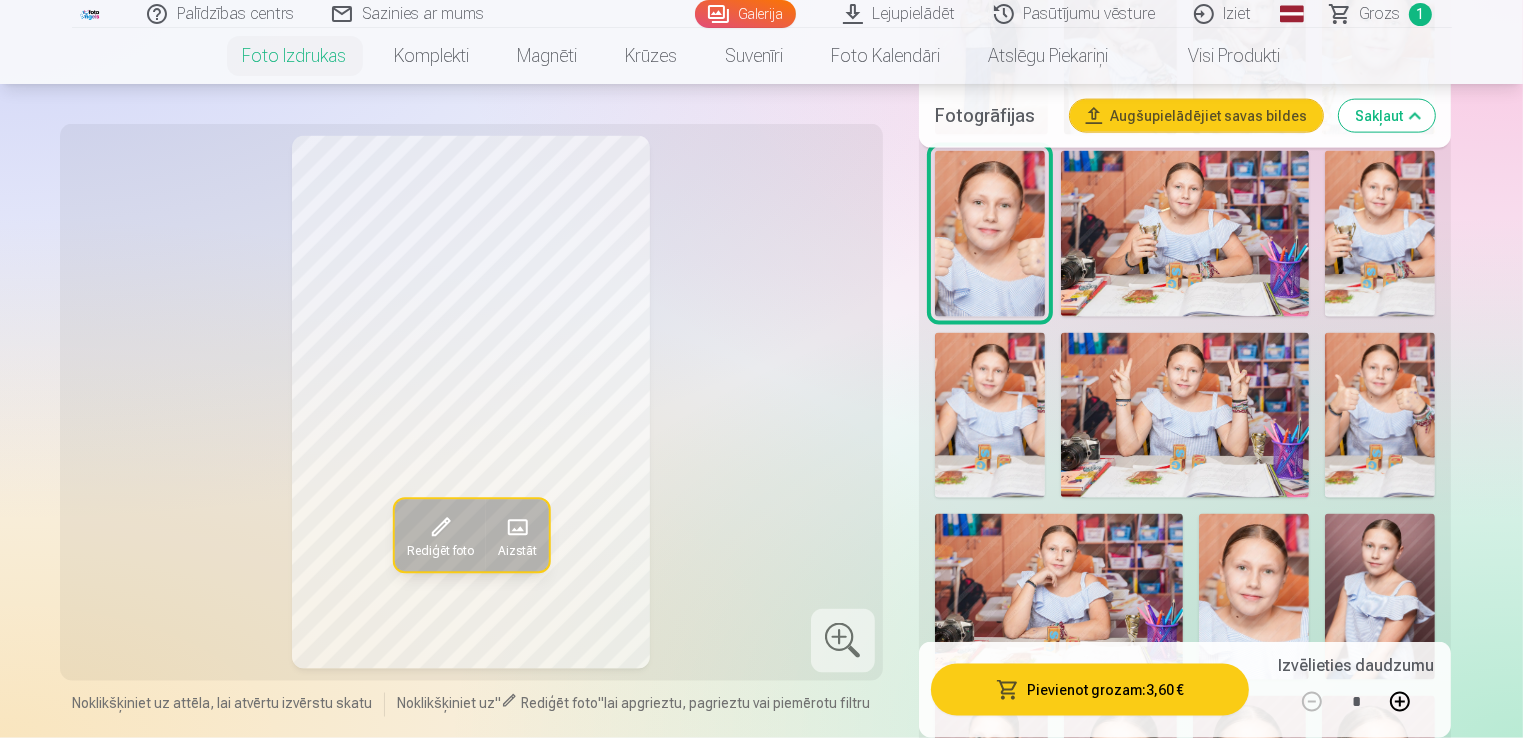 click at bounding box center (1380, 597) 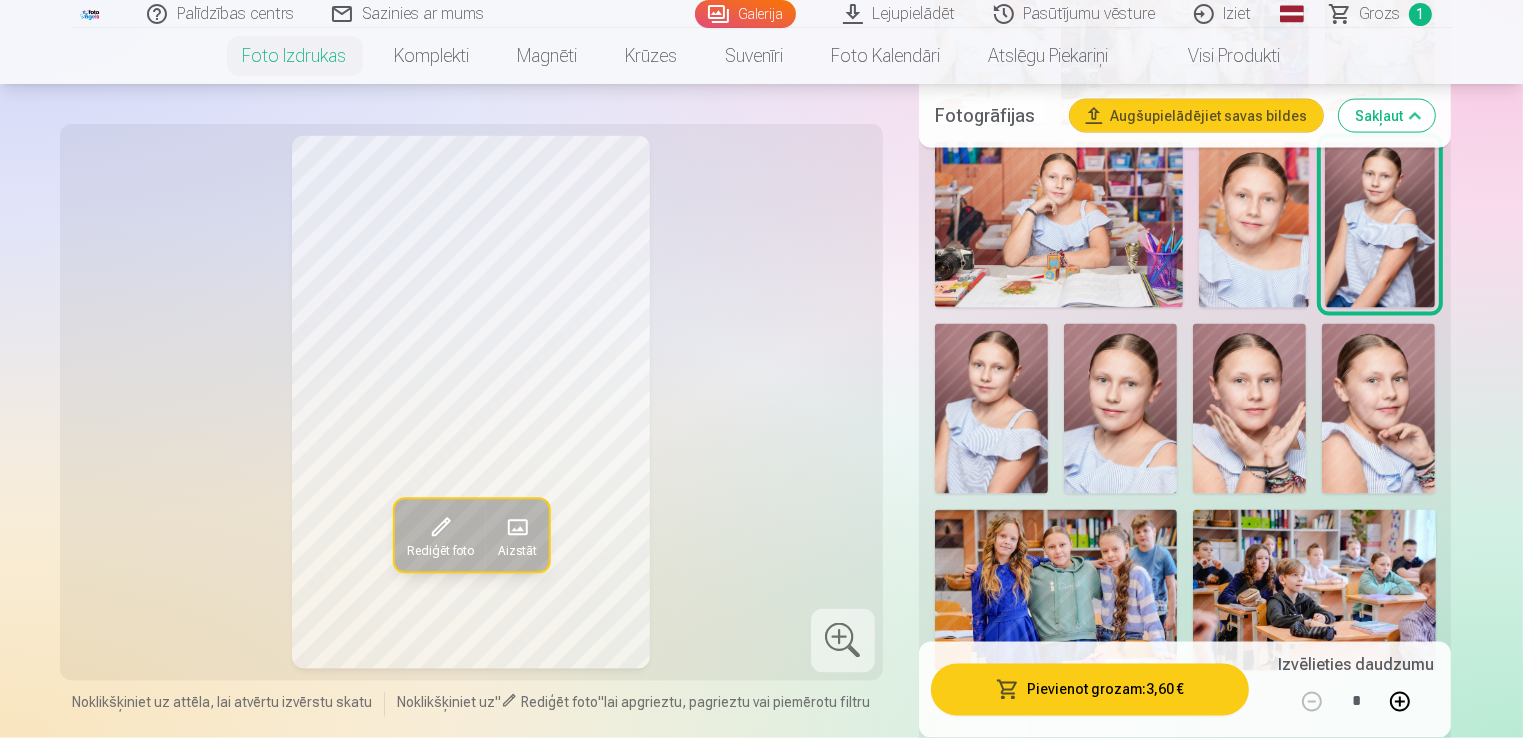 scroll, scrollTop: 3209, scrollLeft: 0, axis: vertical 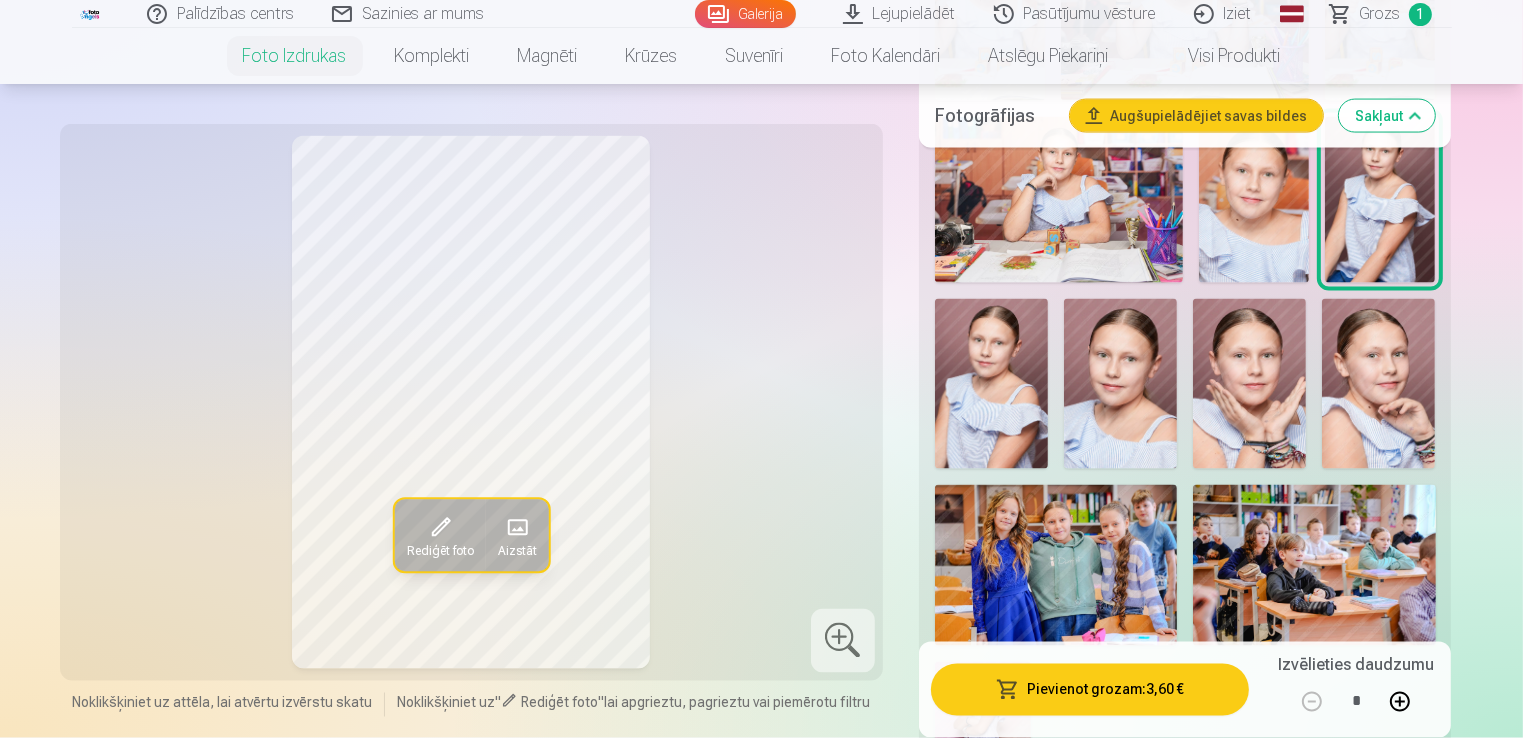 click at bounding box center [991, 384] 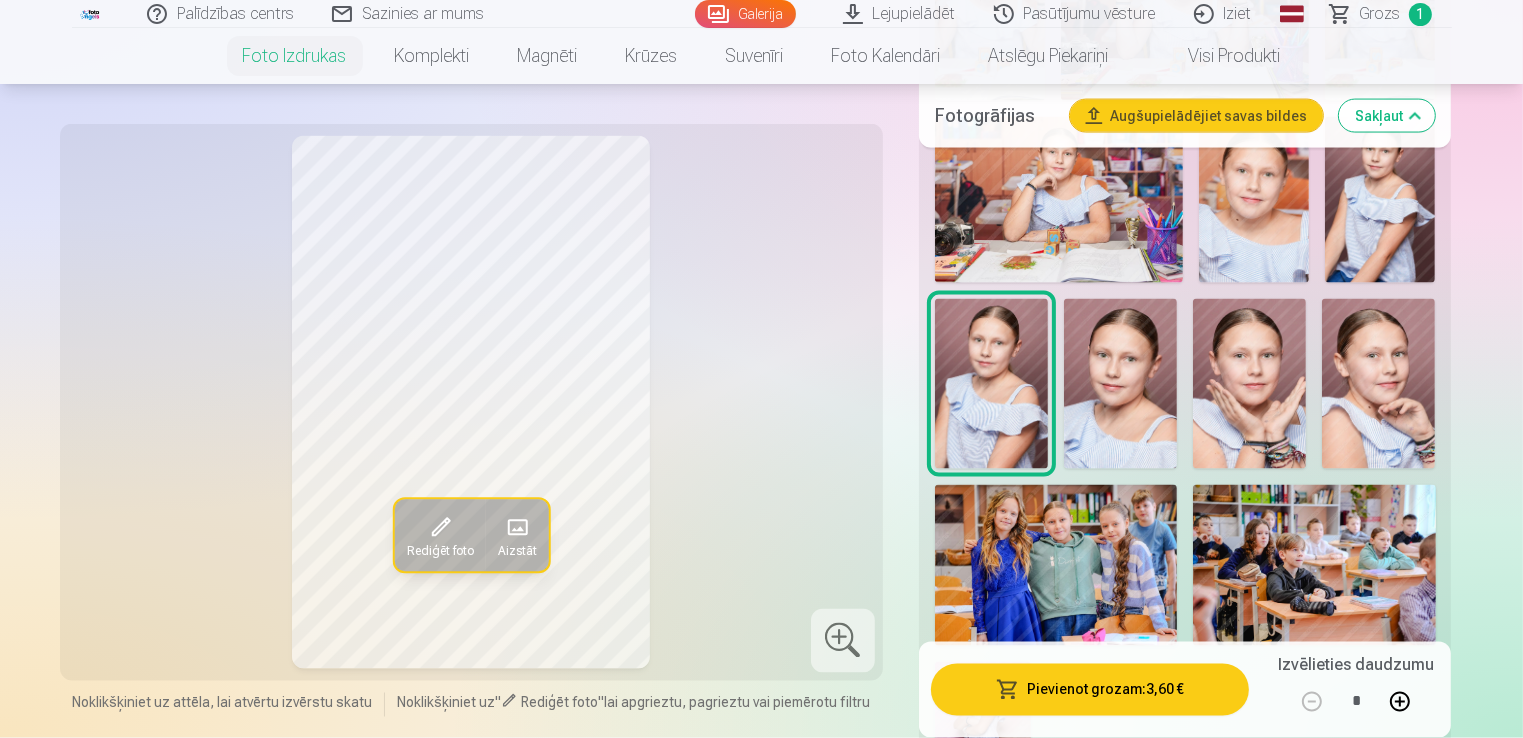 click at bounding box center (1120, 384) 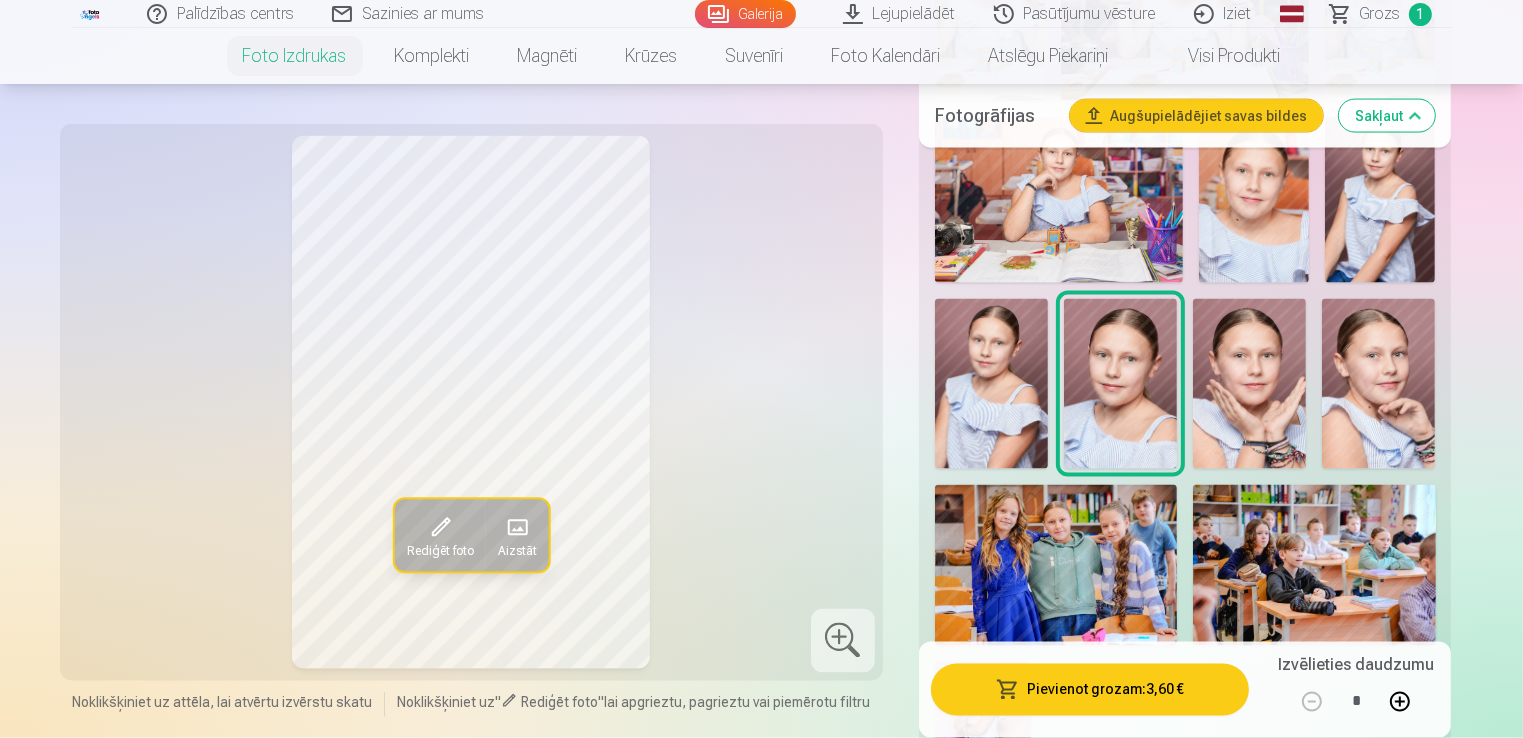 click at bounding box center [1249, 384] 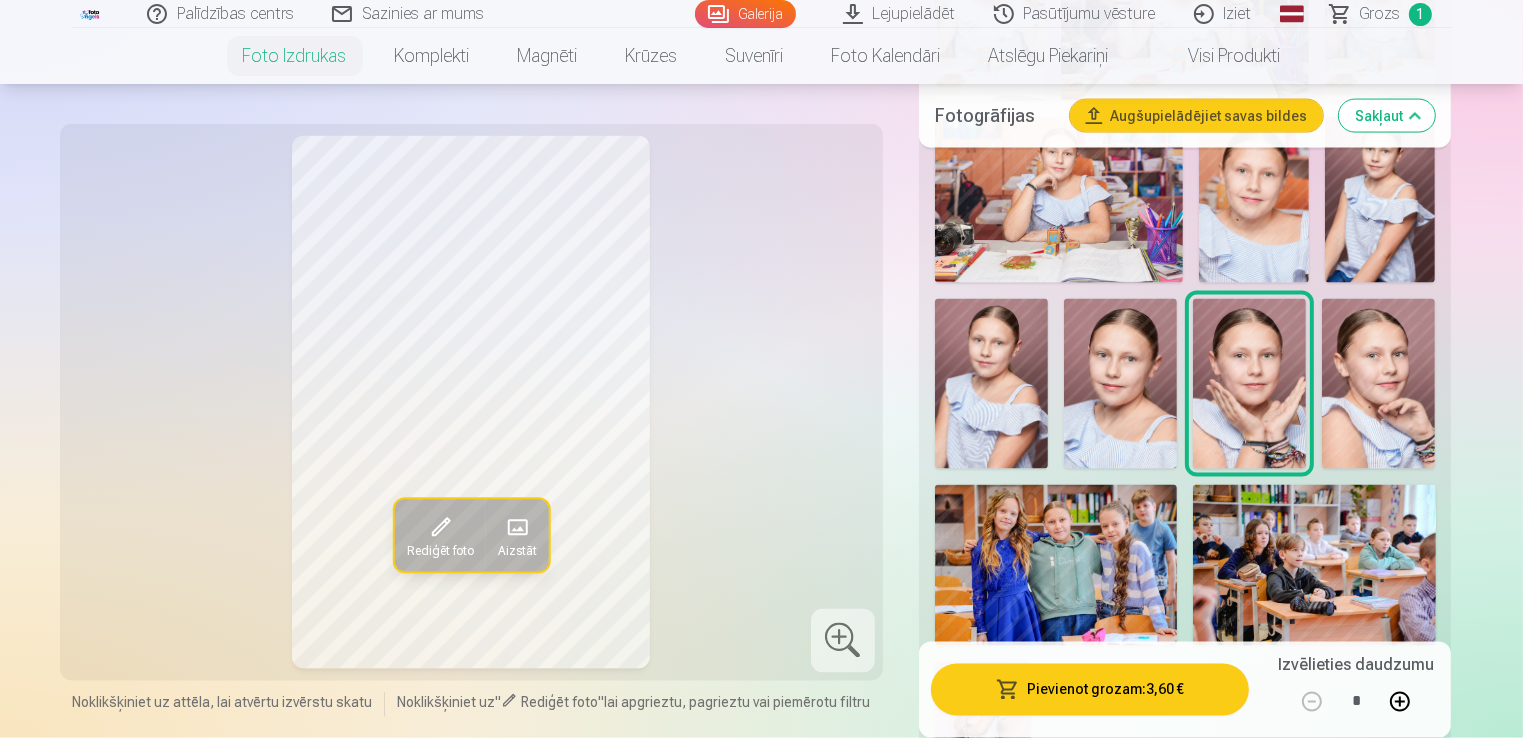 click at bounding box center [1378, 384] 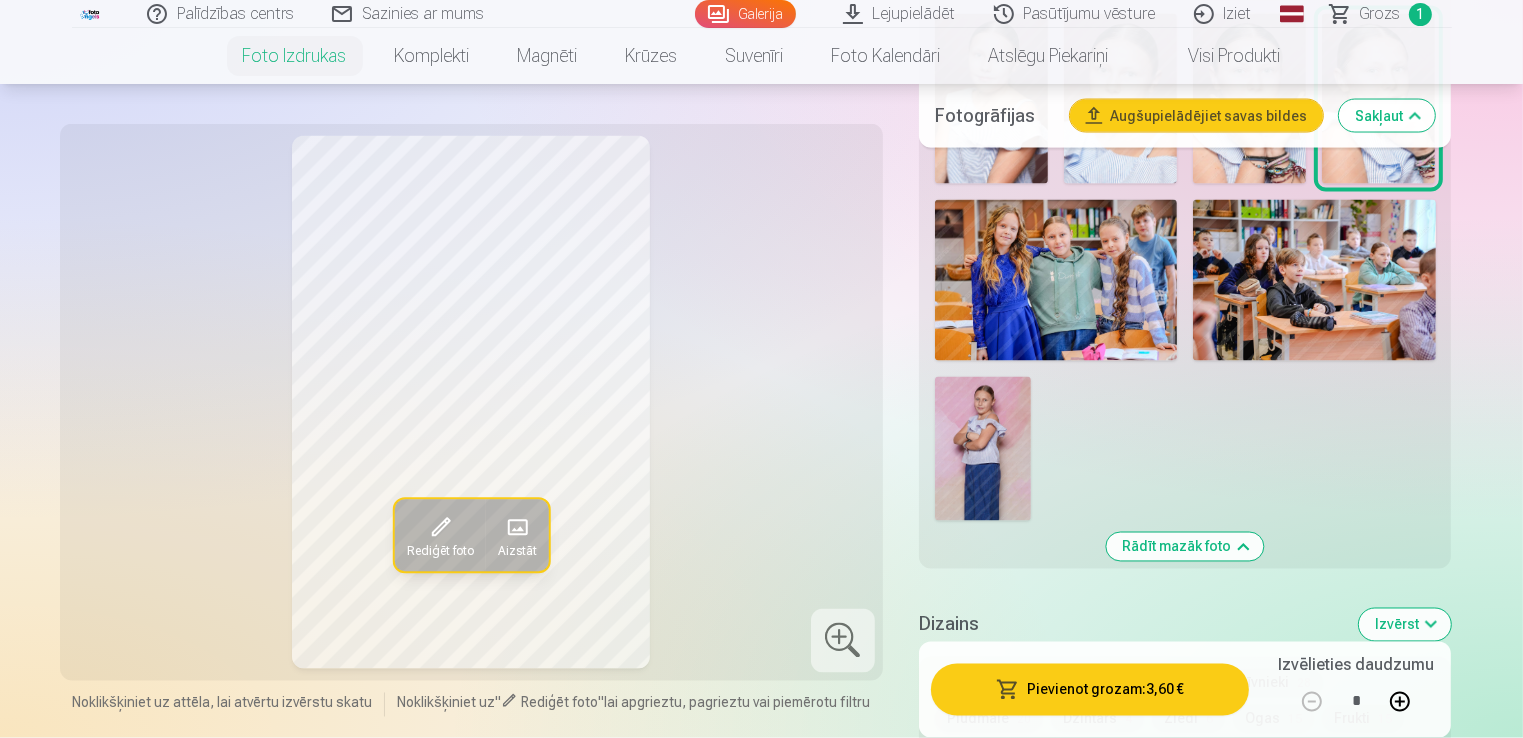 scroll, scrollTop: 3469, scrollLeft: 0, axis: vertical 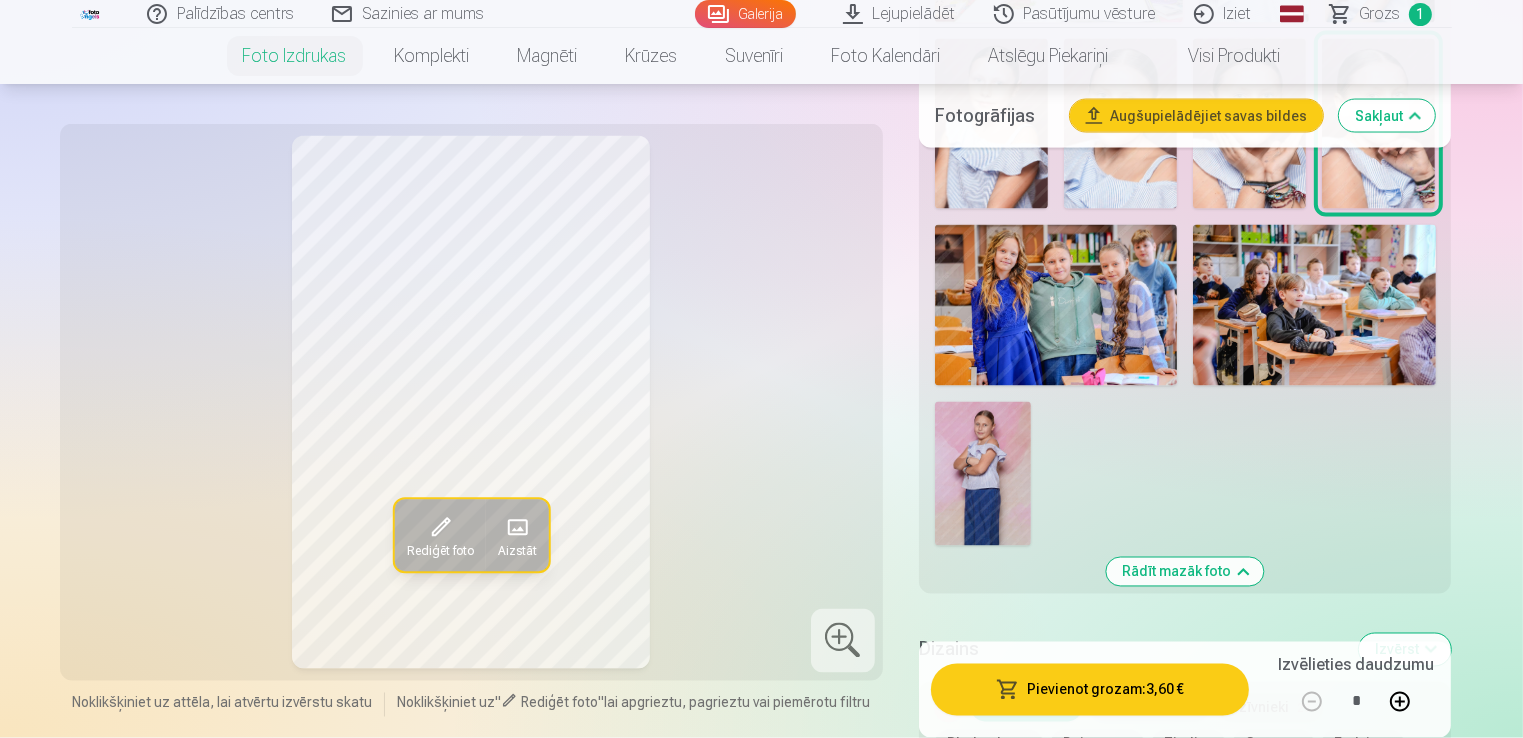 click at bounding box center [1056, 306] 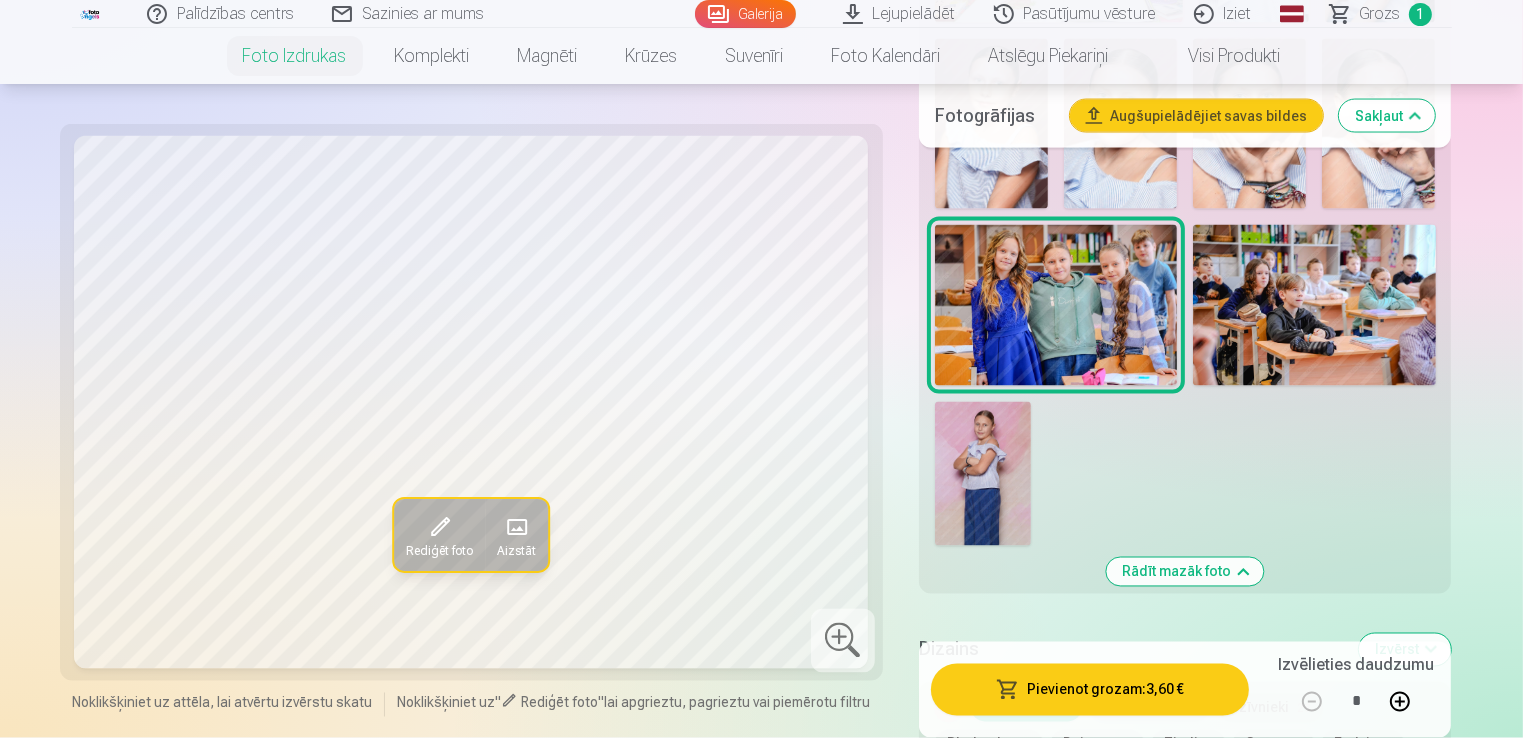 click at bounding box center (1314, 306) 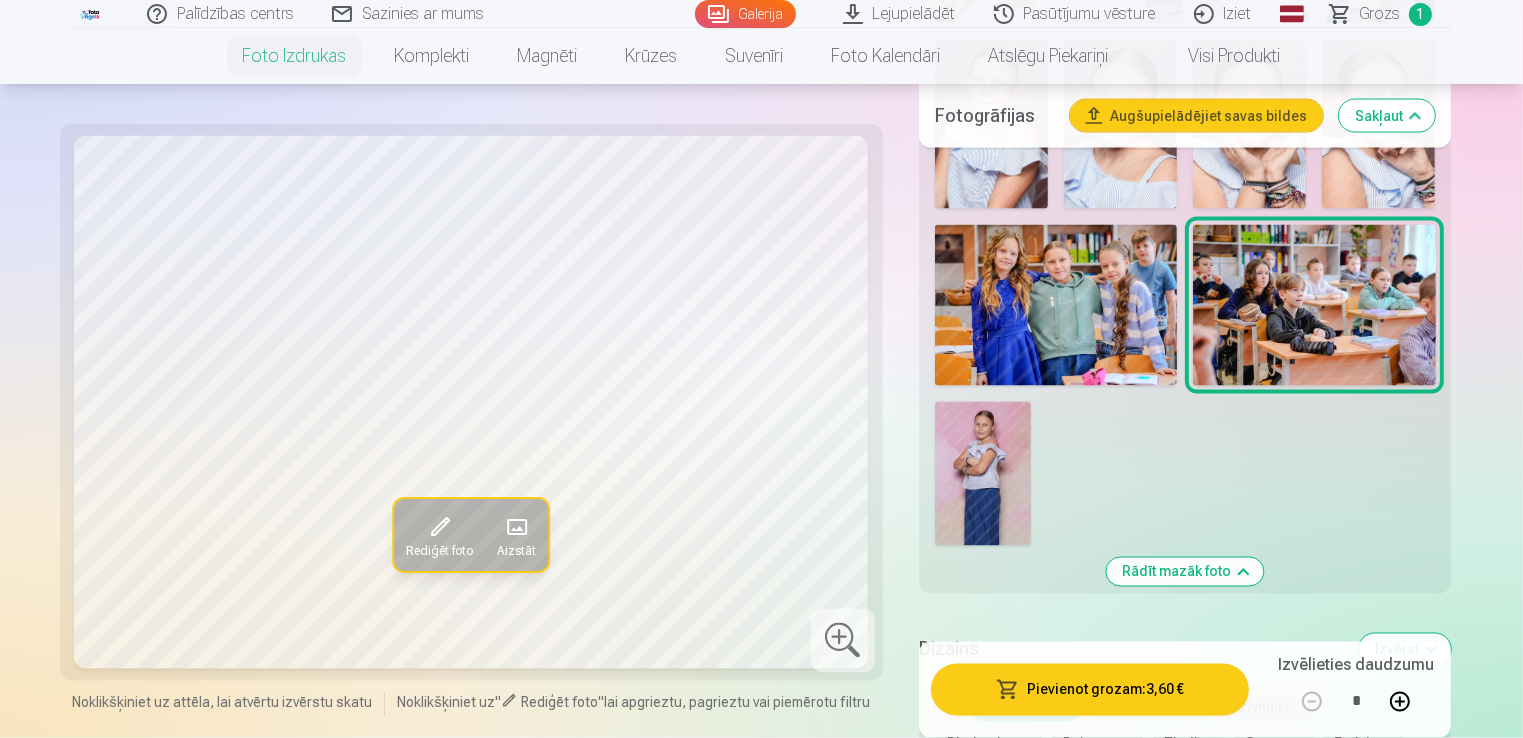 click at bounding box center (983, 474) 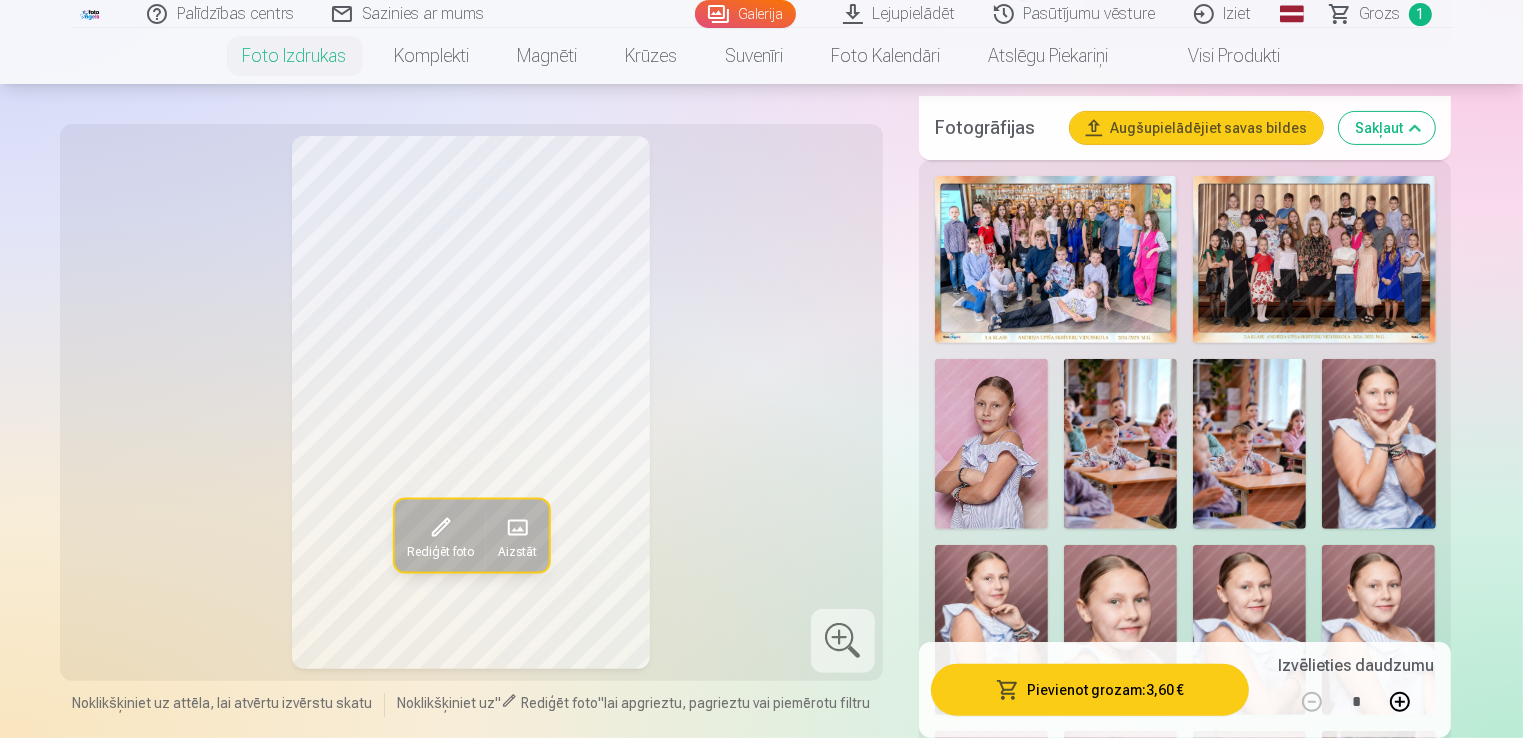 scroll, scrollTop: 656, scrollLeft: 0, axis: vertical 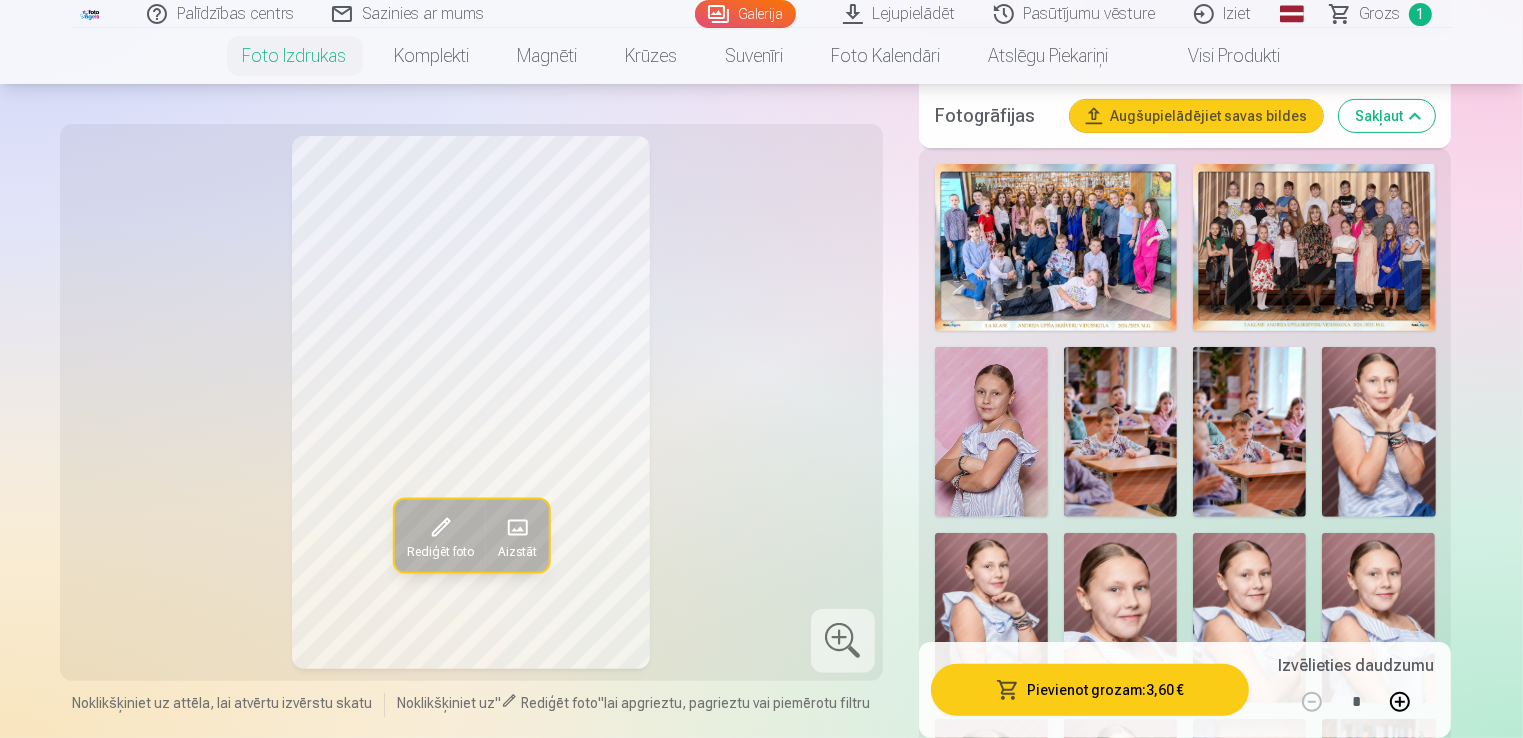click at bounding box center (991, 432) 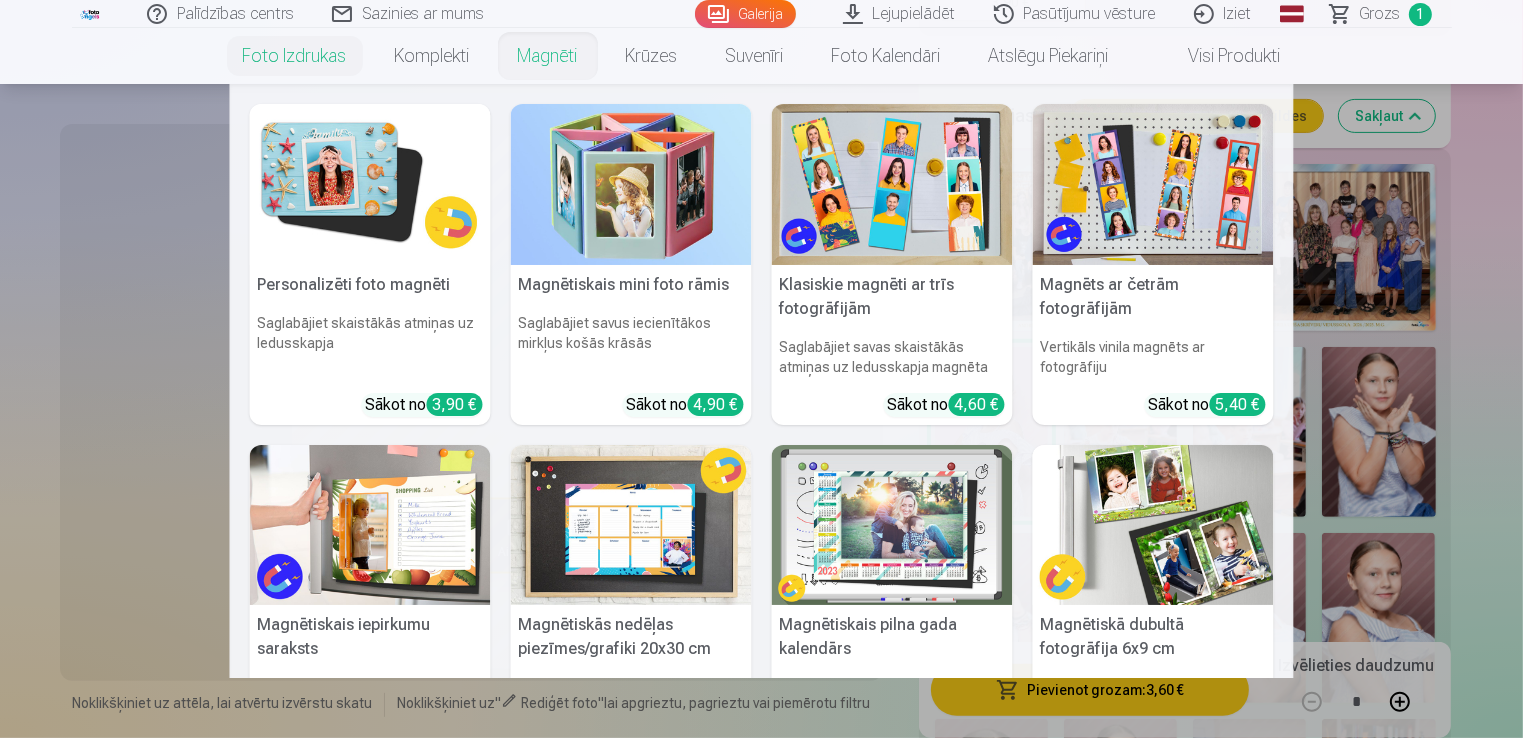 click on "Magnēti" at bounding box center (548, 56) 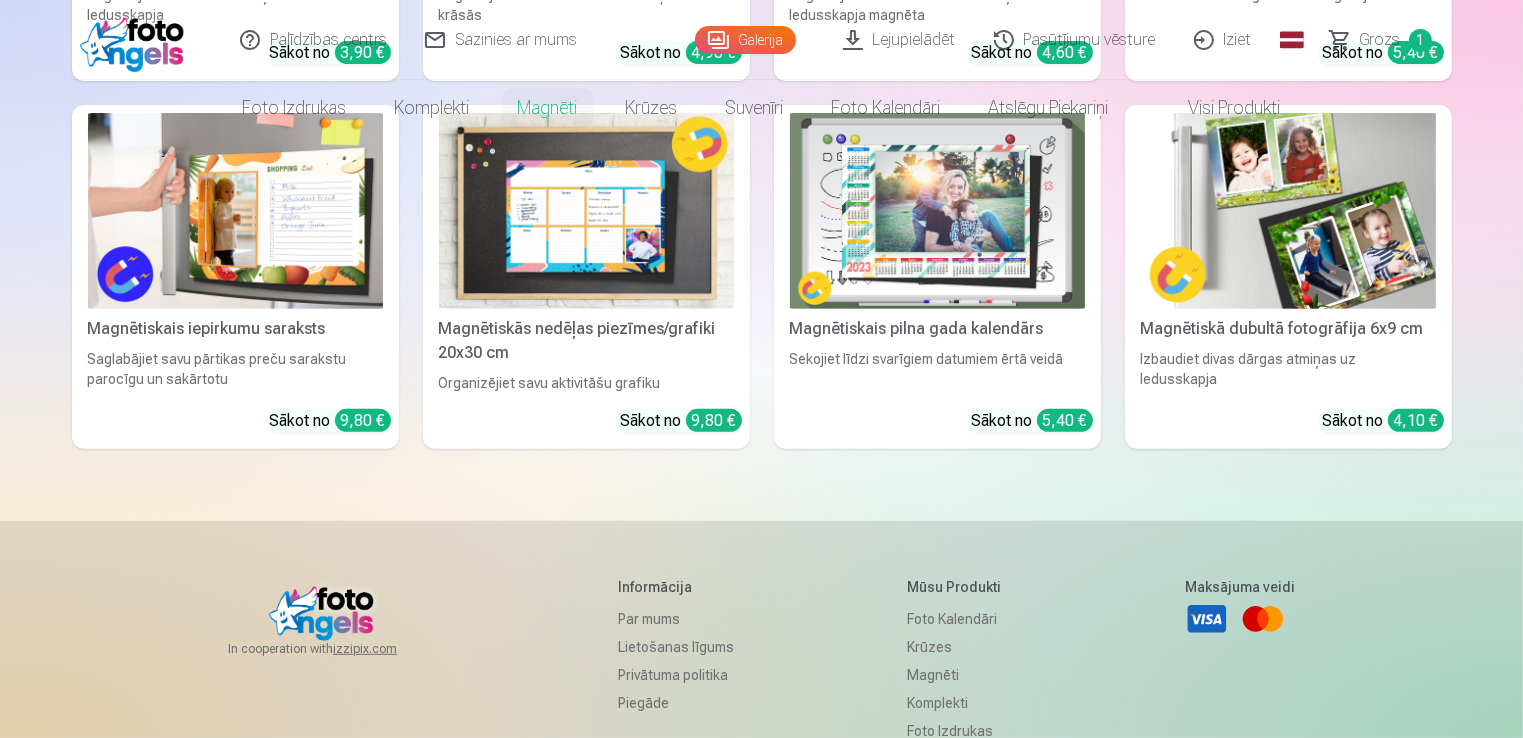 scroll, scrollTop: 0, scrollLeft: 0, axis: both 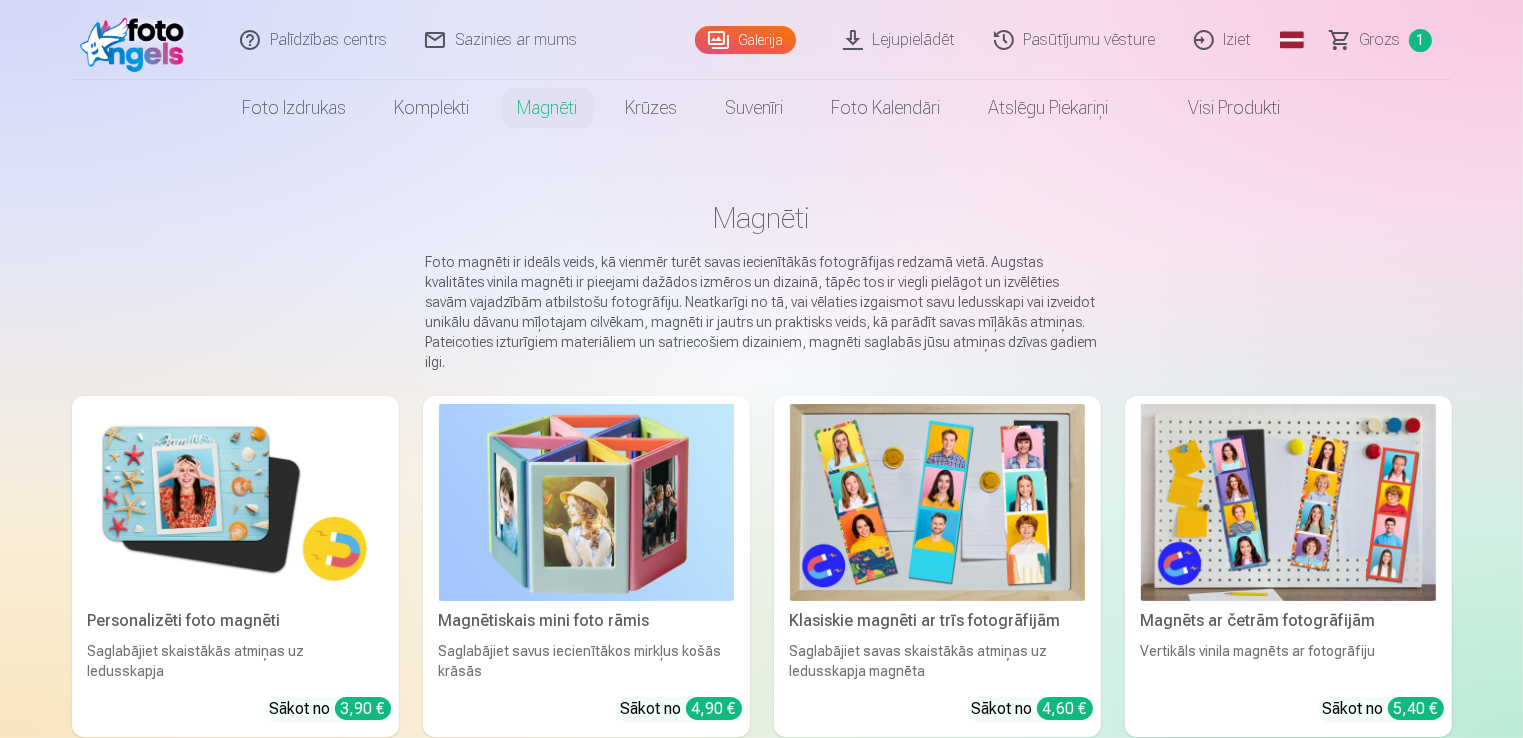 click at bounding box center (937, 502) 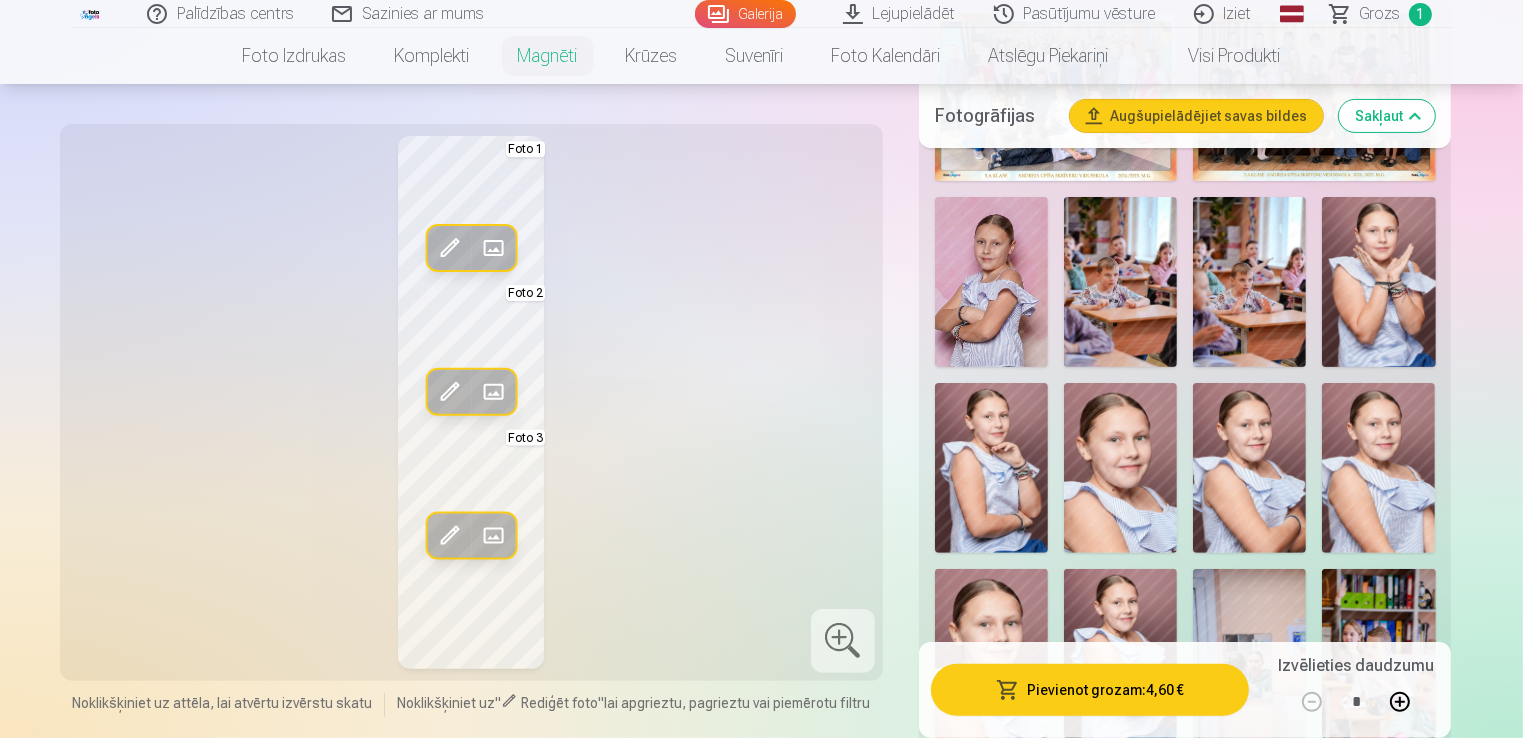 scroll, scrollTop: 594, scrollLeft: 0, axis: vertical 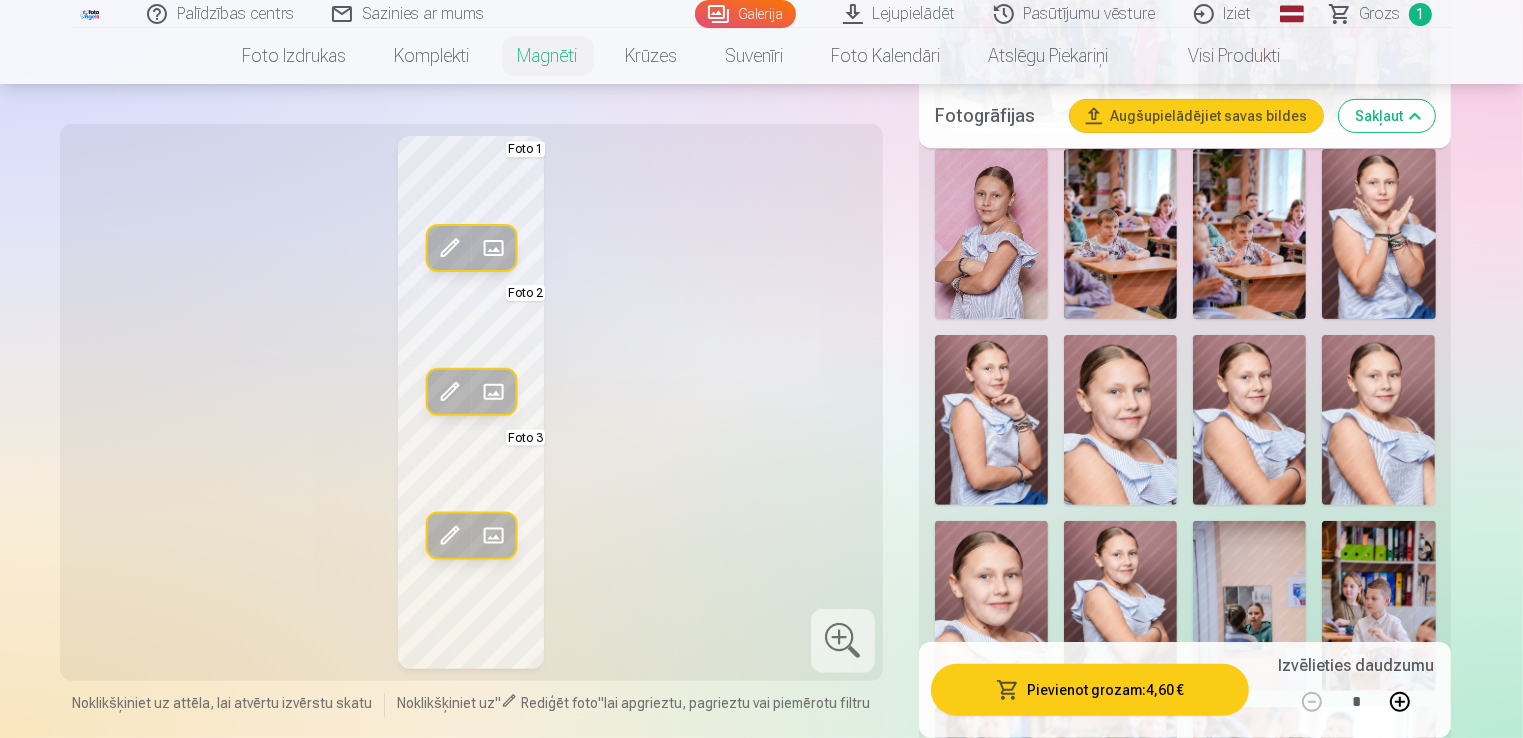 click at bounding box center (991, 234) 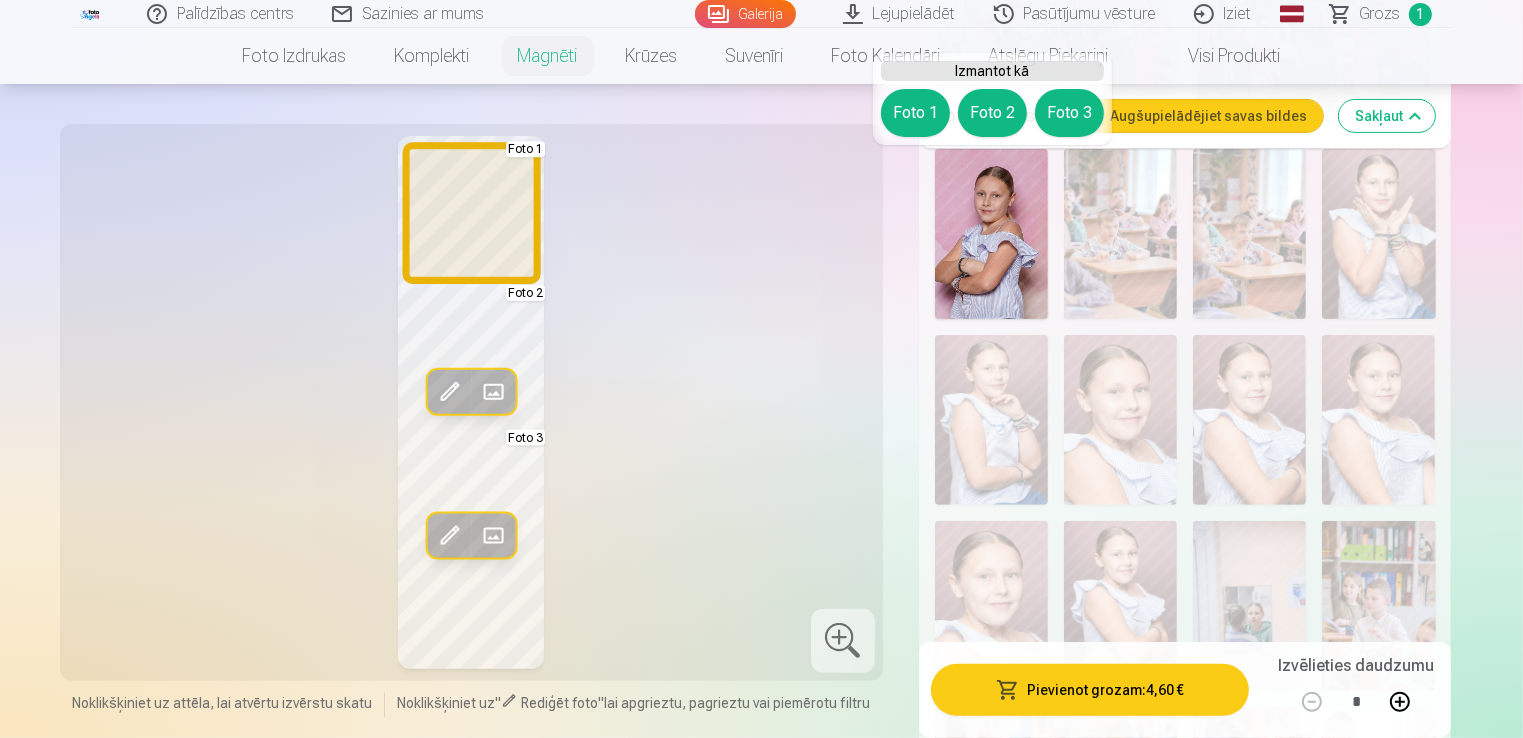 click on "Foto   1" at bounding box center [915, 113] 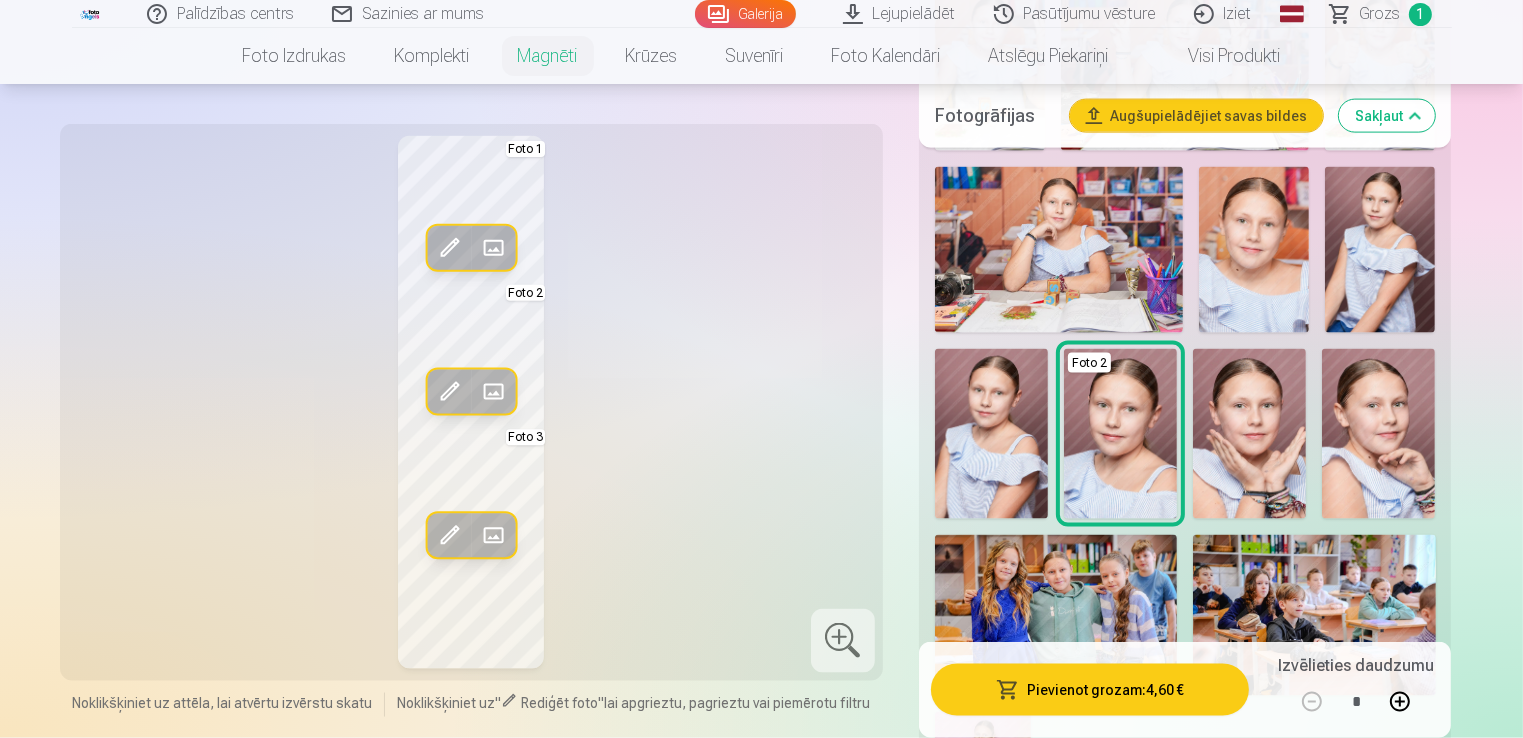 scroll, scrollTop: 2921, scrollLeft: 0, axis: vertical 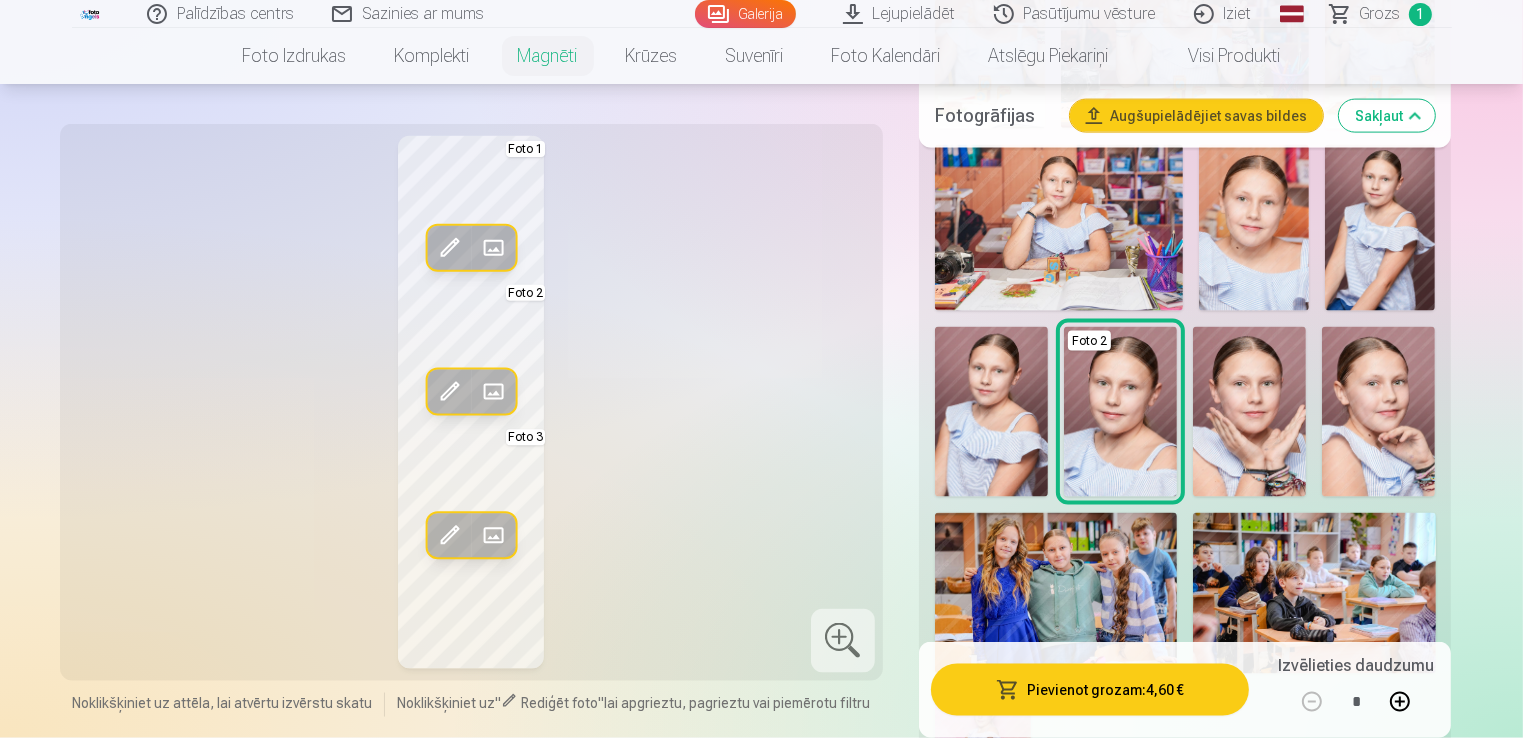 click at bounding box center [1380, 228] 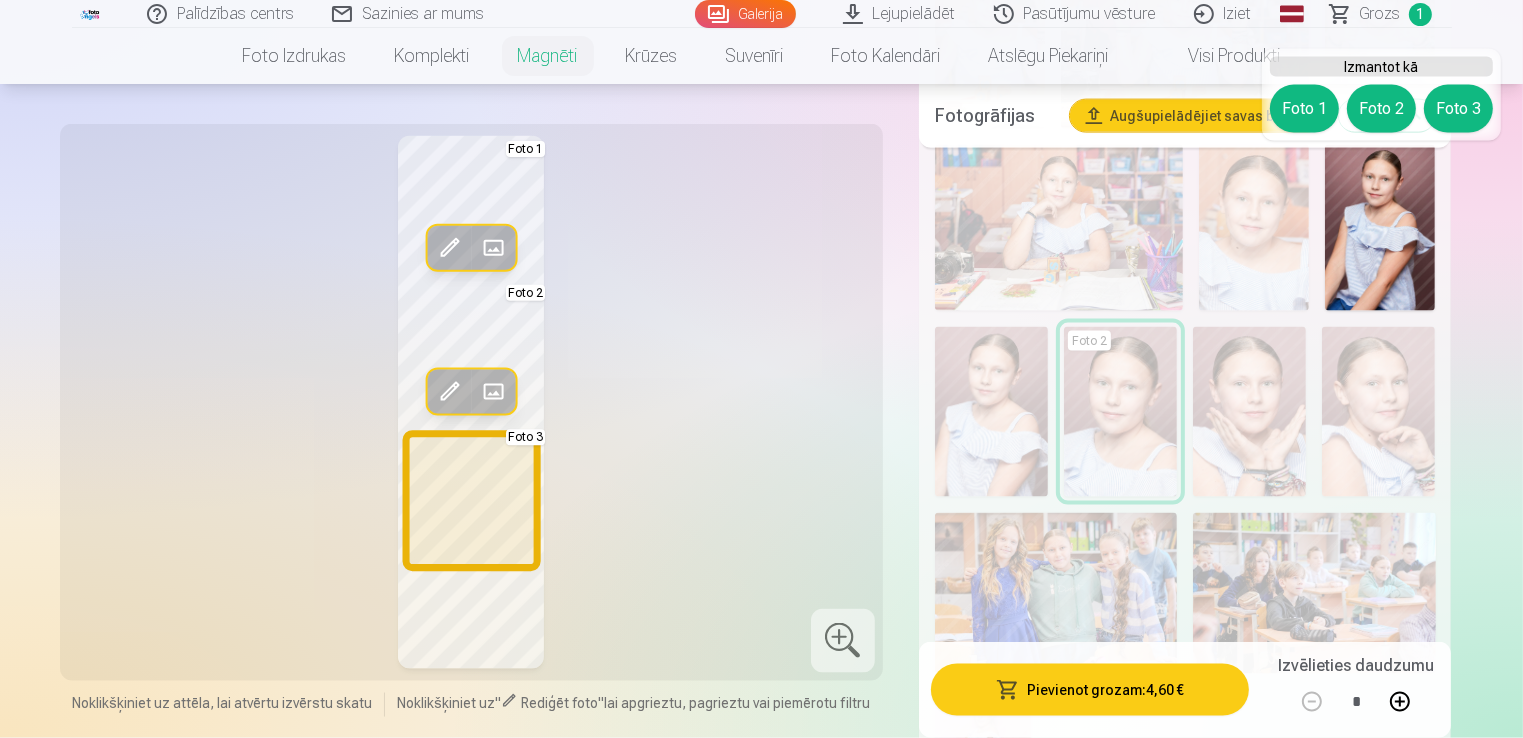 click on "Foto   3" at bounding box center [1458, 109] 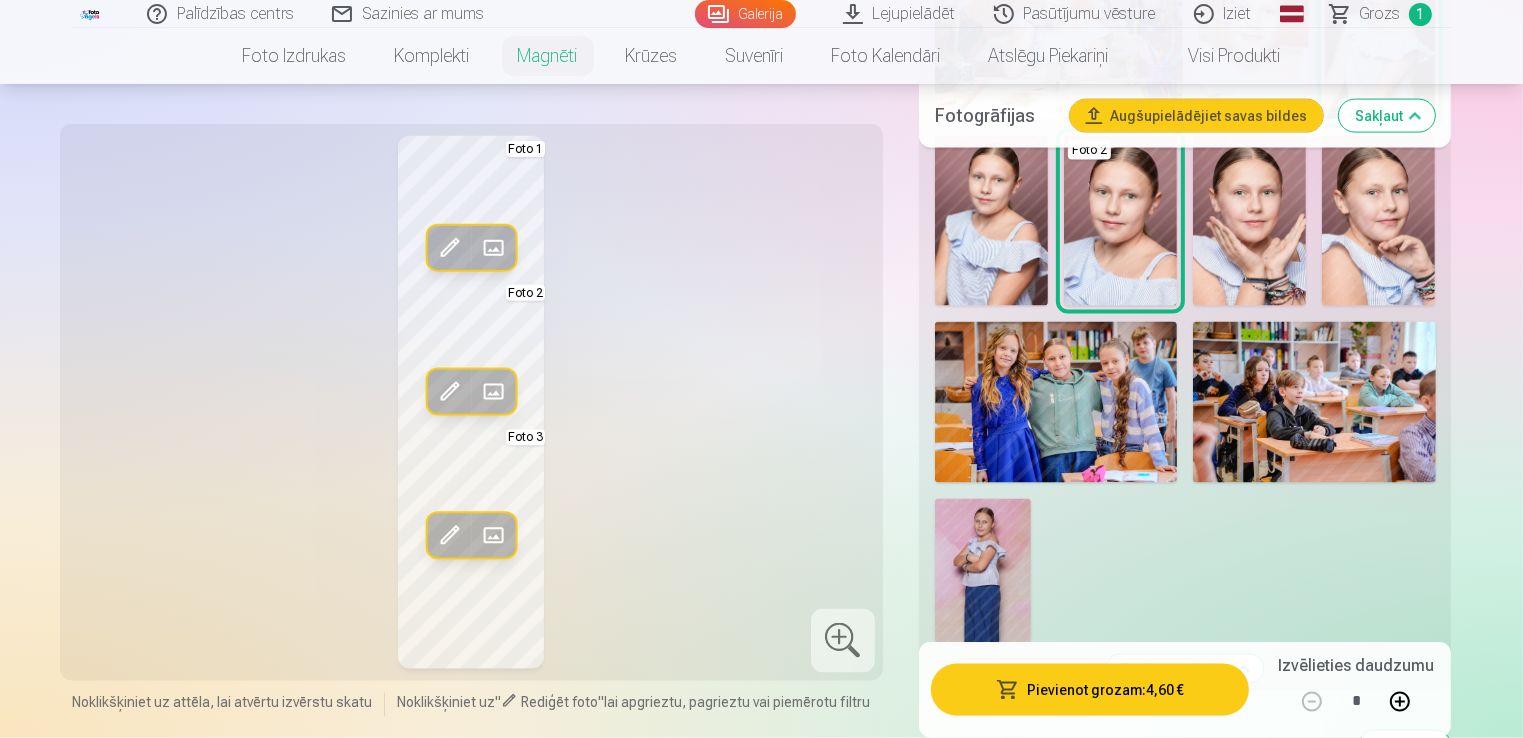 scroll, scrollTop: 3064, scrollLeft: 0, axis: vertical 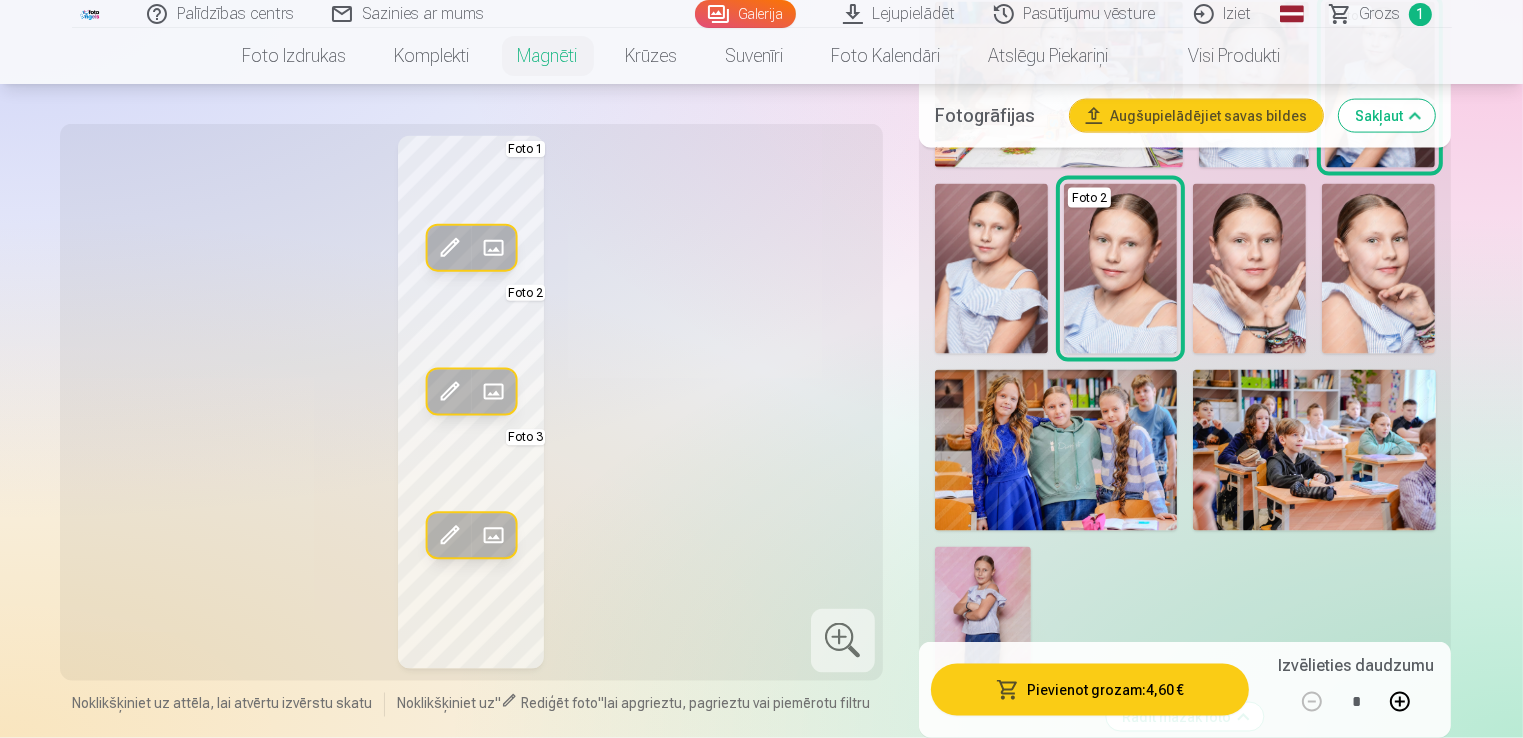 click on "Palīdzības centrs Sazinies ar mums Galerija Lejupielādēt Pasūtījumu vēsture Iziet Global Latvian (lv) Lithuanian (lt) Russian (ru) English (en) Grozs 1 Foto izdrukas Augstas kvalitātes fotoattēlu izdrukas 210 gsm papīrs, piesātināta krāsa un detalizācija Sākot no  3,60 € Augstas kvalitātes grupu fotoattēlu izdrukas Spilgtas krāsas uz Fuji Film Crystal fotopapīra Sākot no  4,30 € Foto kolāža no divām fotogrāfijām Divi neaizmirstami mirkļi vienā skaistā bildē Sākot no  4,10 € Foto izdrukas dokumentiem Universālas foto izdrukas dokumentiem (6 fotogrāfijas) Sākot no  4,40 € Augstas izšķirtspējas digitālais fotoattēls JPG formātā Iemūžiniet savas atmiņas ērtā digitālā veidā Sākot no  6,00 € See all products Komplekti Pilns Atmiņu Komplekts – Drukātas (15×23cm, 40% ATLAIDE) un 🎁 Digitālas Fotogrāfijas   Klasiskais komplekts Sākot no  19,20 € Populārs komplekts Sākot no  24,00 € Premium komplekts + 🎁  Sākot no  31,90 € Krūzes" at bounding box center [761, 2310] 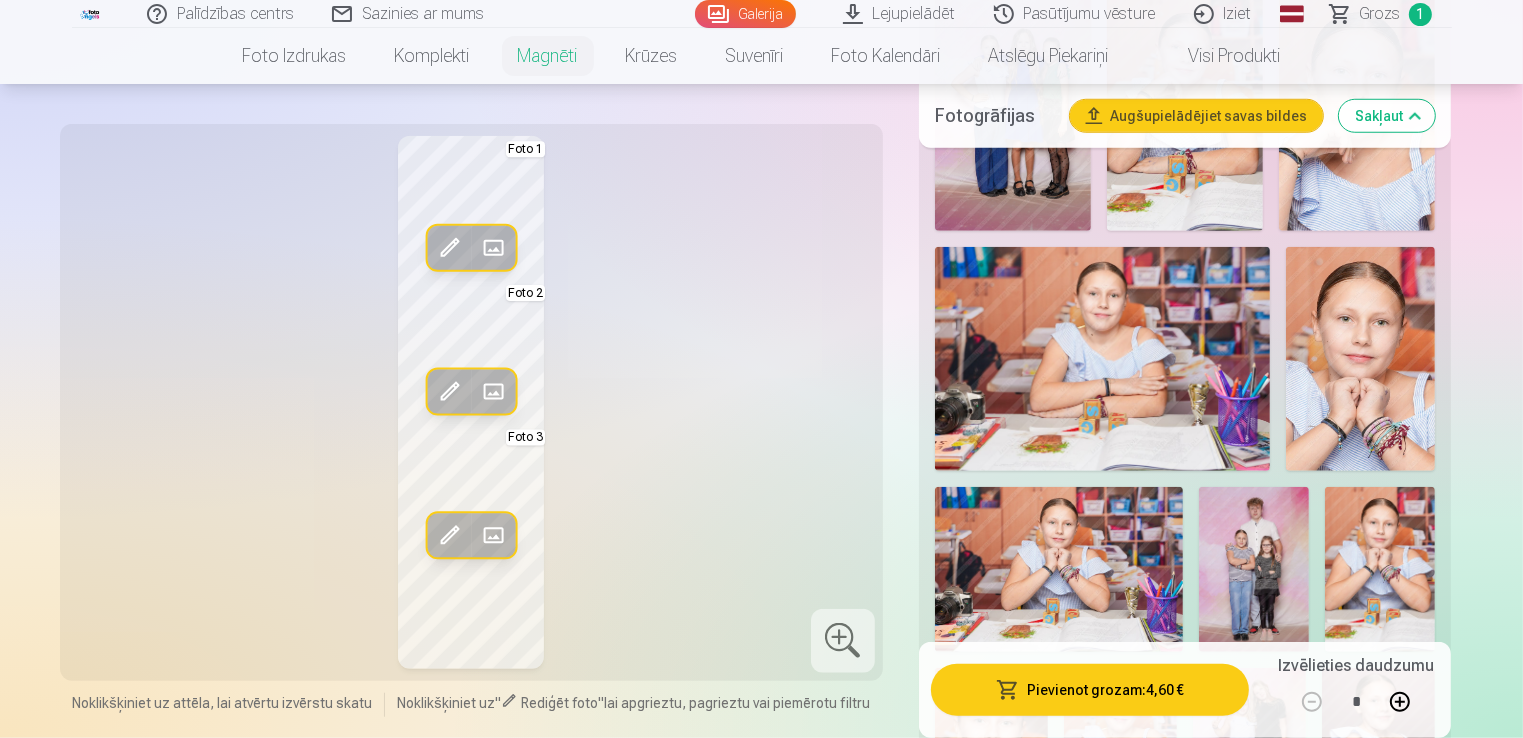 scroll, scrollTop: 1651, scrollLeft: 0, axis: vertical 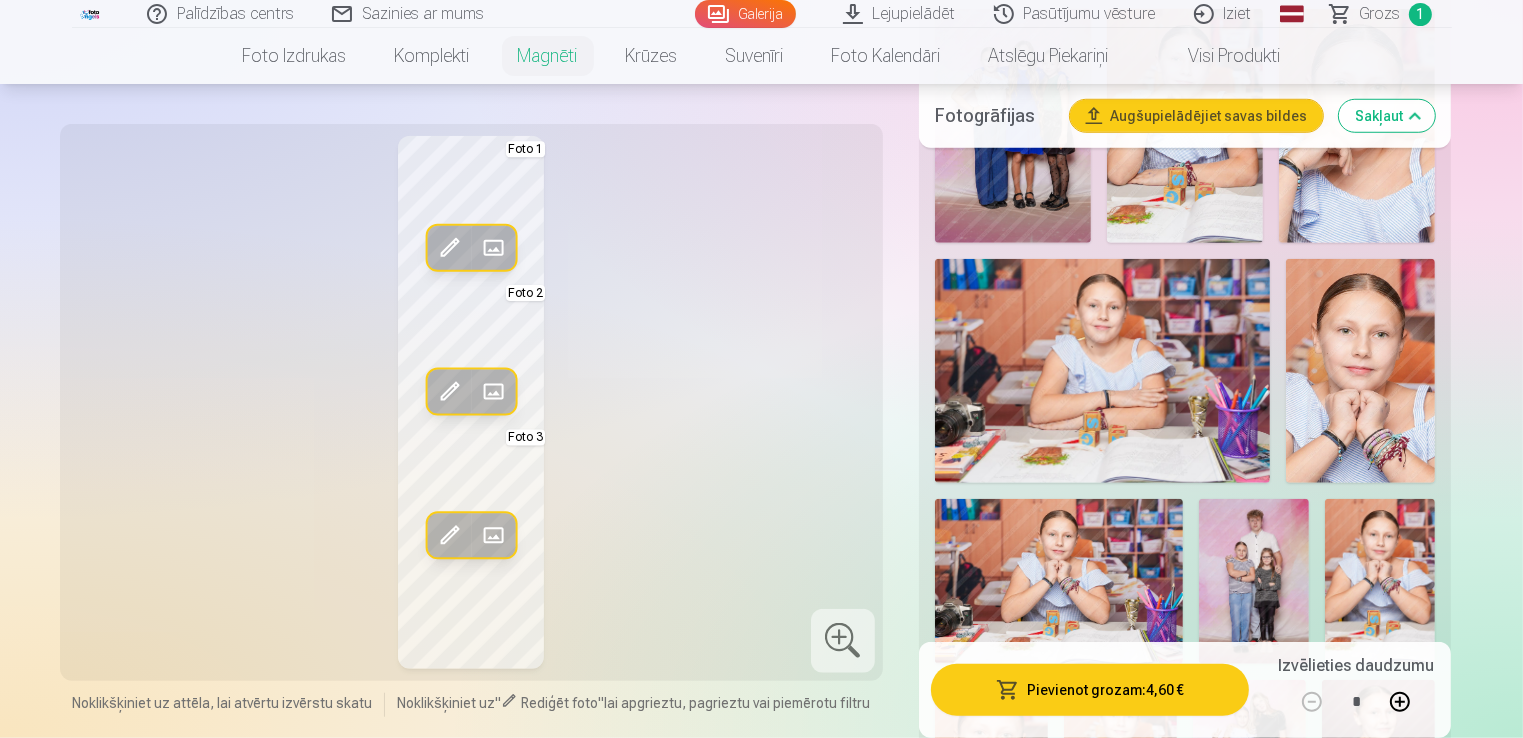 click at bounding box center [1103, 371] 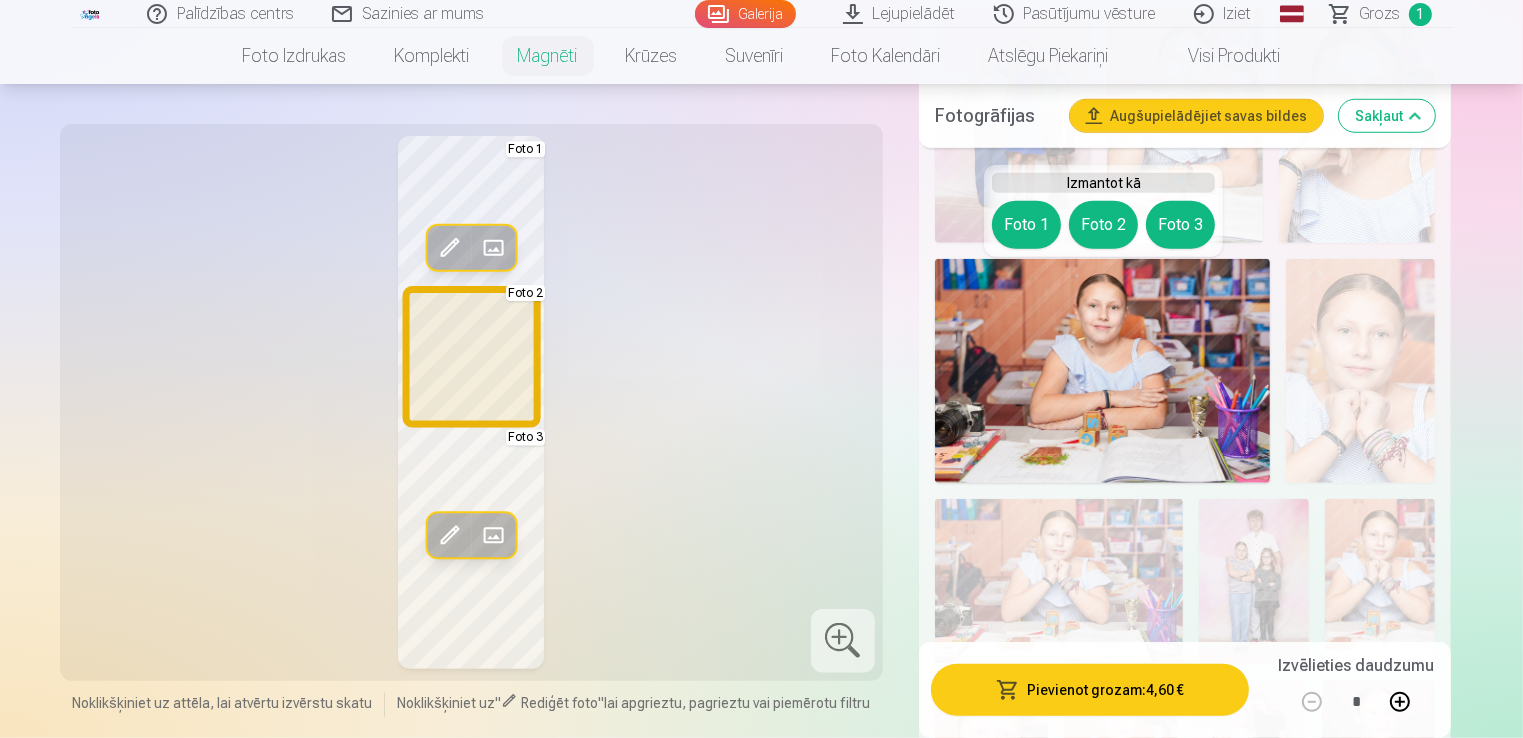 click on "Foto   2" at bounding box center [1103, 225] 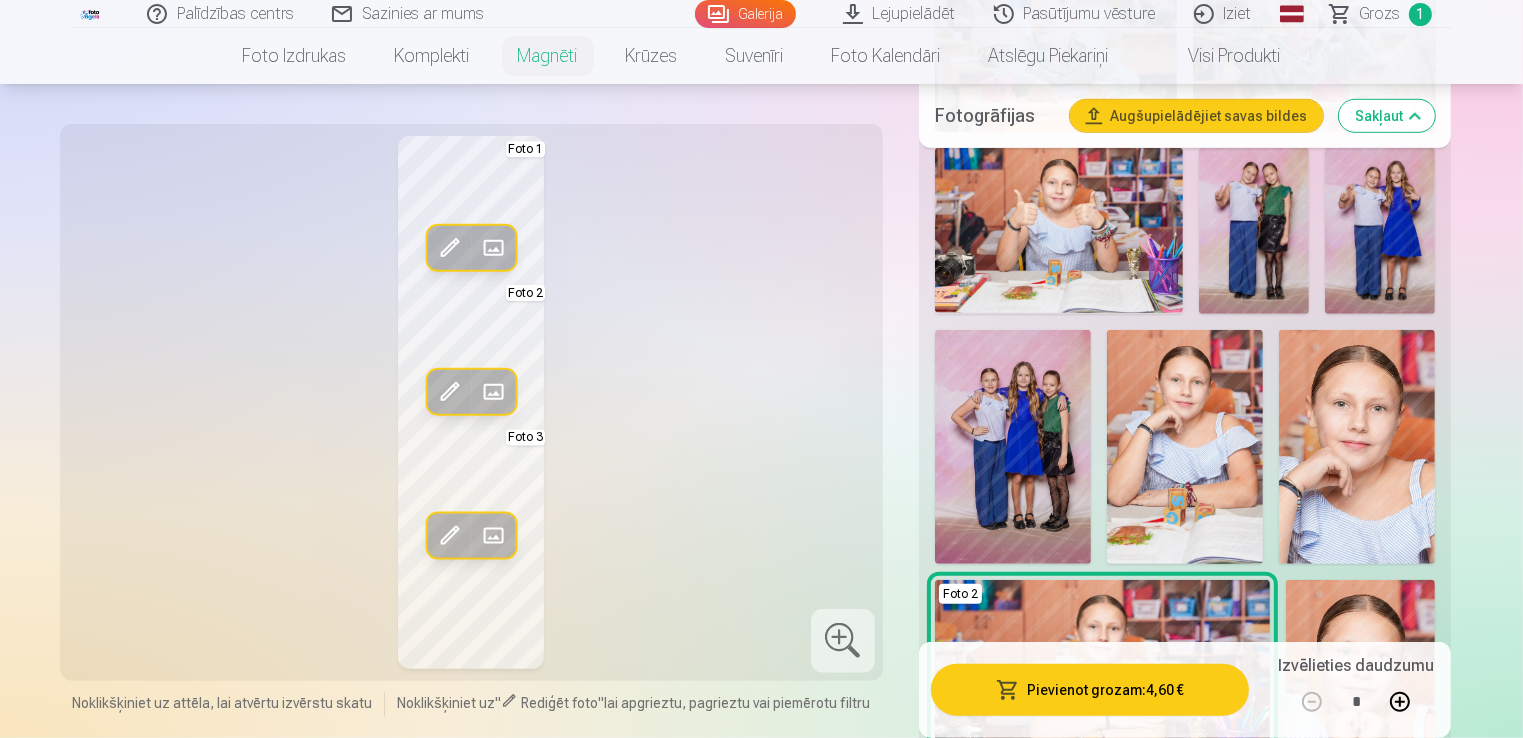 scroll, scrollTop: 1152, scrollLeft: 0, axis: vertical 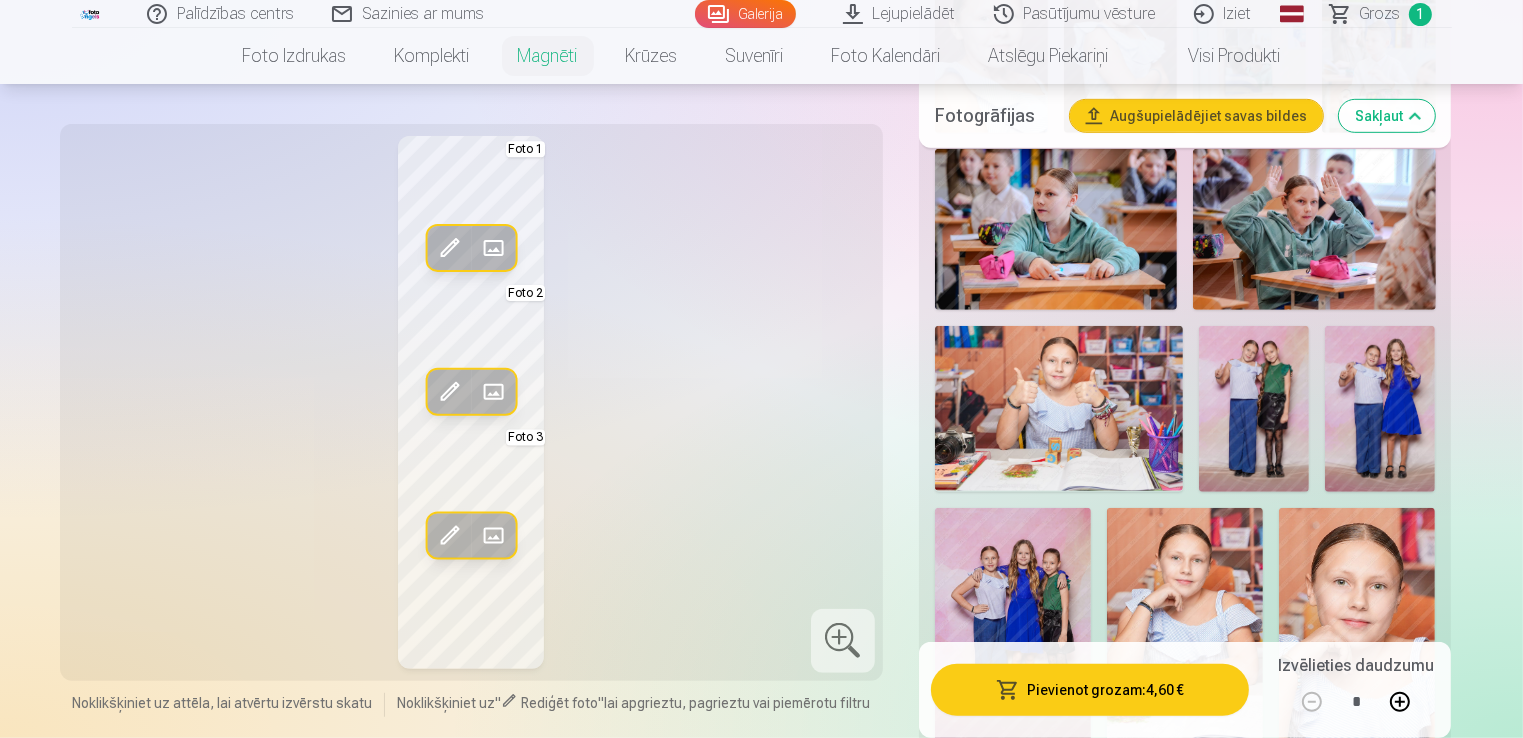 click at bounding box center [1059, 408] 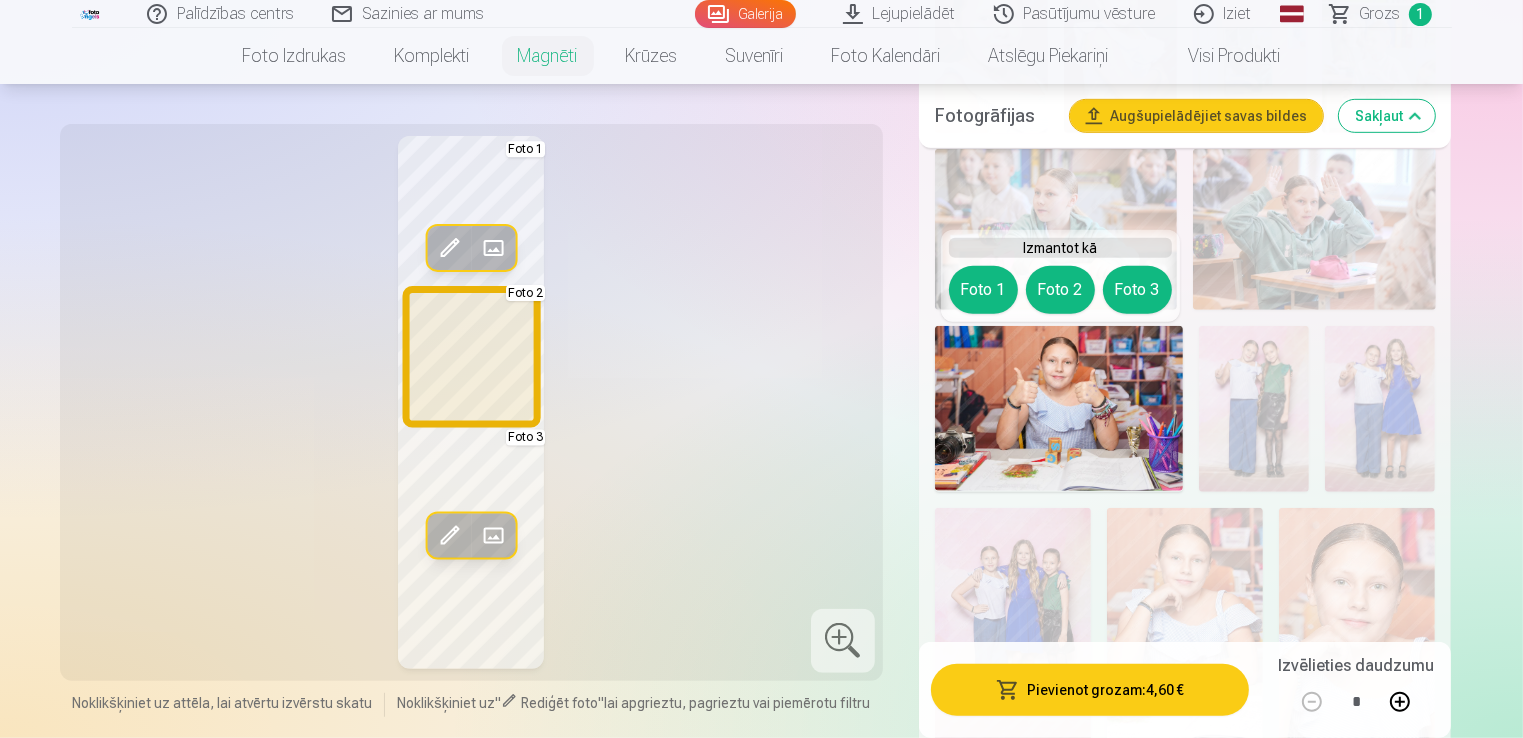 click on "Foto   2" at bounding box center [1060, 290] 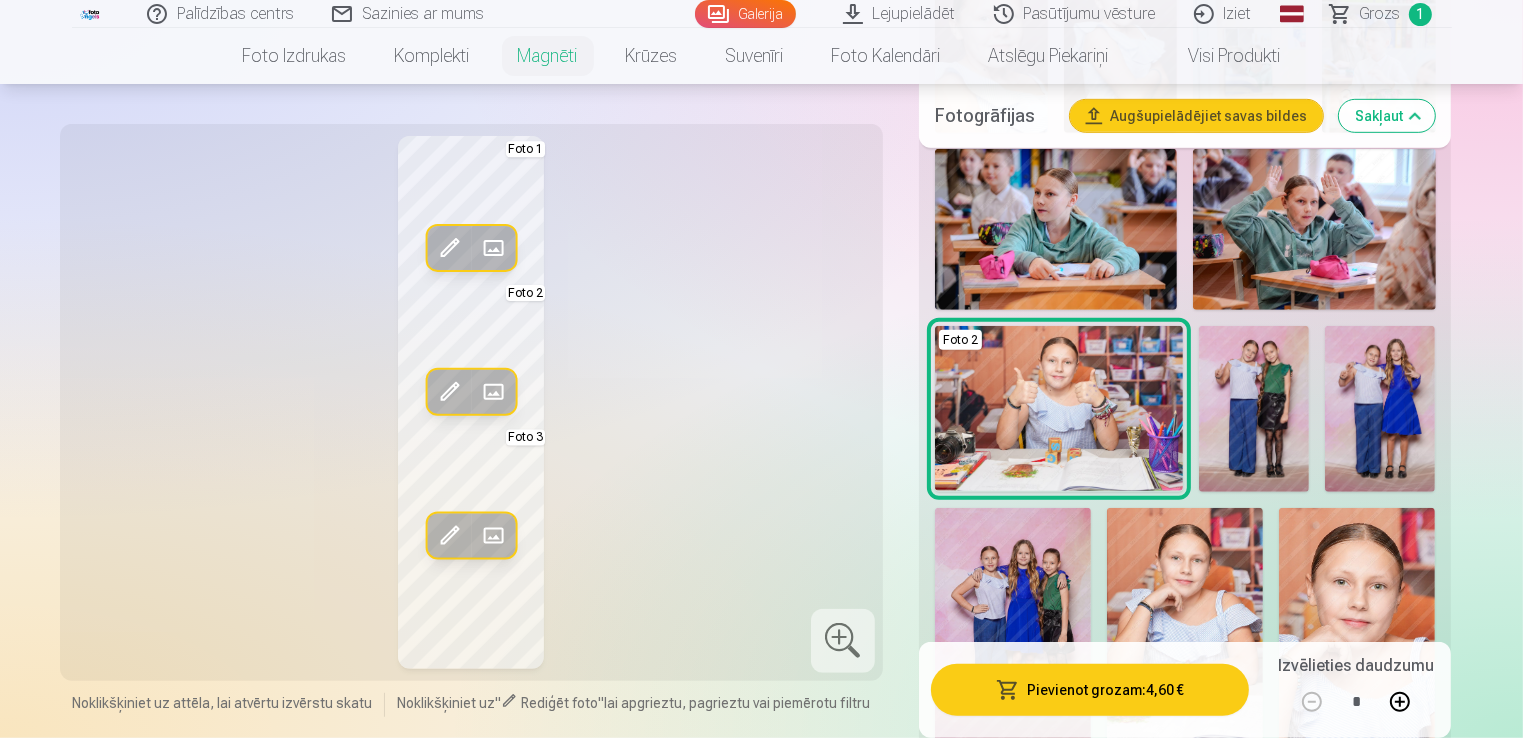 click at bounding box center [1056, 230] 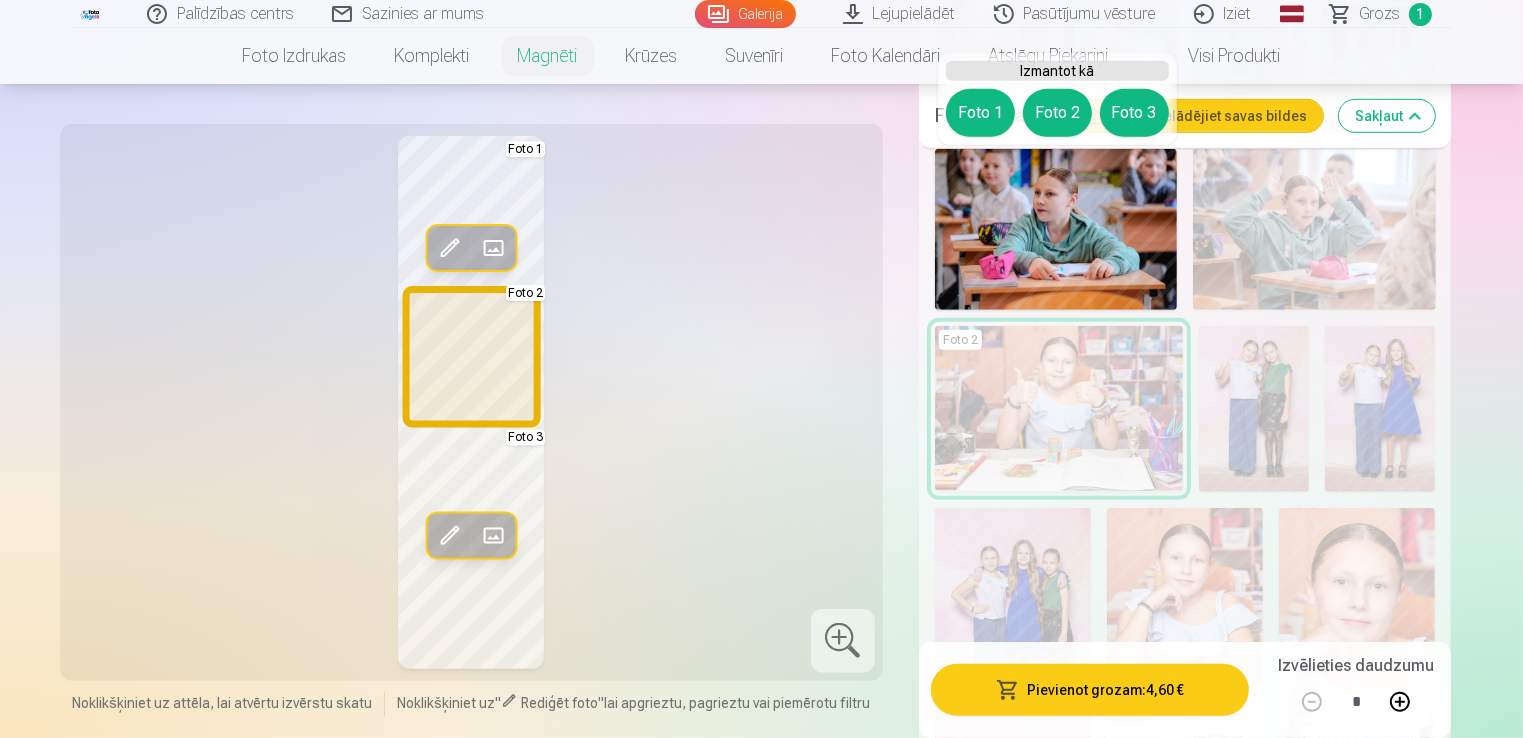 click on "Foto   2" at bounding box center (1057, 113) 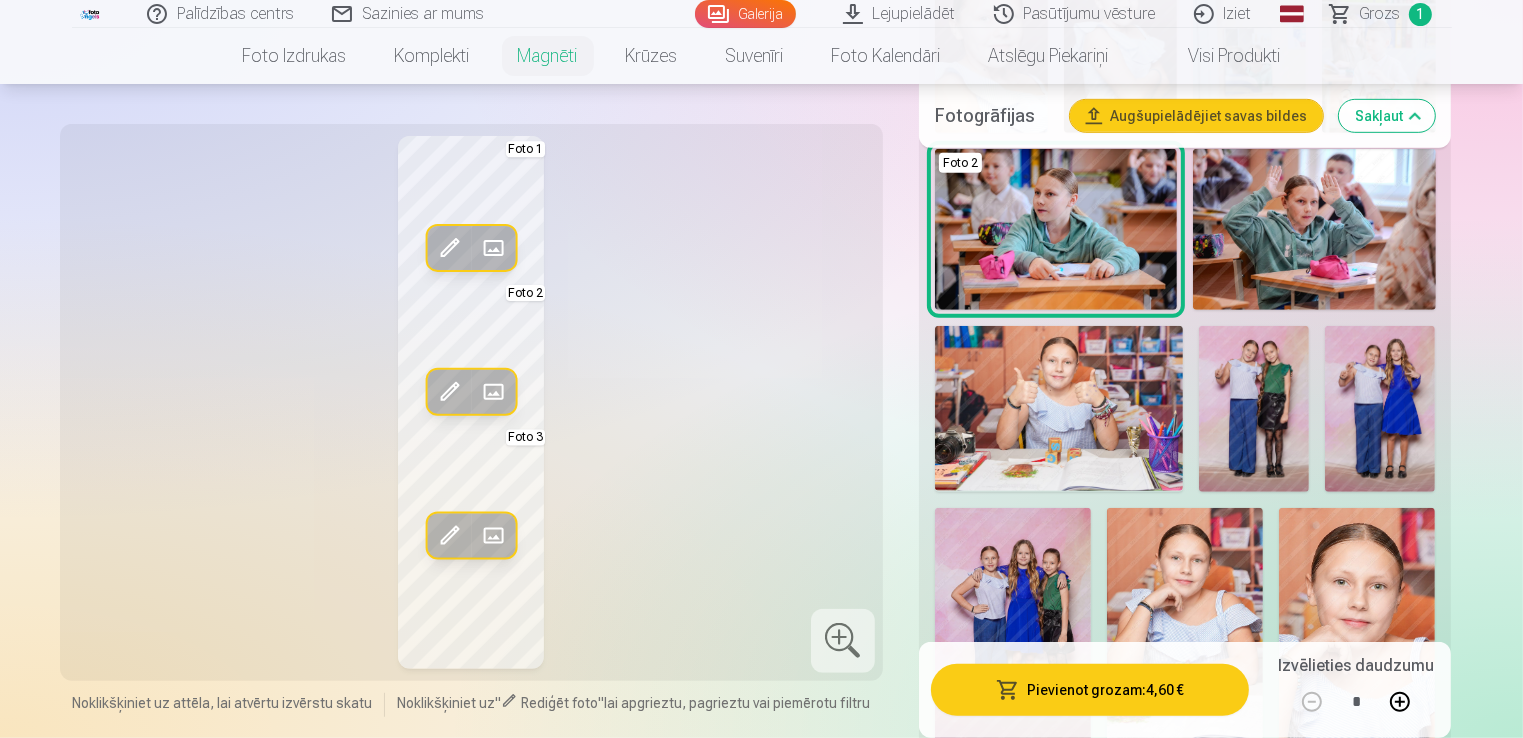 click at bounding box center (1059, 408) 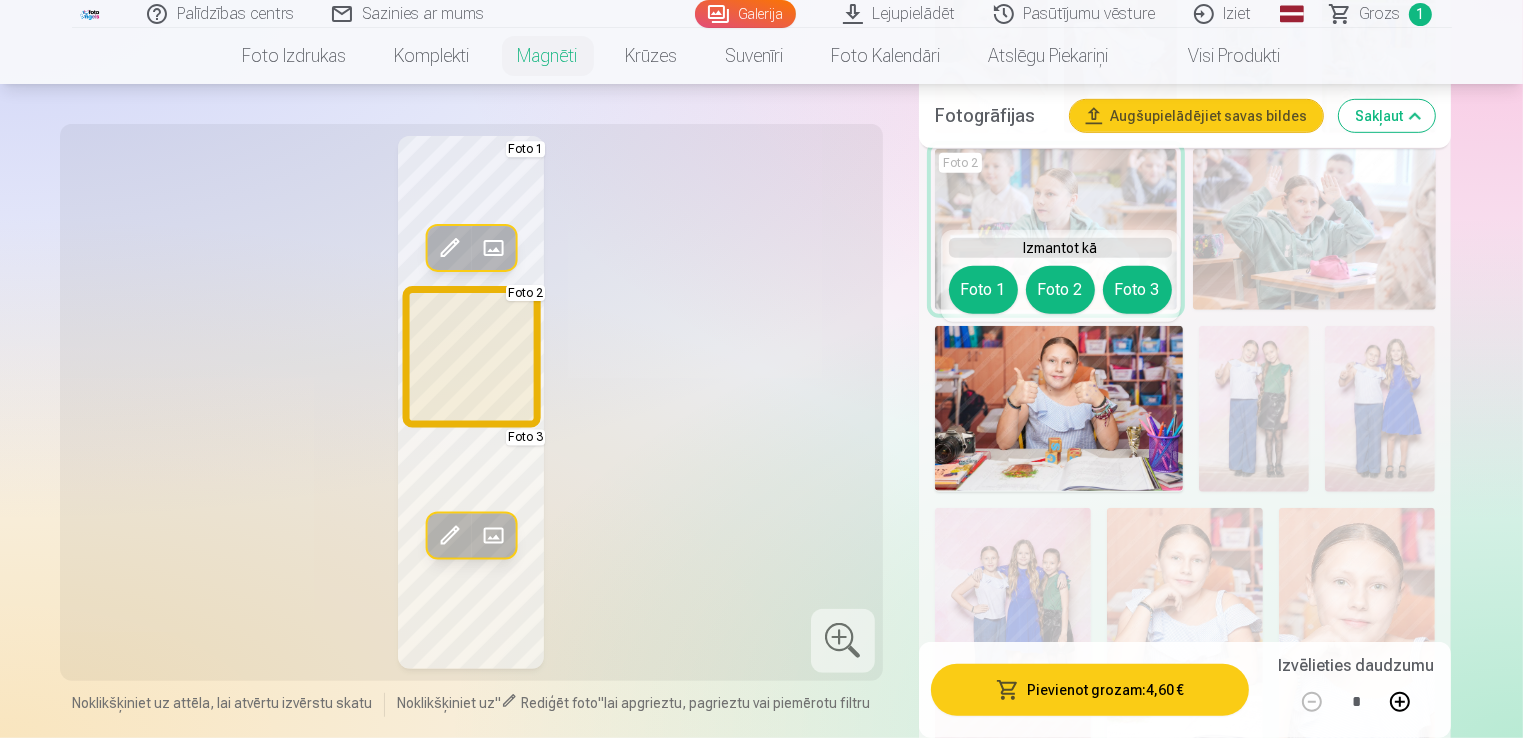 click on "Foto   2" at bounding box center (1060, 290) 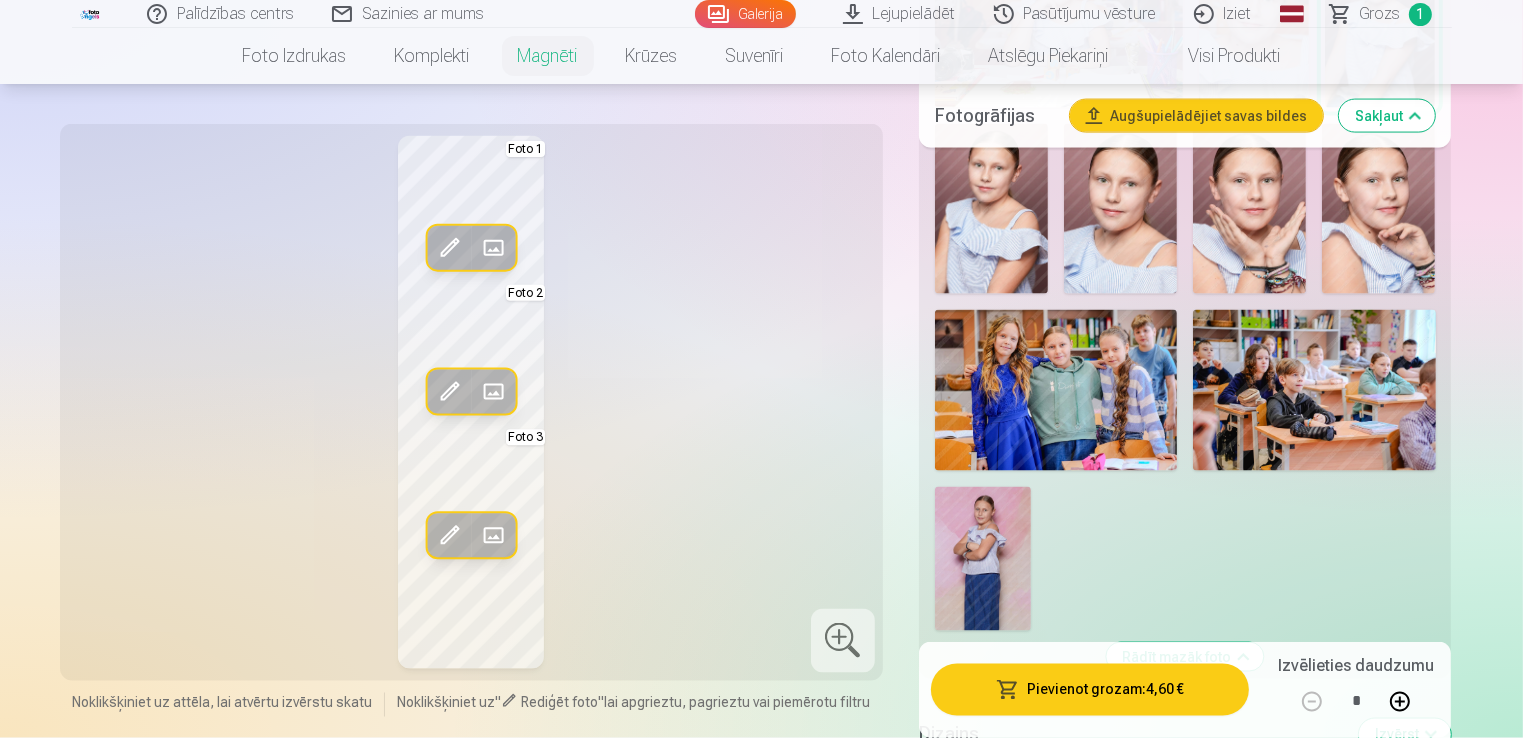 scroll, scrollTop: 3254, scrollLeft: 0, axis: vertical 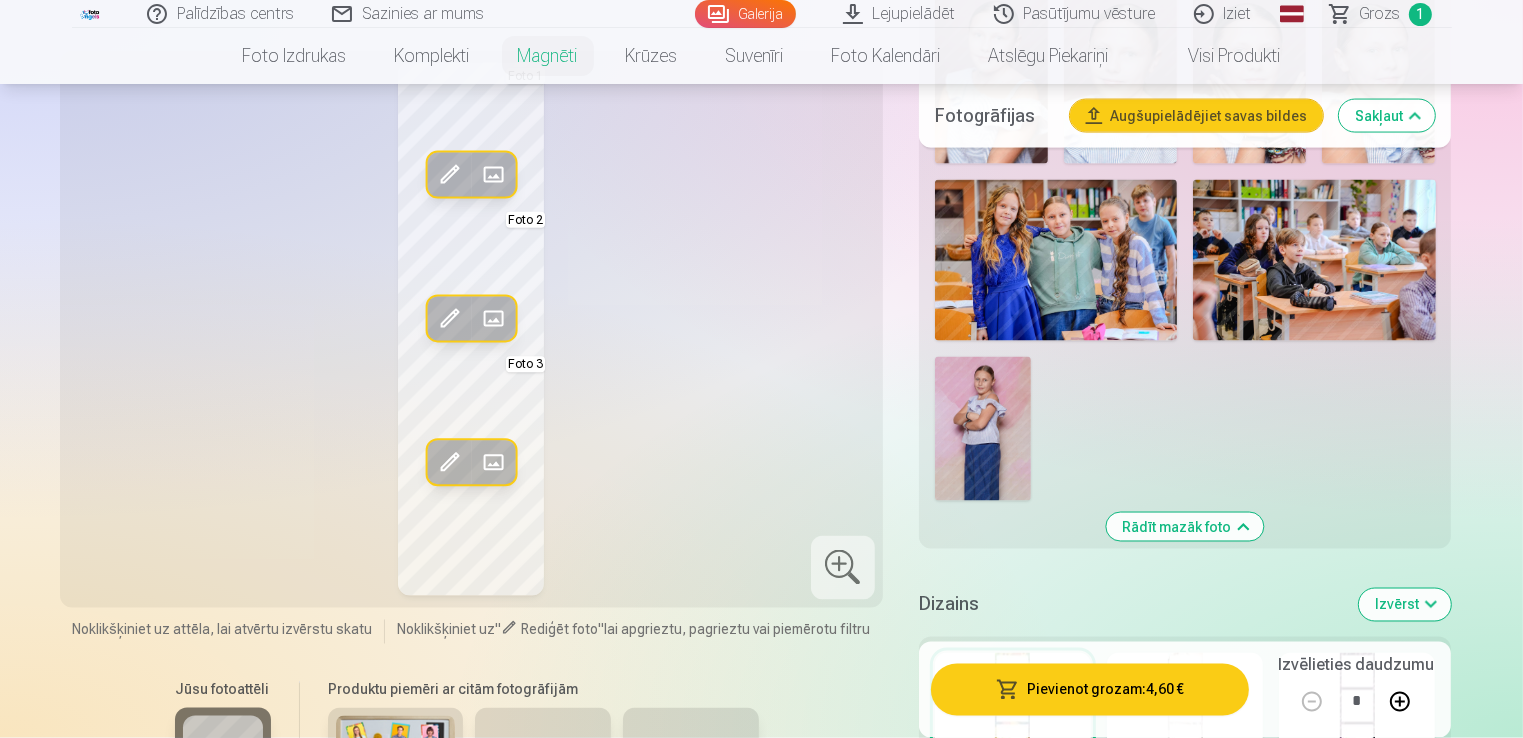 click at bounding box center (983, 429) 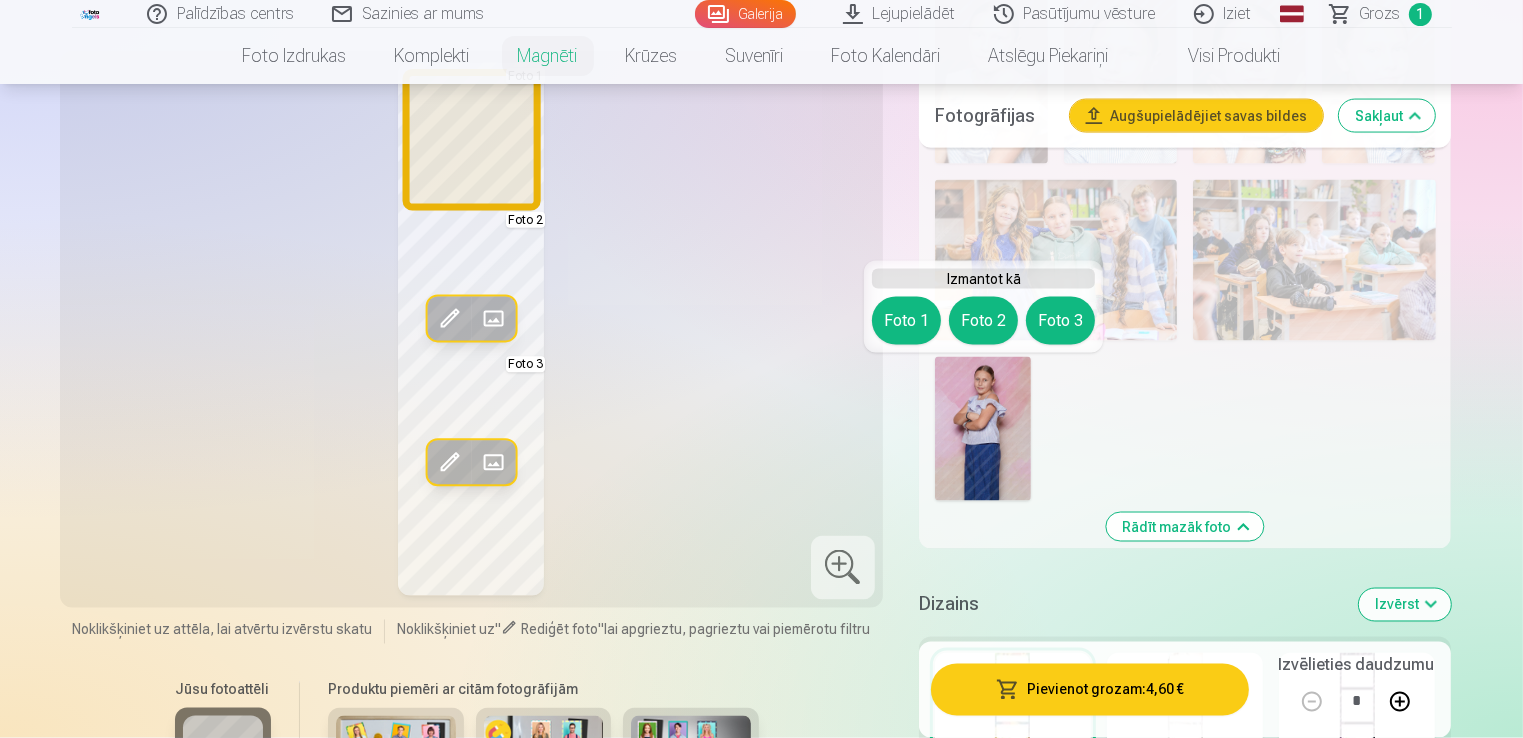 click on "Foto   1" at bounding box center [906, 321] 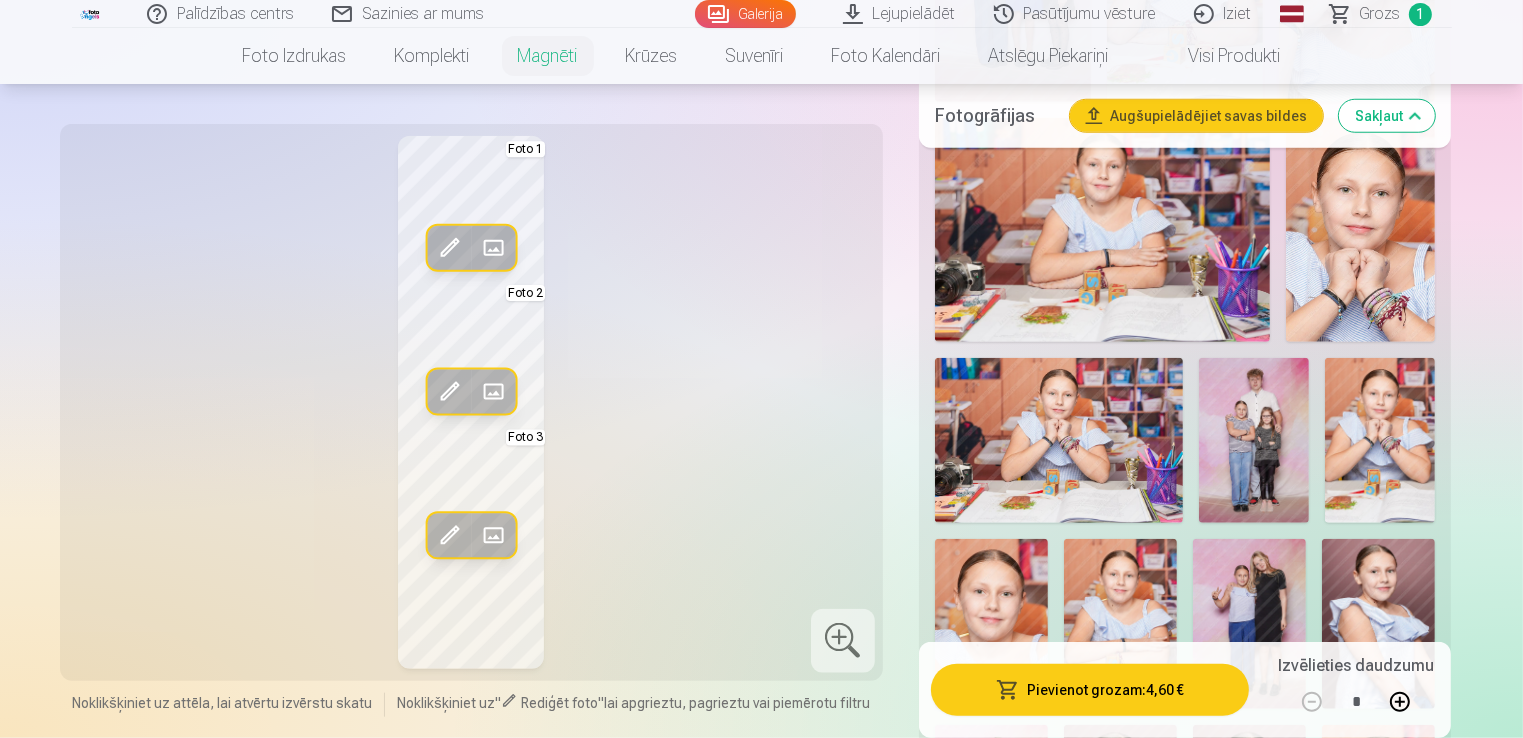 scroll, scrollTop: 1817, scrollLeft: 0, axis: vertical 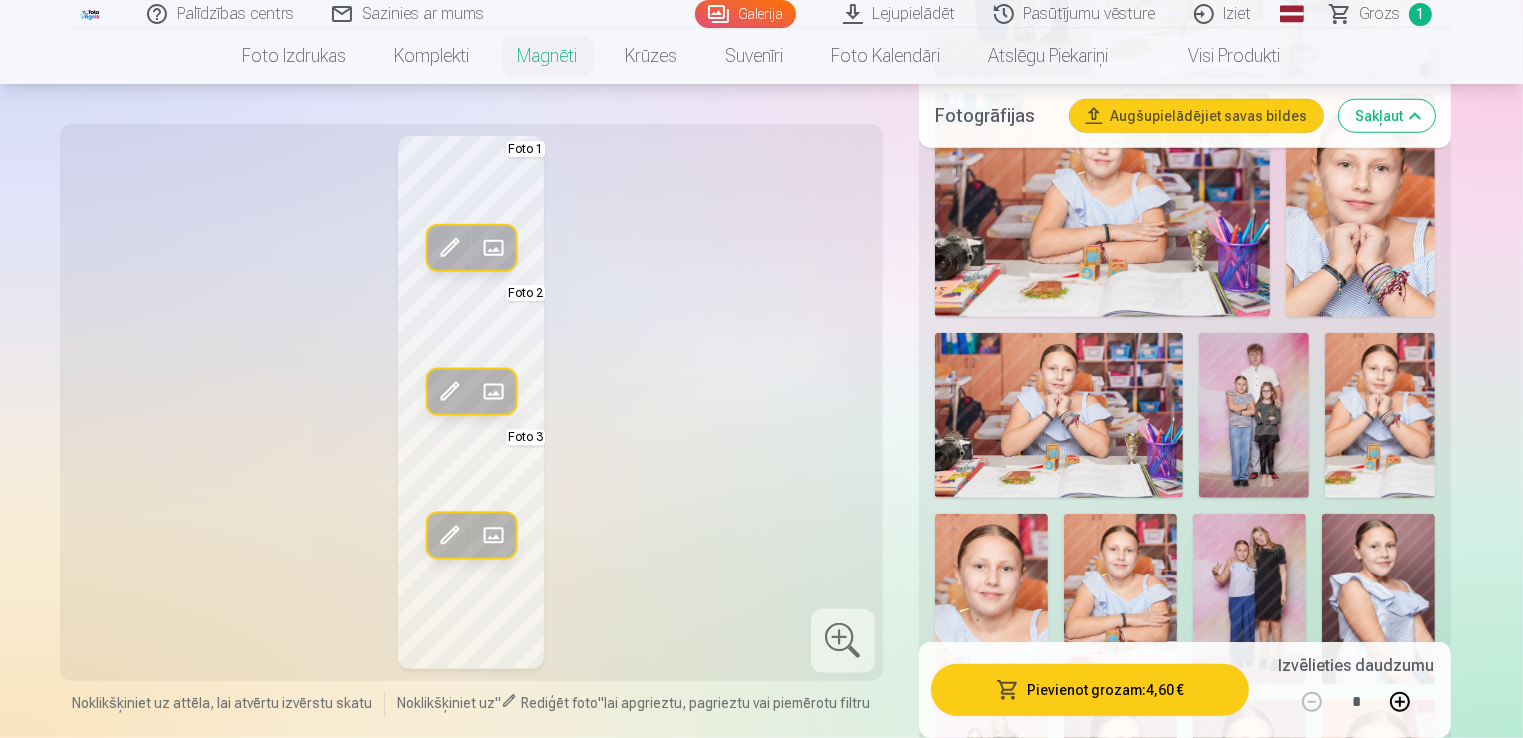 click at bounding box center [1059, 415] 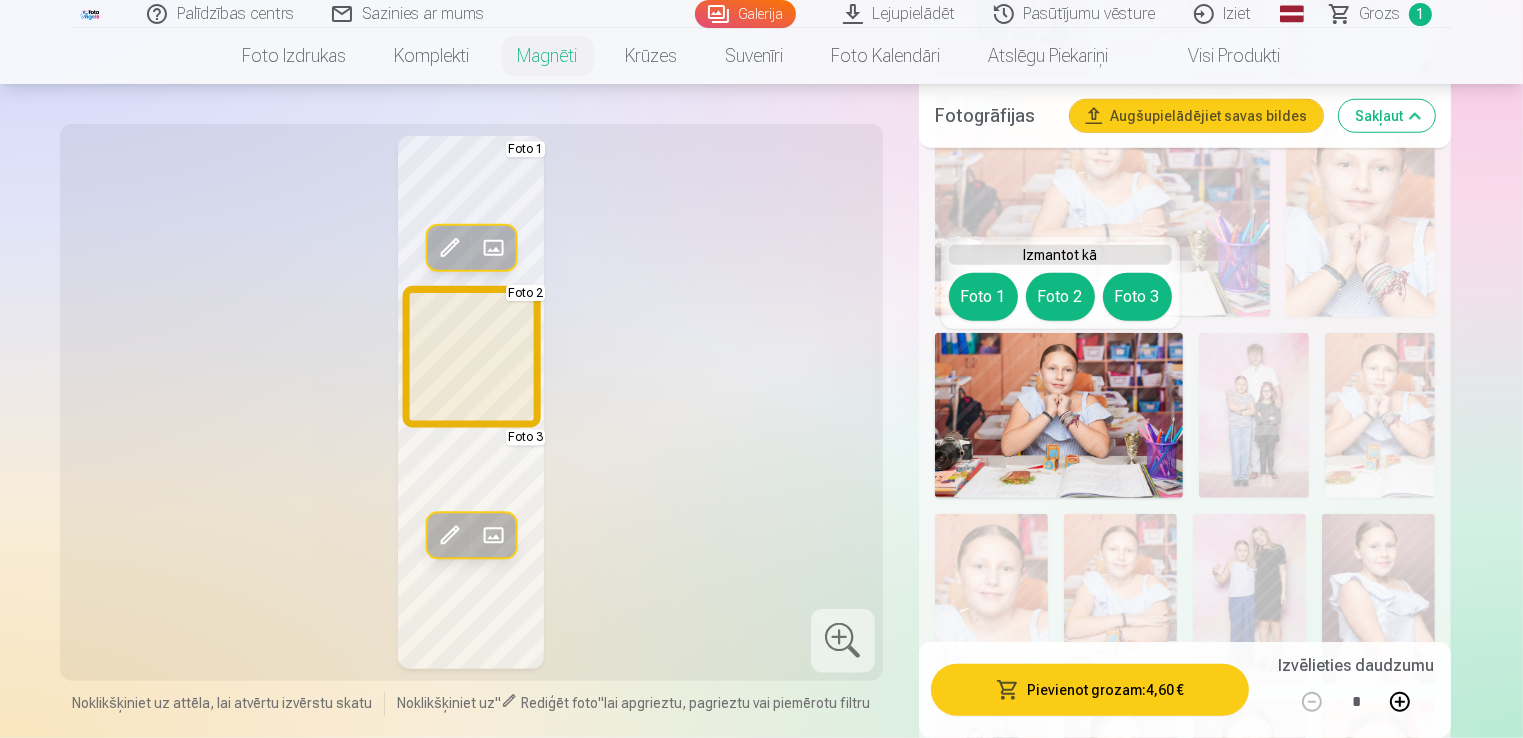 click on "Foto   2" at bounding box center (1060, 297) 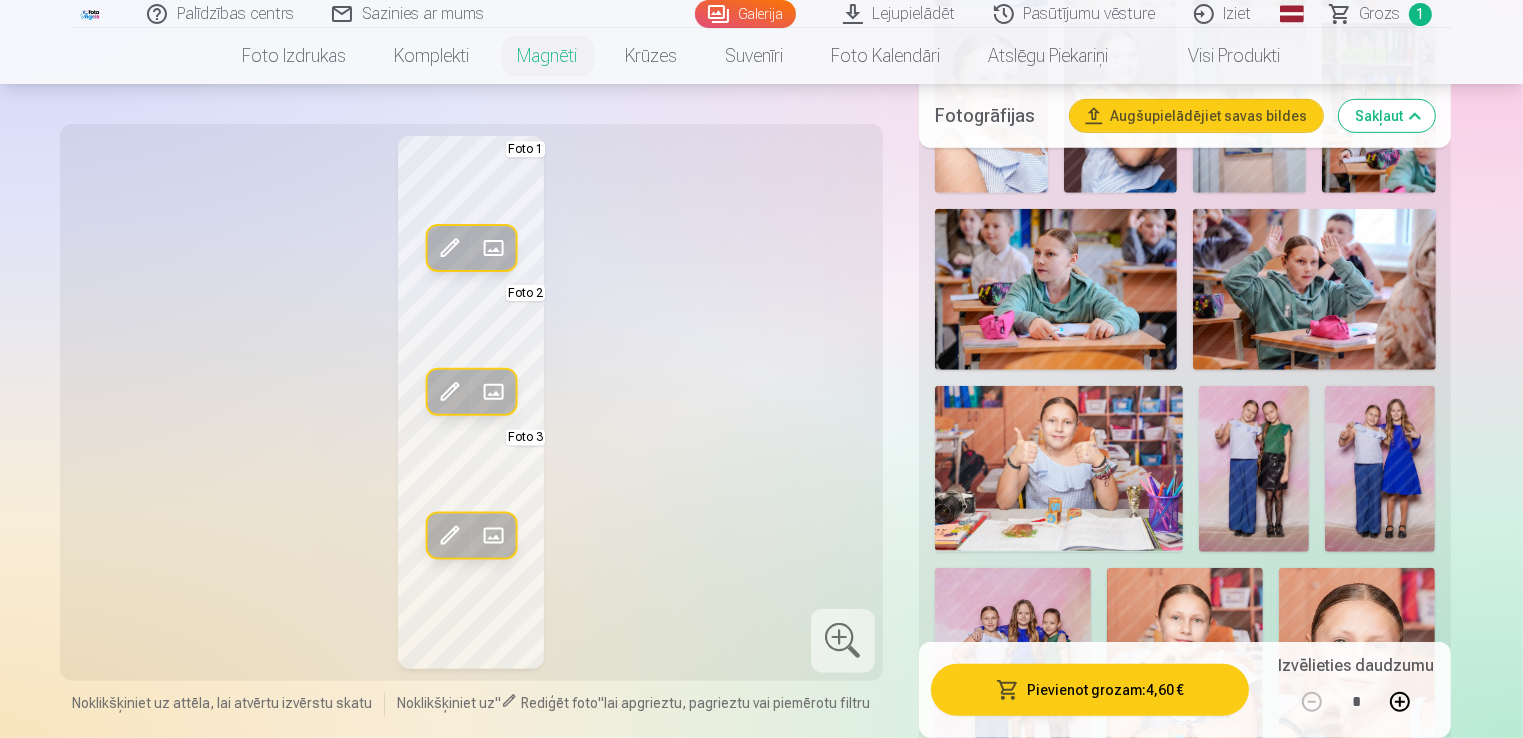 scroll, scrollTop: 1021, scrollLeft: 0, axis: vertical 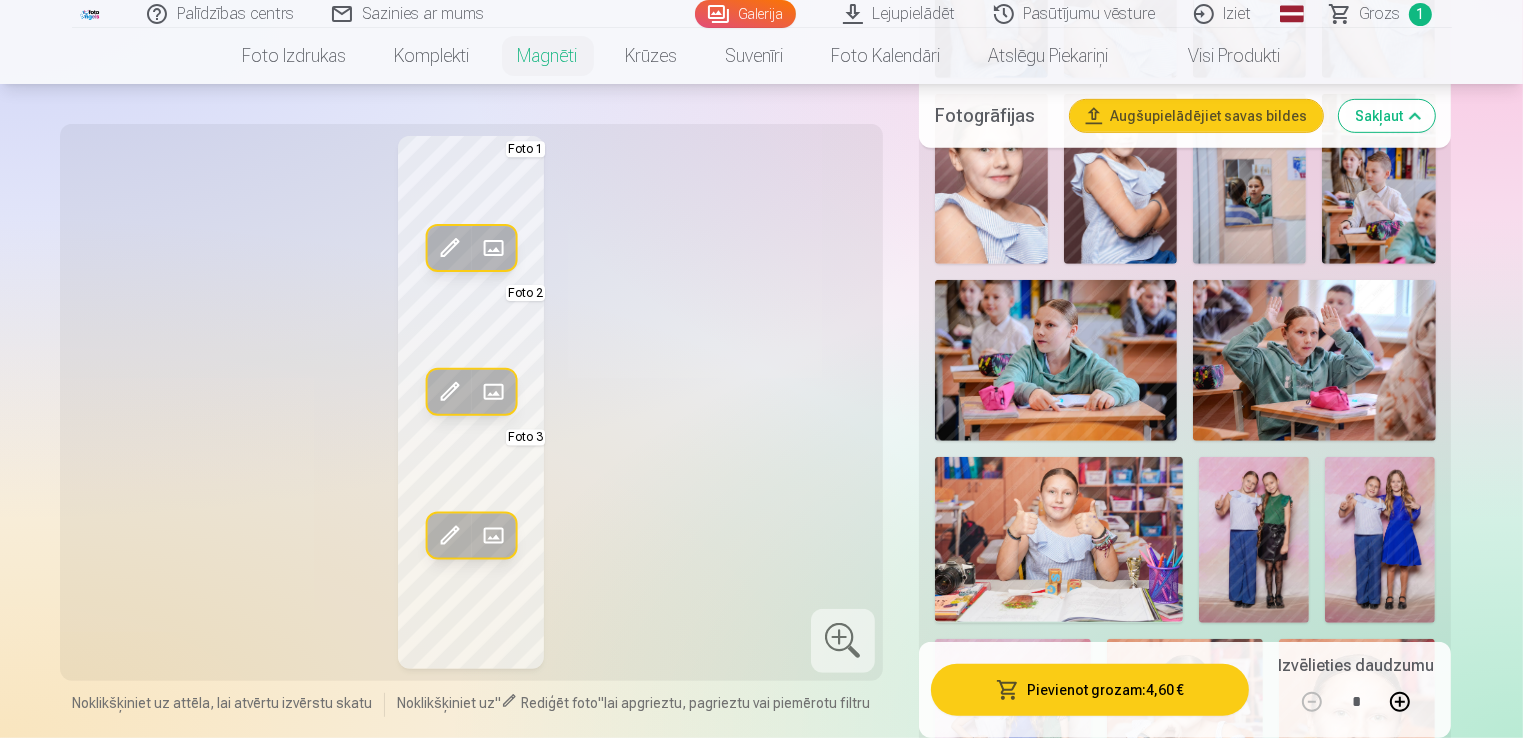 click at bounding box center (1059, 539) 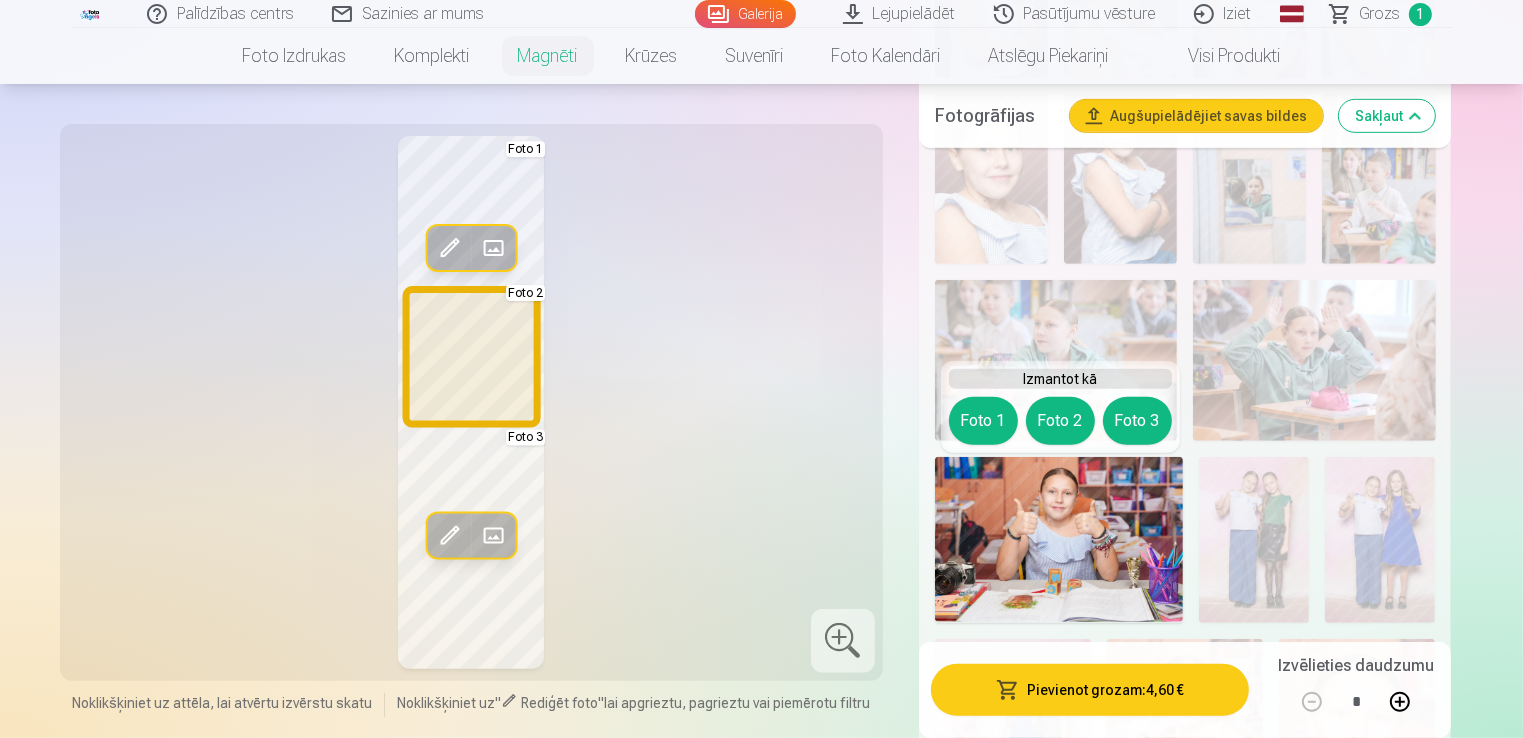 click on "Foto   2" at bounding box center [1060, 421] 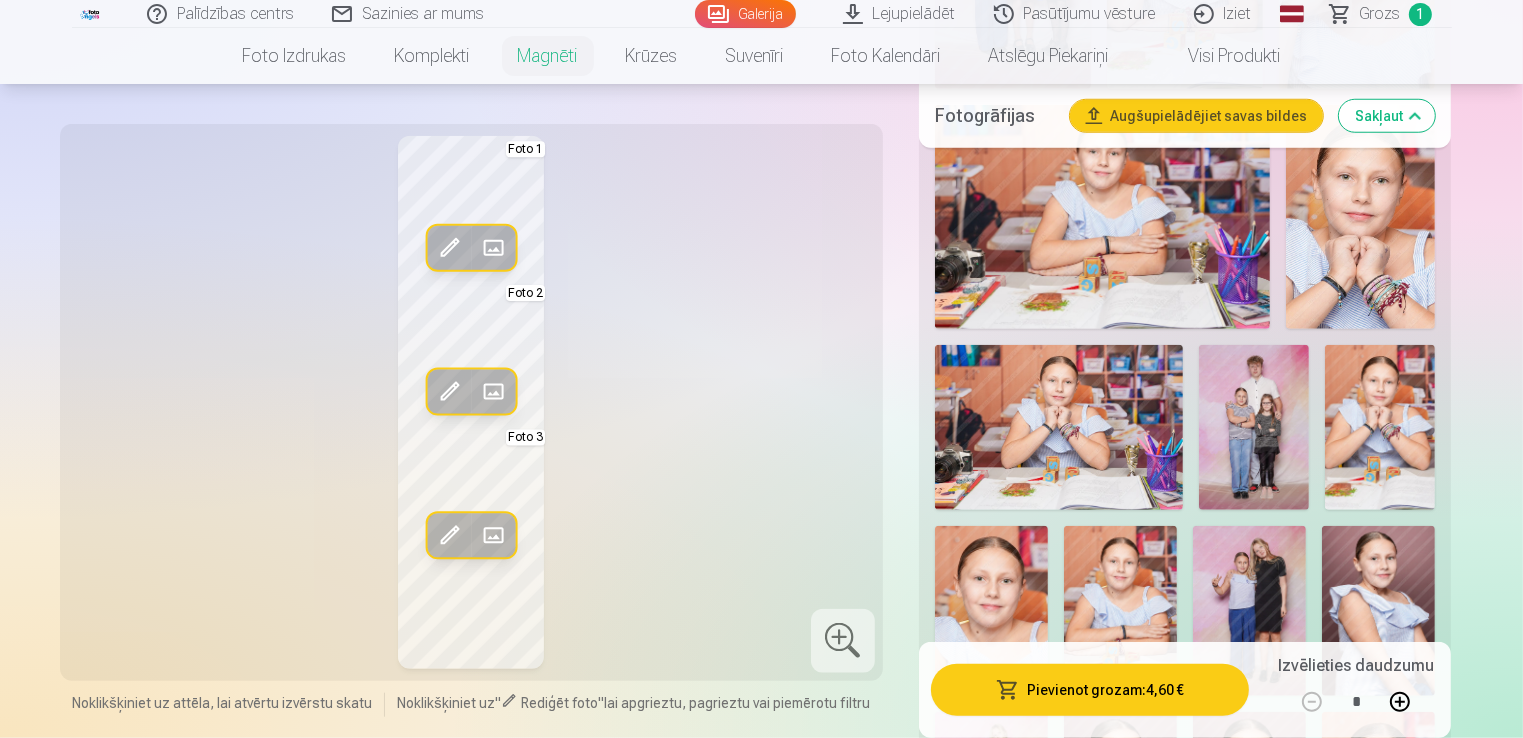 scroll, scrollTop: 1816, scrollLeft: 0, axis: vertical 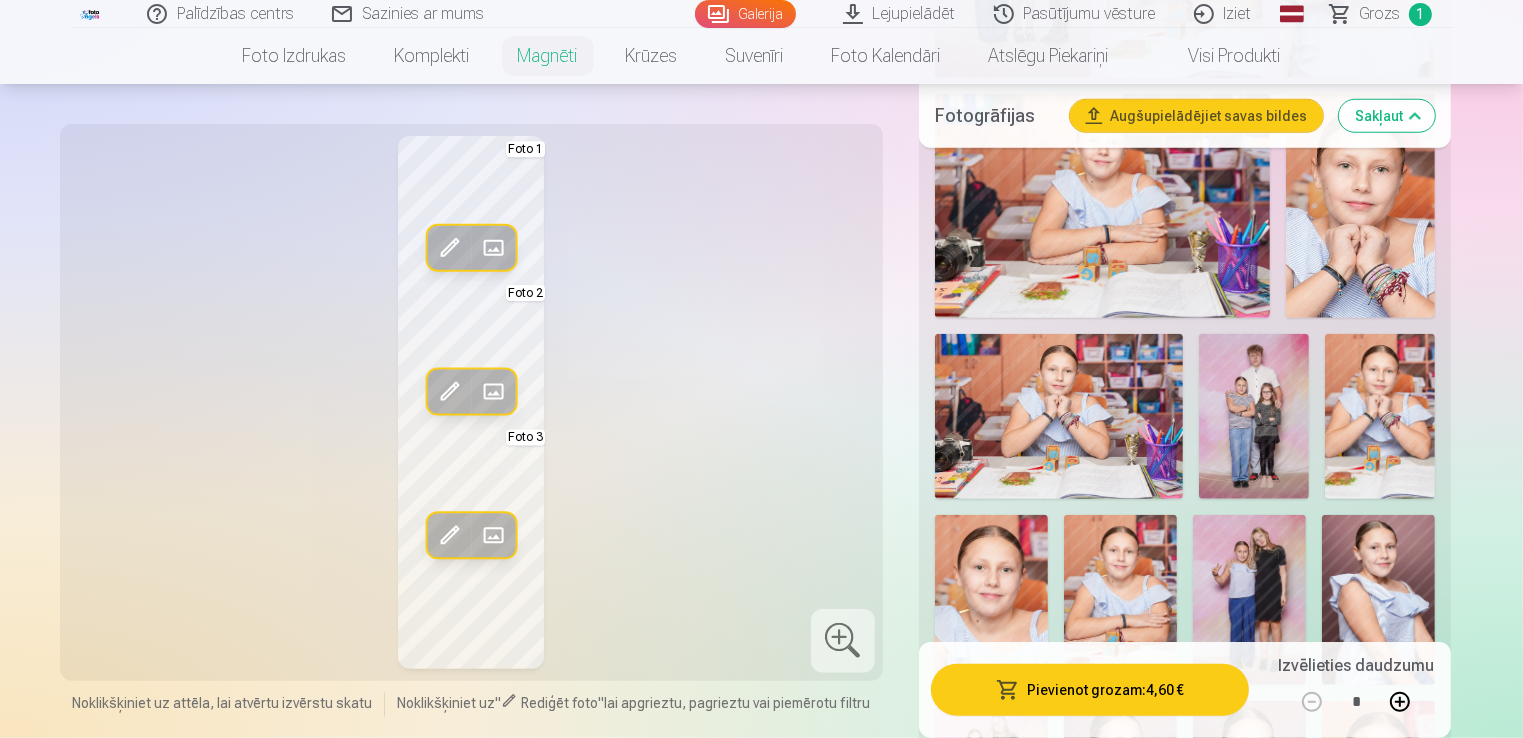 click at bounding box center (1059, 416) 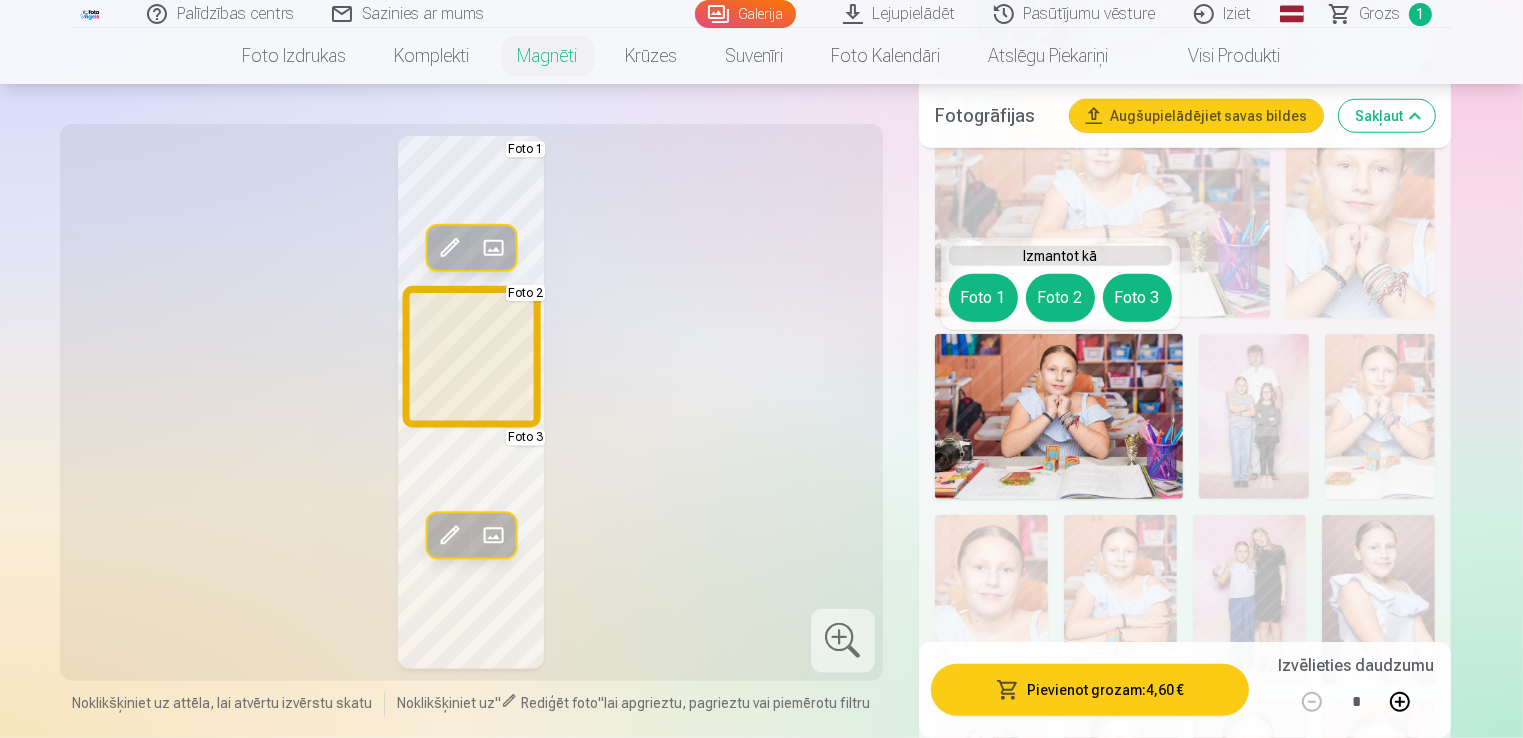 click on "Foto   2" at bounding box center [1060, 298] 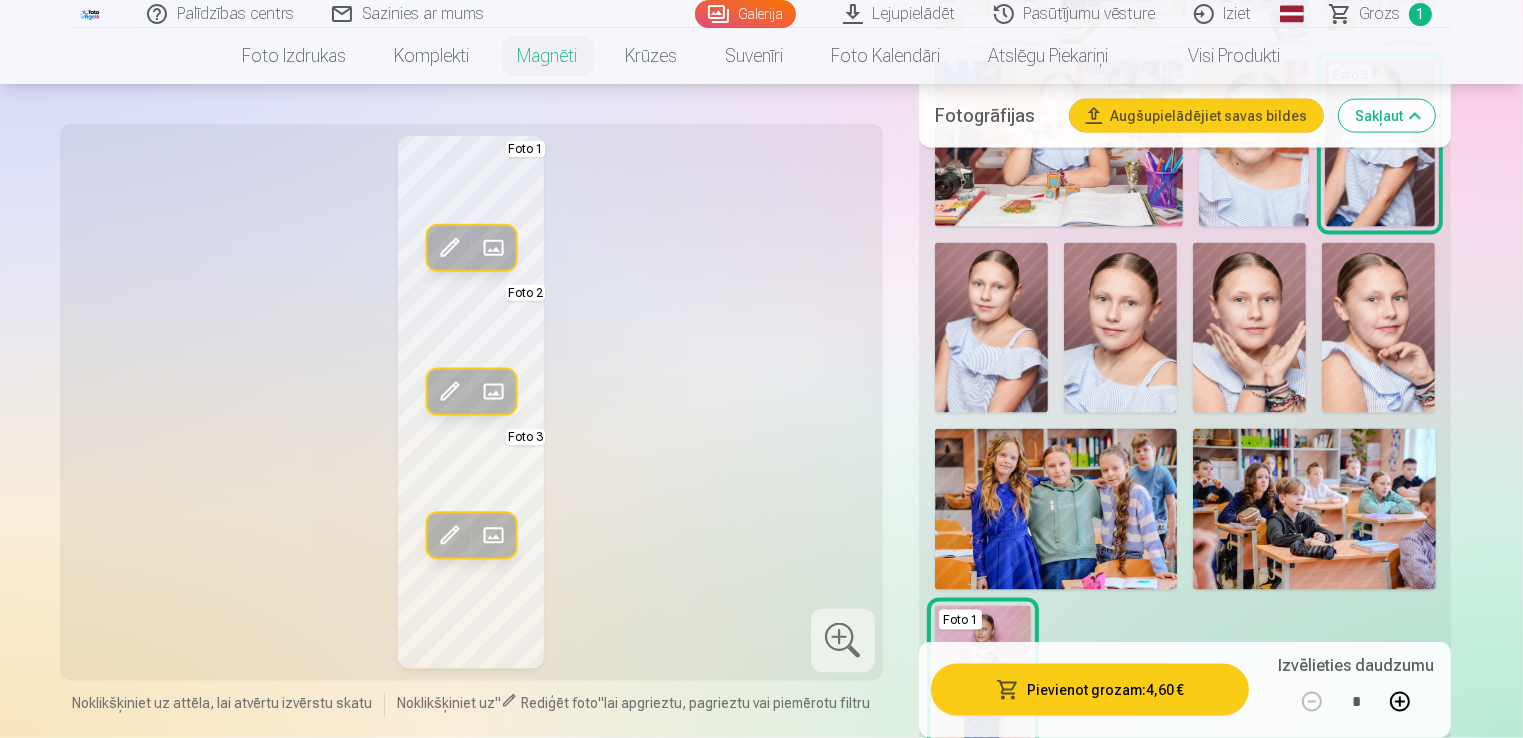 scroll, scrollTop: 2981, scrollLeft: 0, axis: vertical 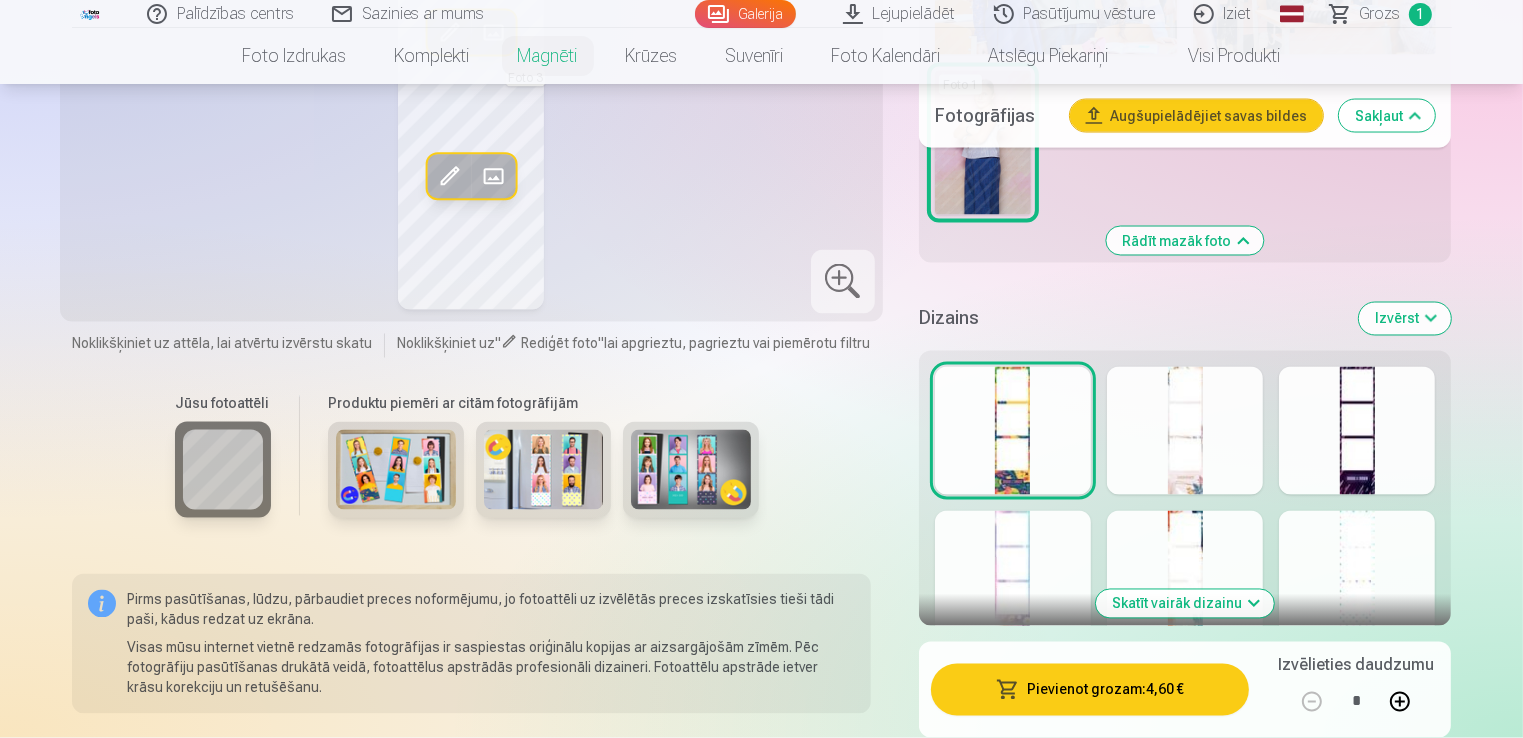 click at bounding box center [1013, 575] 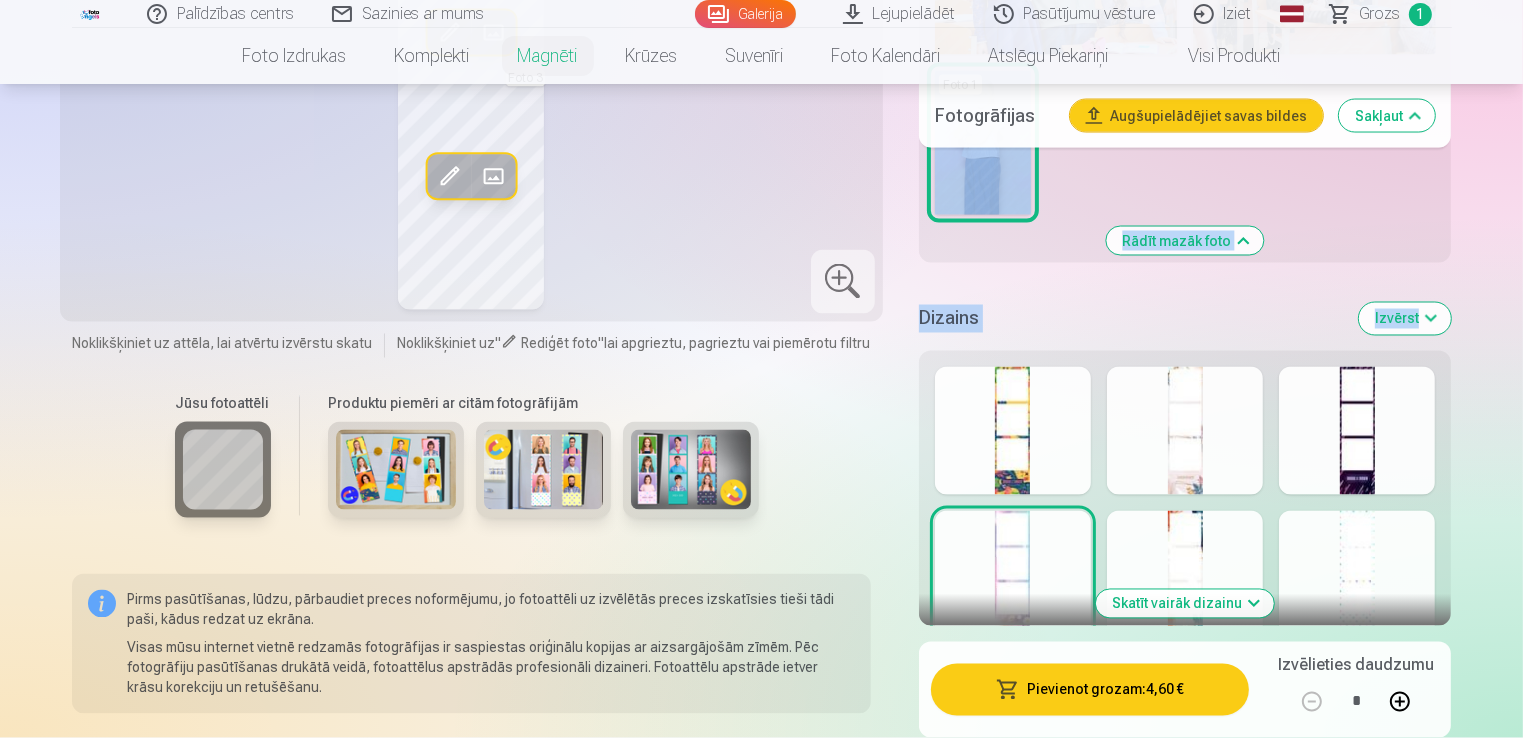 drag, startPoint x: 1521, startPoint y: 277, endPoint x: 1530, endPoint y: 242, distance: 36.138622 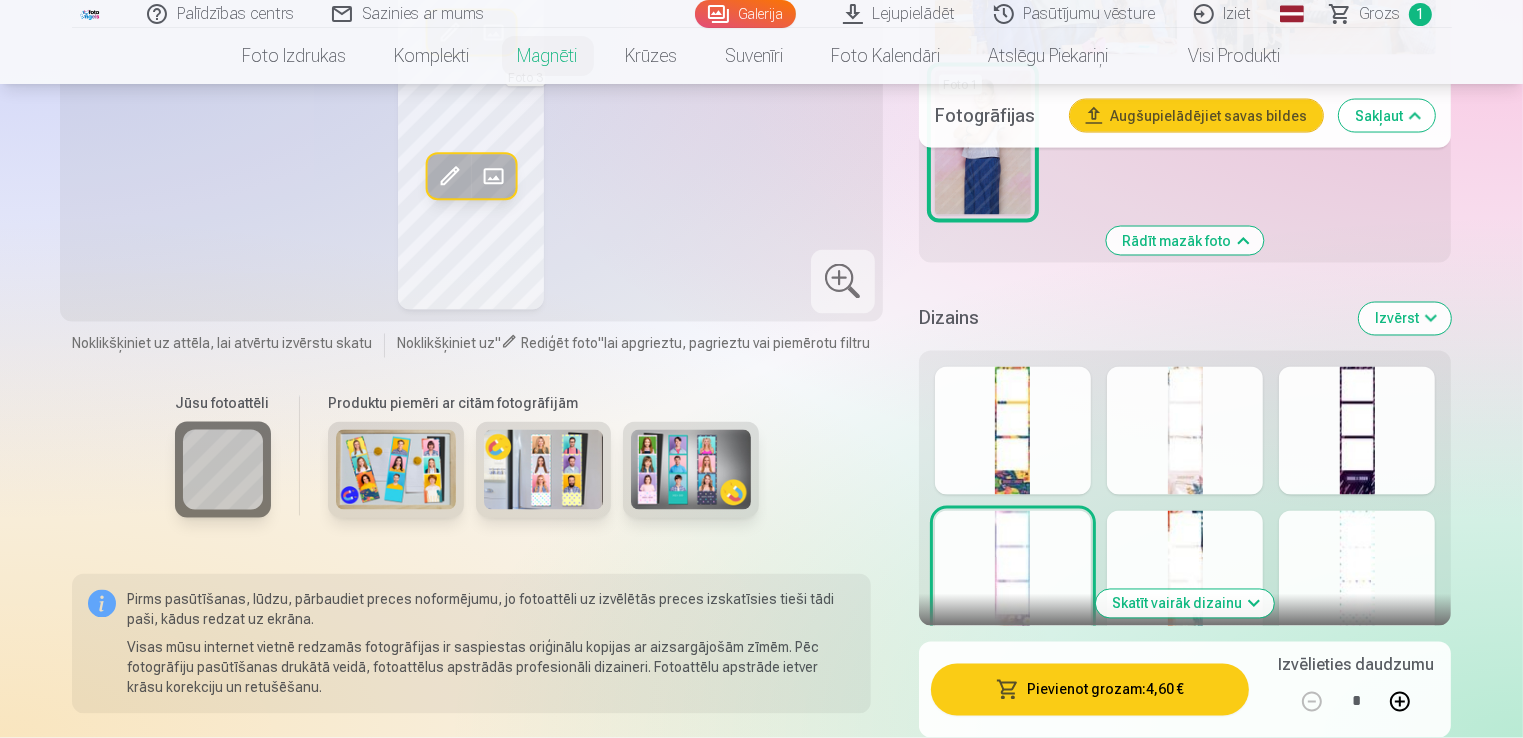 click on "Palīdzības centrs Sazinies ar mums Galerija Lejupielādēt Pasūtījumu vēsture Iziet Global Latvian (lv) Lithuanian (lt) Russian (ru) English (en) Grozs 1 Foto izdrukas Augstas kvalitātes fotoattēlu izdrukas 210 gsm papīrs, piesātināta krāsa un detalizācija Sākot no  3,60 € Augstas kvalitātes grupu fotoattēlu izdrukas Spilgtas krāsas uz Fuji Film Crystal fotopapīra Sākot no  4,30 € Foto kolāža no divām fotogrāfijām Divi neaizmirstami mirkļi vienā skaistā bildē Sākot no  4,10 € Foto izdrukas dokumentiem Universālas foto izdrukas dokumentiem (6 fotogrāfijas) Sākot no  4,40 € Augstas izšķirtspējas digitālais fotoattēls JPG formātā Iemūžiniet savas atmiņas ērtā digitālā veidā Sākot no  6,00 € See all products Komplekti Pilns Atmiņu Komplekts – Drukātas (15×23cm, 40% ATLAIDE) un 🎁 Digitālas Fotogrāfijas   Klasiskais komplekts Sākot no  19,20 € Populārs komplekts Sākot no  24,00 € Premium komplekts + 🎁  Sākot no  31,90 € Krūzes" at bounding box center [761, 1834] 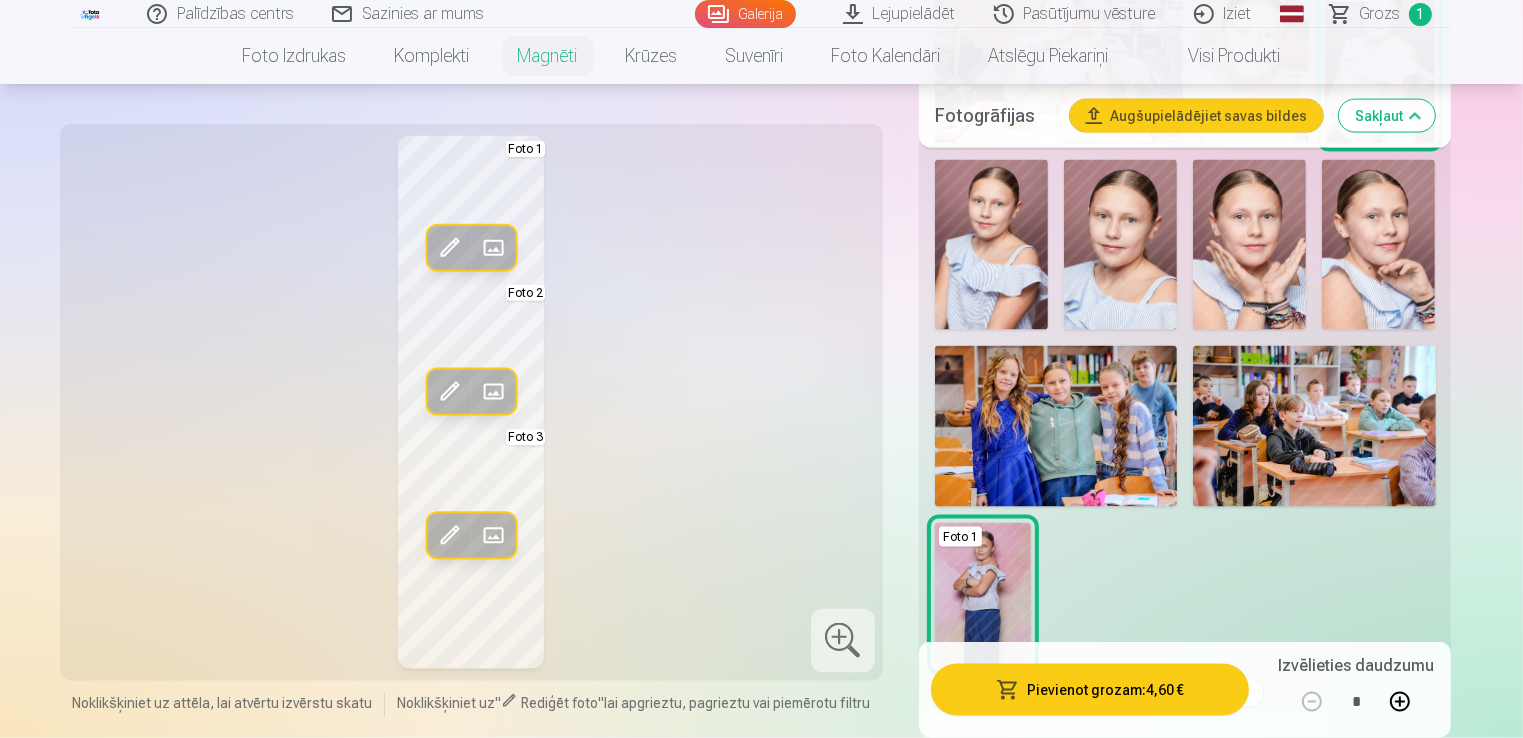 scroll, scrollTop: 3016, scrollLeft: 0, axis: vertical 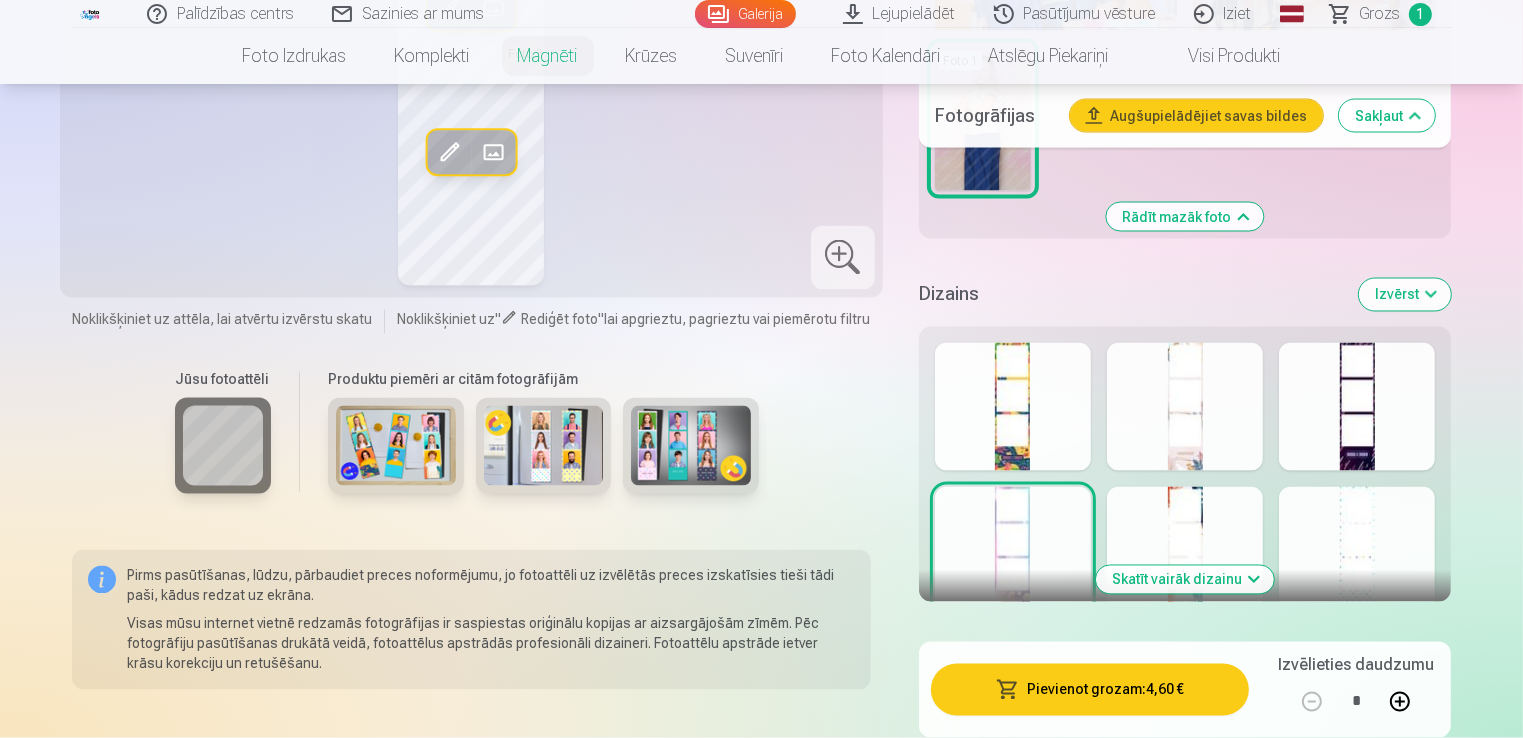 click at bounding box center (1185, 407) 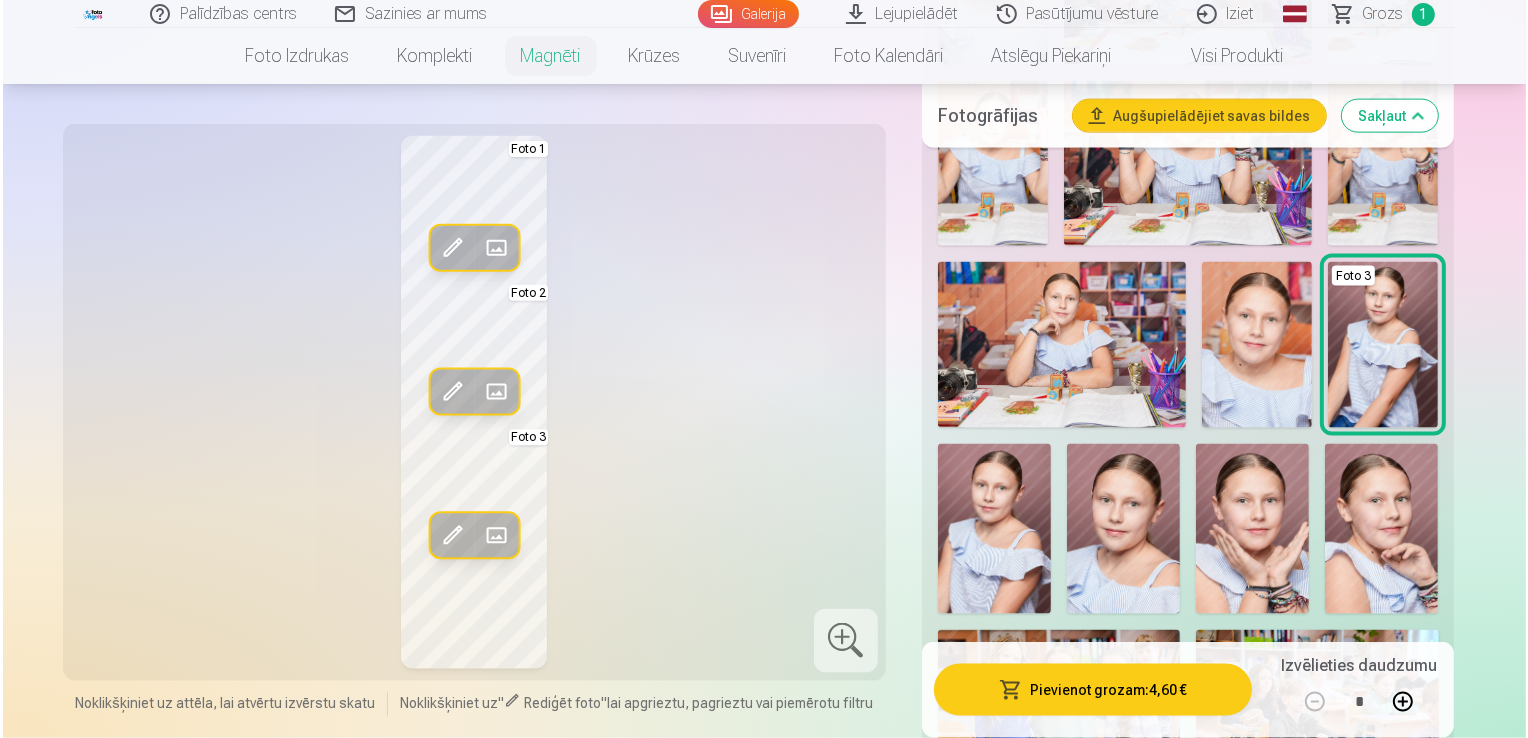 scroll, scrollTop: 2791, scrollLeft: 0, axis: vertical 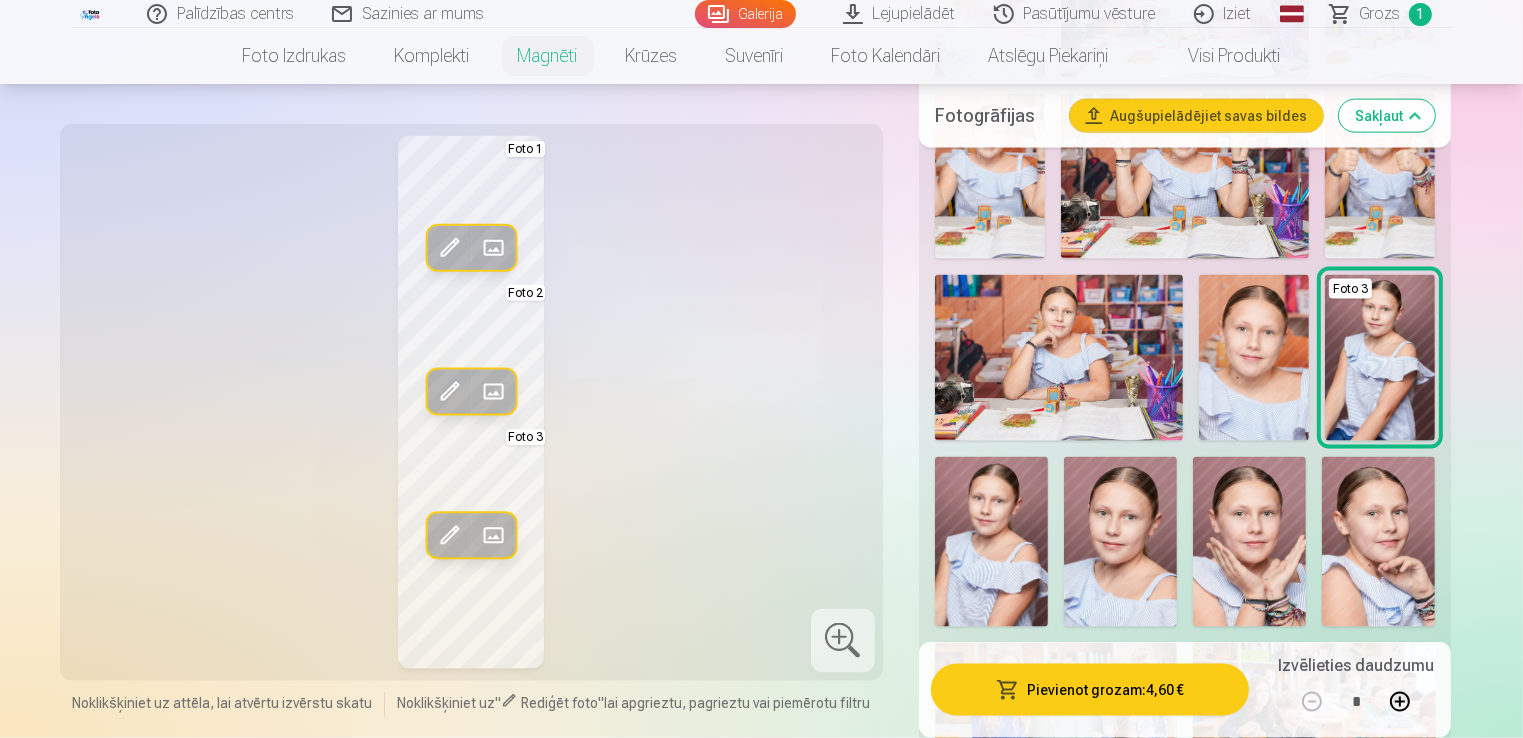 click on "Pievienot grozam :  4,60 €" at bounding box center (1090, 690) 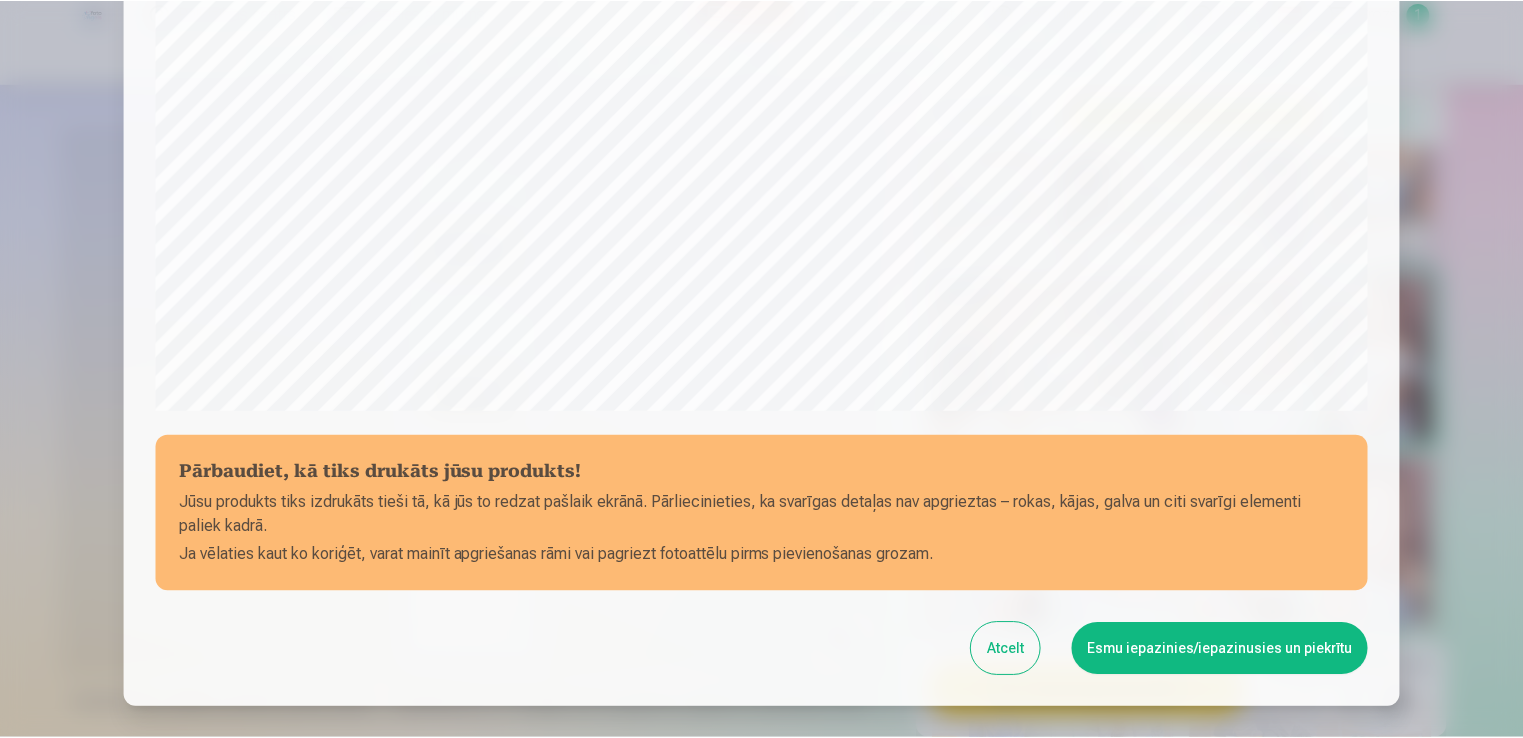 scroll, scrollTop: 592, scrollLeft: 0, axis: vertical 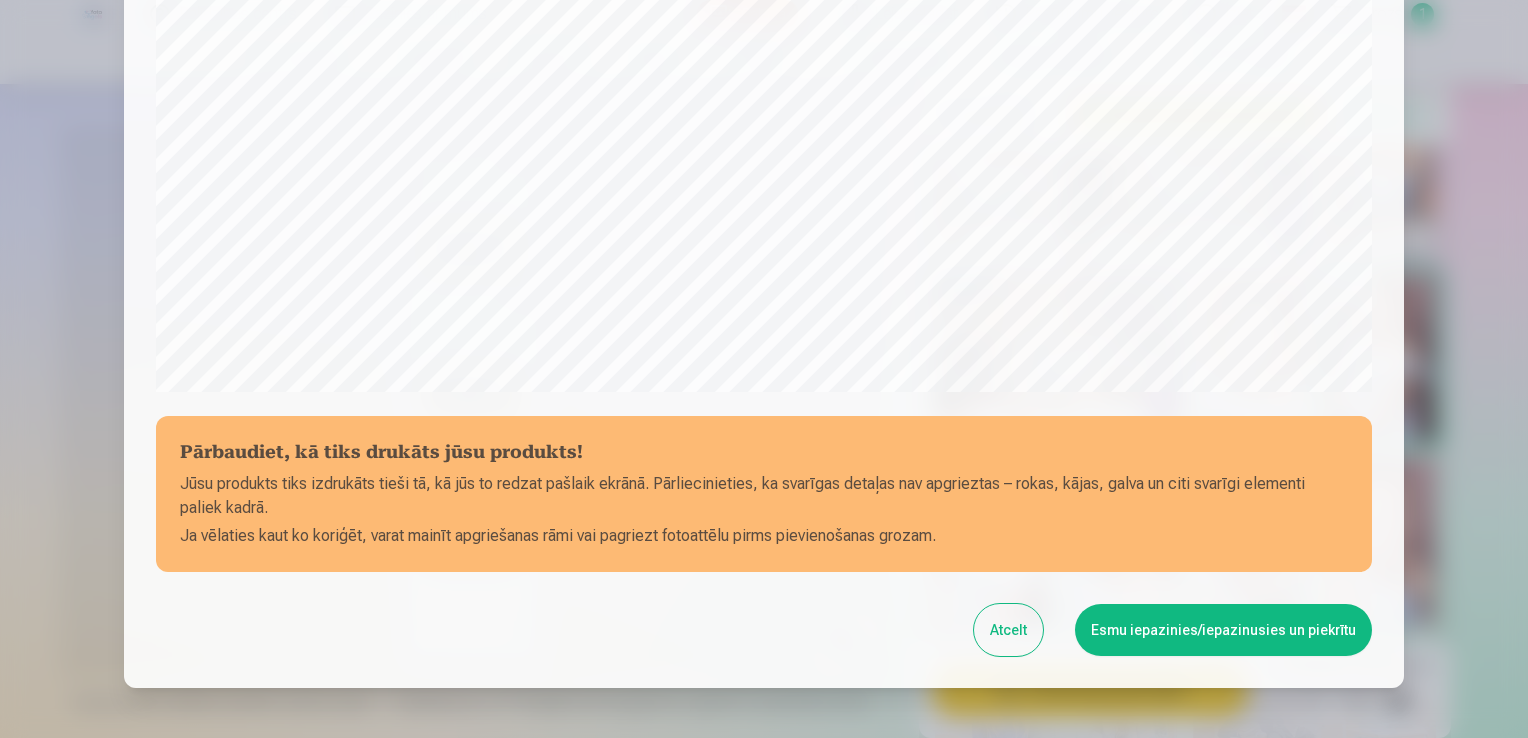 click on "Esmu iepazinies/iepazinusies un piekrītu" at bounding box center [1223, 630] 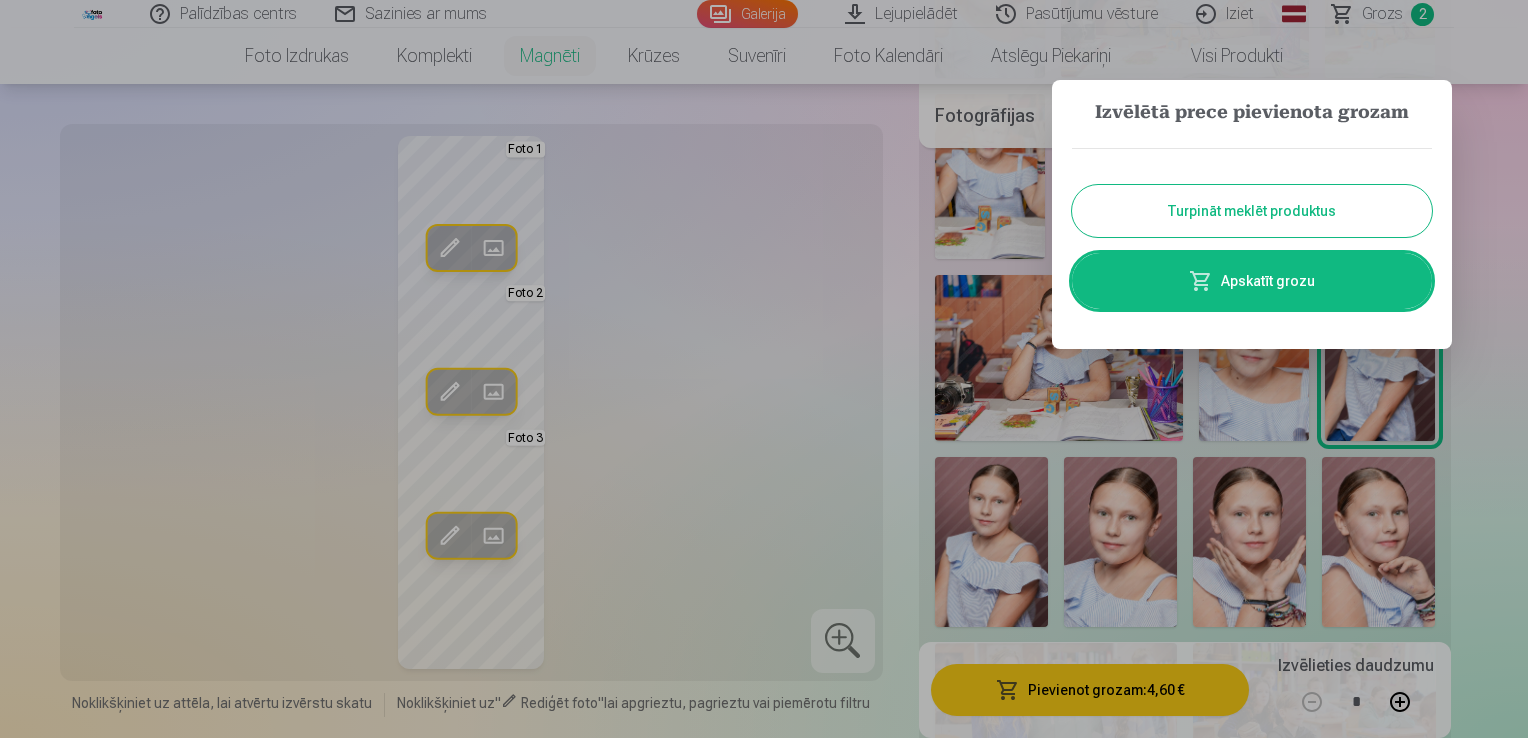 click on "Turpināt meklēt produktus" at bounding box center (1252, 211) 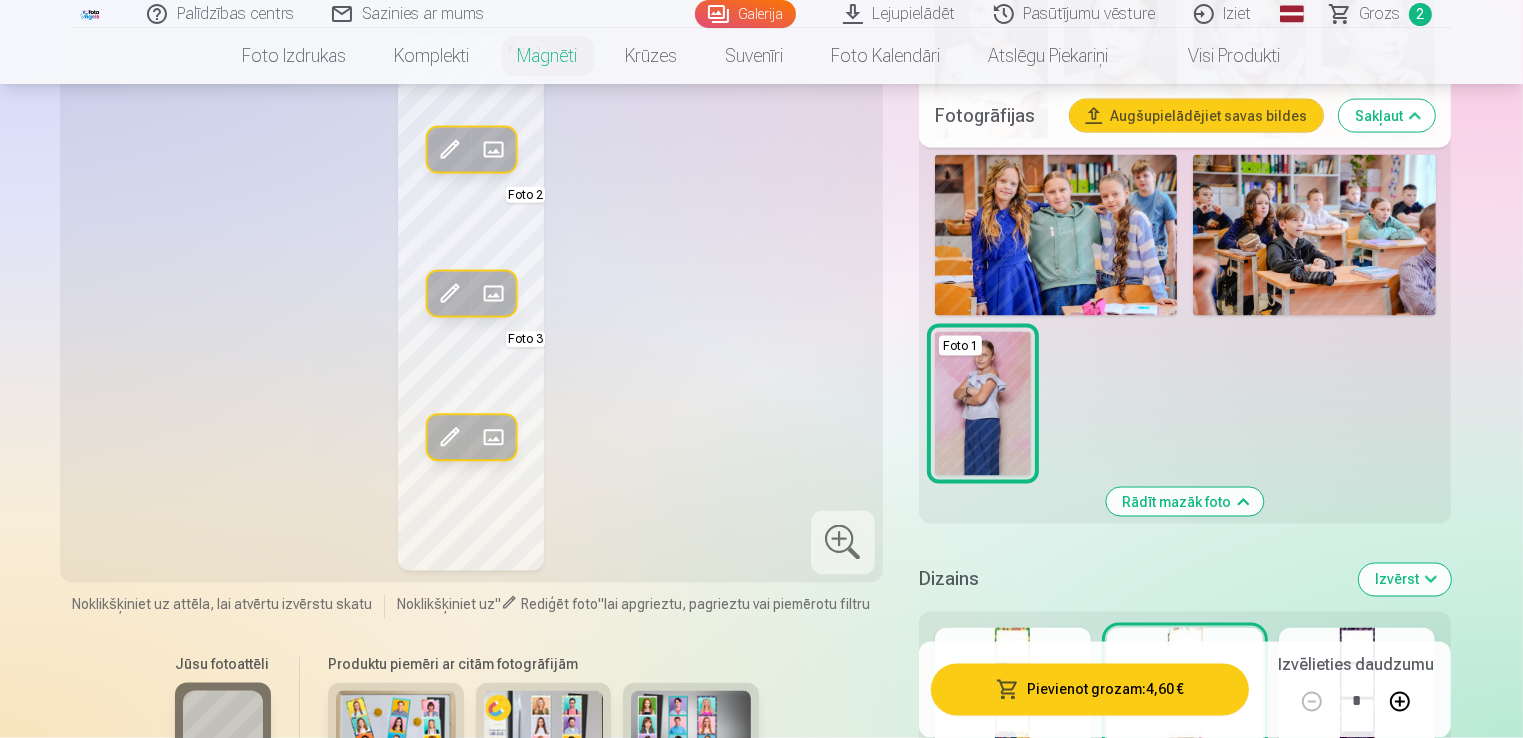 scroll, scrollTop: 3196, scrollLeft: 0, axis: vertical 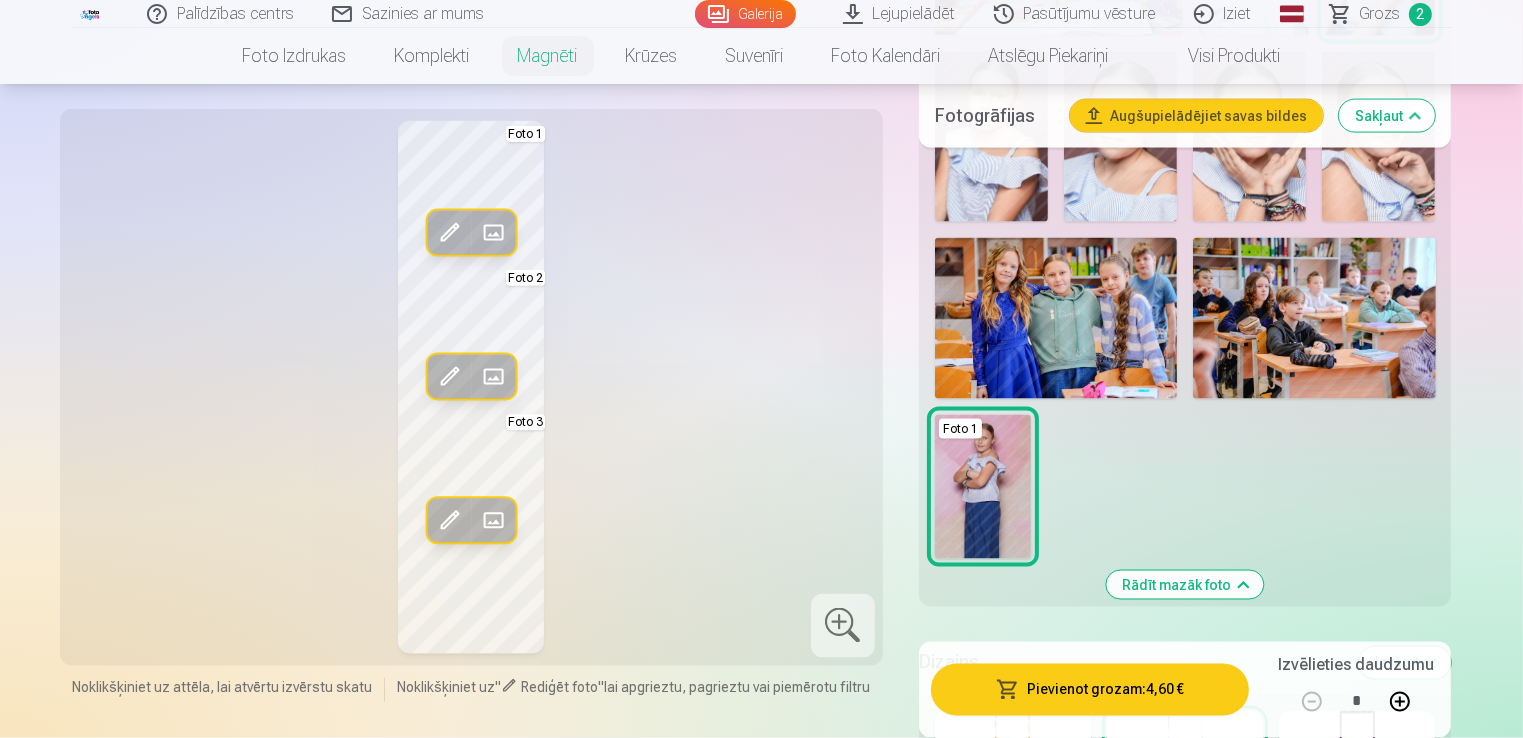 click at bounding box center [1056, 319] 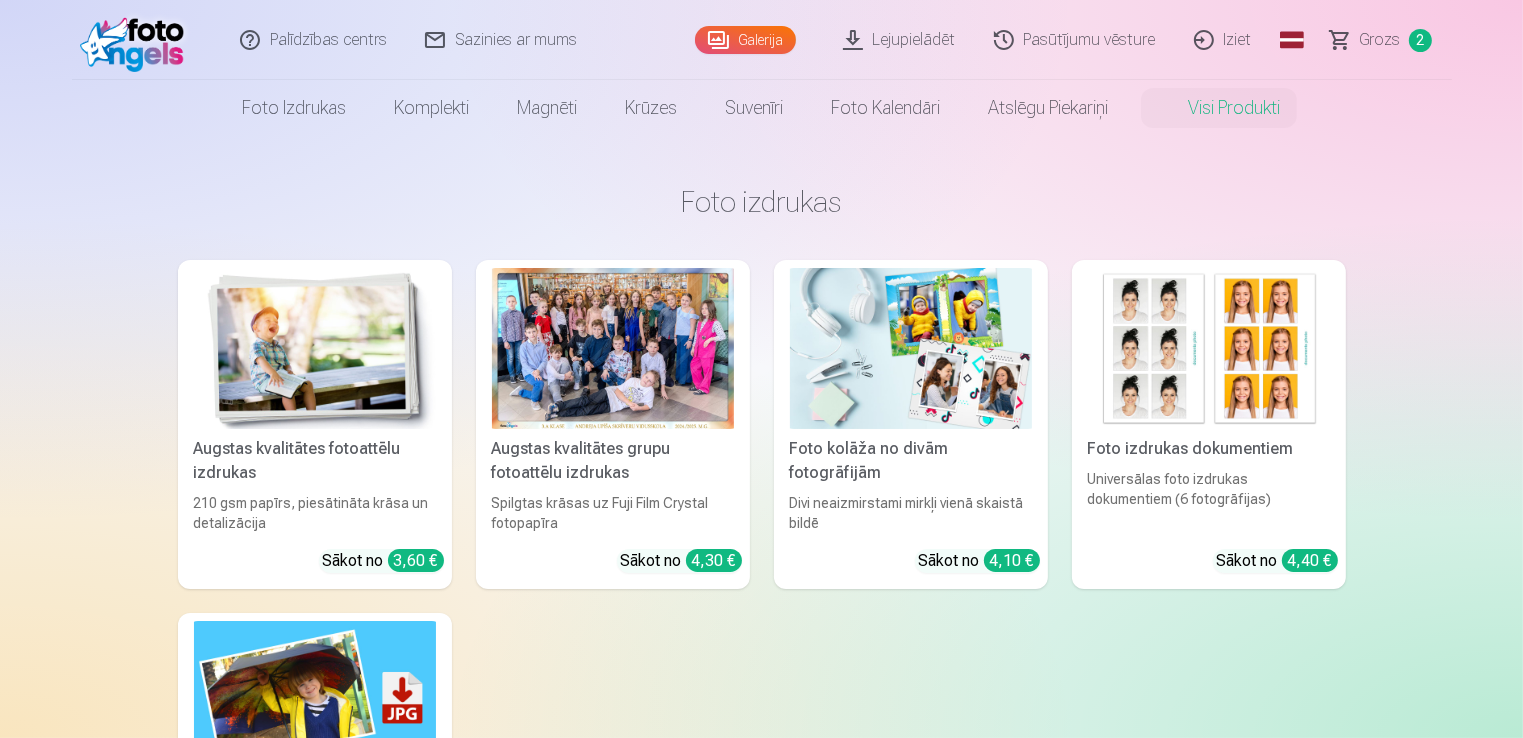 click at bounding box center [315, 348] 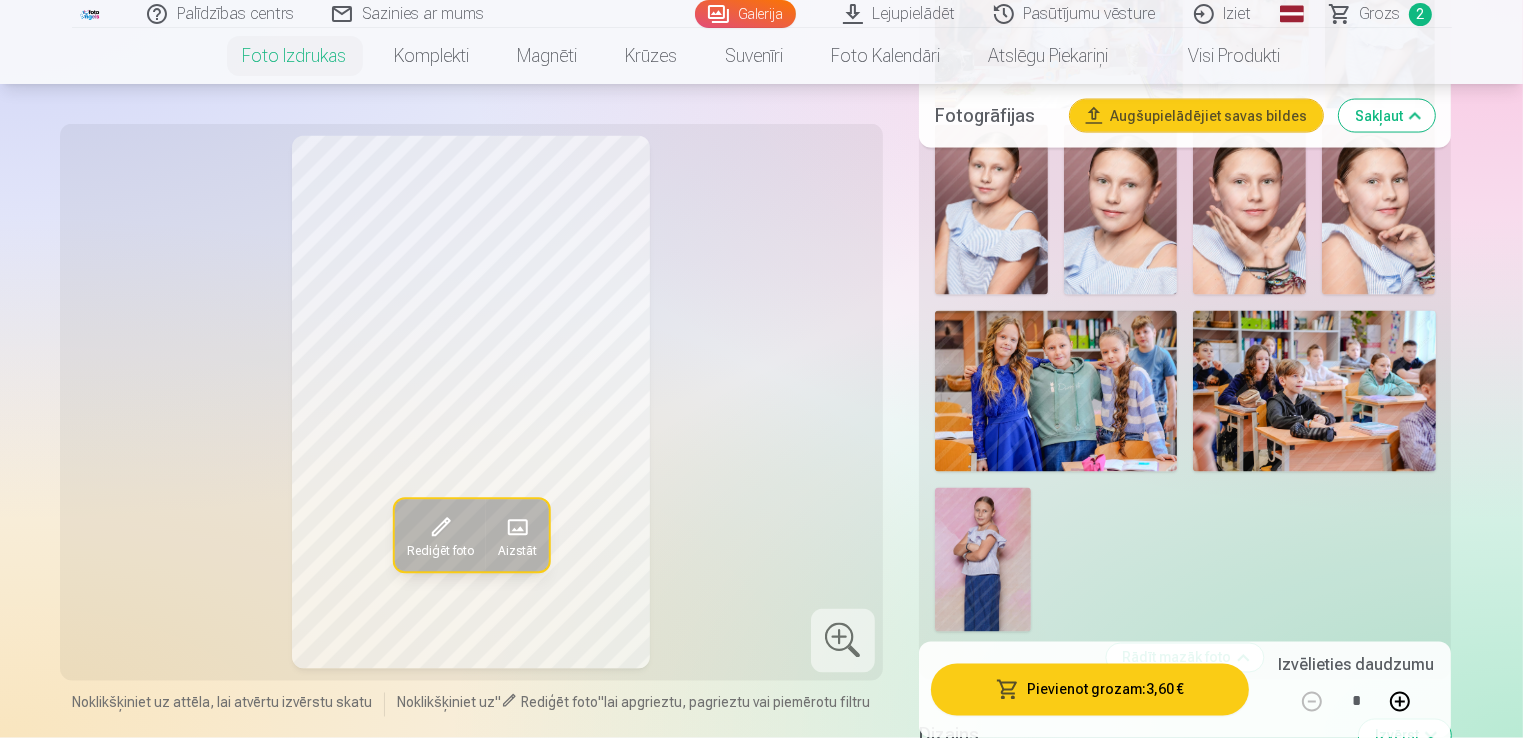 scroll, scrollTop: 3482, scrollLeft: 0, axis: vertical 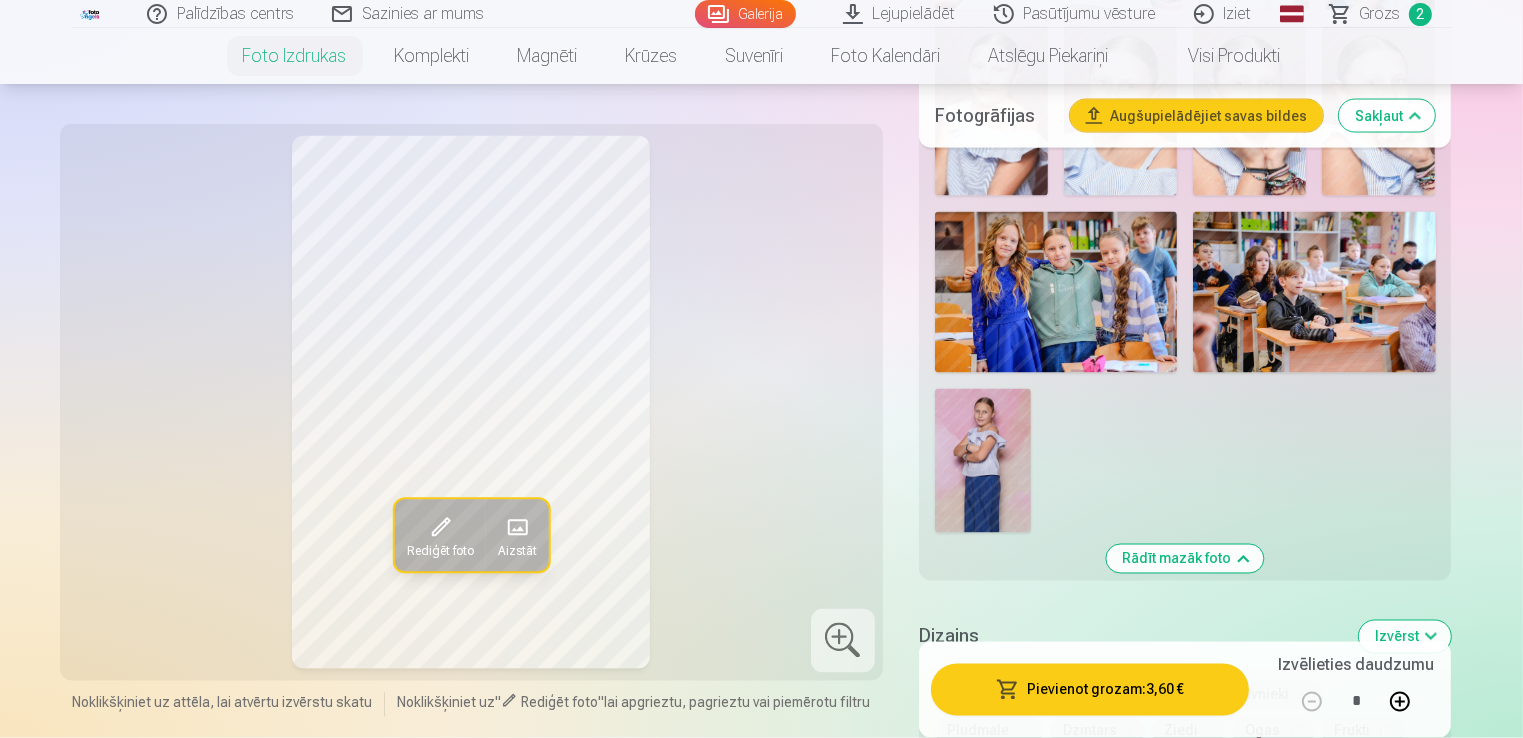 click at bounding box center (1056, 293) 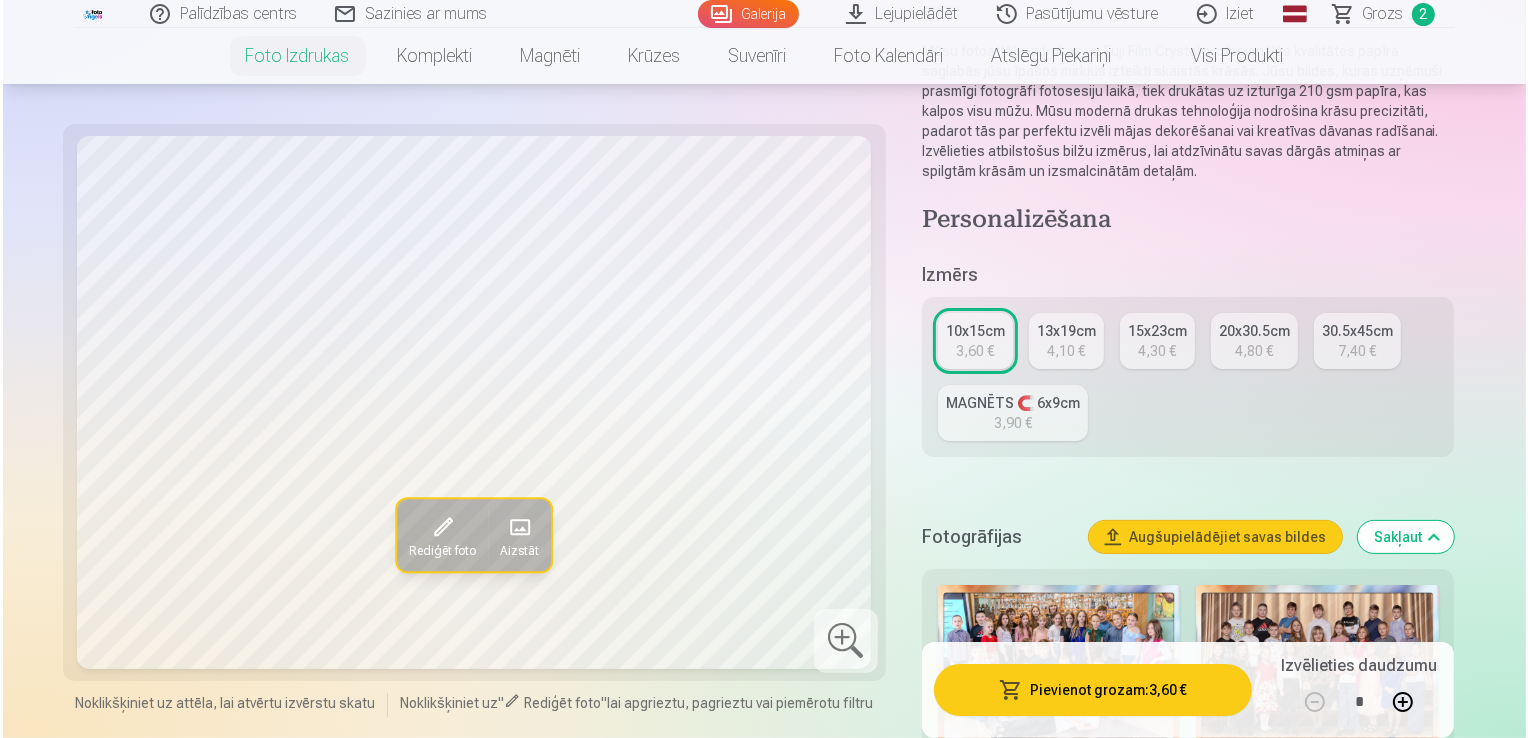 scroll, scrollTop: 248, scrollLeft: 0, axis: vertical 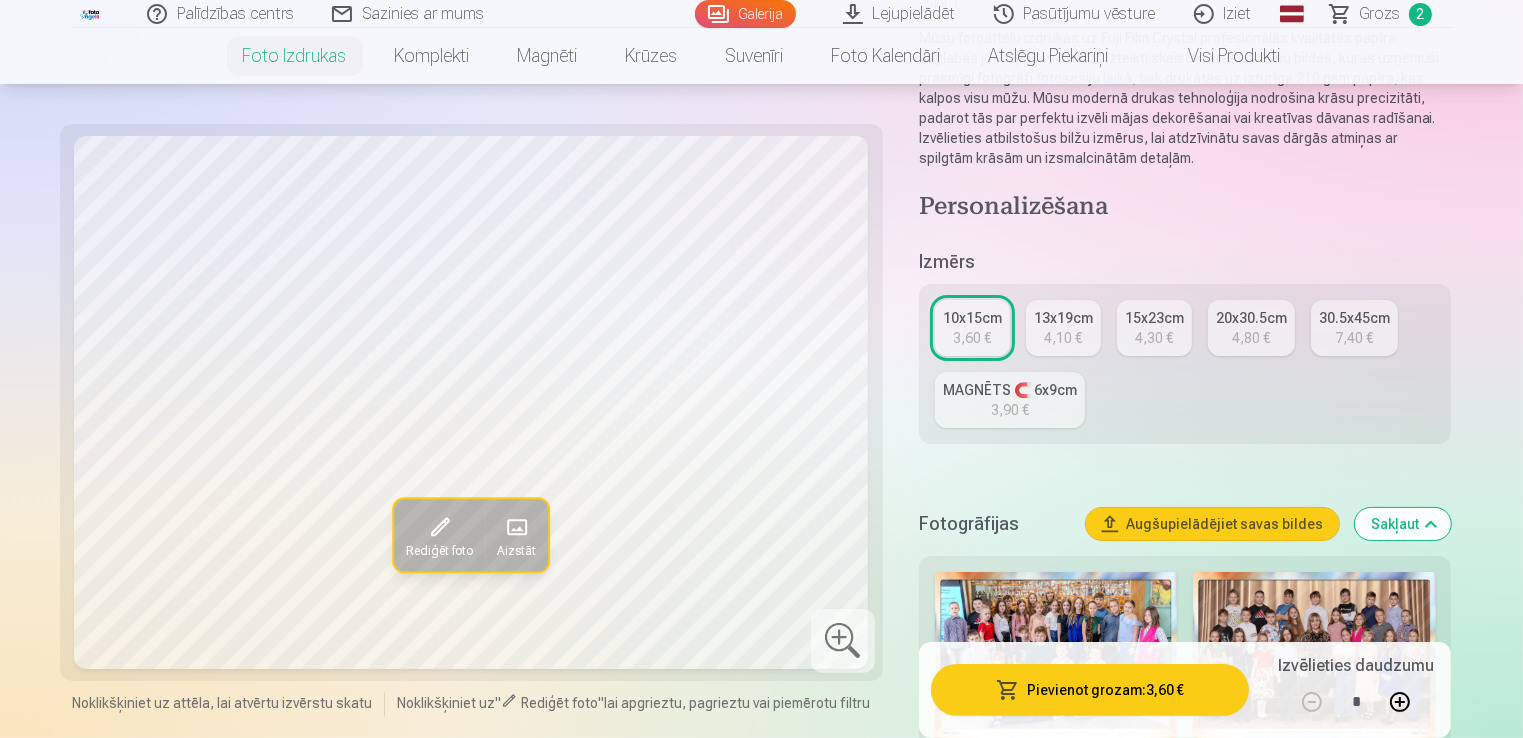 click on "Pievienot grozam :  3,60 €" at bounding box center (1090, 690) 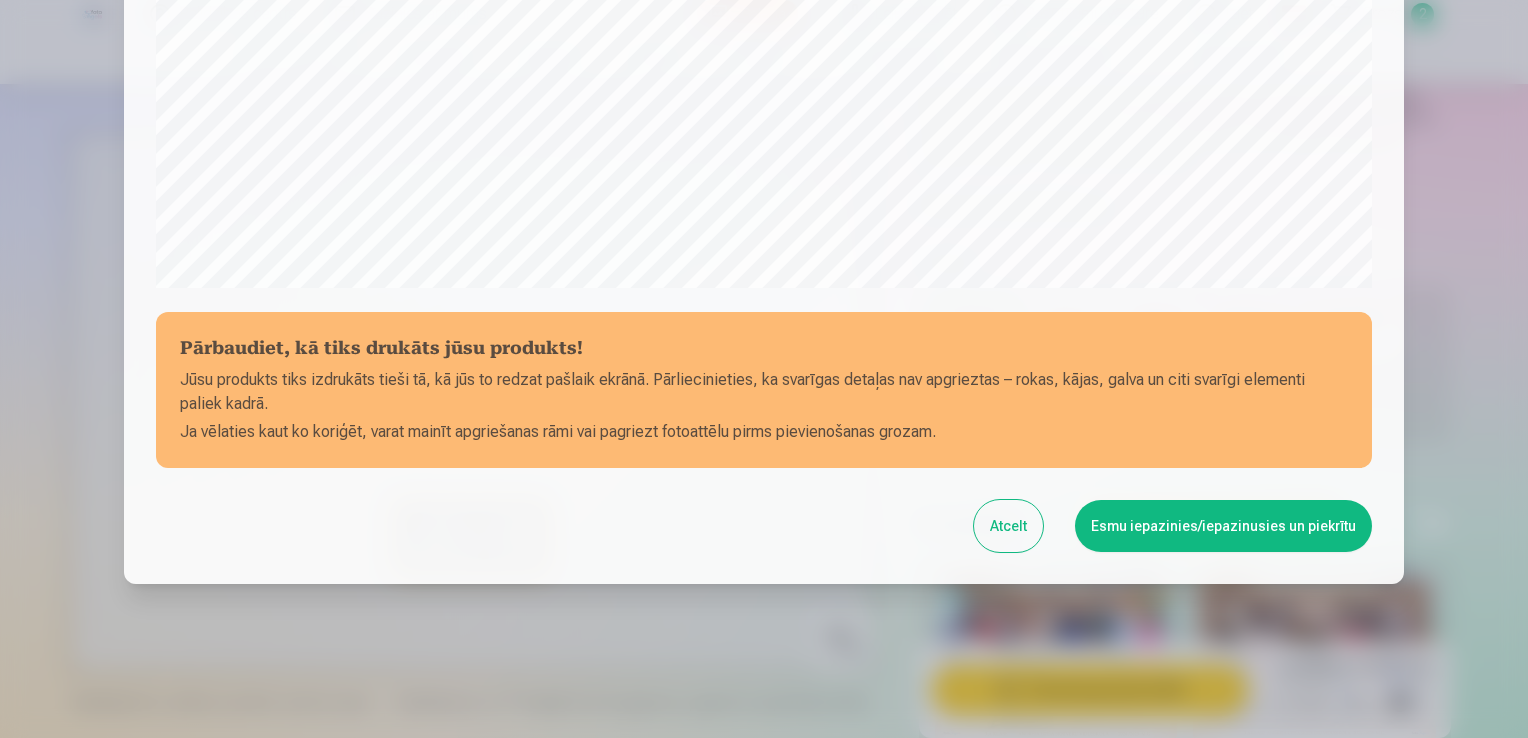 scroll, scrollTop: 701, scrollLeft: 0, axis: vertical 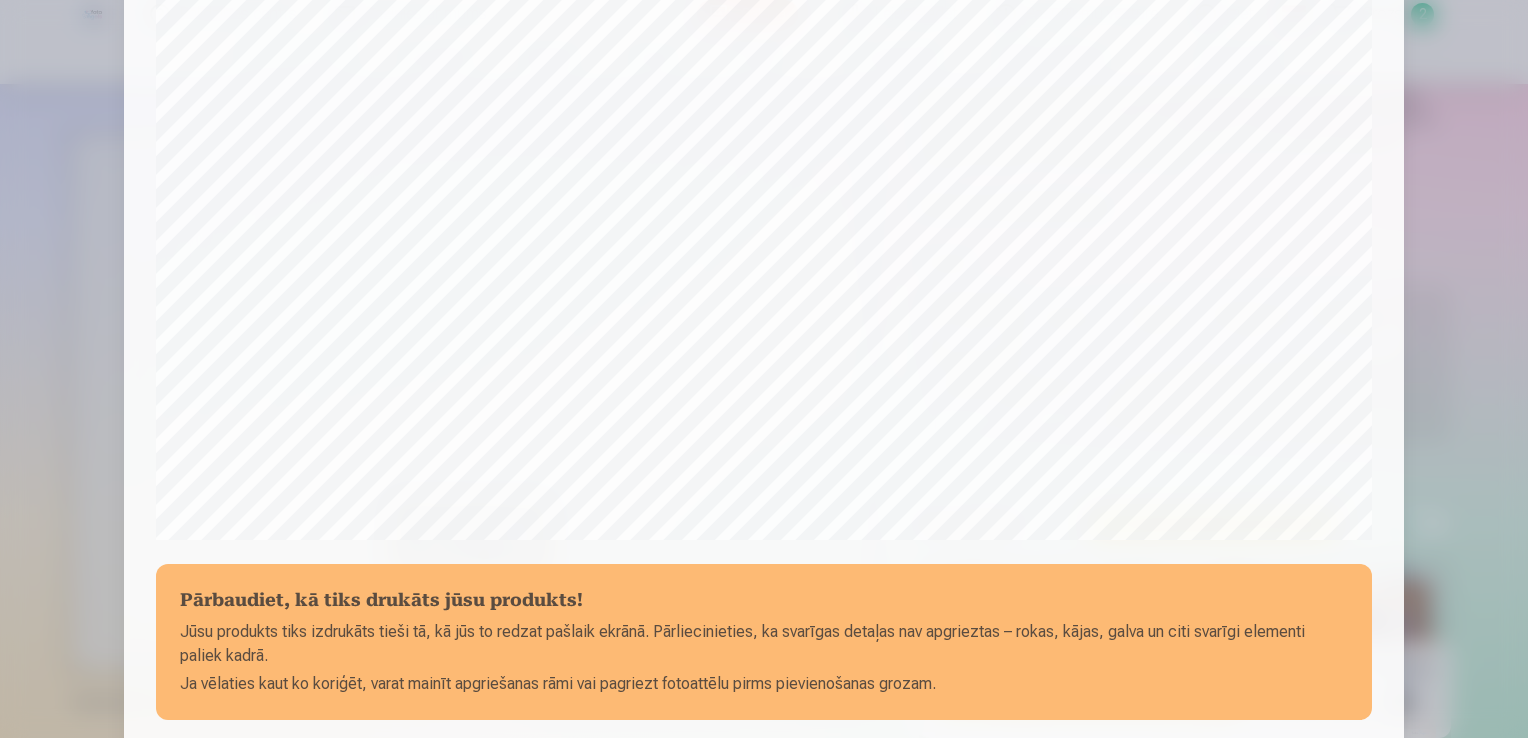 drag, startPoint x: 1521, startPoint y: 370, endPoint x: 1531, endPoint y: 395, distance: 26.925823 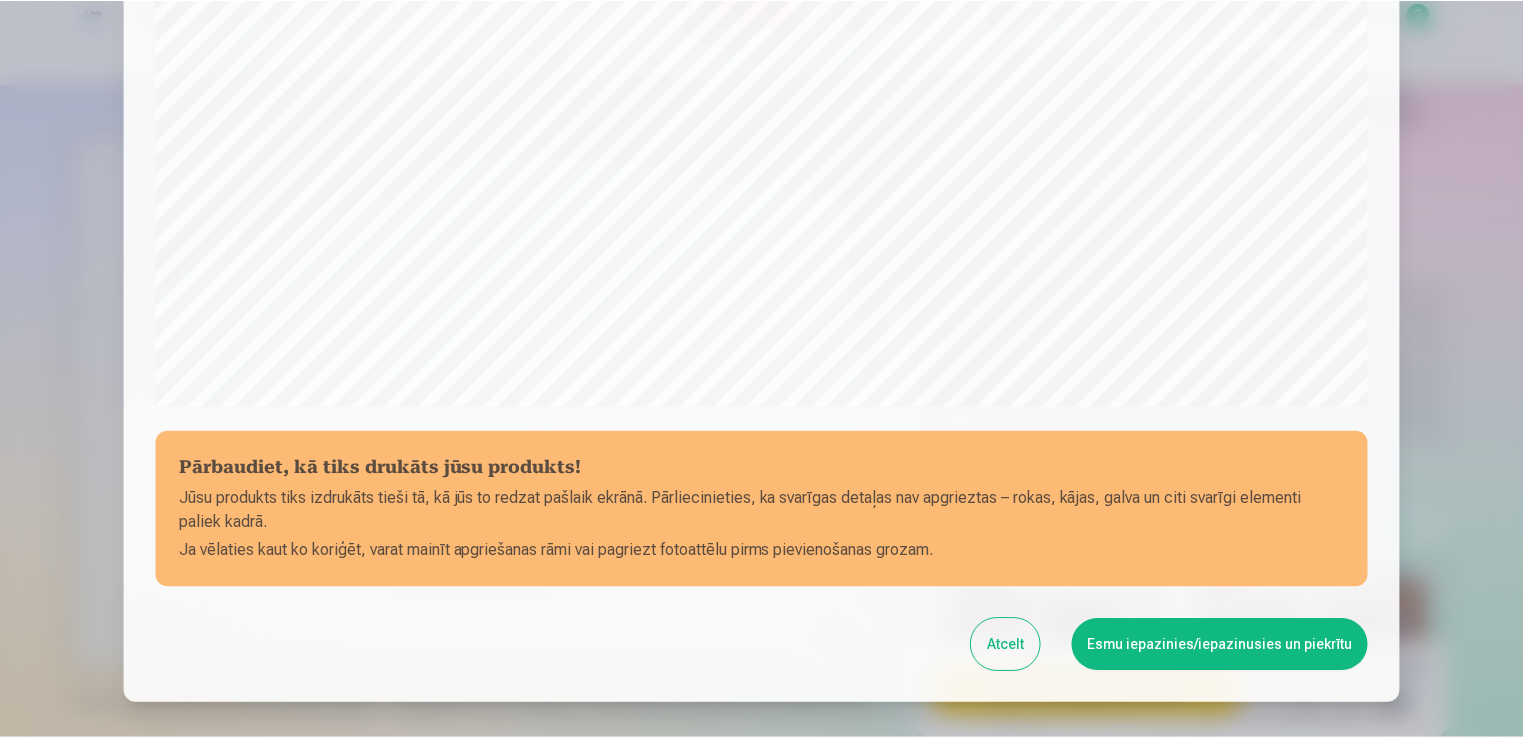 scroll, scrollTop: 582, scrollLeft: 0, axis: vertical 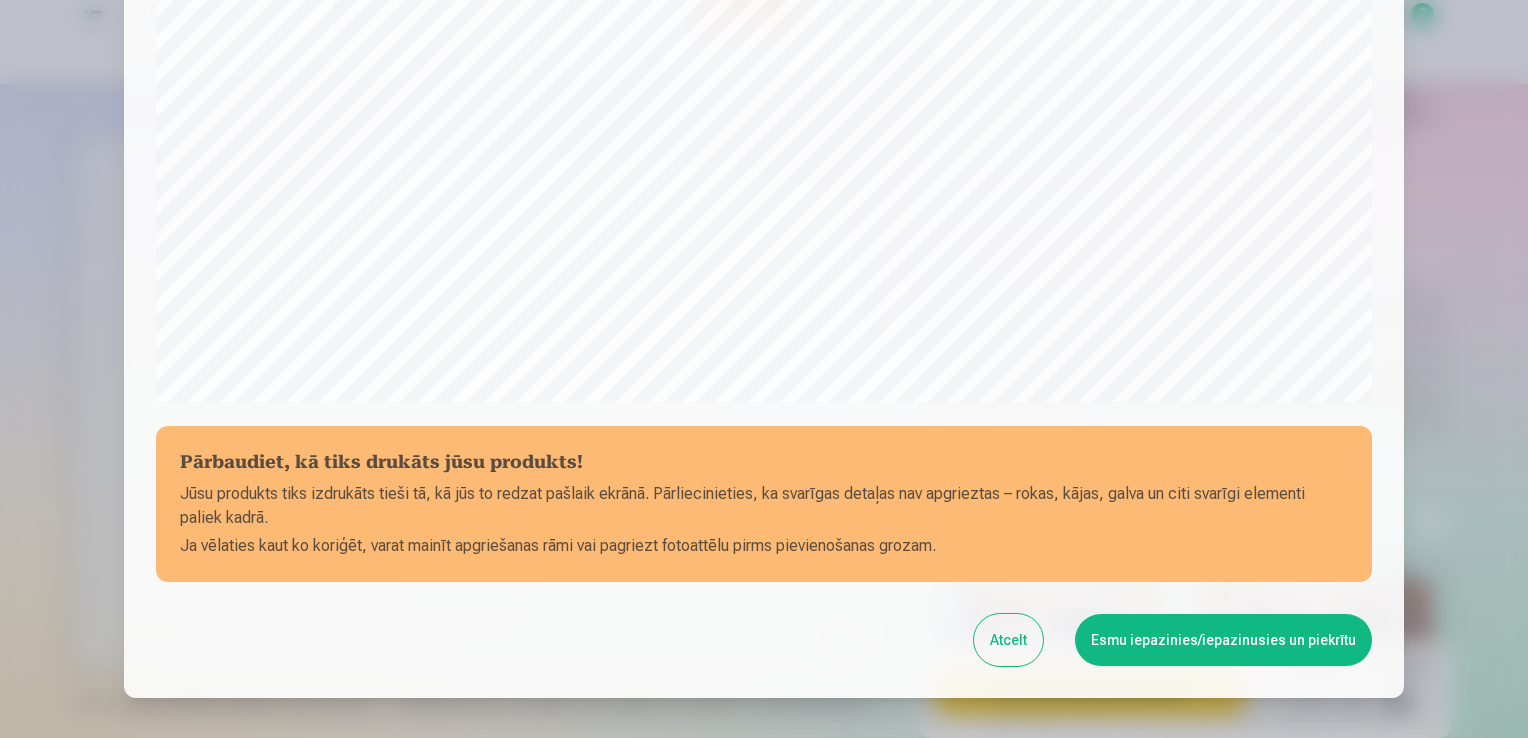 click on "Esmu iepazinies/iepazinusies un piekrītu" at bounding box center (1223, 640) 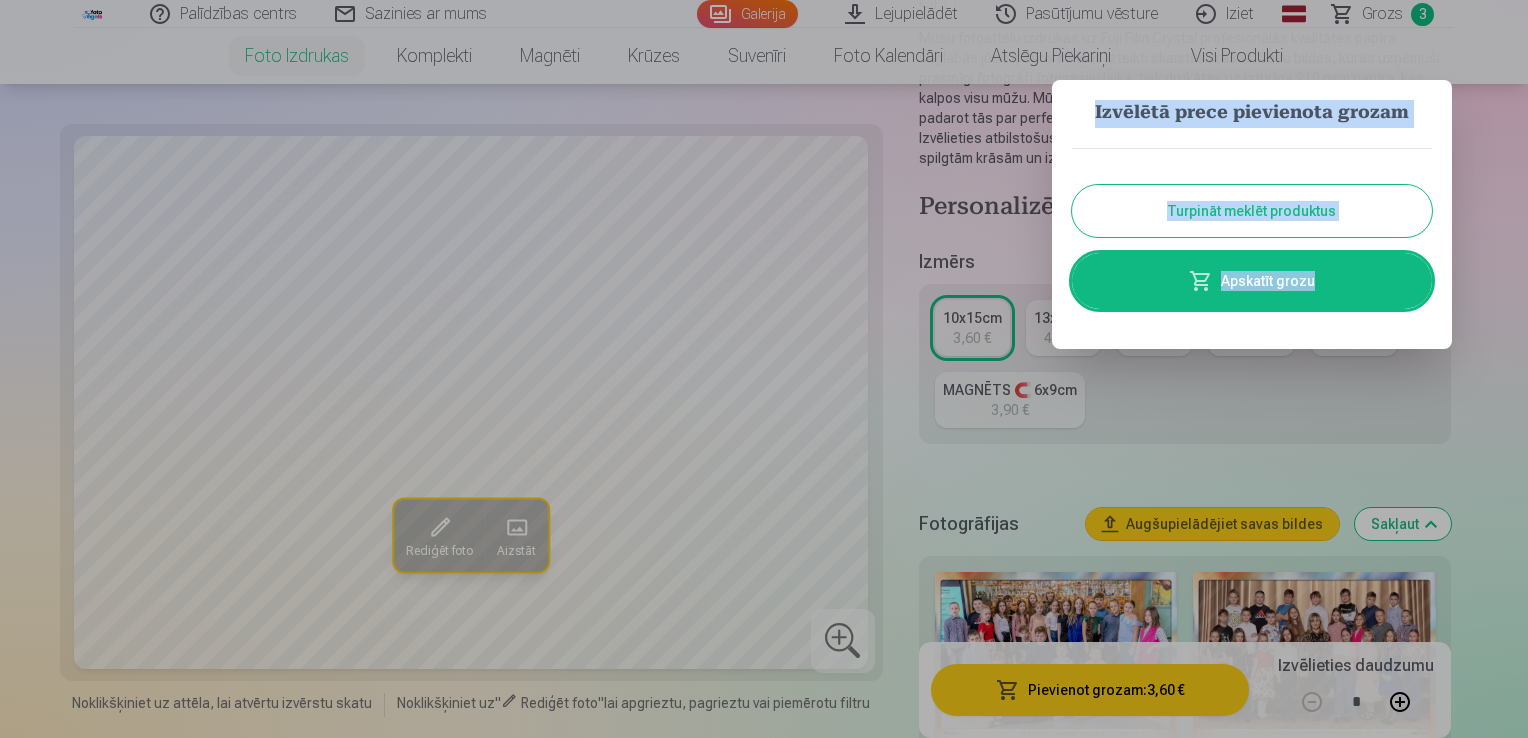 click on "Turpināt meklēt produktus" at bounding box center [1252, 211] 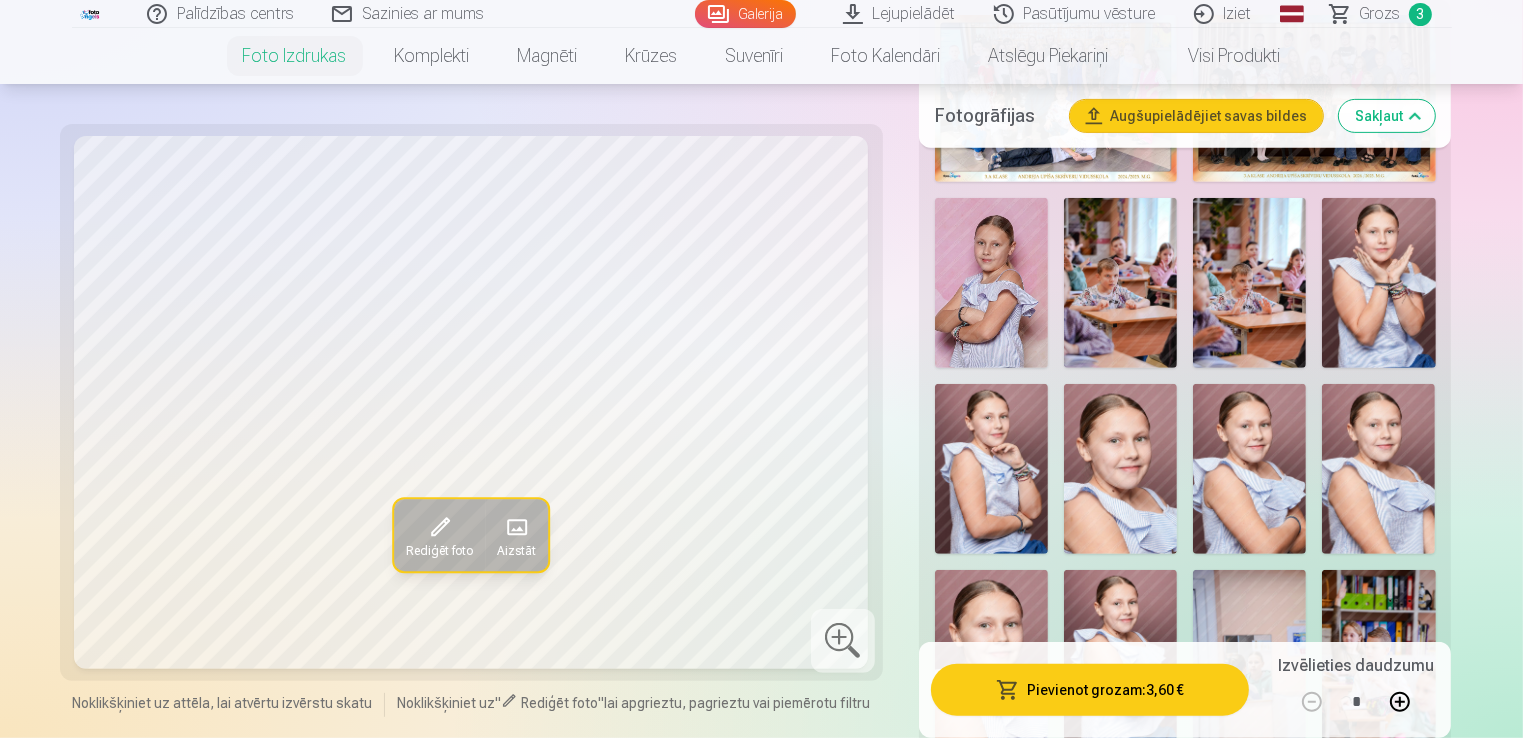 scroll, scrollTop: 817, scrollLeft: 0, axis: vertical 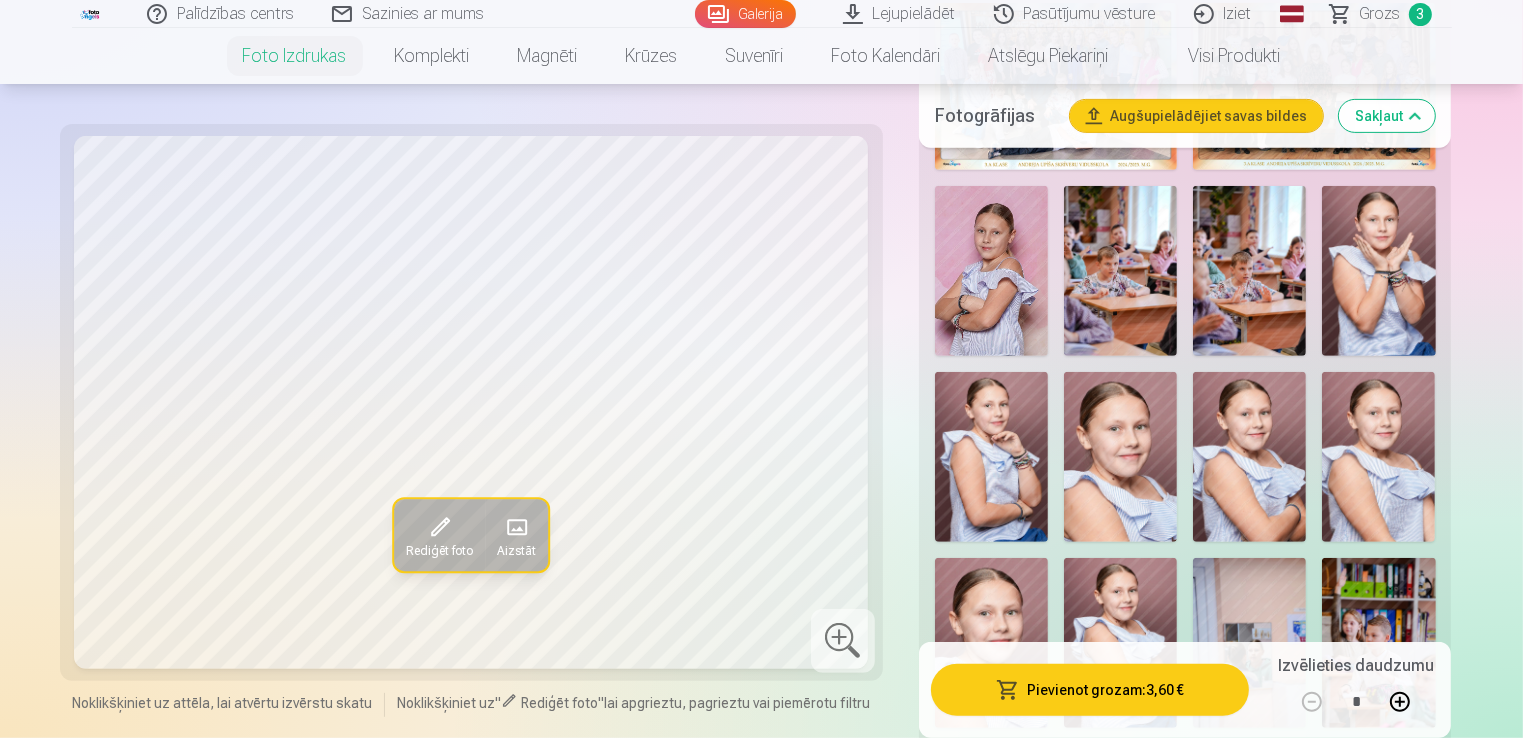 click at bounding box center [991, 271] 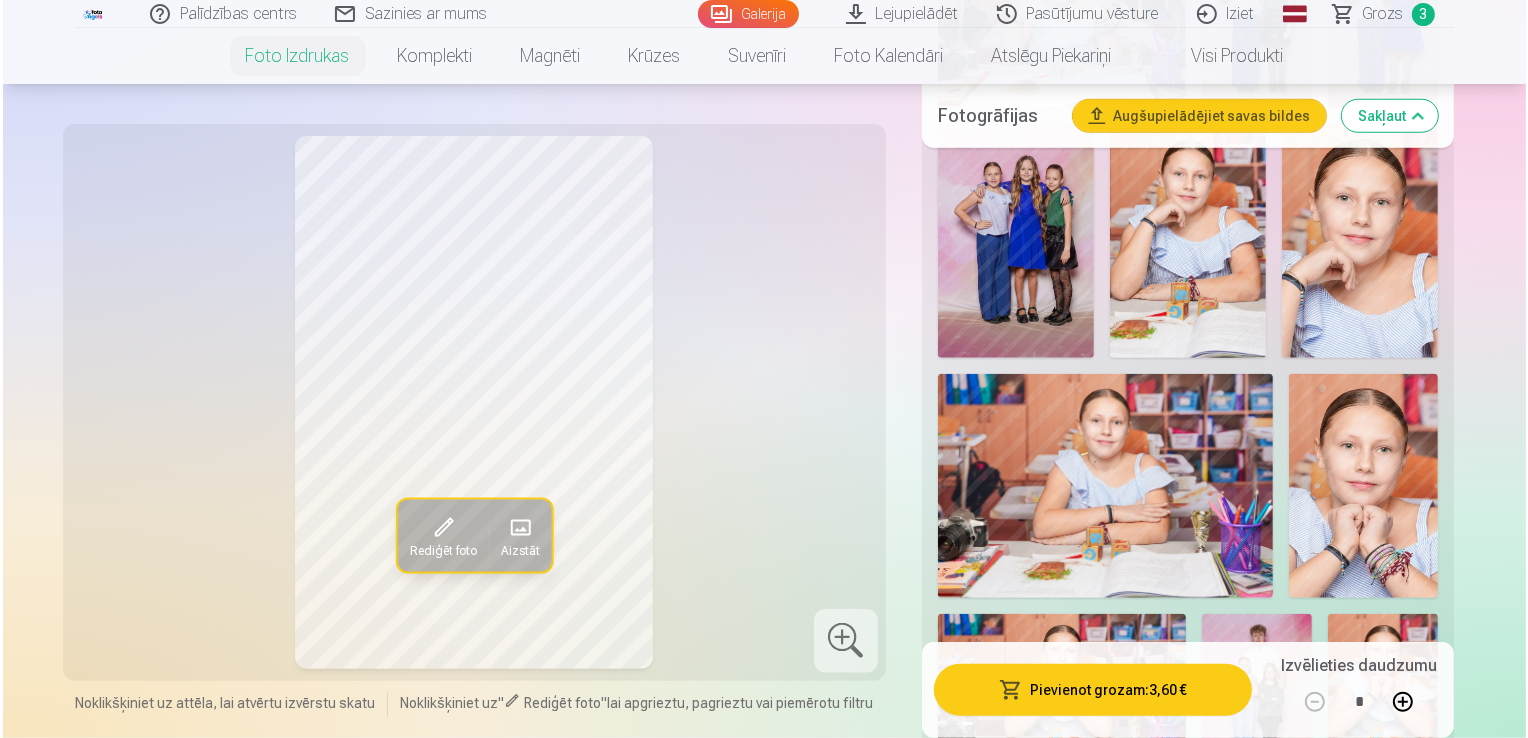 scroll, scrollTop: 1722, scrollLeft: 0, axis: vertical 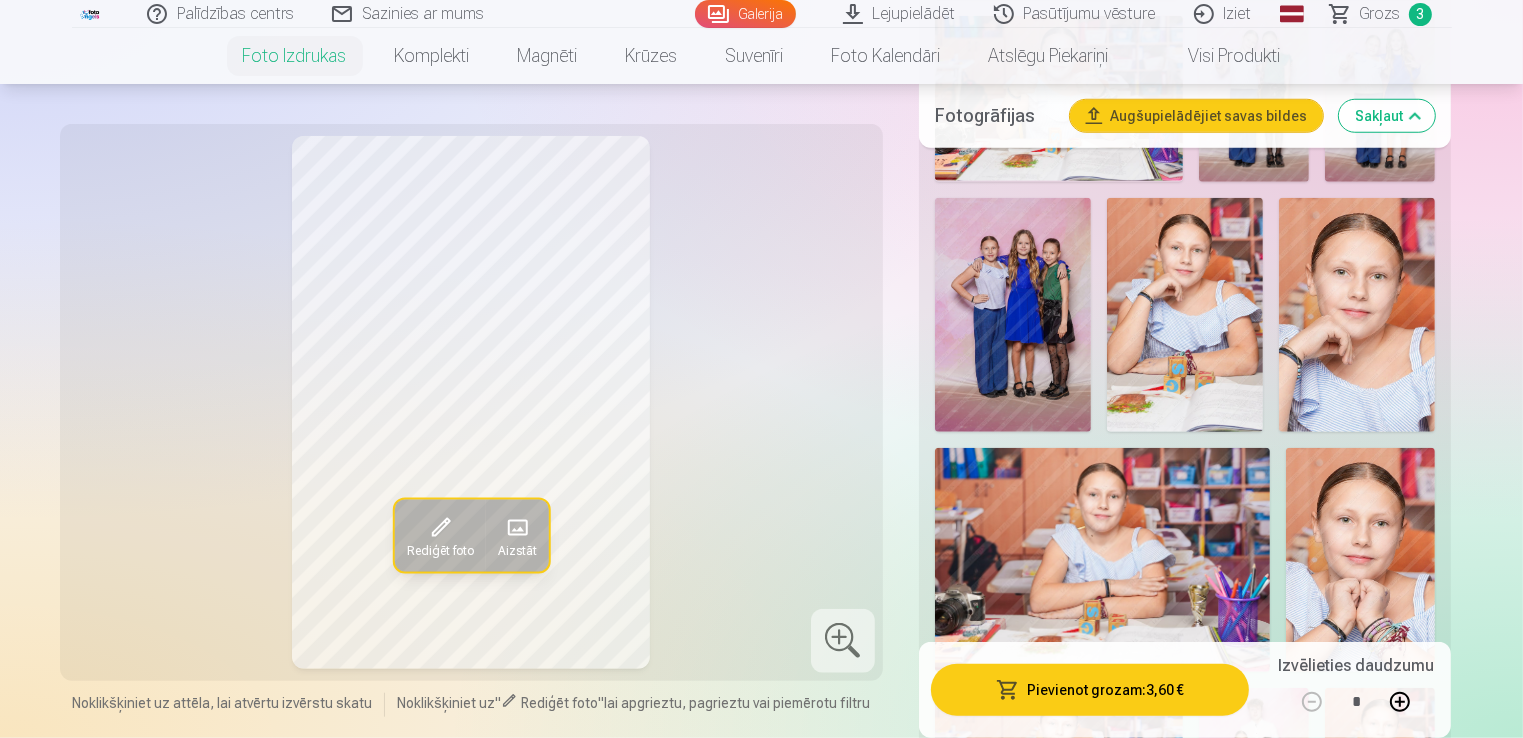 click at bounding box center [1013, 315] 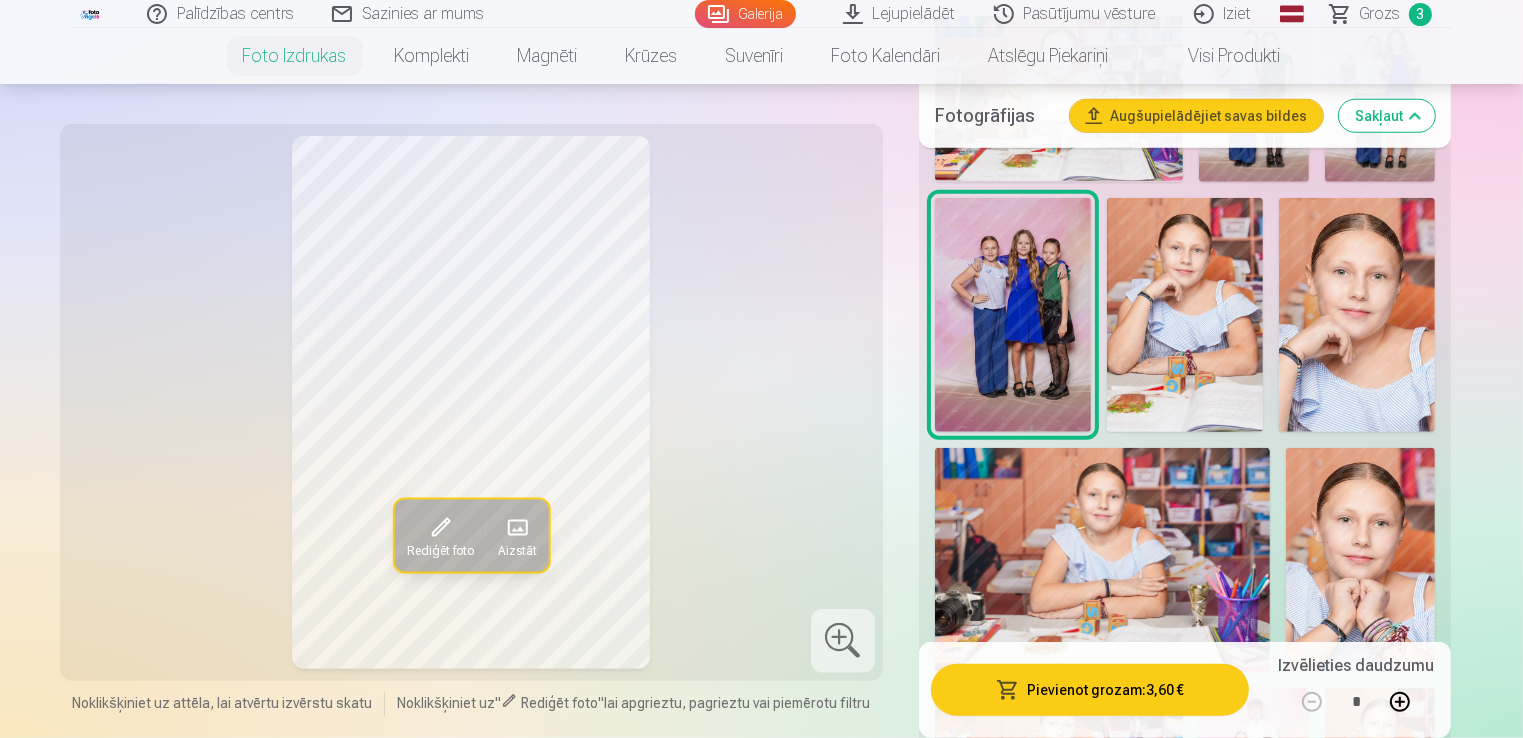 click on "Pievienot grozam :  3,60 €" at bounding box center (1090, 690) 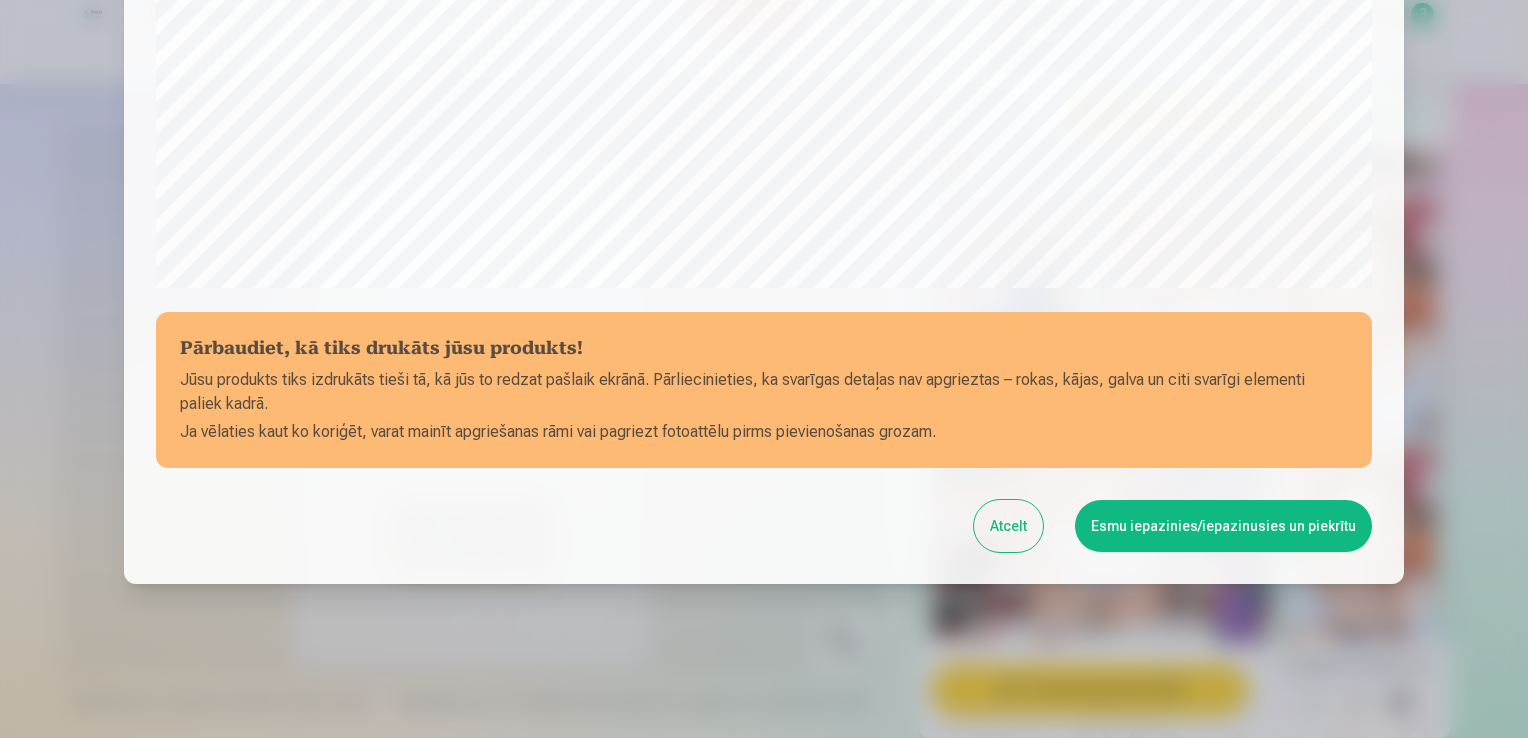 scroll, scrollTop: 701, scrollLeft: 0, axis: vertical 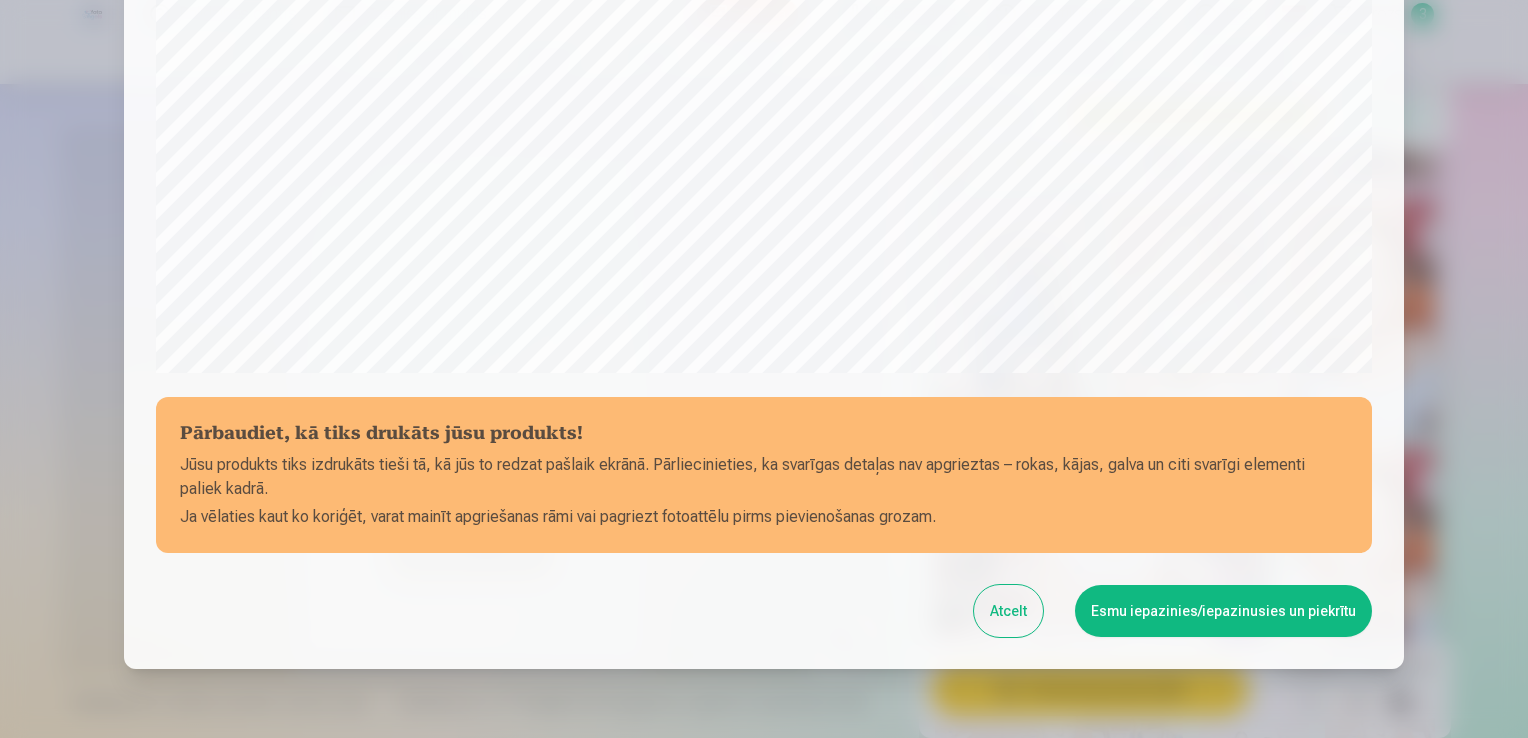 click on "Esmu iepazinies/iepazinusies un piekrītu" at bounding box center (1223, 611) 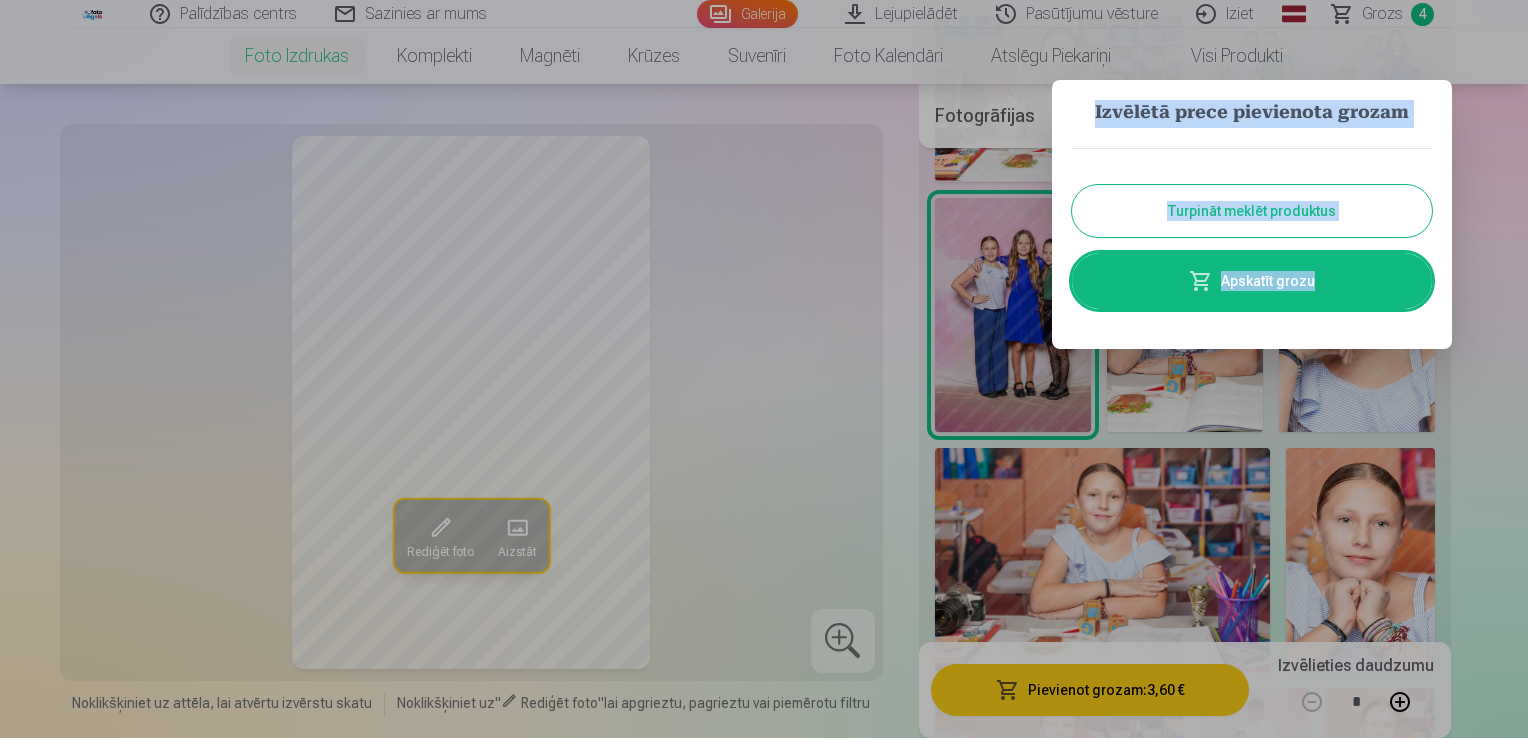 click on "Turpināt meklēt produktus" at bounding box center (1252, 211) 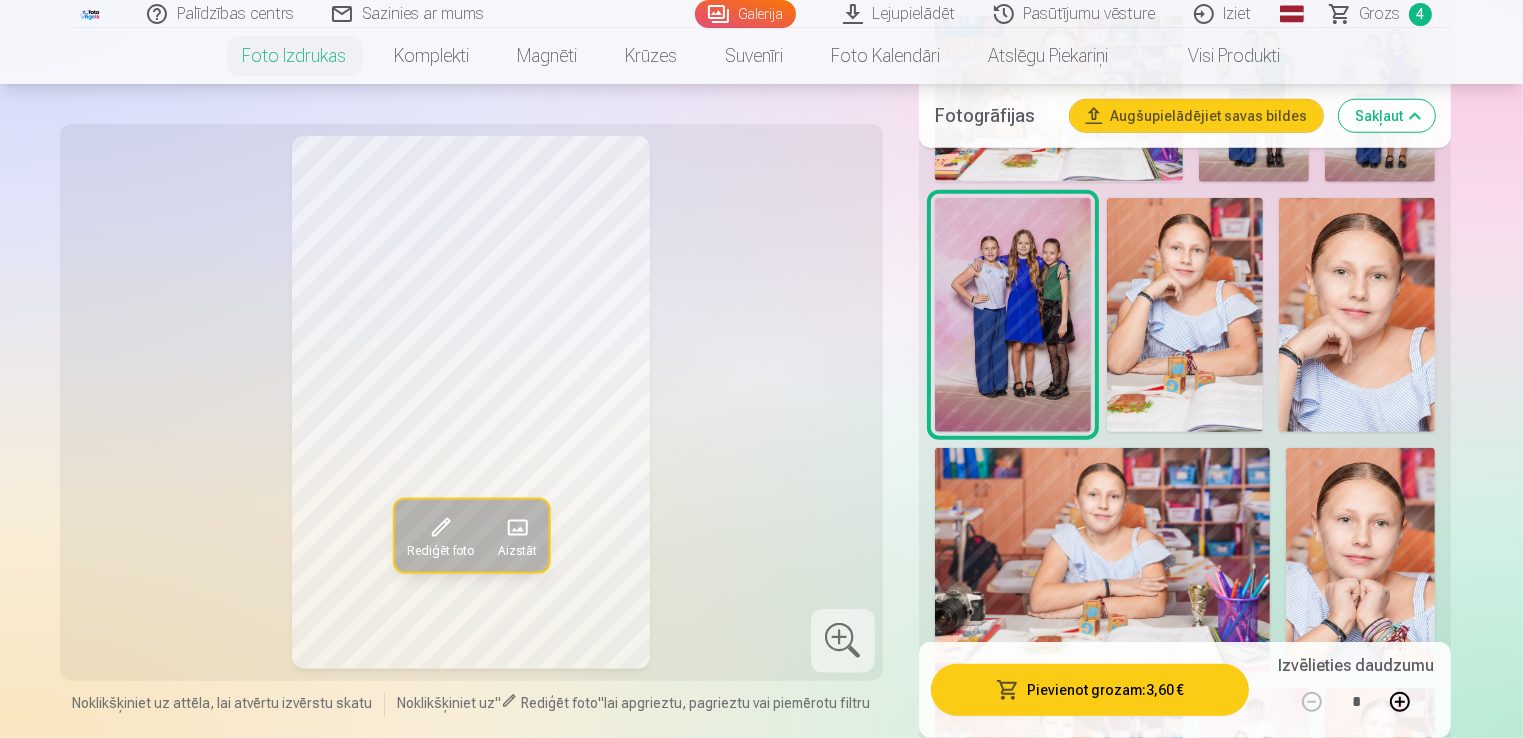 drag, startPoint x: 1522, startPoint y: 125, endPoint x: 1527, endPoint y: 177, distance: 52.23983 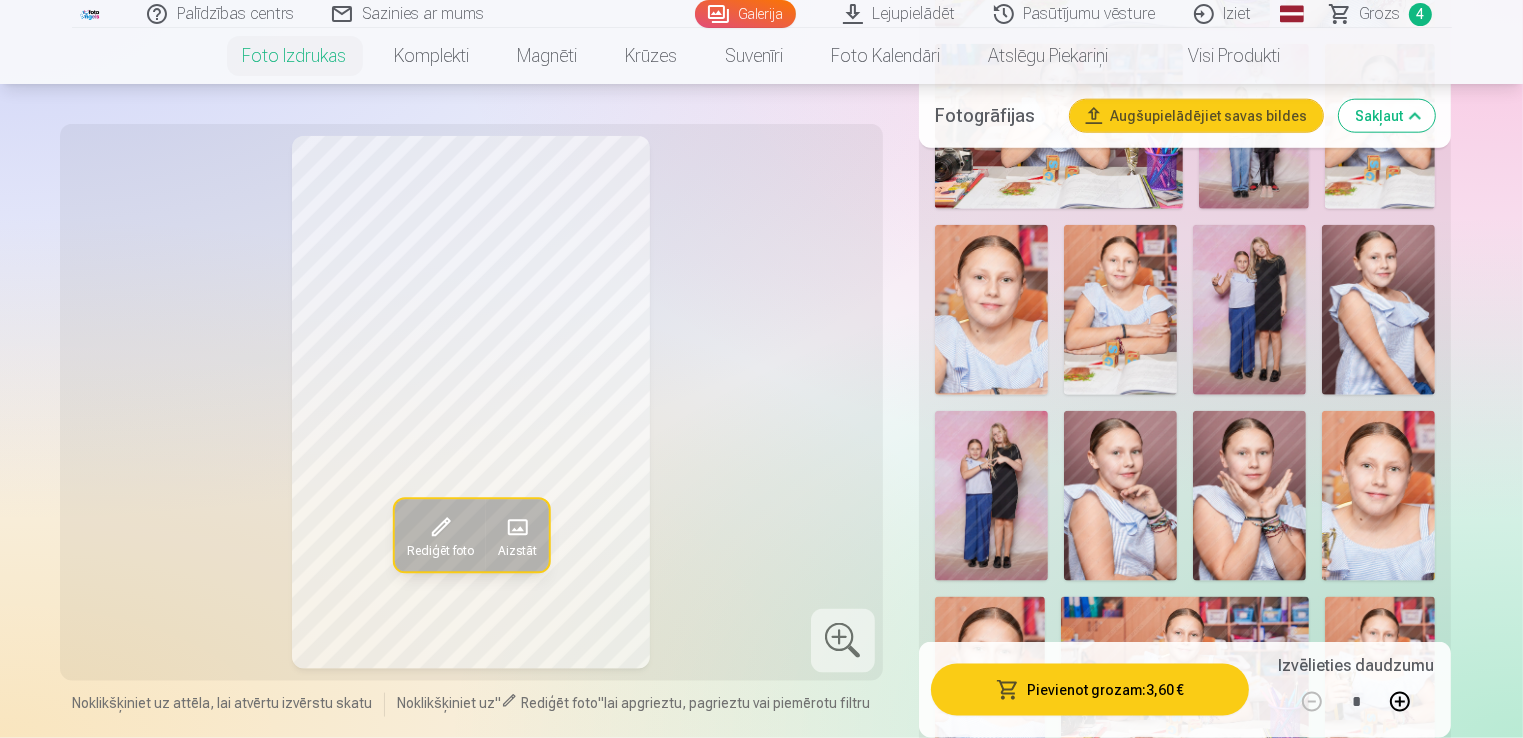 scroll, scrollTop: 2304, scrollLeft: 0, axis: vertical 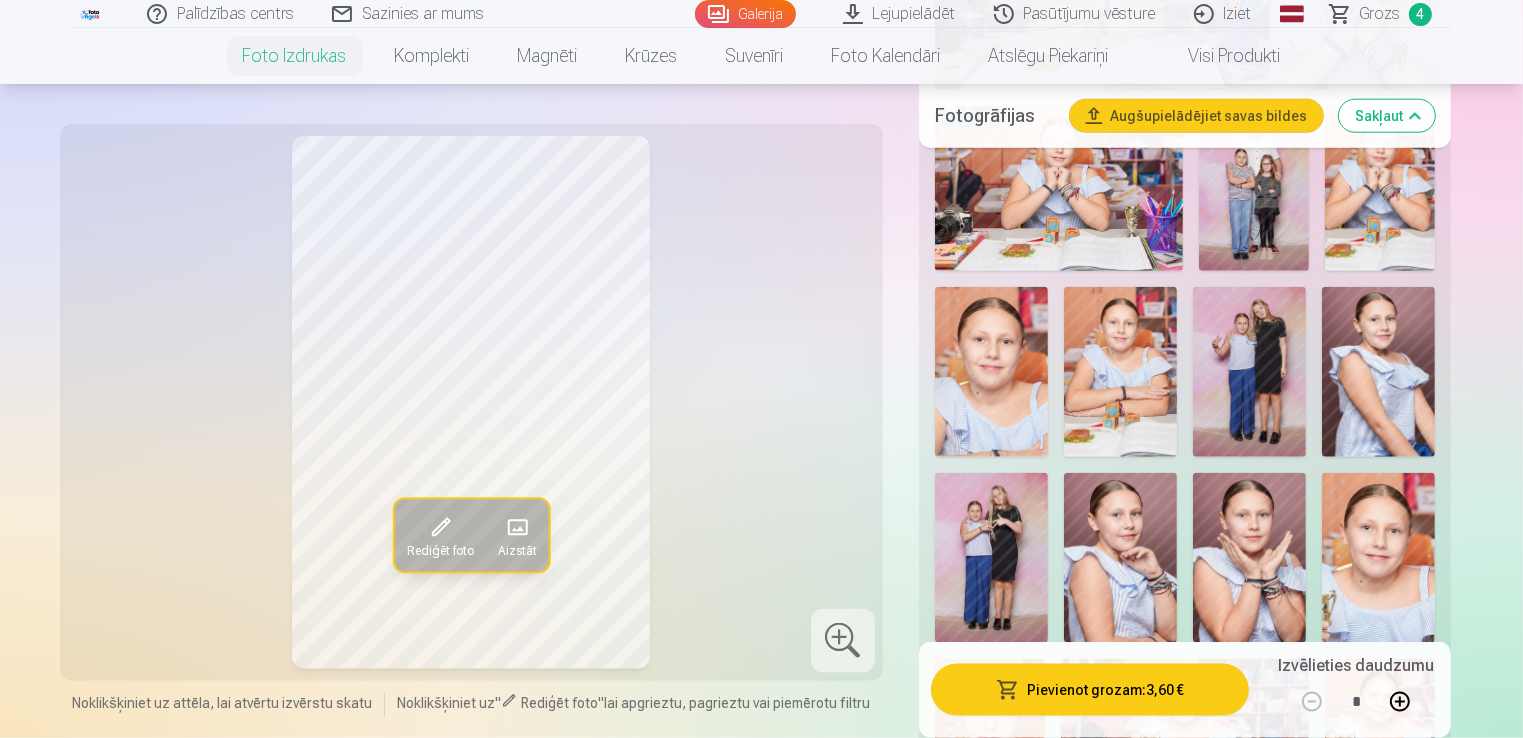 click at bounding box center (1249, 372) 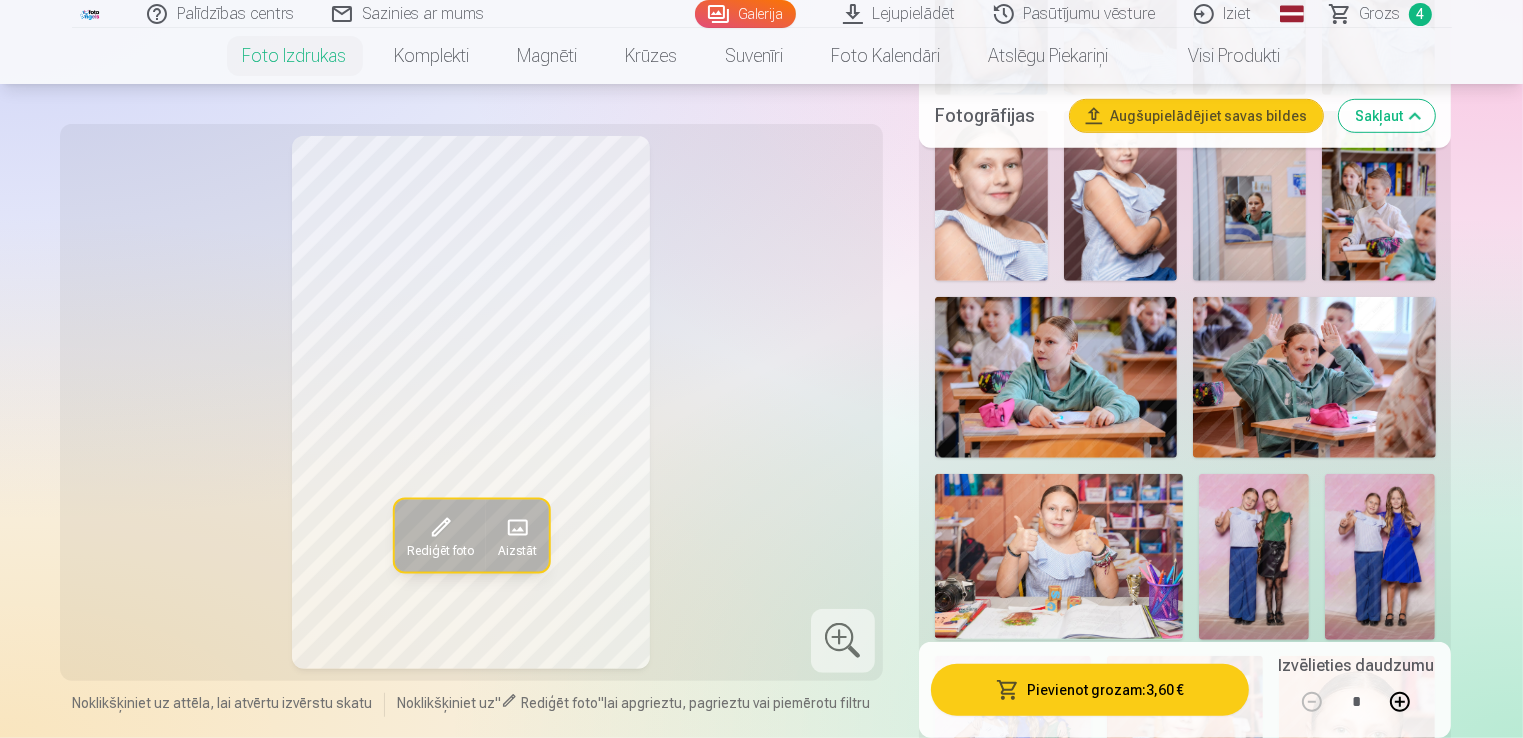 scroll, scrollTop: 1102, scrollLeft: 0, axis: vertical 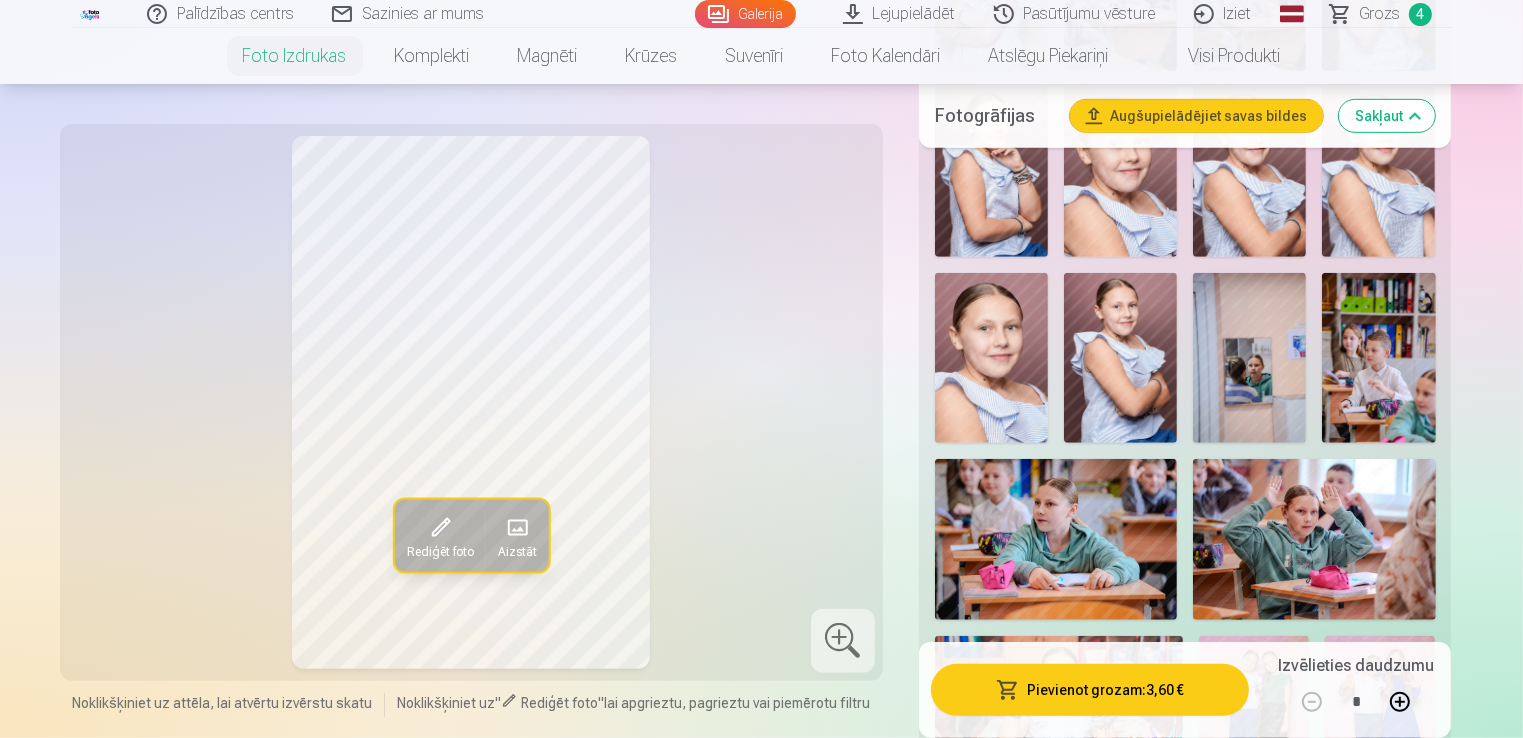 click at bounding box center (1056, 540) 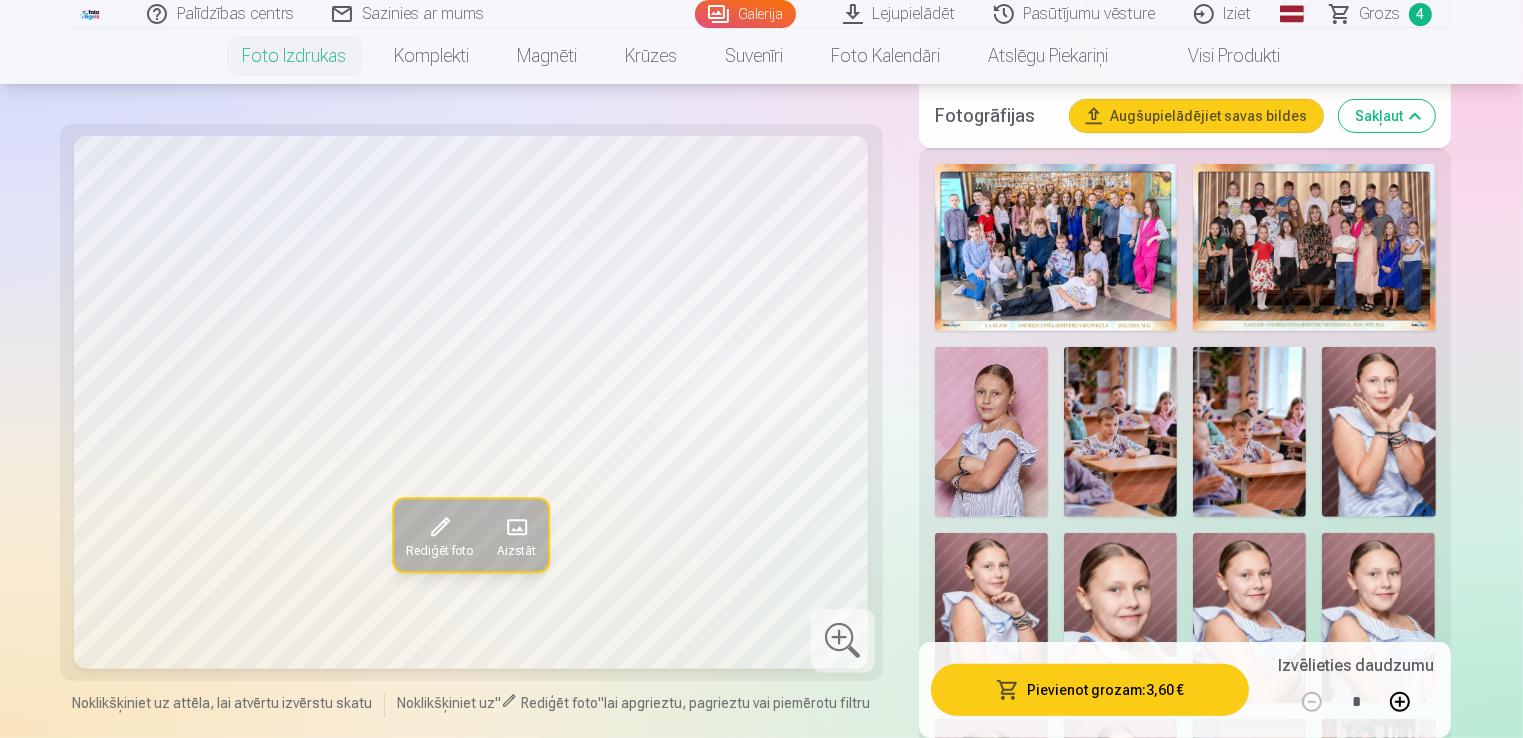 scroll, scrollTop: 681, scrollLeft: 0, axis: vertical 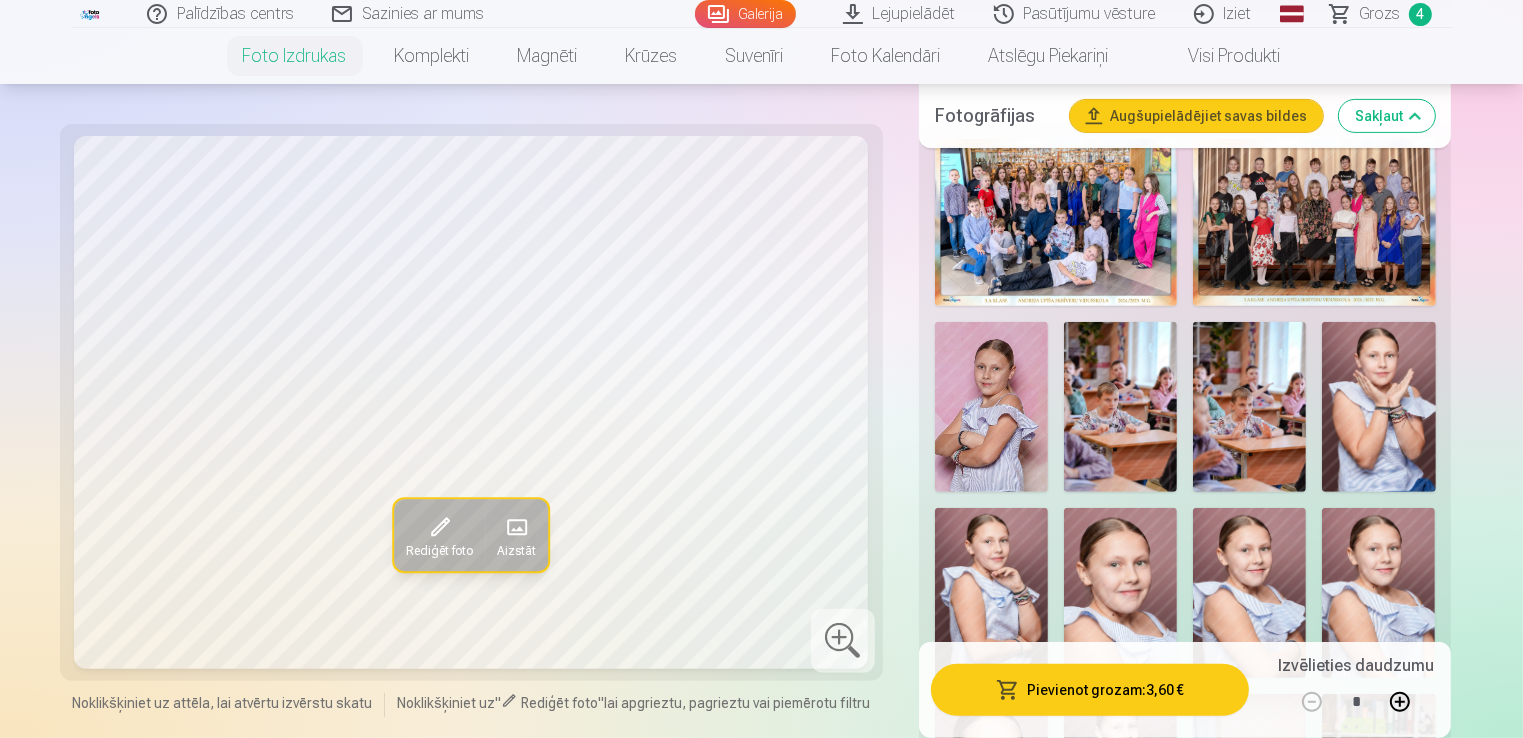 click at bounding box center (991, 407) 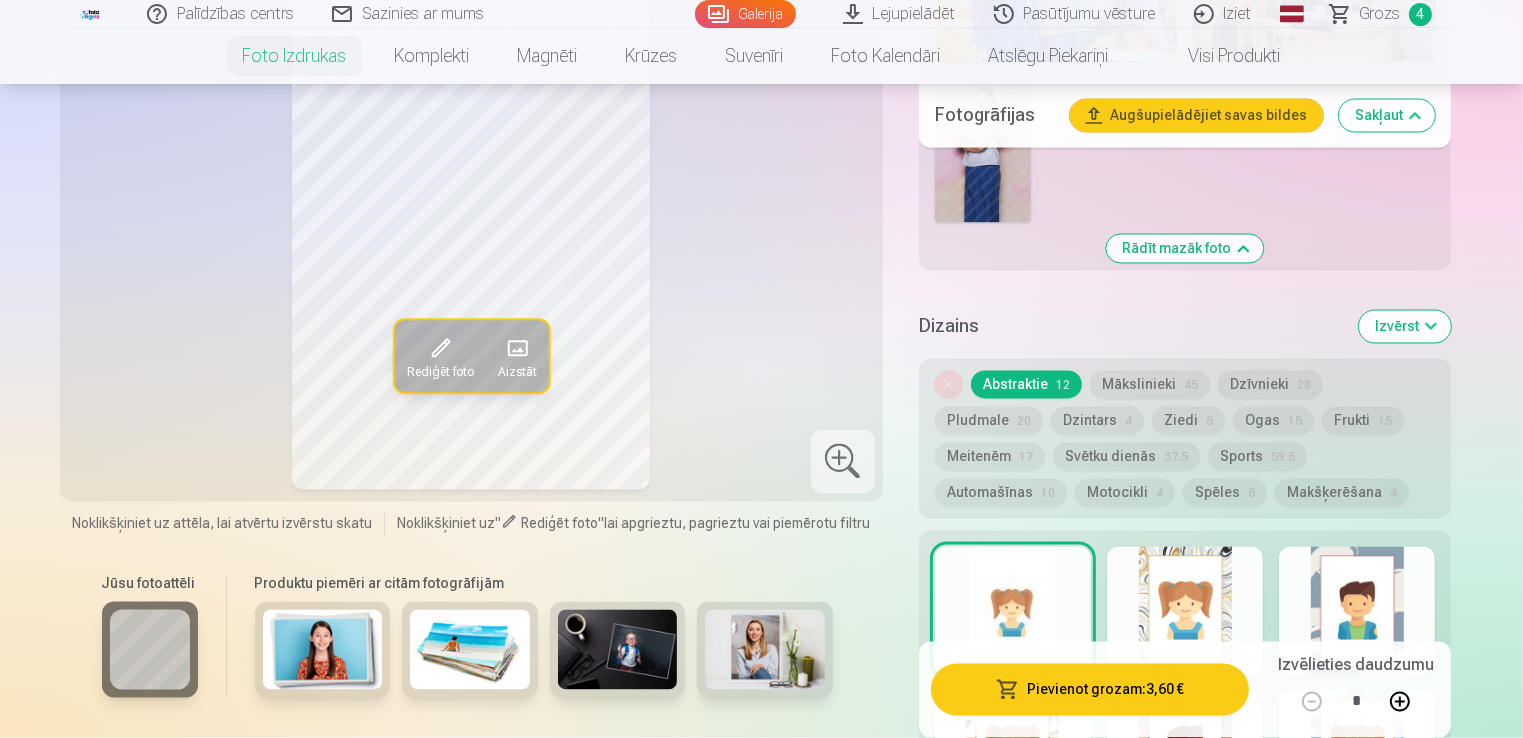 scroll, scrollTop: 3568, scrollLeft: 0, axis: vertical 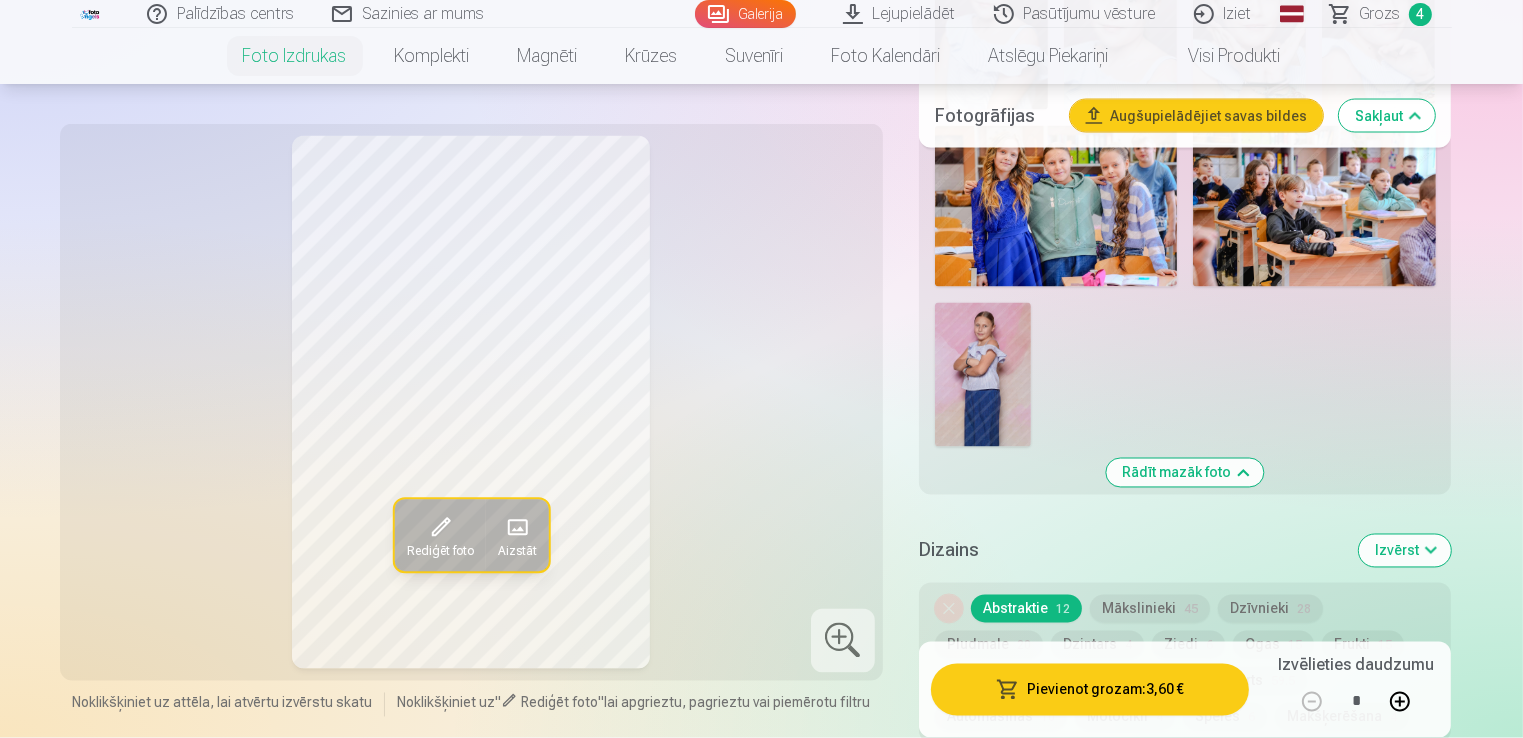 click at bounding box center (983, 375) 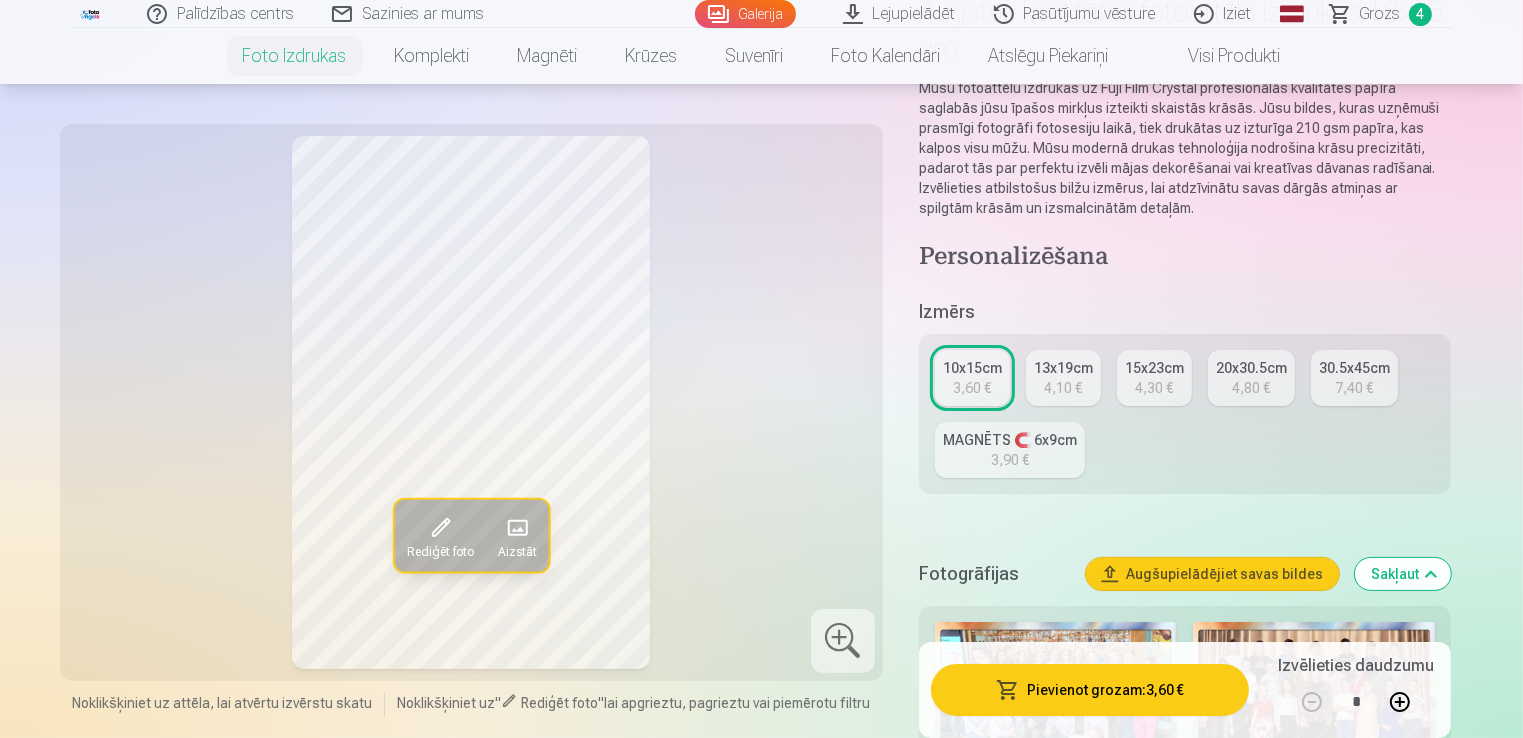 scroll, scrollTop: 61, scrollLeft: 0, axis: vertical 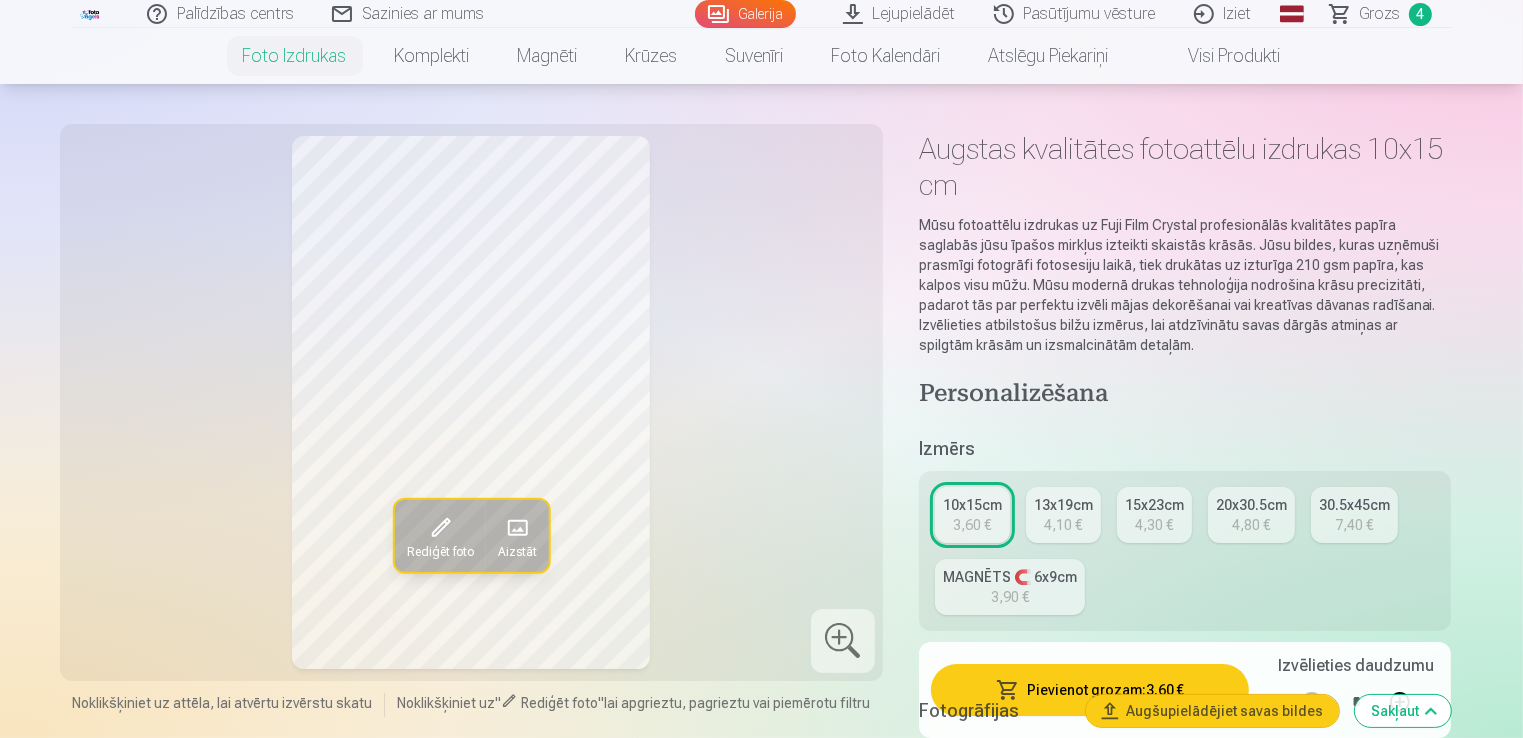 click on "Grozs" at bounding box center [1380, 14] 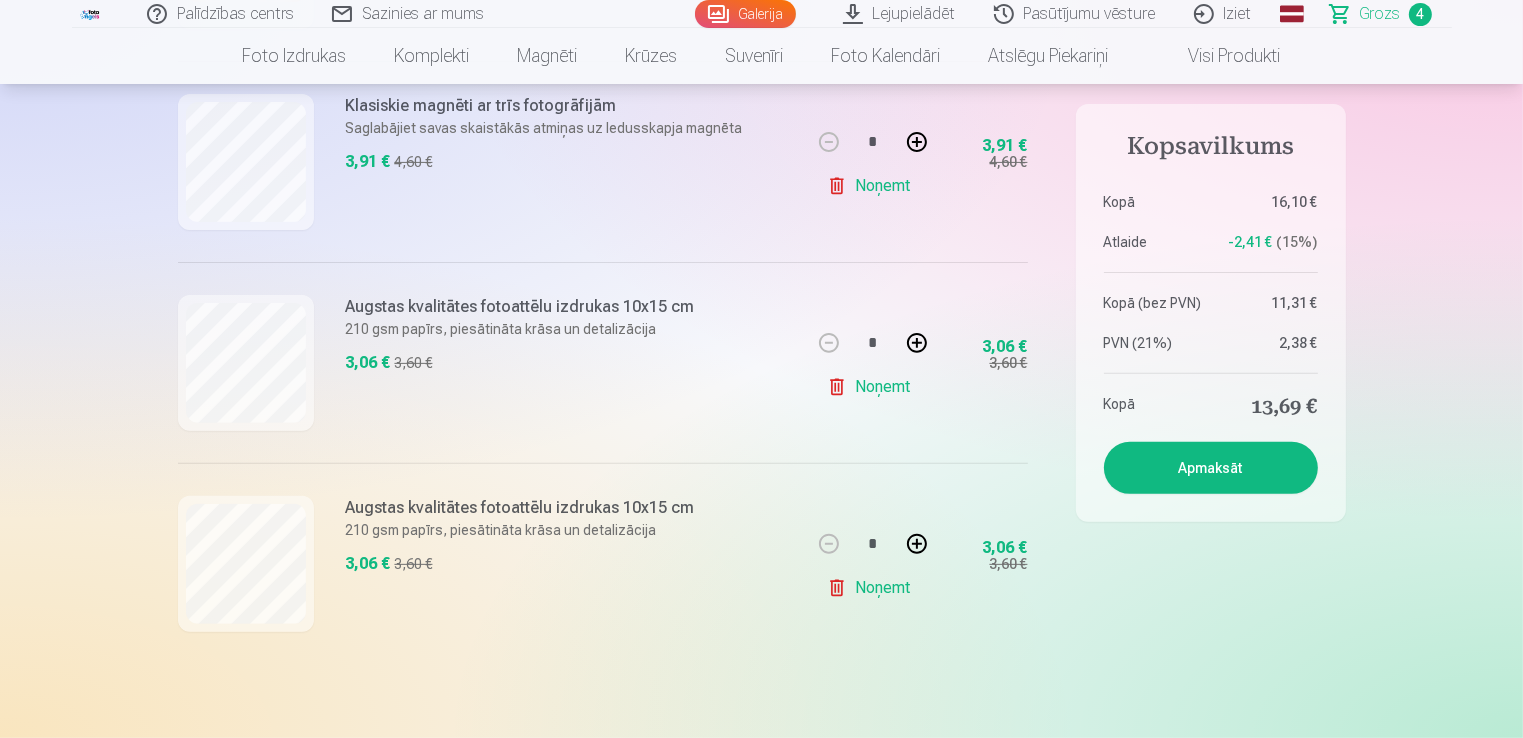scroll, scrollTop: 596, scrollLeft: 0, axis: vertical 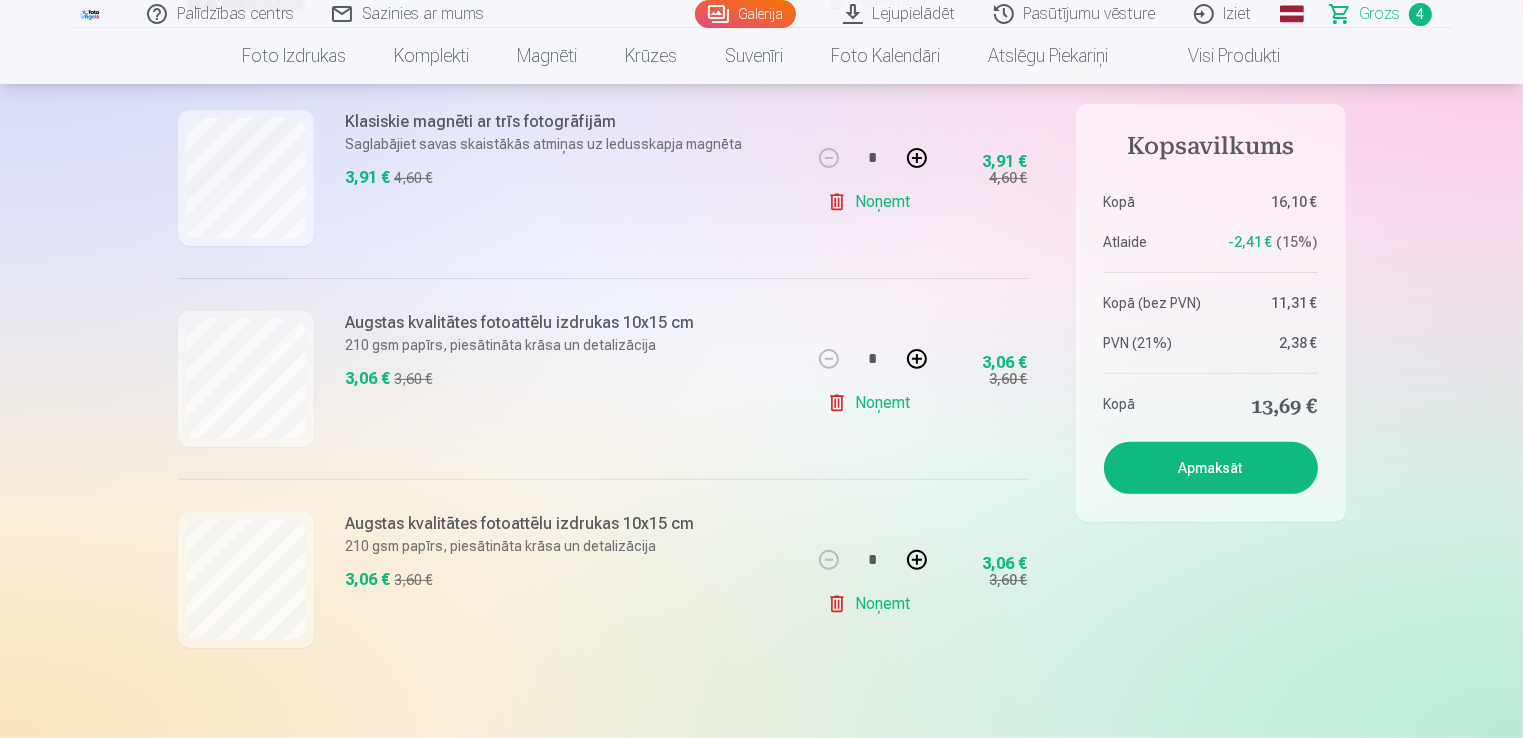click on "Noņemt" at bounding box center [872, 403] 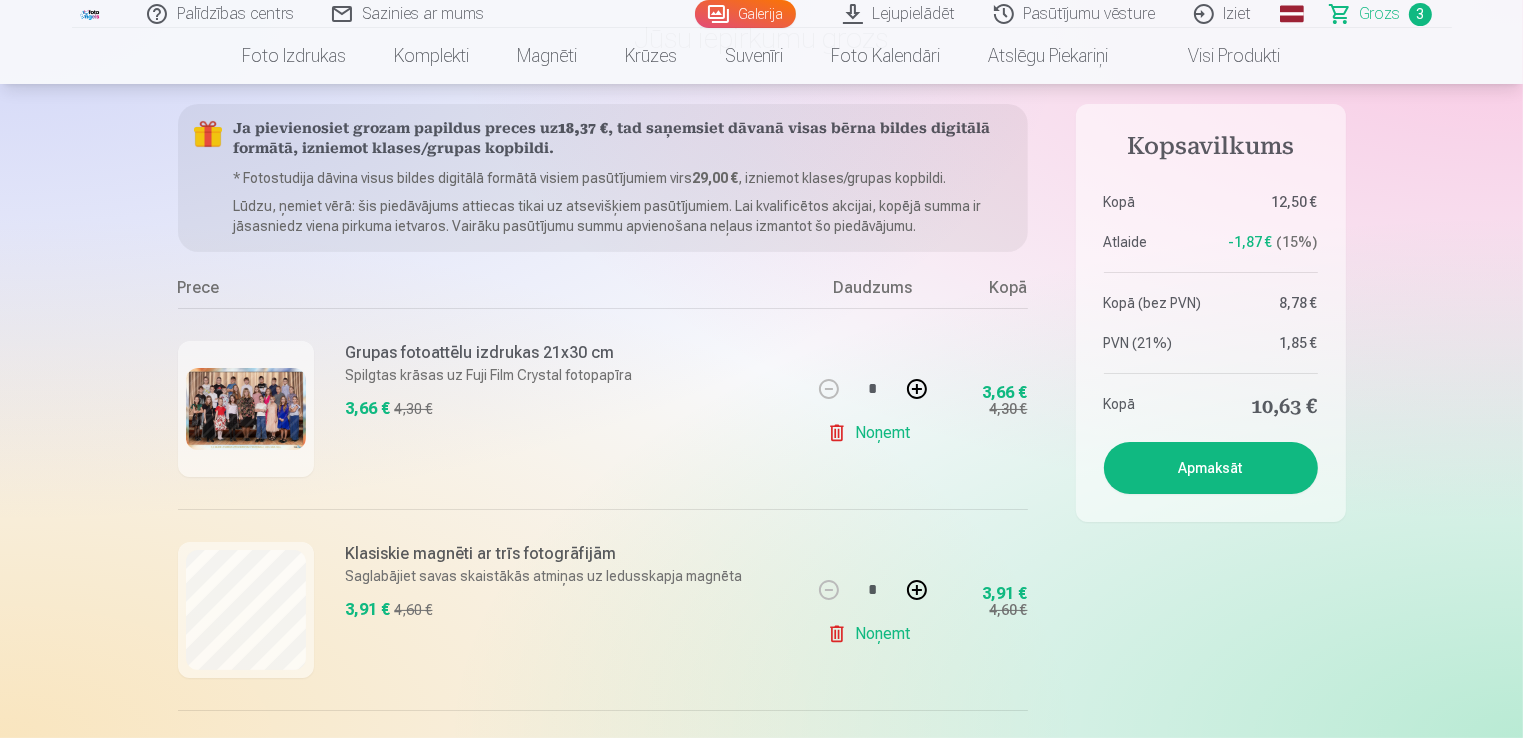 scroll, scrollTop: 148, scrollLeft: 0, axis: vertical 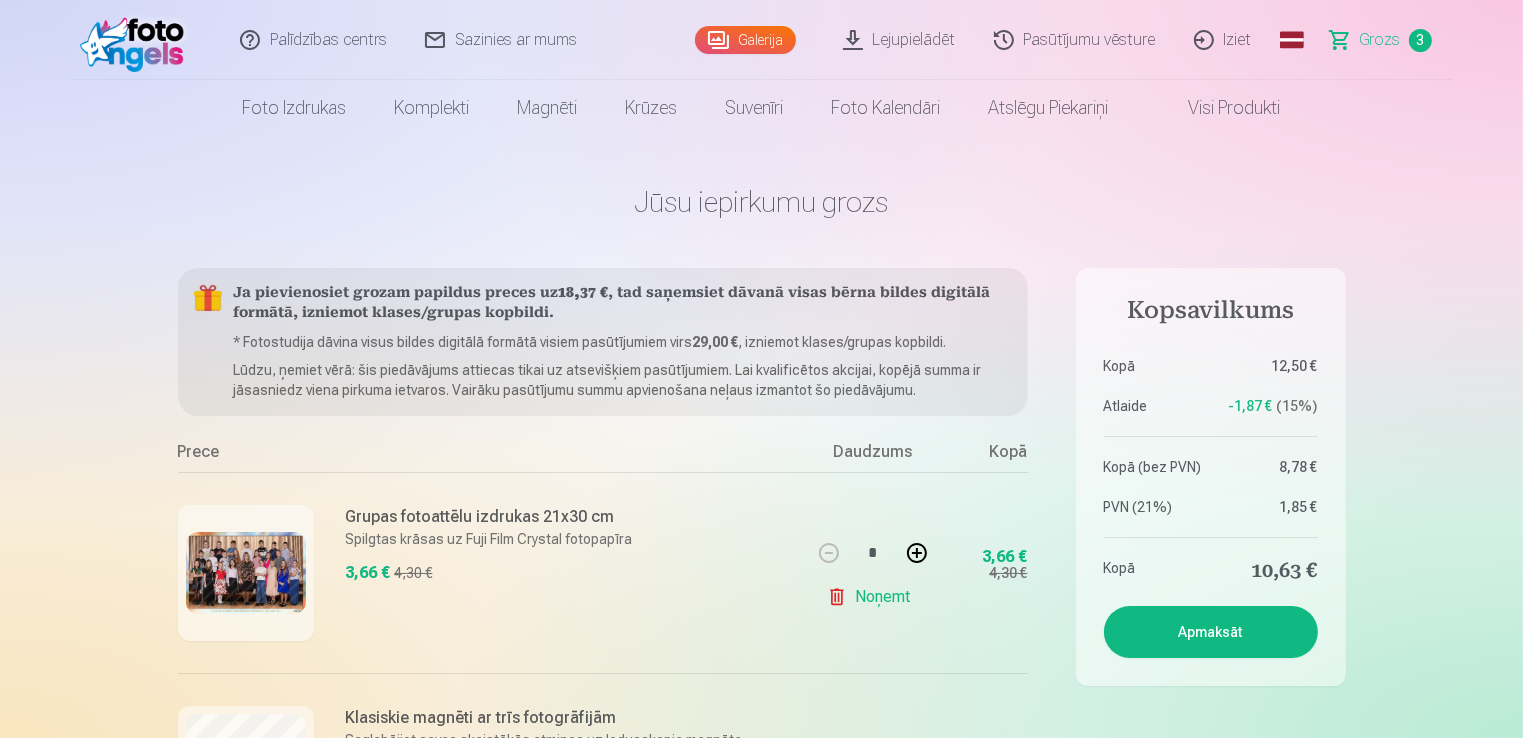 click on "Visi produkti" at bounding box center (1219, 108) 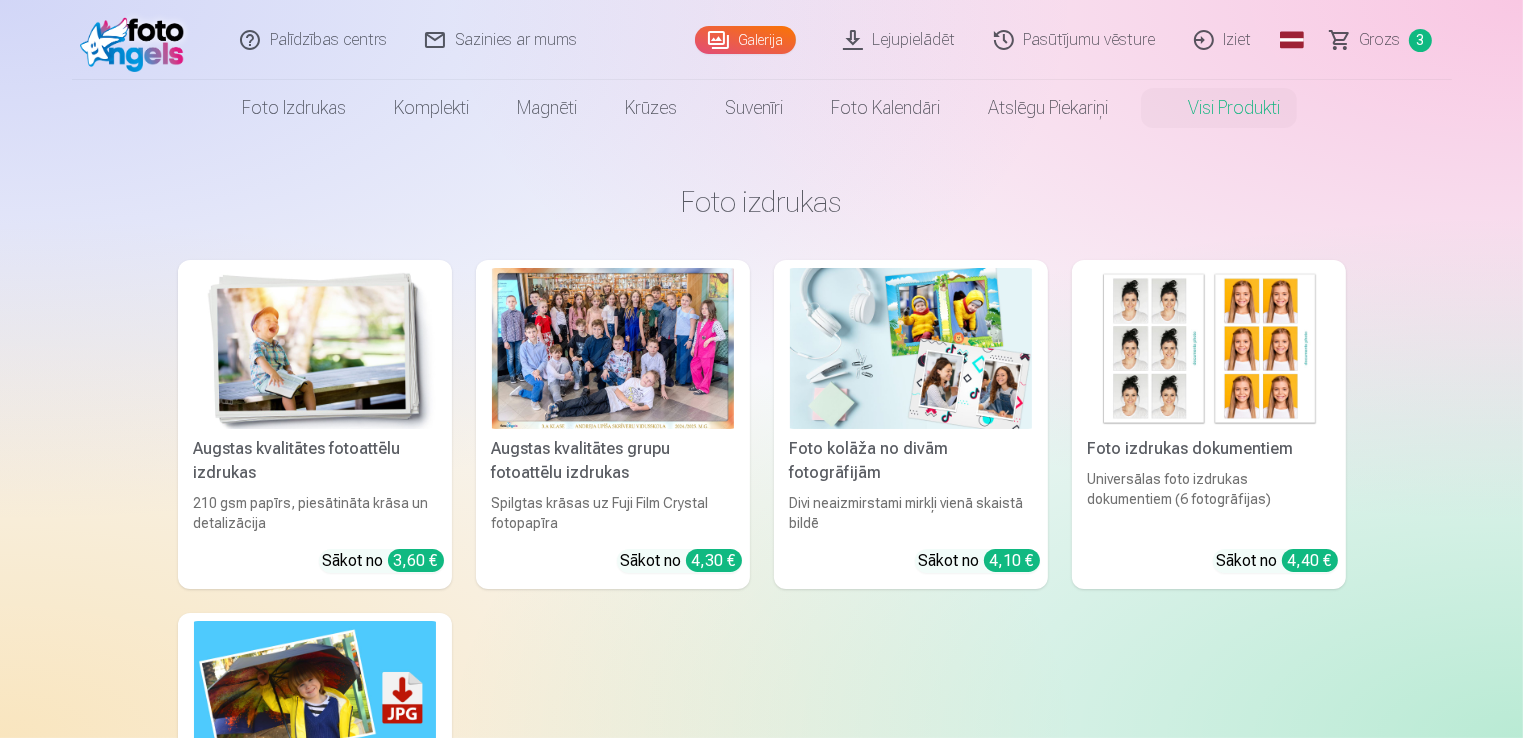 click at bounding box center (911, 348) 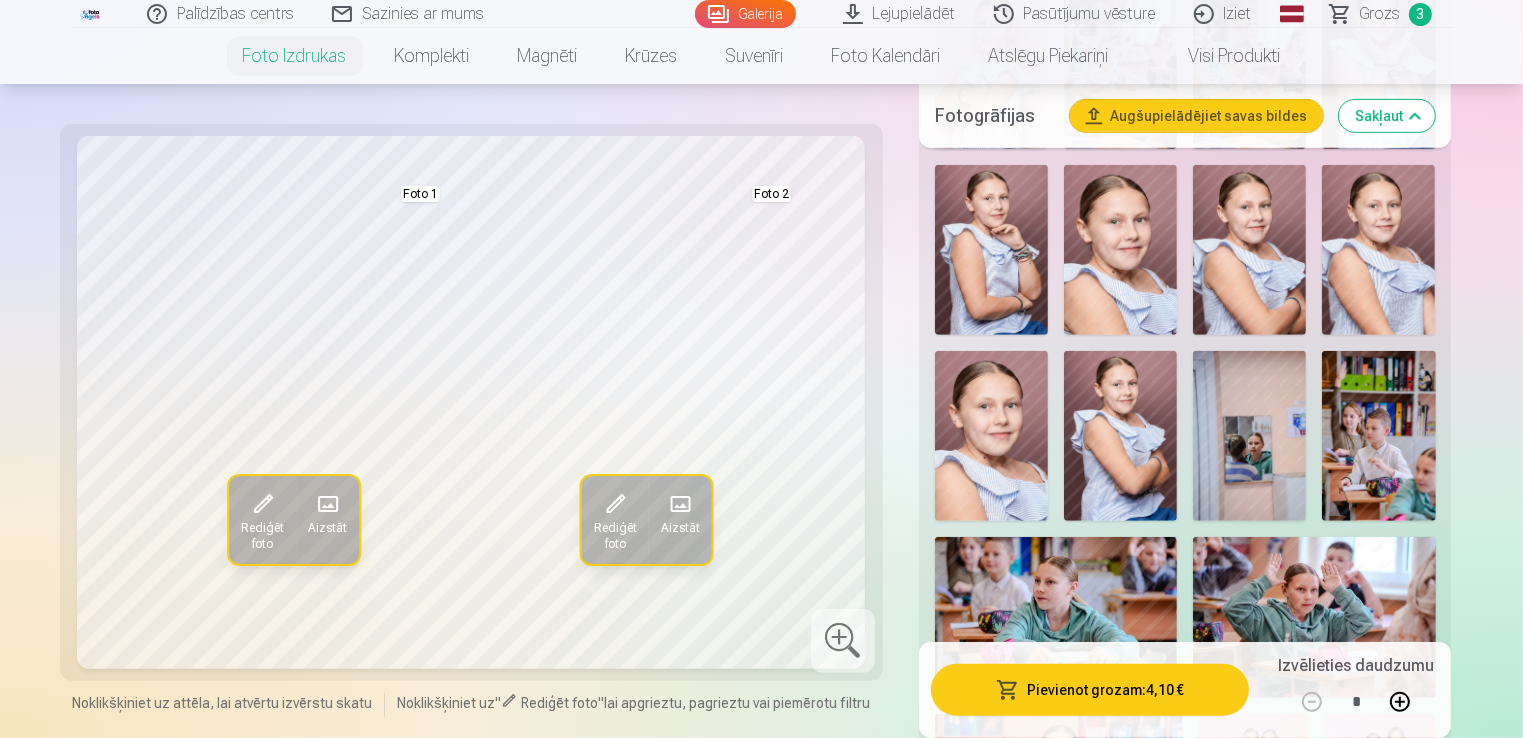 scroll, scrollTop: 980, scrollLeft: 0, axis: vertical 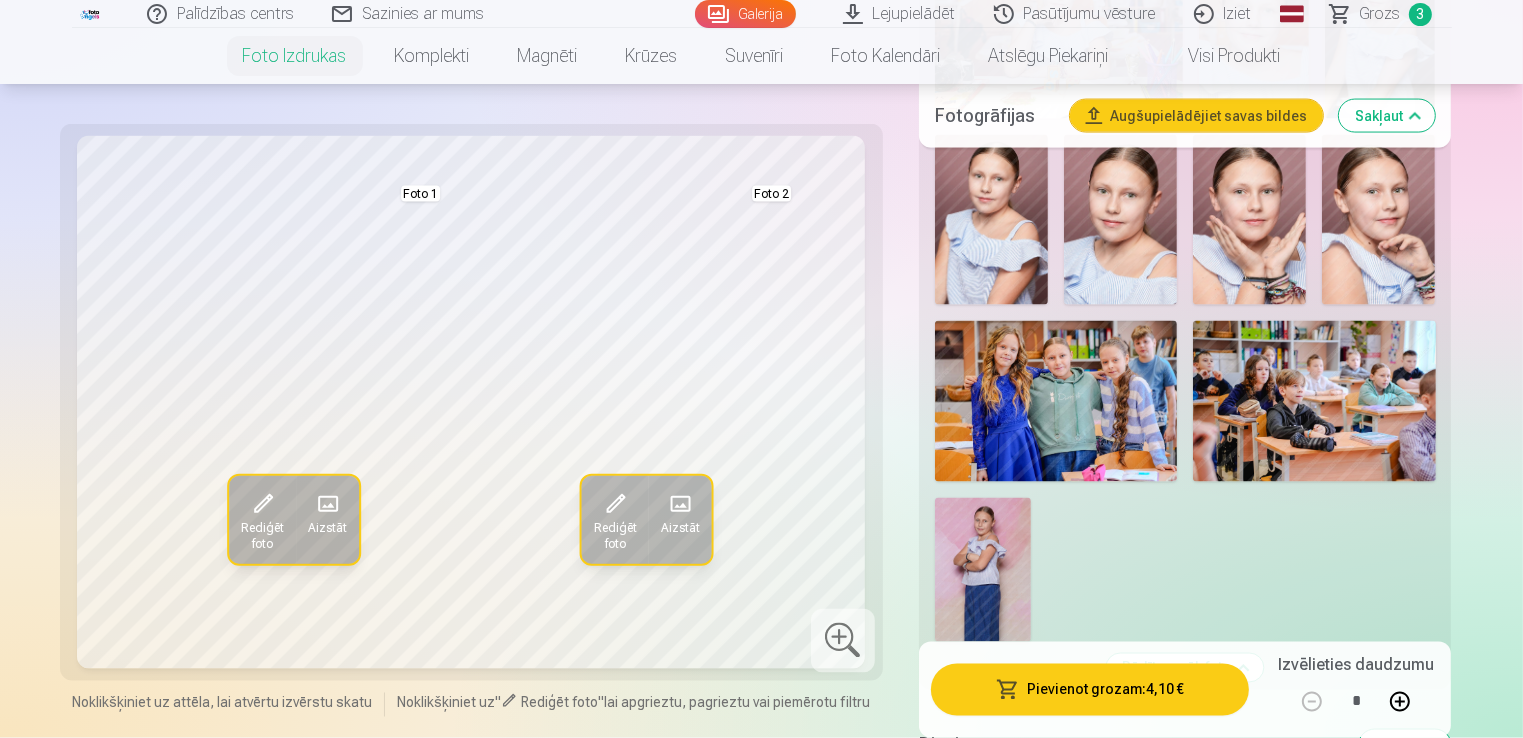 click at bounding box center [1056, 402] 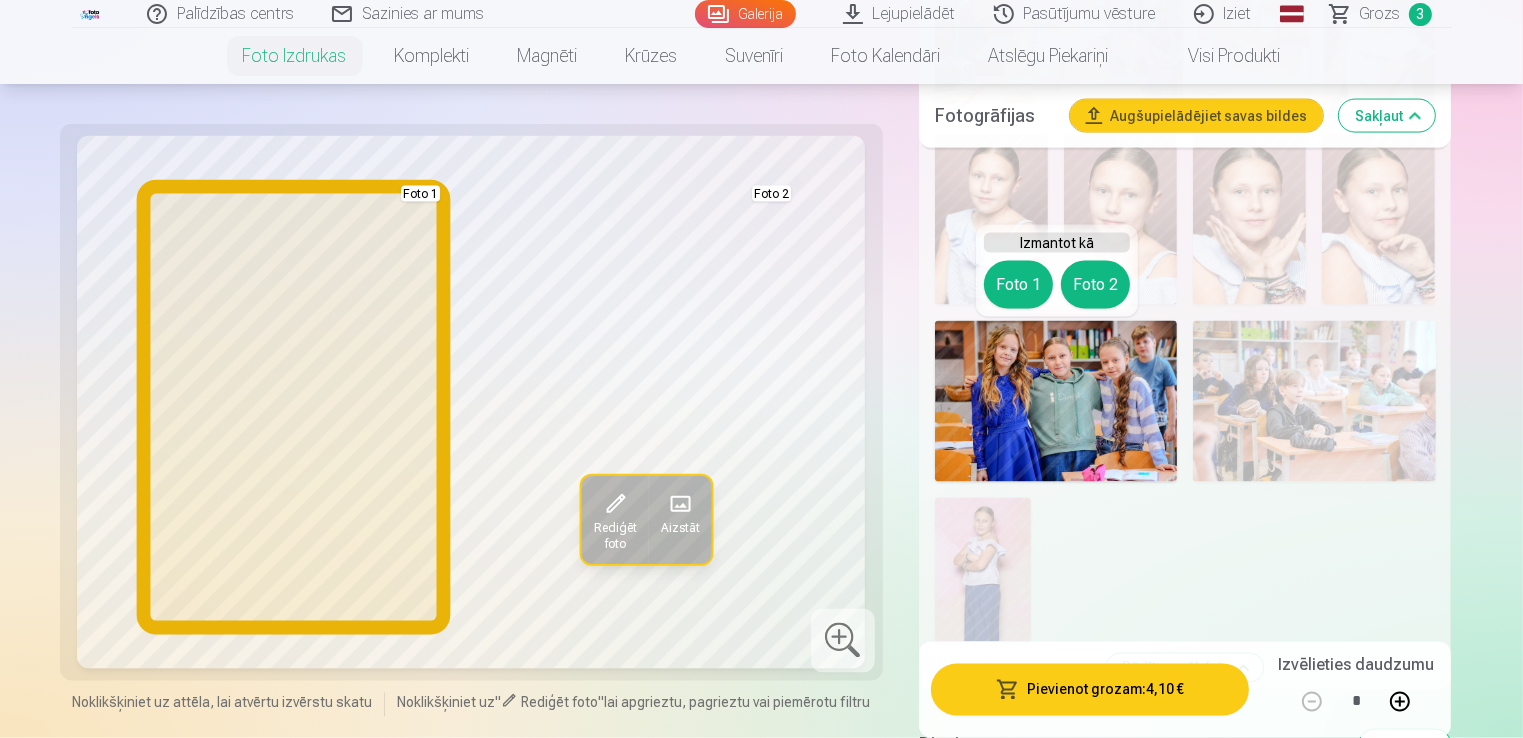 click on "Foto   1" at bounding box center [1018, 285] 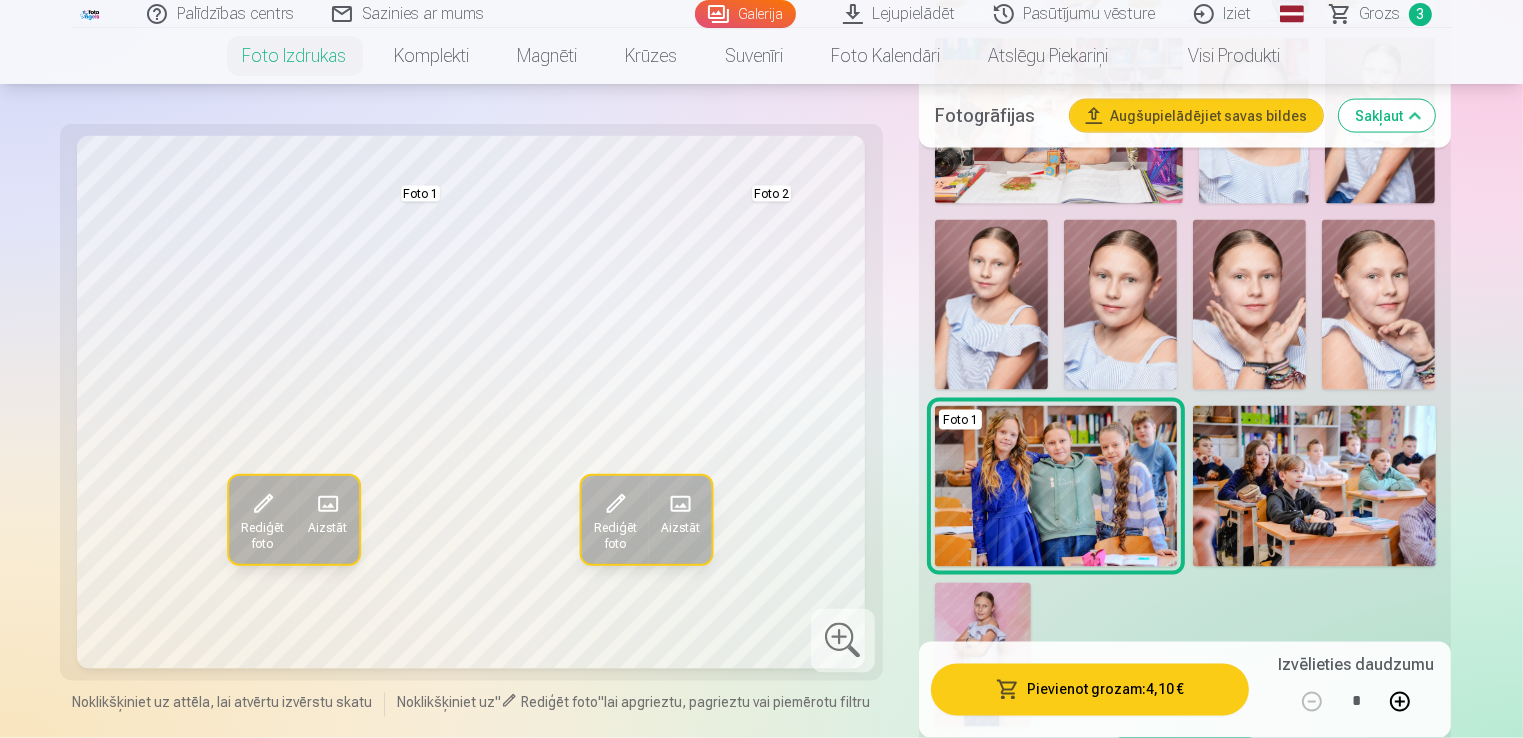 scroll, scrollTop: 3208, scrollLeft: 0, axis: vertical 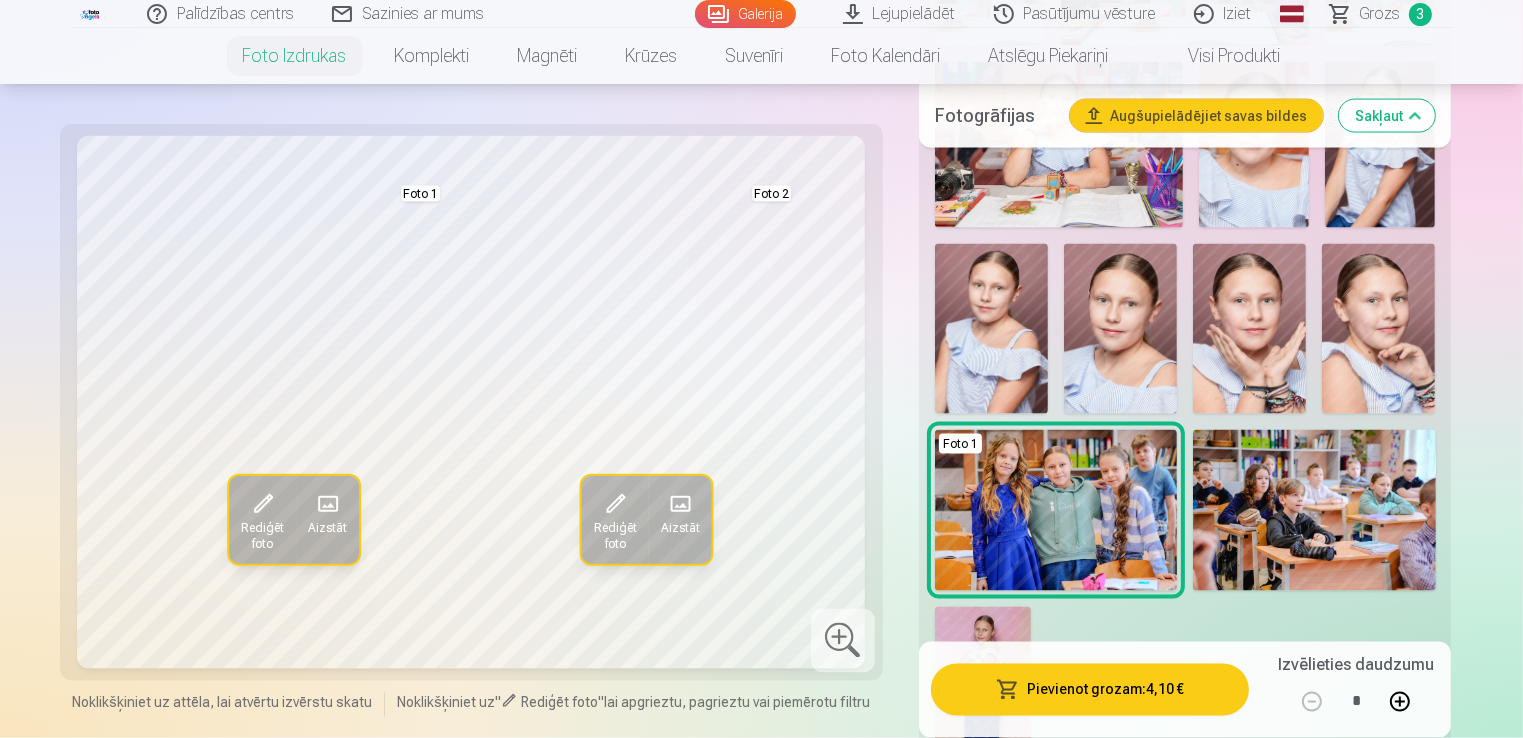 click at bounding box center [991, 329] 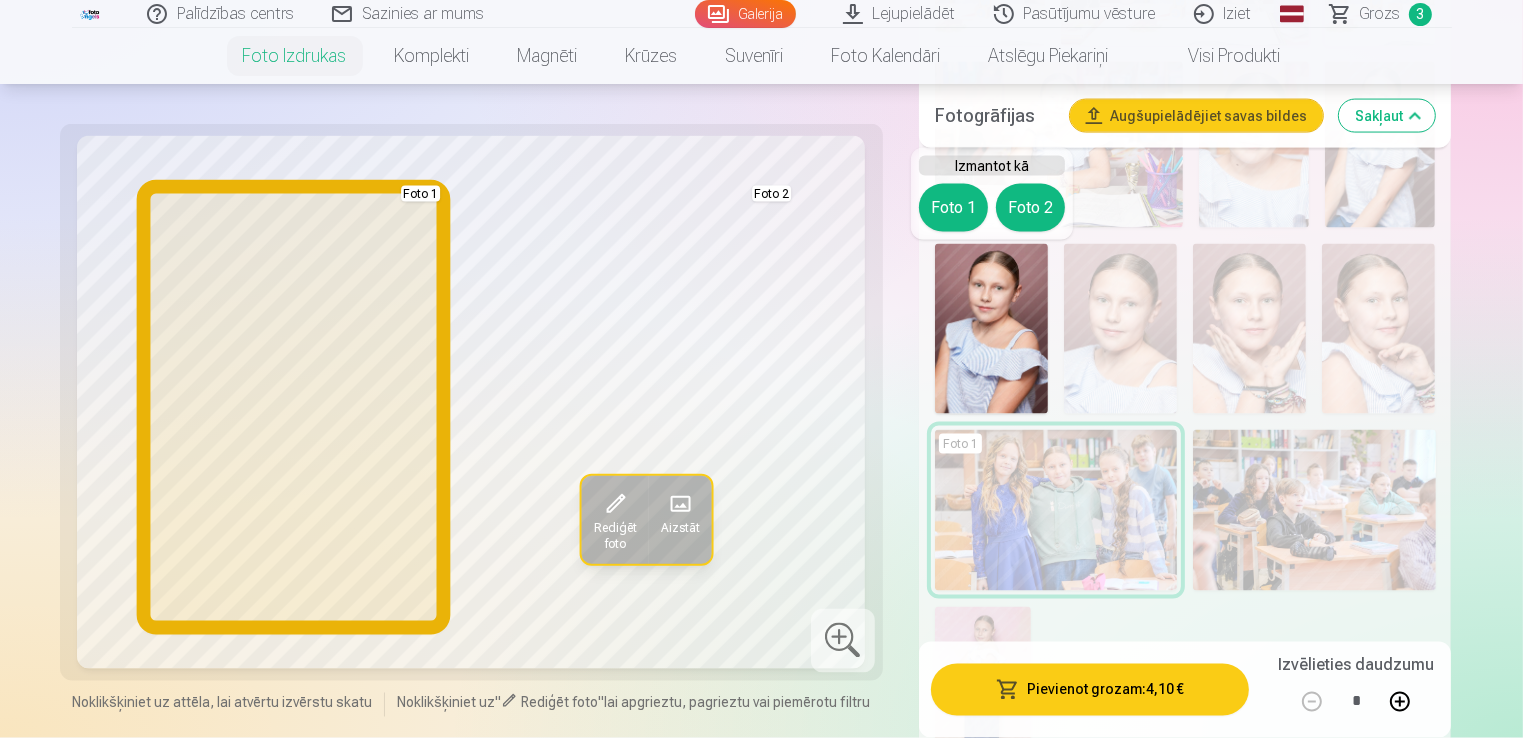 click on "Foto   1" at bounding box center (953, 208) 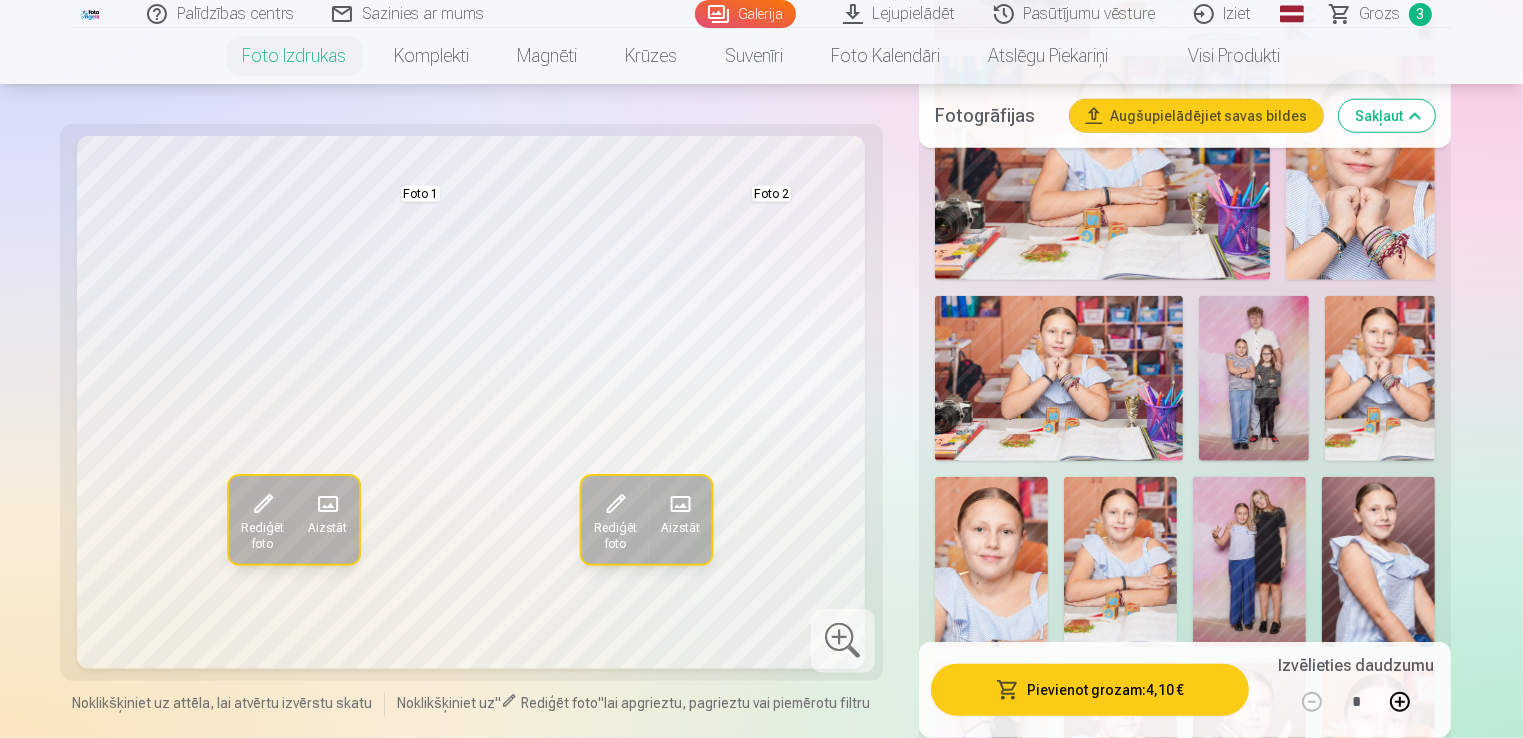 scroll, scrollTop: 2033, scrollLeft: 0, axis: vertical 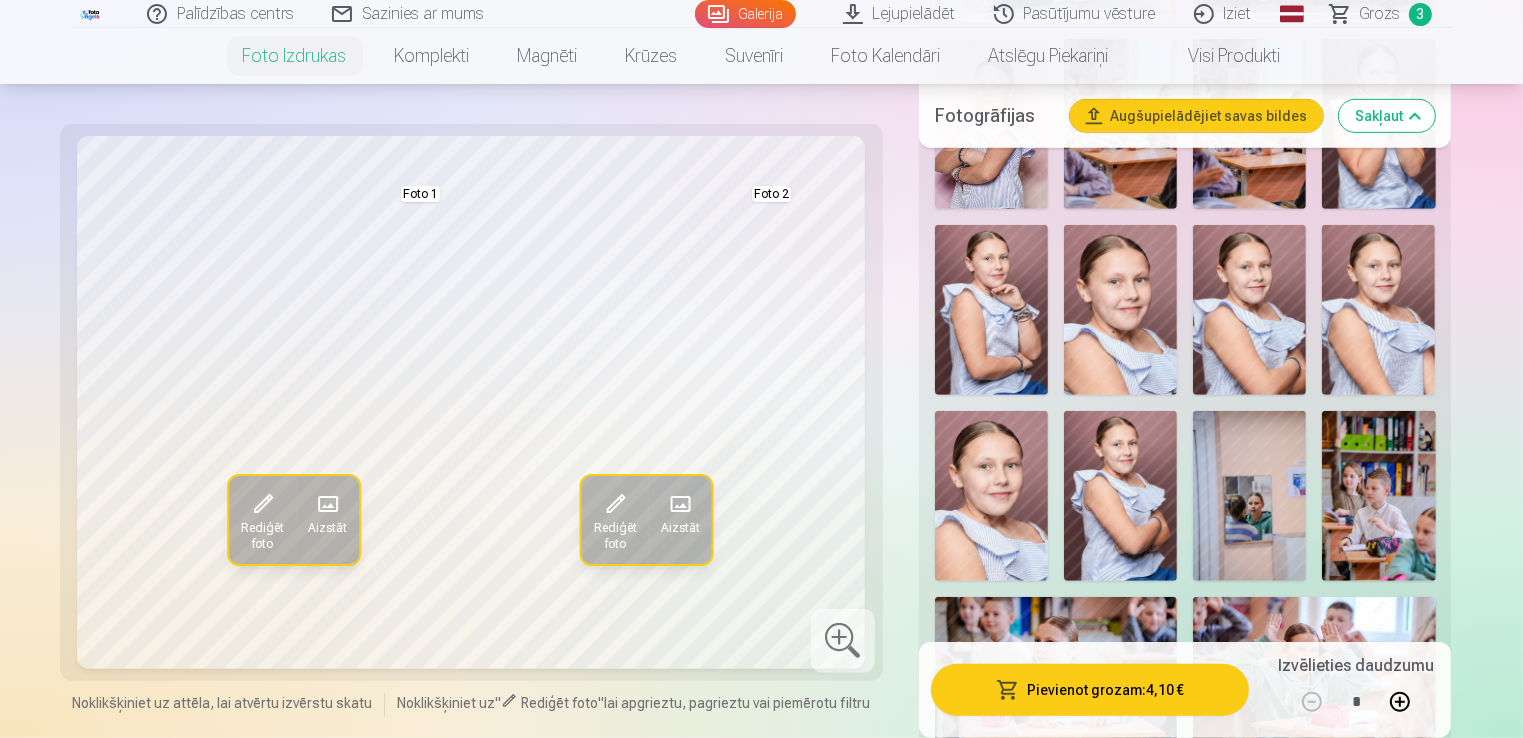 click at bounding box center (991, 310) 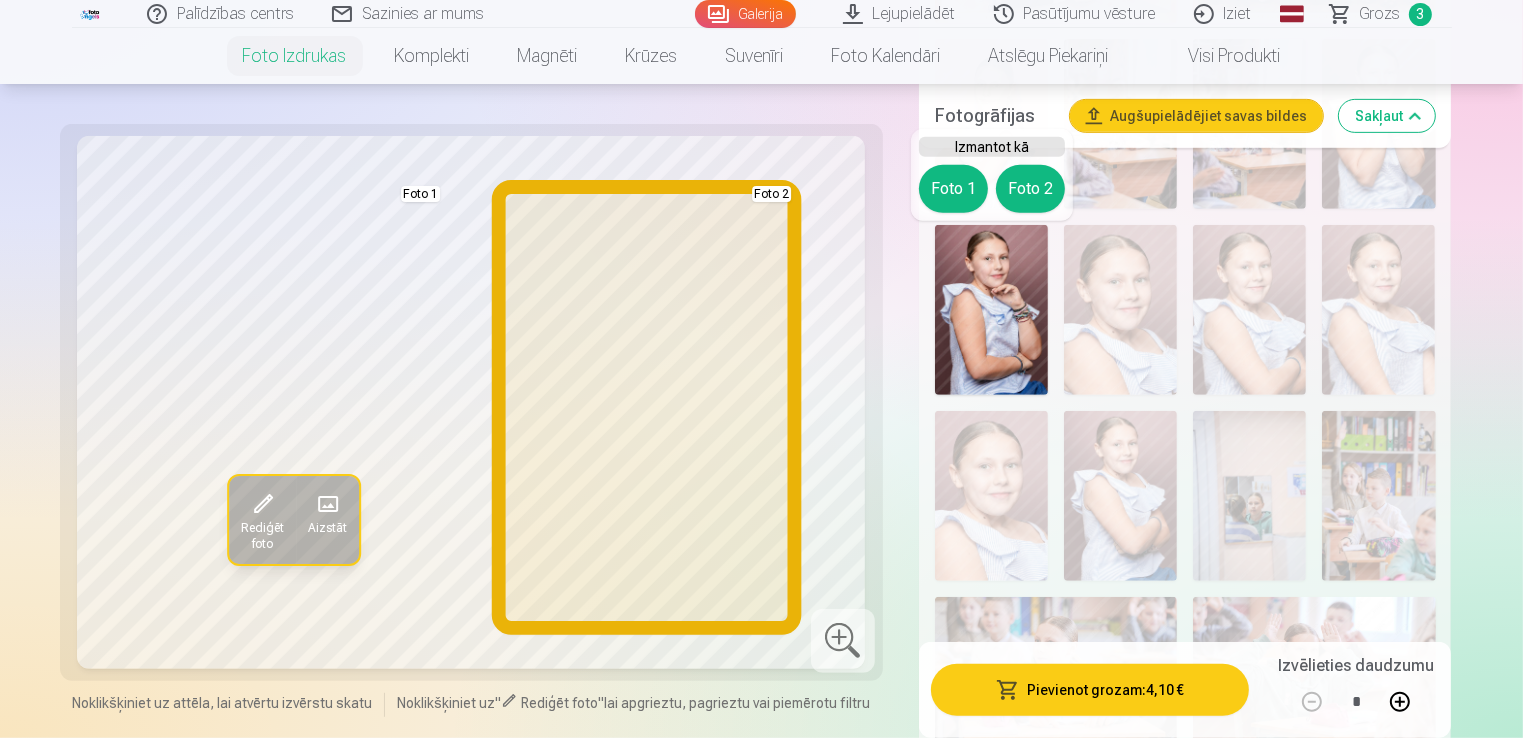 click on "Foto   2" at bounding box center (1030, 189) 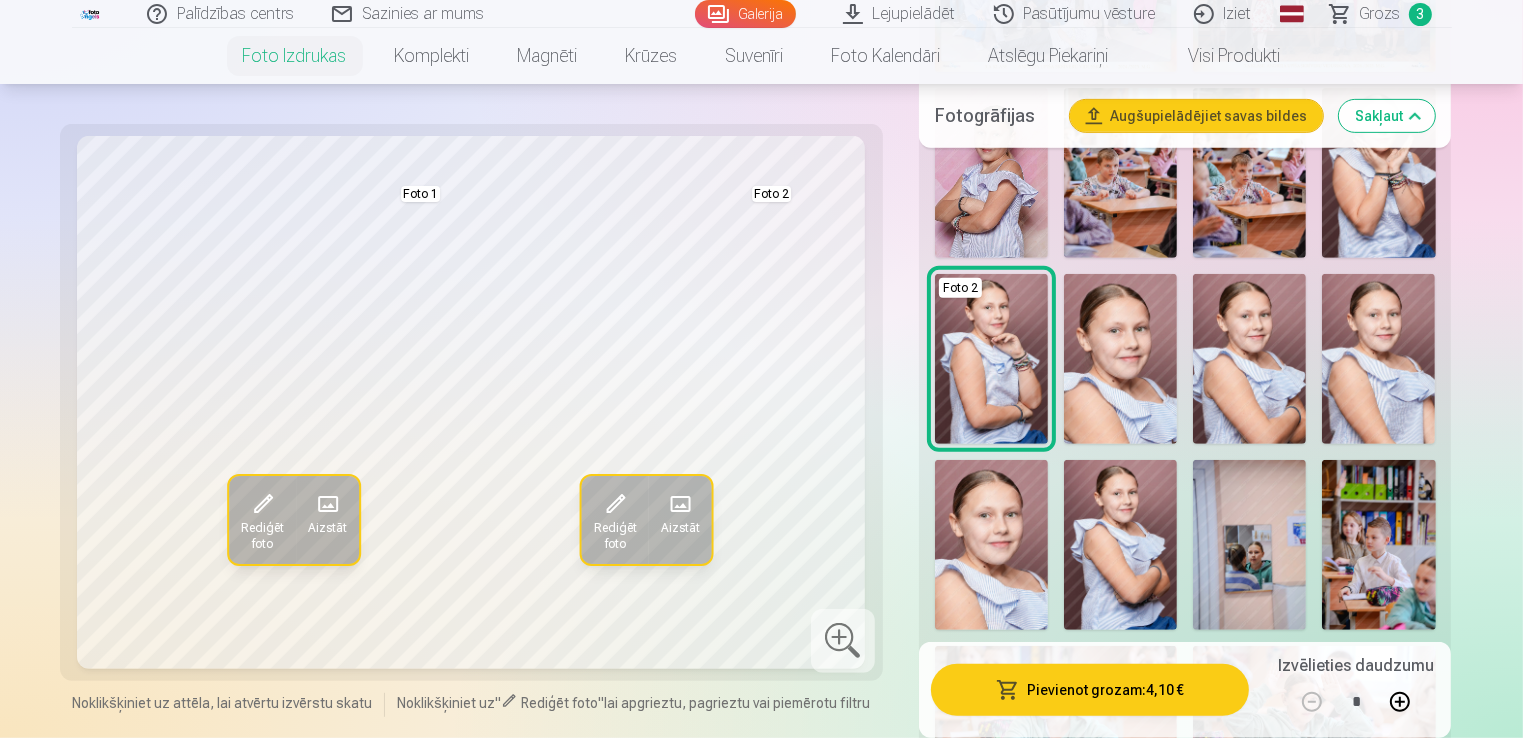 scroll, scrollTop: 811, scrollLeft: 0, axis: vertical 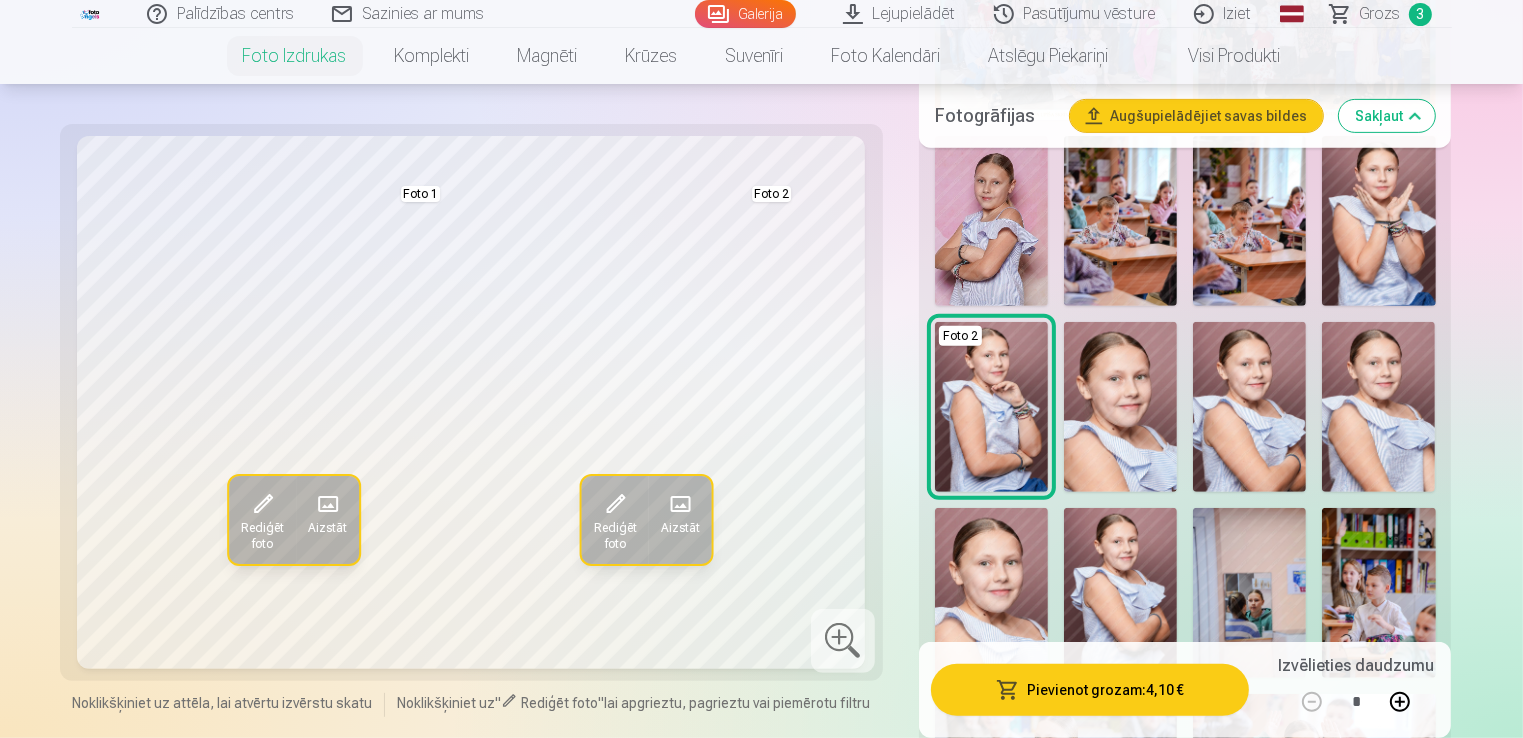 click at bounding box center (1378, 221) 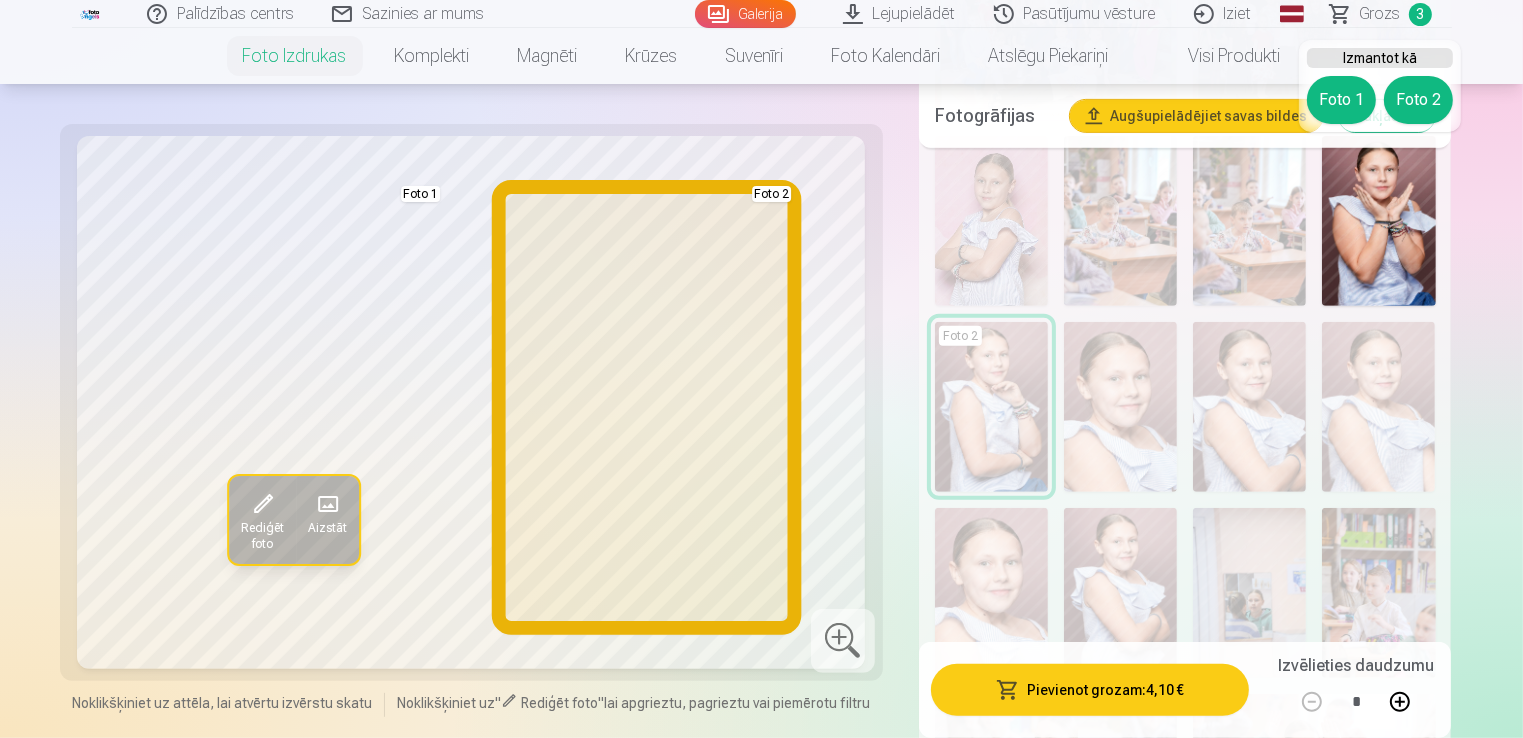click on "Foto   2" at bounding box center (1418, 100) 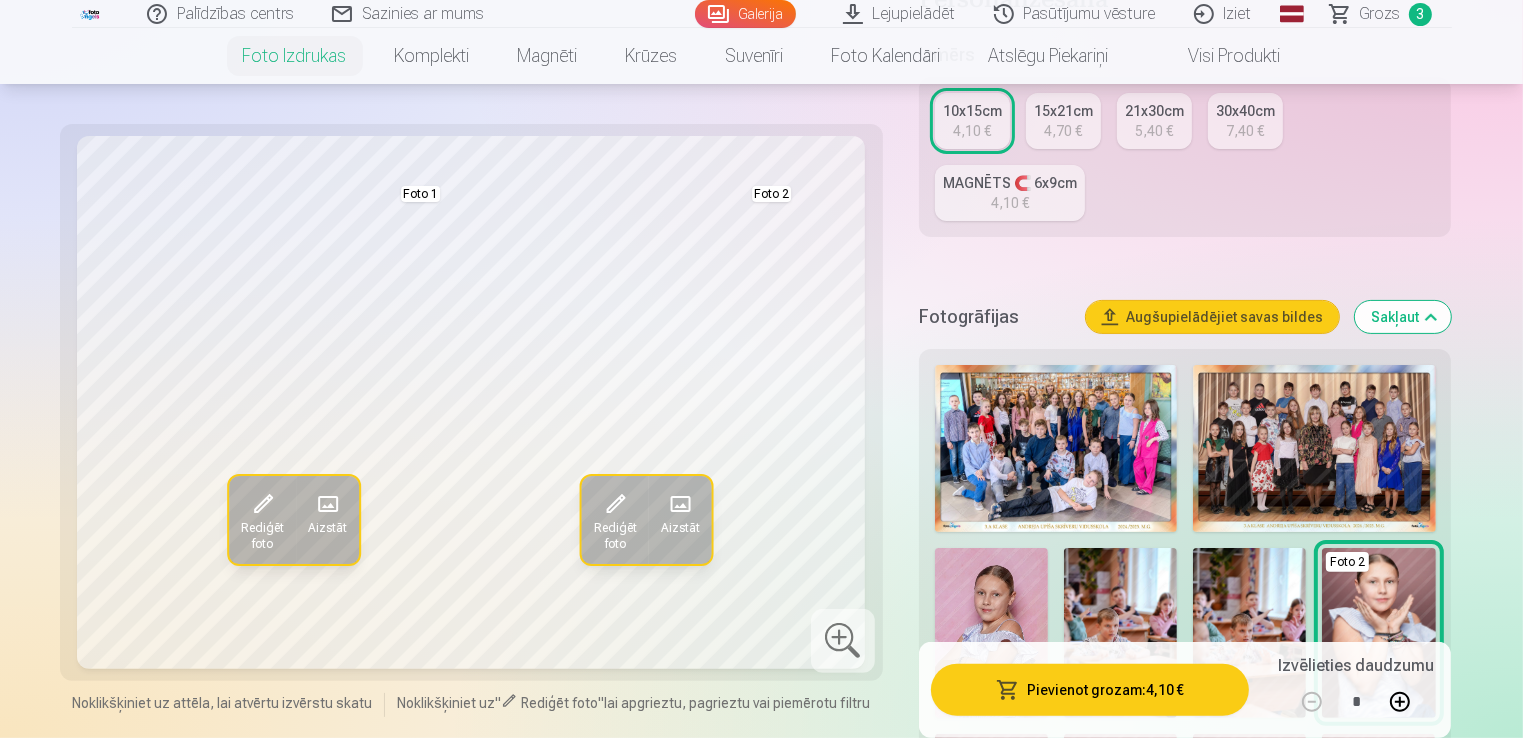 scroll, scrollTop: 375, scrollLeft: 0, axis: vertical 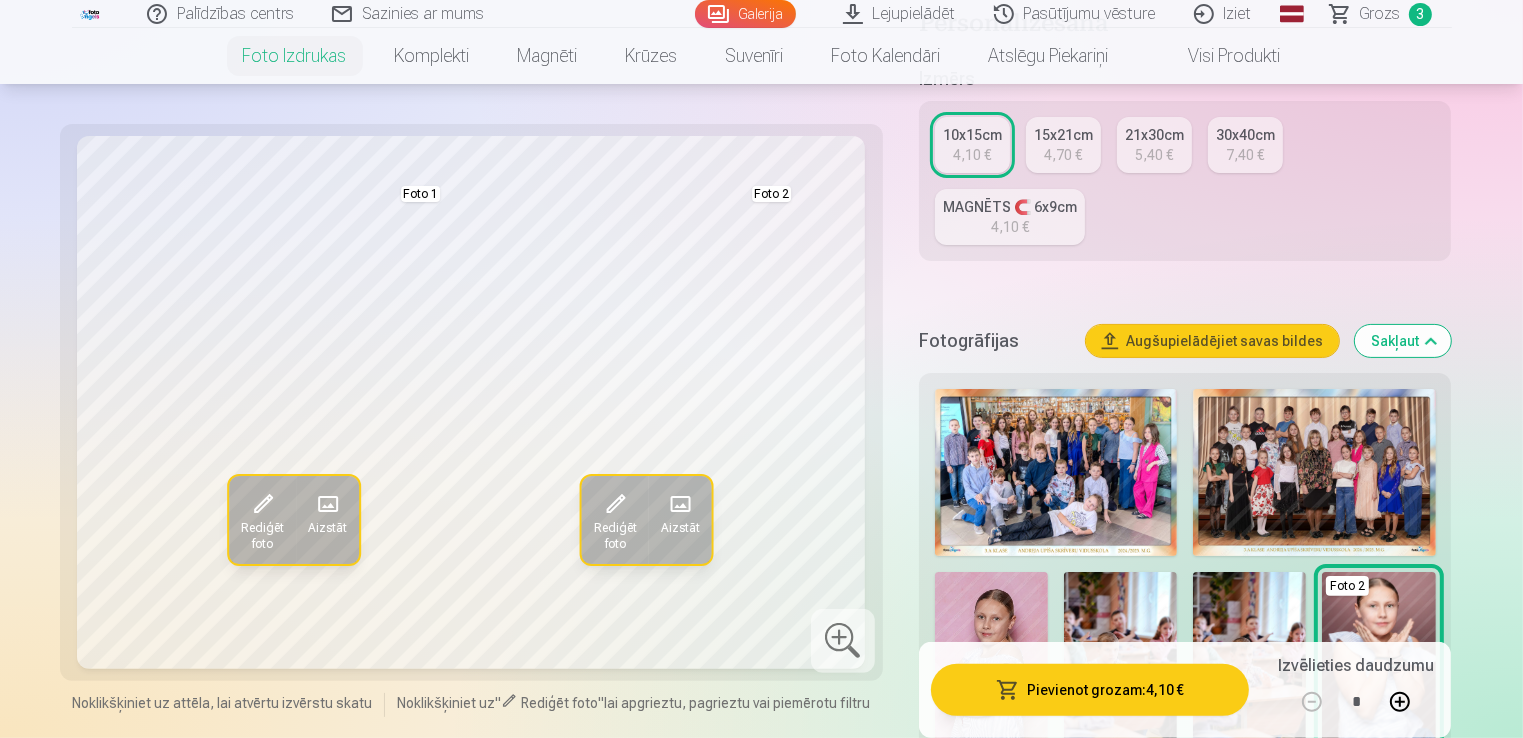 click on "3" at bounding box center (1420, 14) 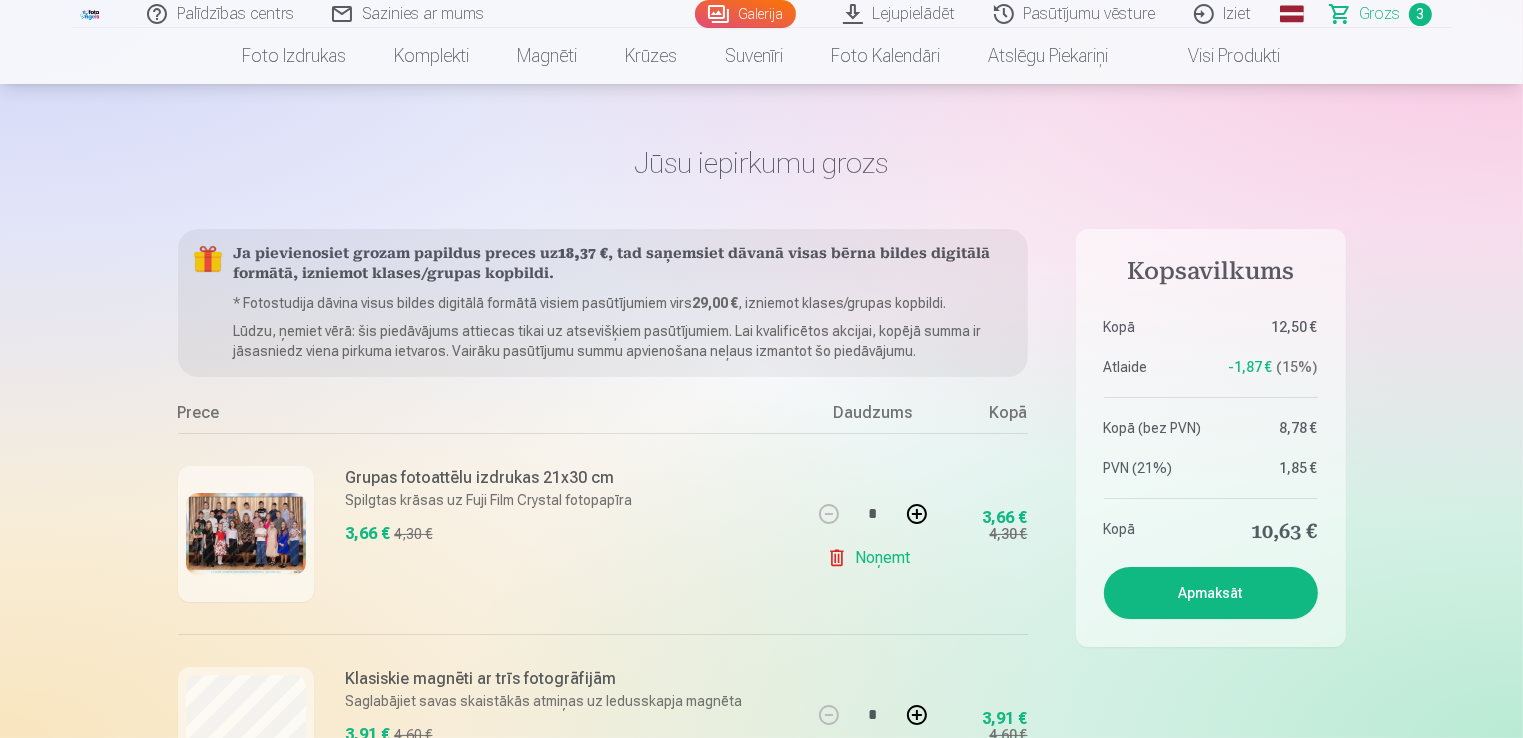 scroll, scrollTop: 0, scrollLeft: 0, axis: both 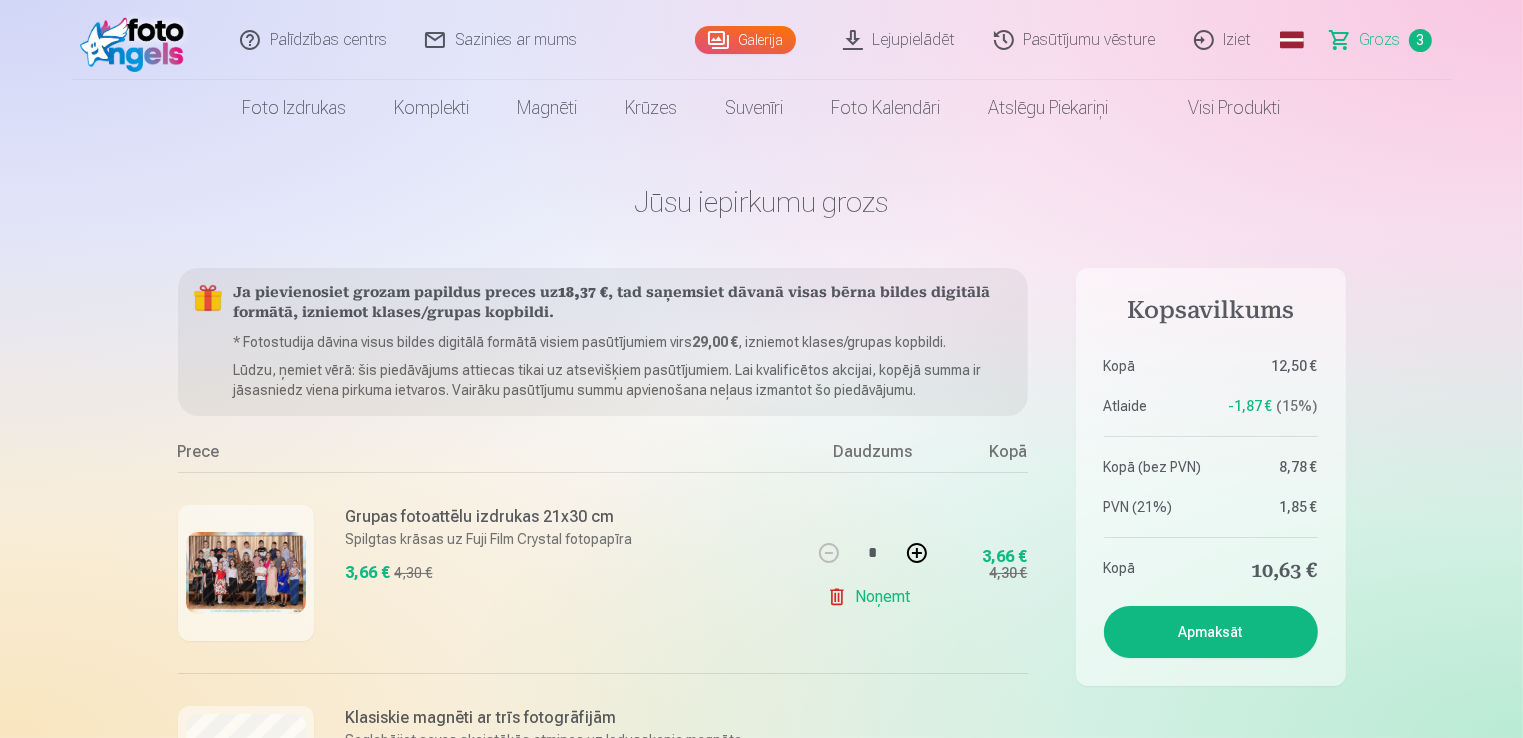 click on "Grozs" at bounding box center [1380, 40] 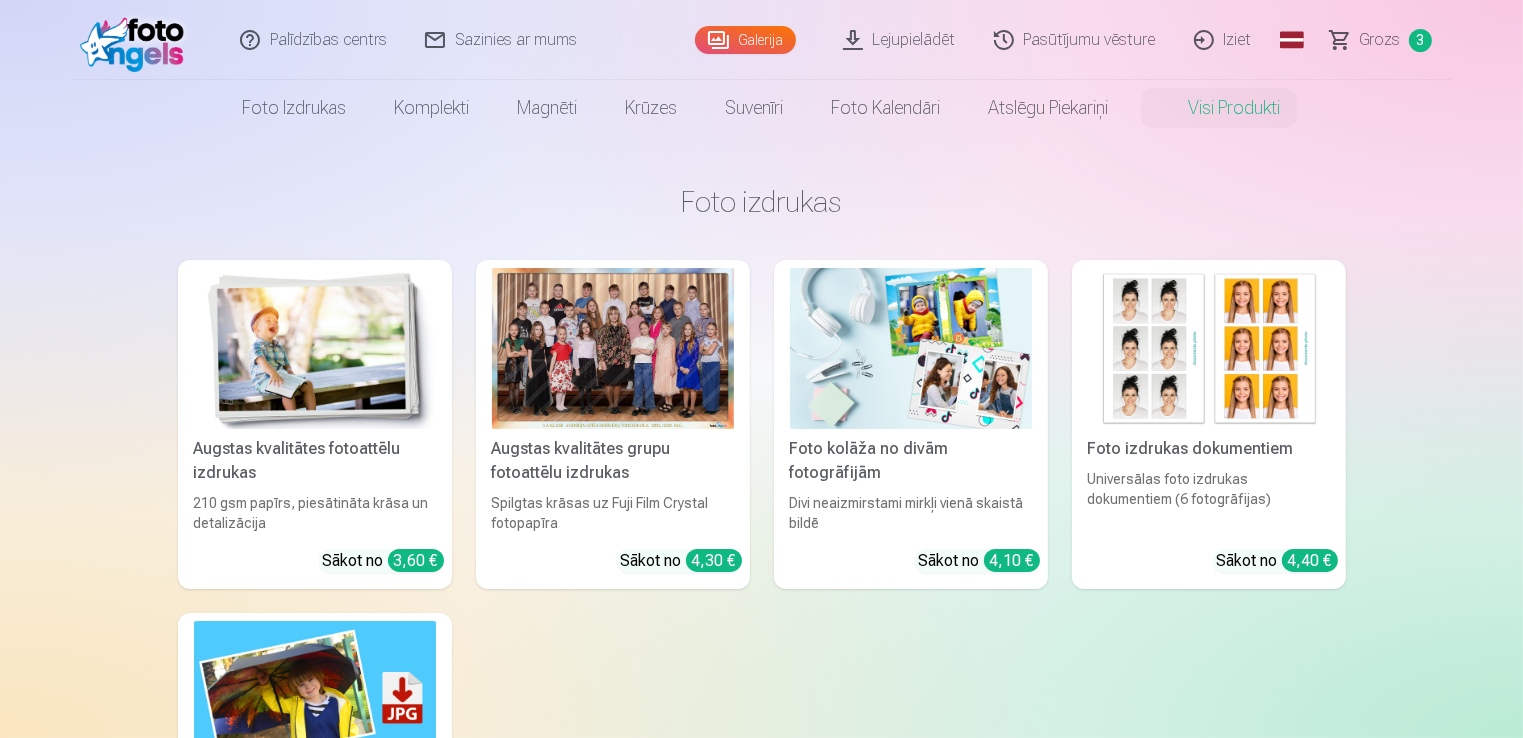 click at bounding box center [315, 348] 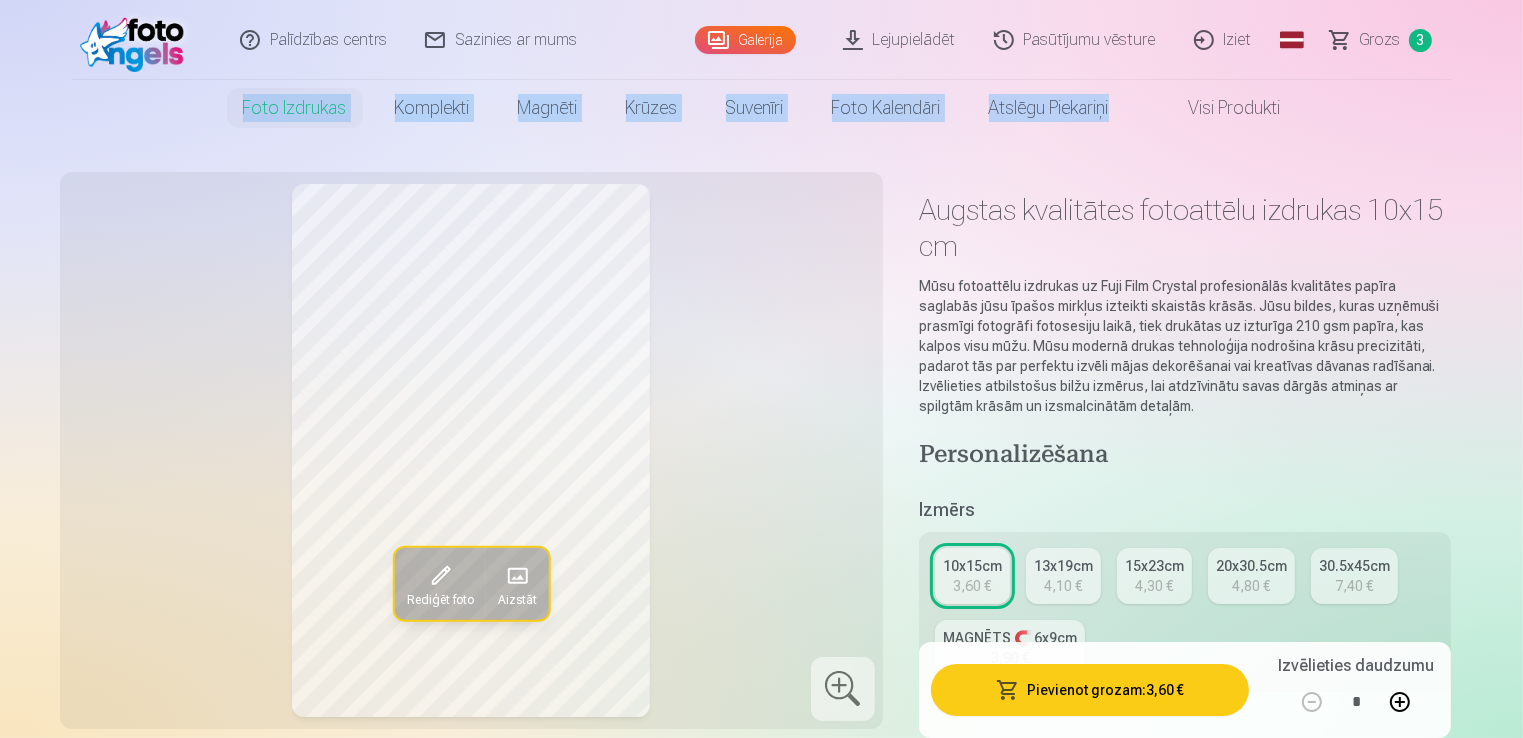 drag, startPoint x: 1519, startPoint y: 34, endPoint x: 1515, endPoint y: 111, distance: 77.10383 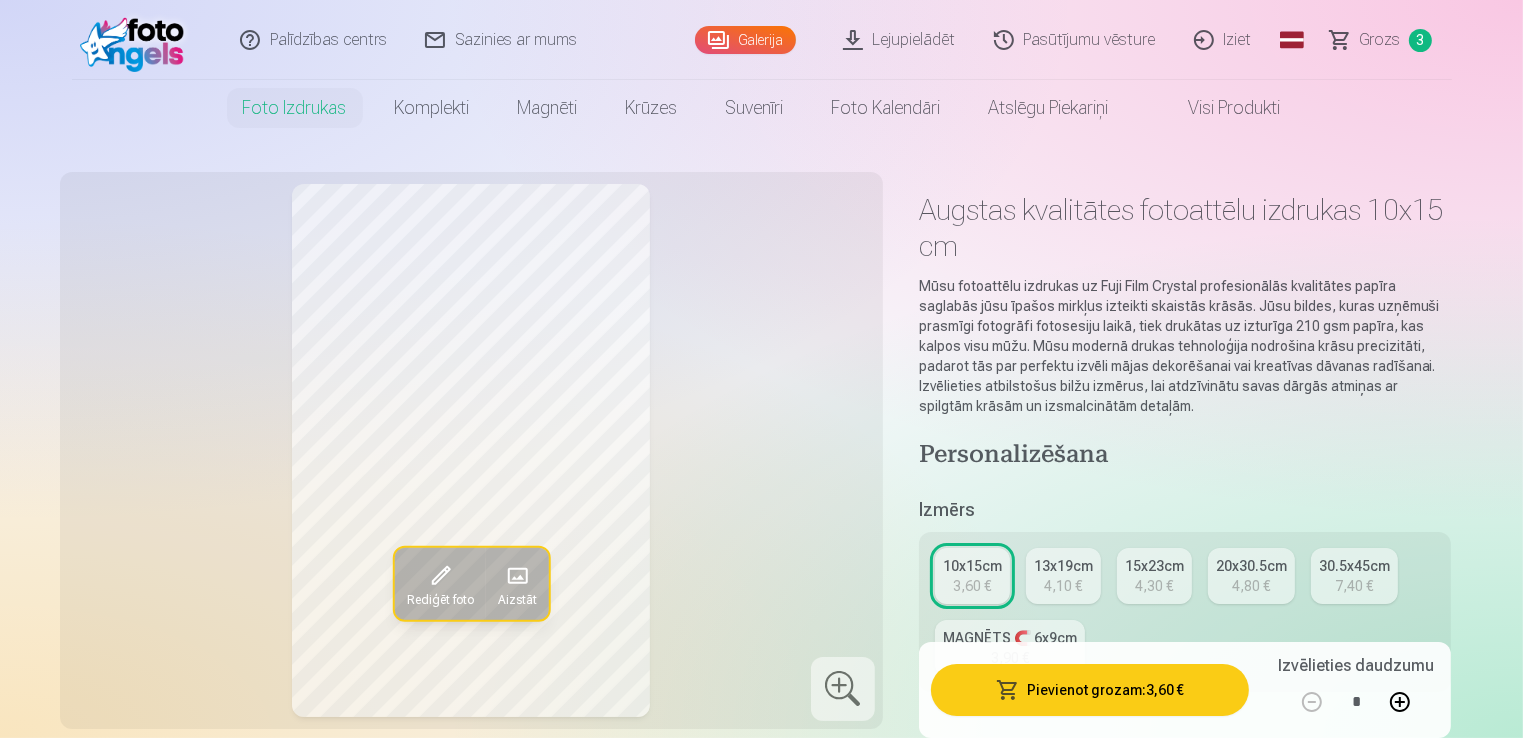 drag, startPoint x: 1515, startPoint y: 111, endPoint x: 1496, endPoint y: 322, distance: 211.85373 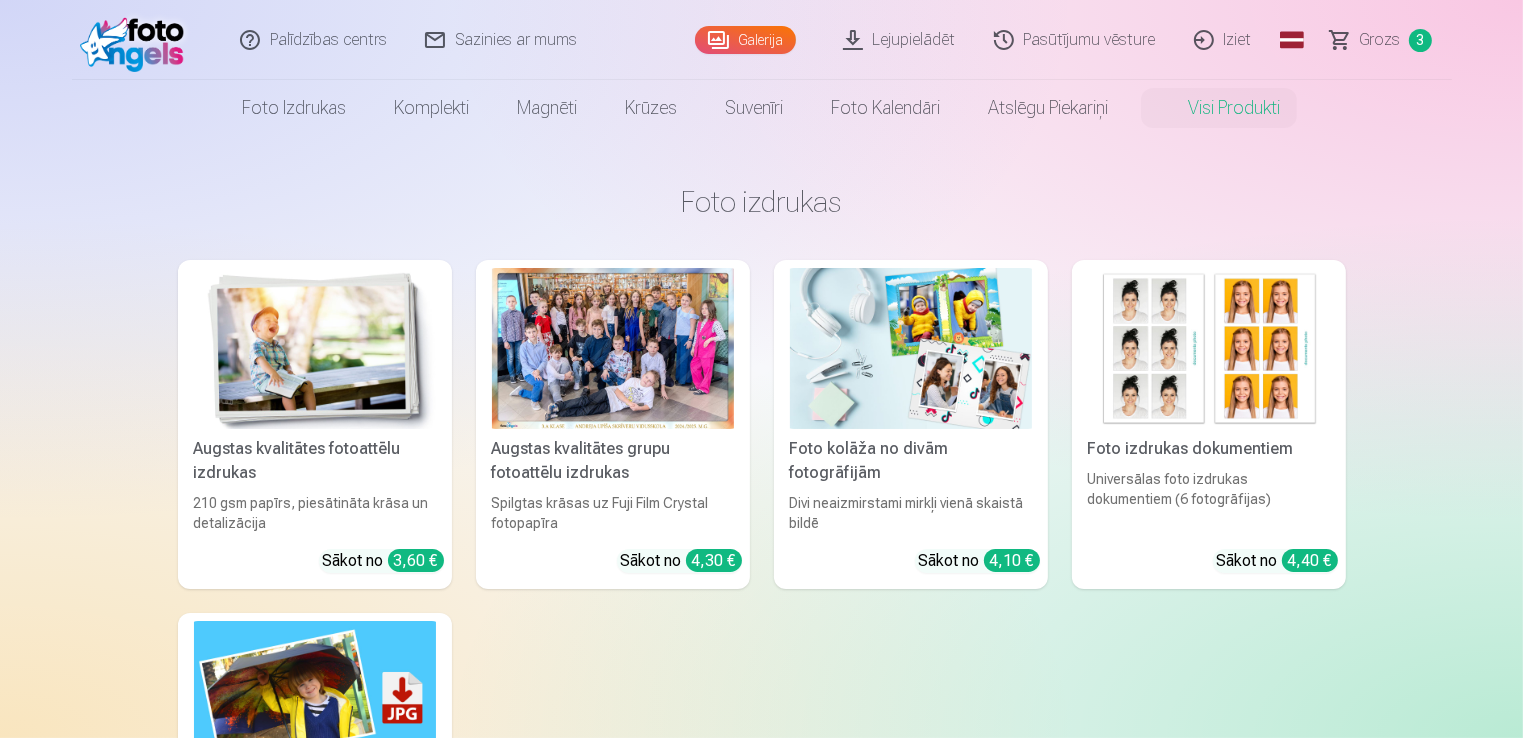 click at bounding box center [315, 348] 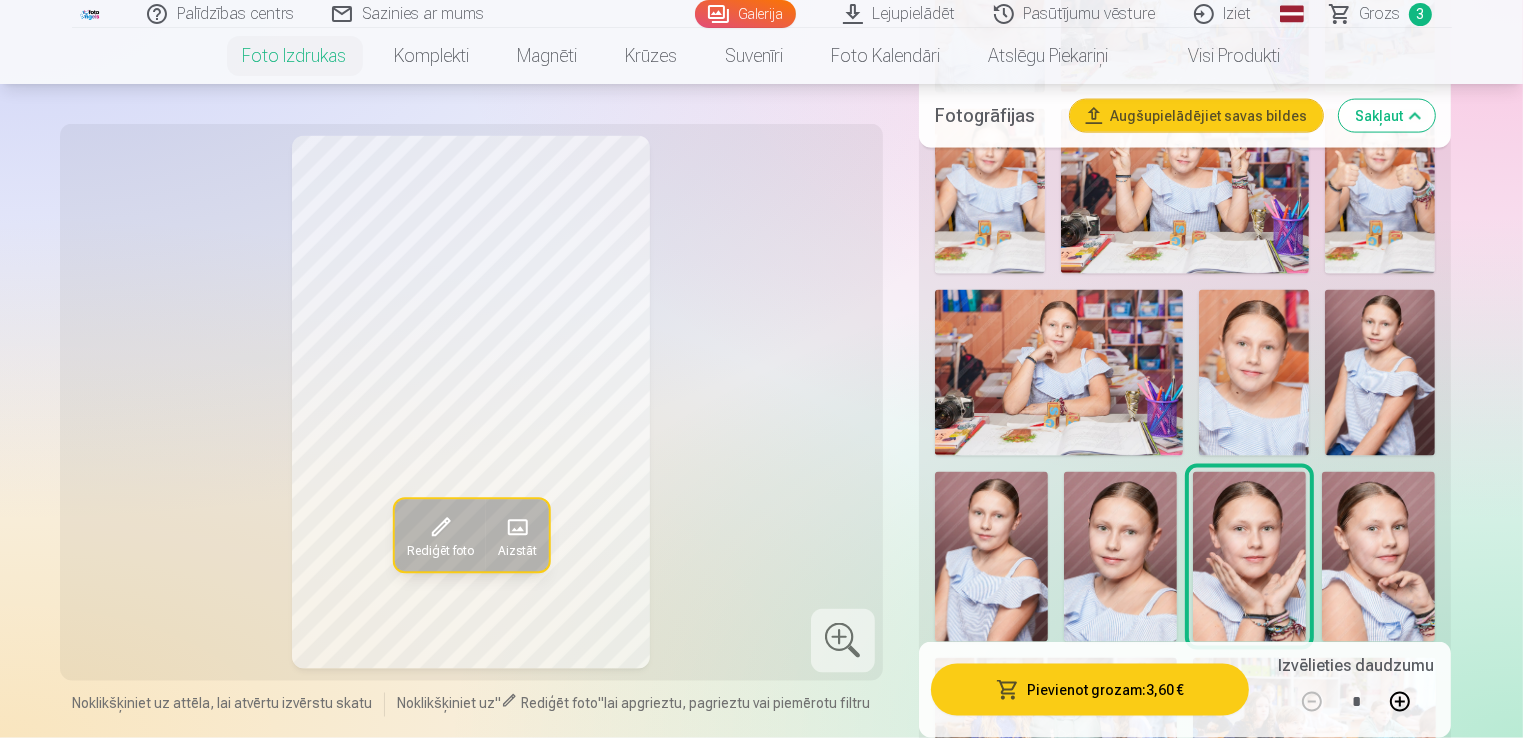 scroll, scrollTop: 3048, scrollLeft: 0, axis: vertical 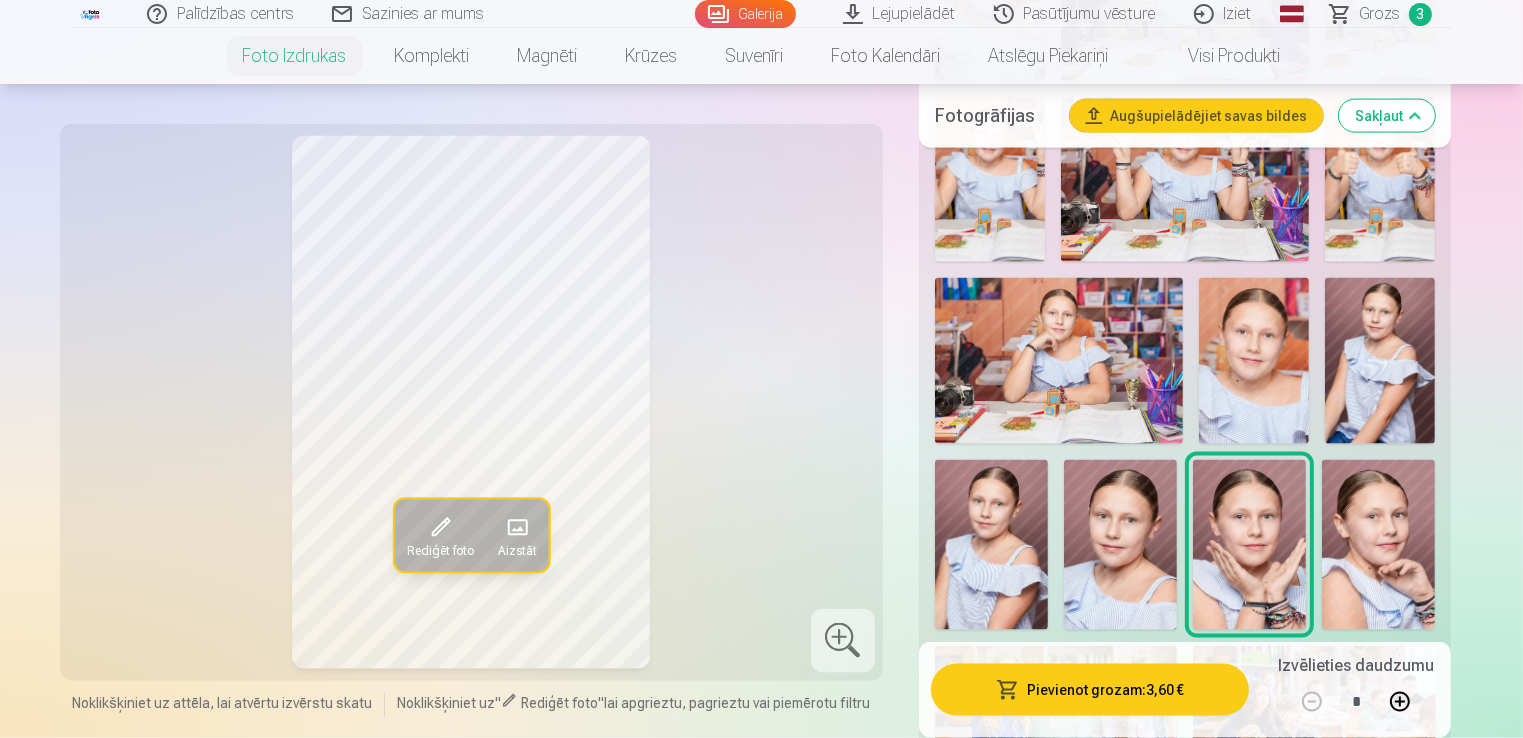 click at bounding box center [991, 545] 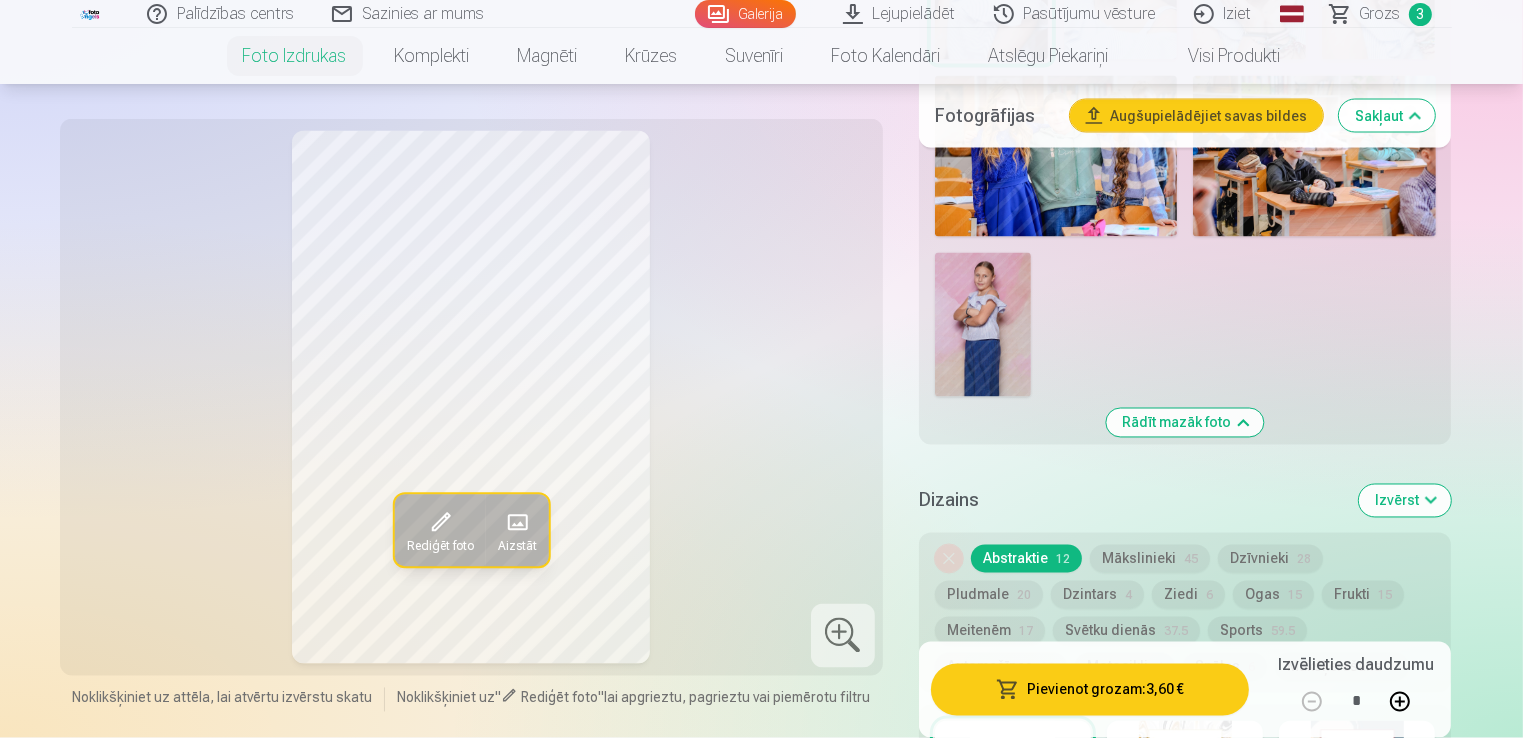 scroll, scrollTop: 3494, scrollLeft: 0, axis: vertical 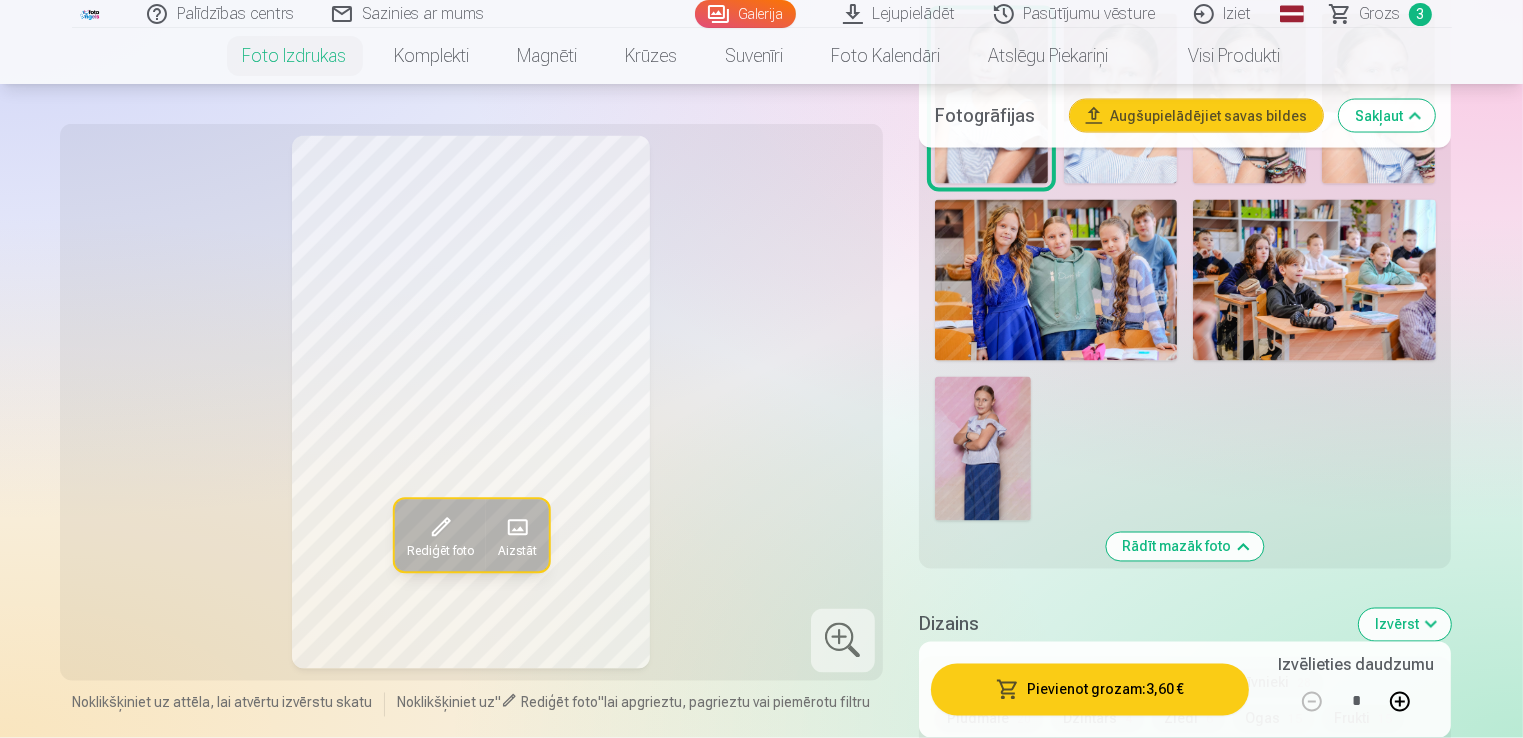 click at bounding box center (983, 449) 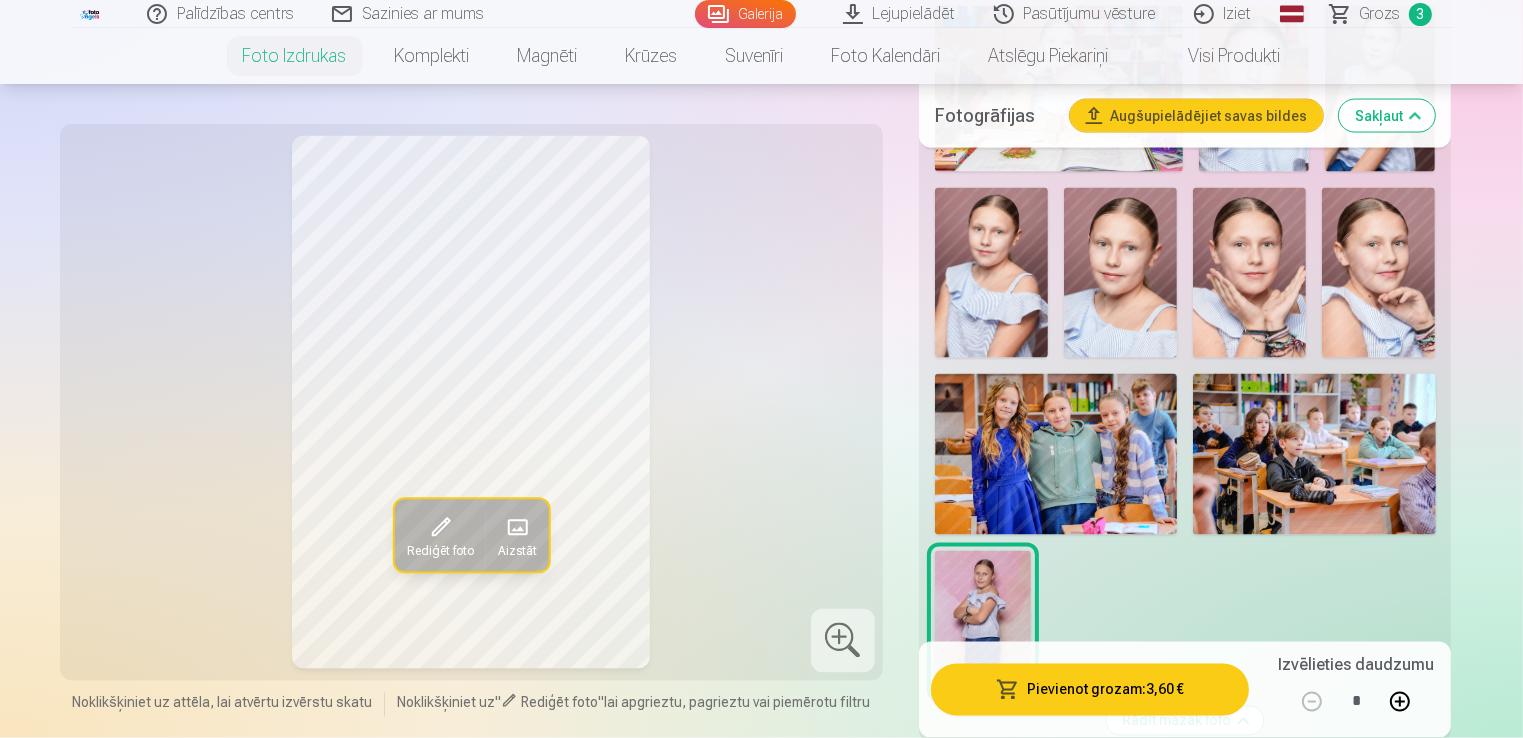 scroll, scrollTop: 3258, scrollLeft: 0, axis: vertical 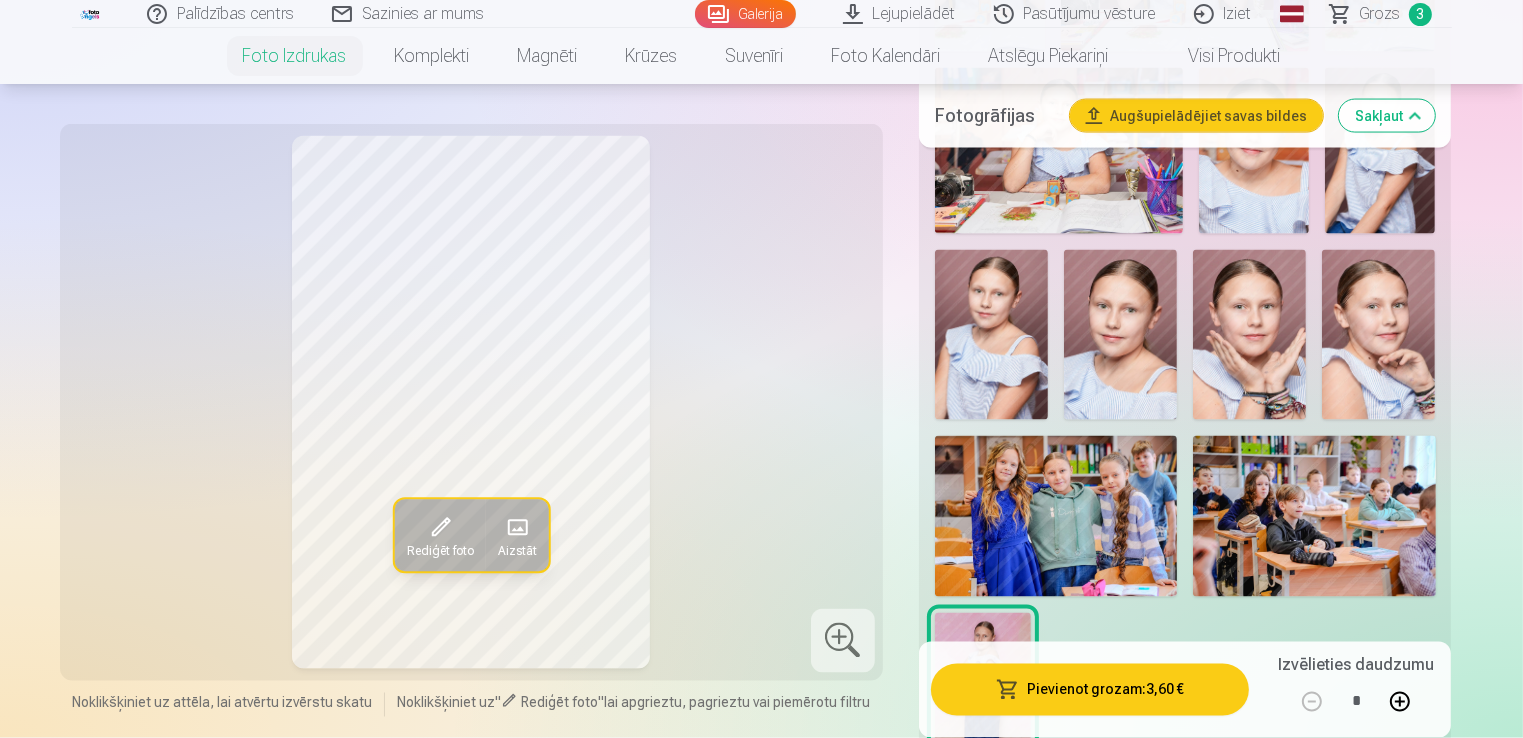 click at bounding box center (991, 335) 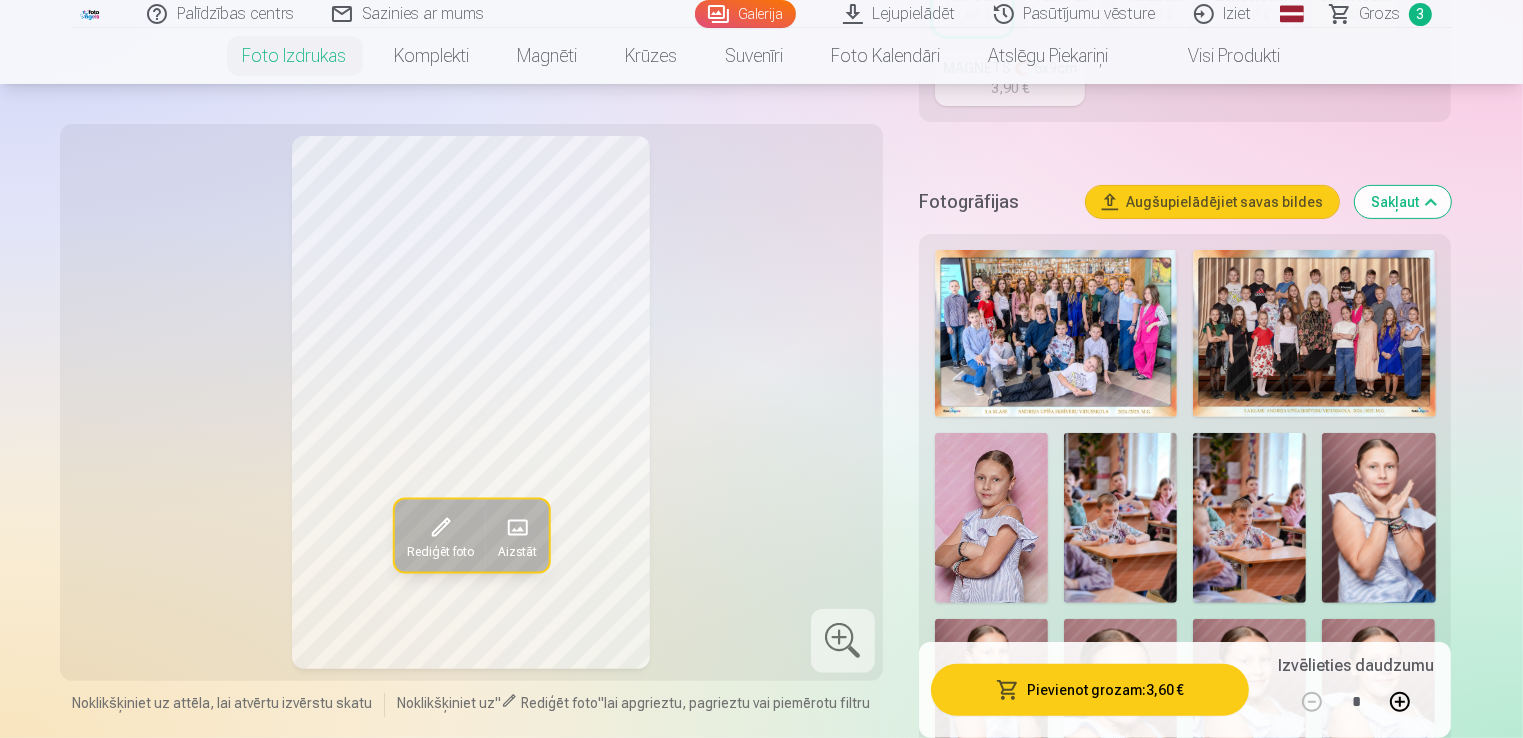 scroll, scrollTop: 557, scrollLeft: 0, axis: vertical 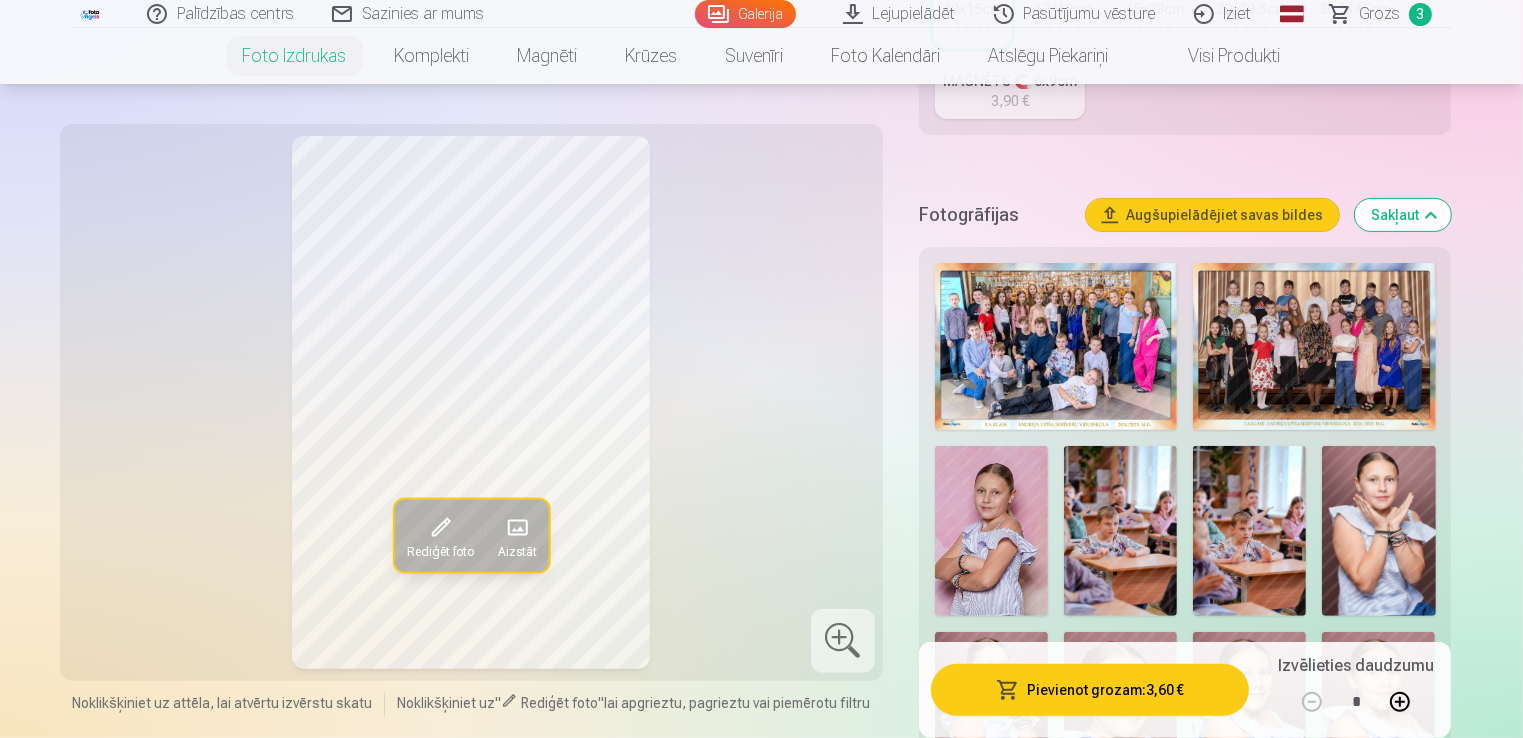 click at bounding box center (991, 531) 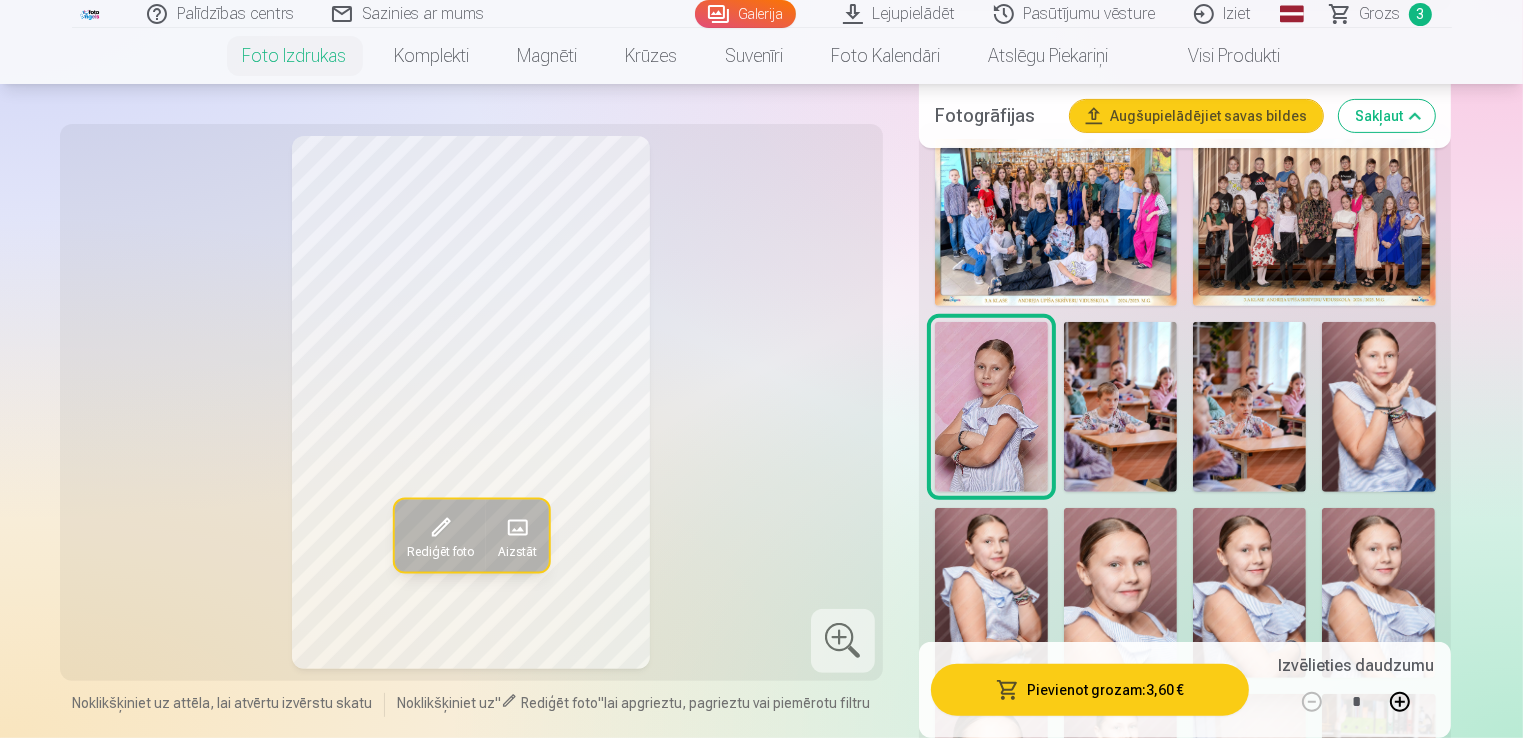 scroll, scrollTop: 768, scrollLeft: 0, axis: vertical 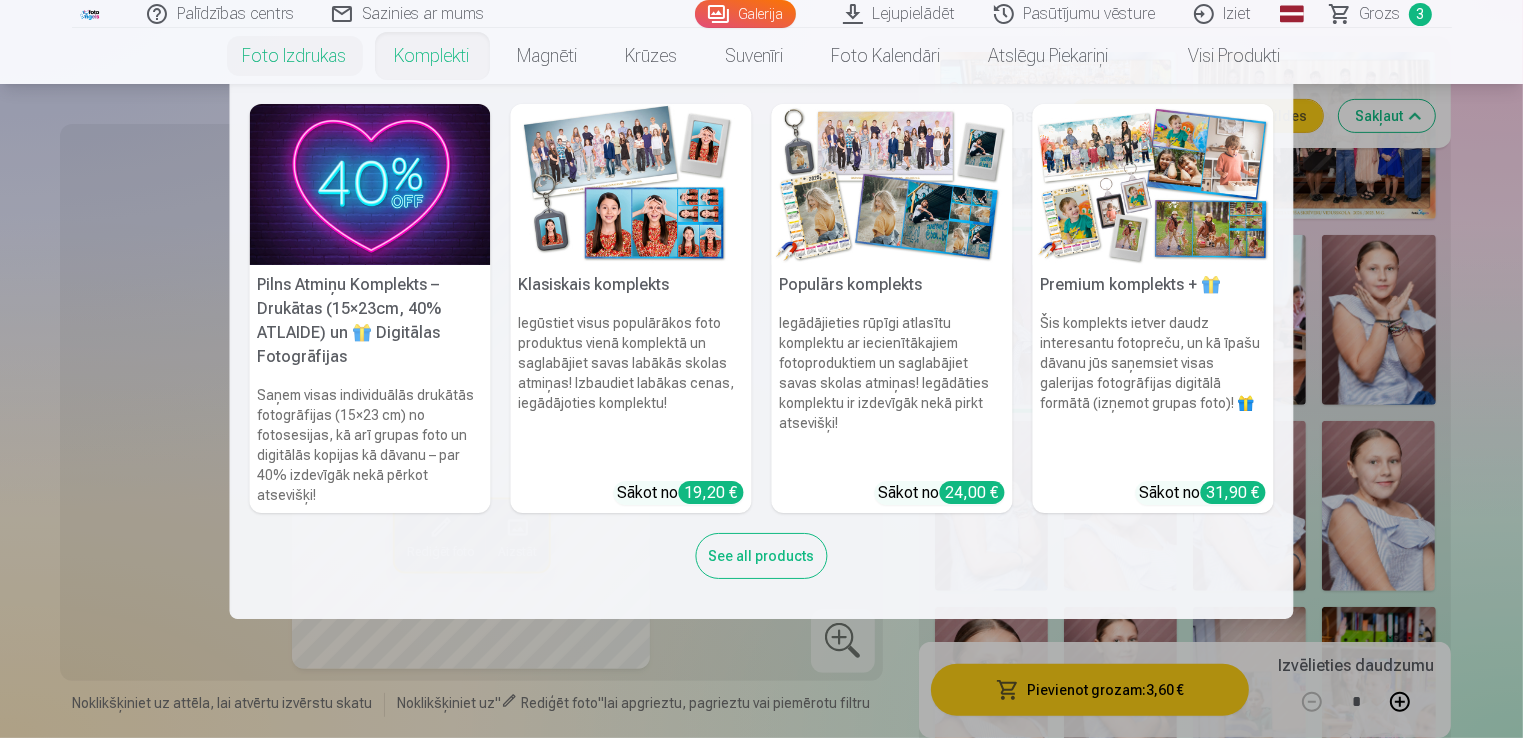 click on "Komplekti" at bounding box center (432, 56) 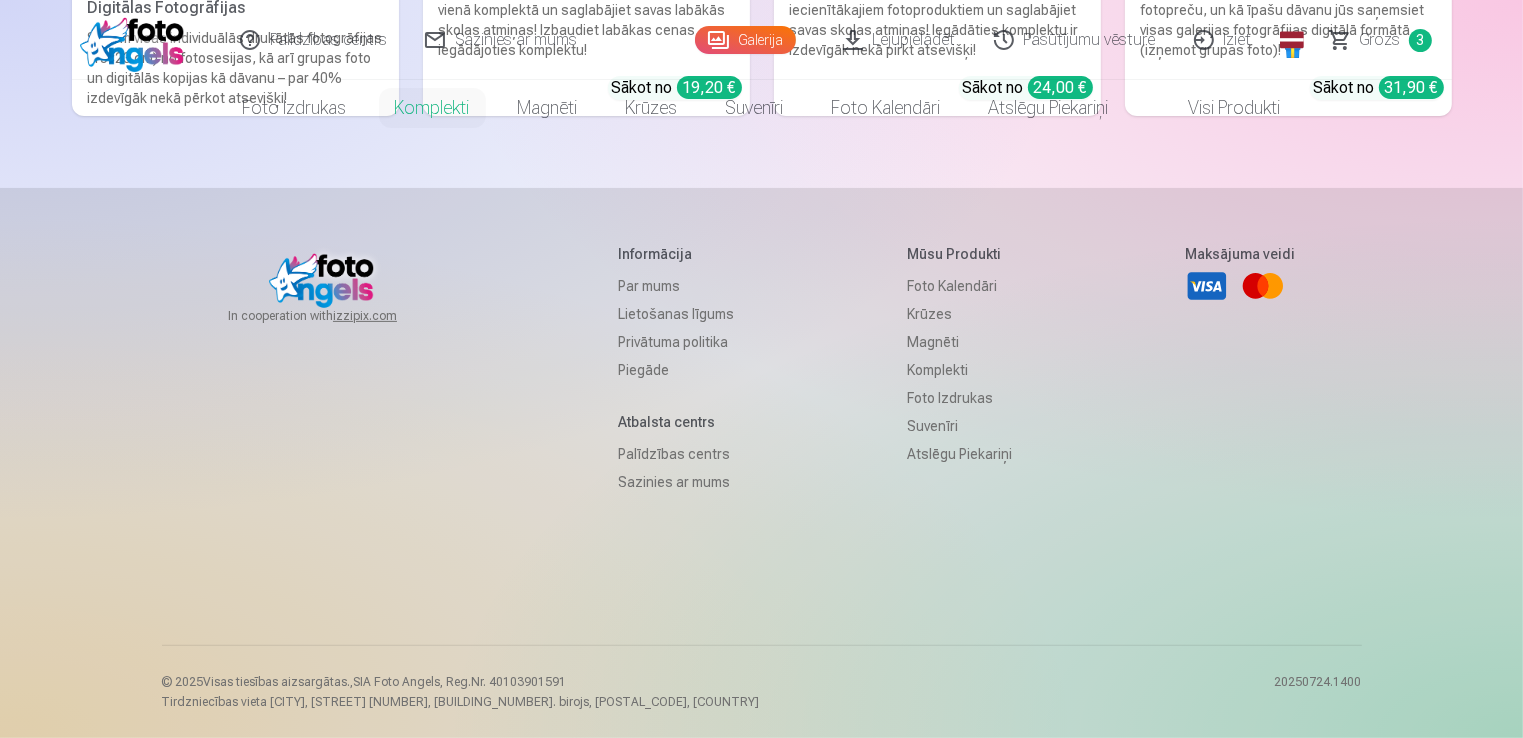 scroll, scrollTop: 0, scrollLeft: 0, axis: both 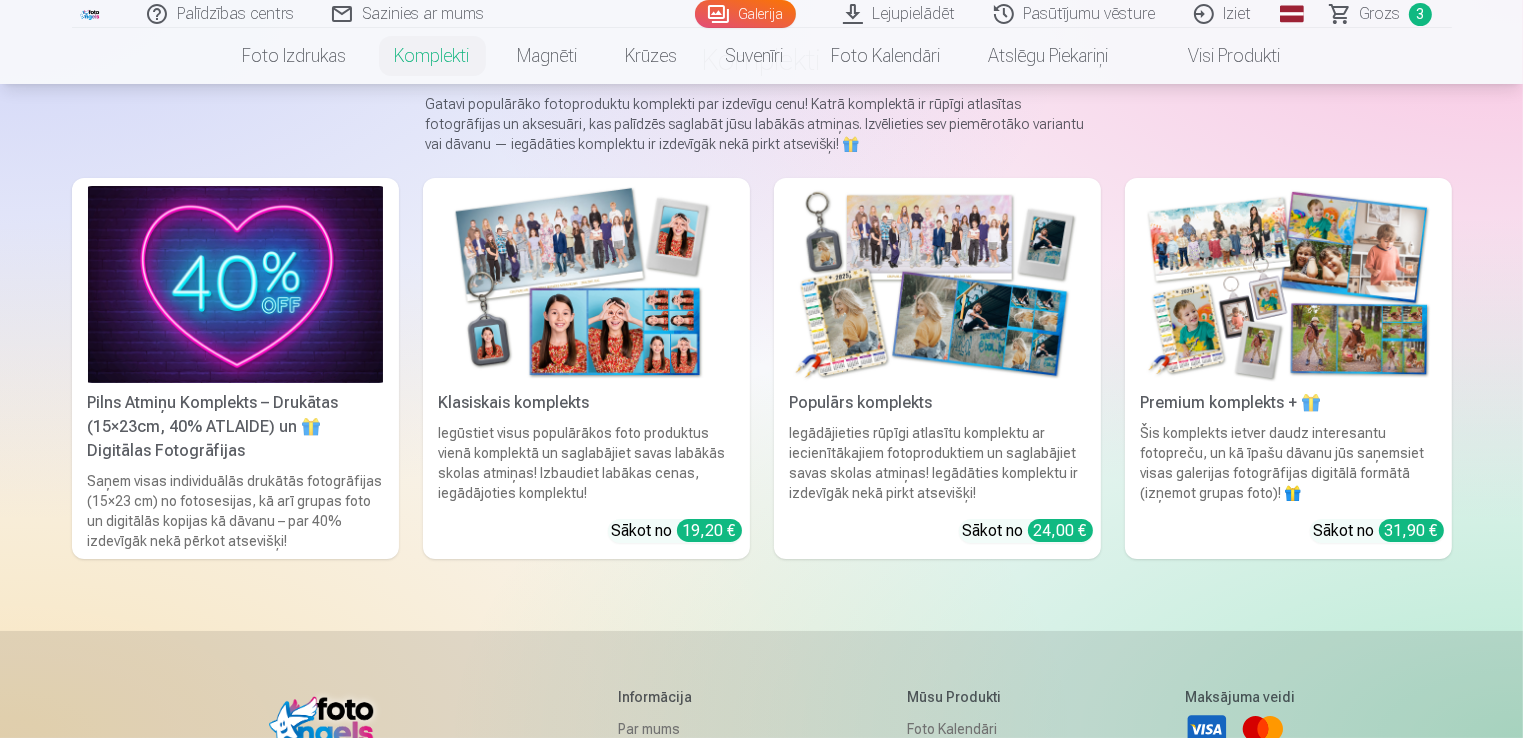 click at bounding box center [235, 284] 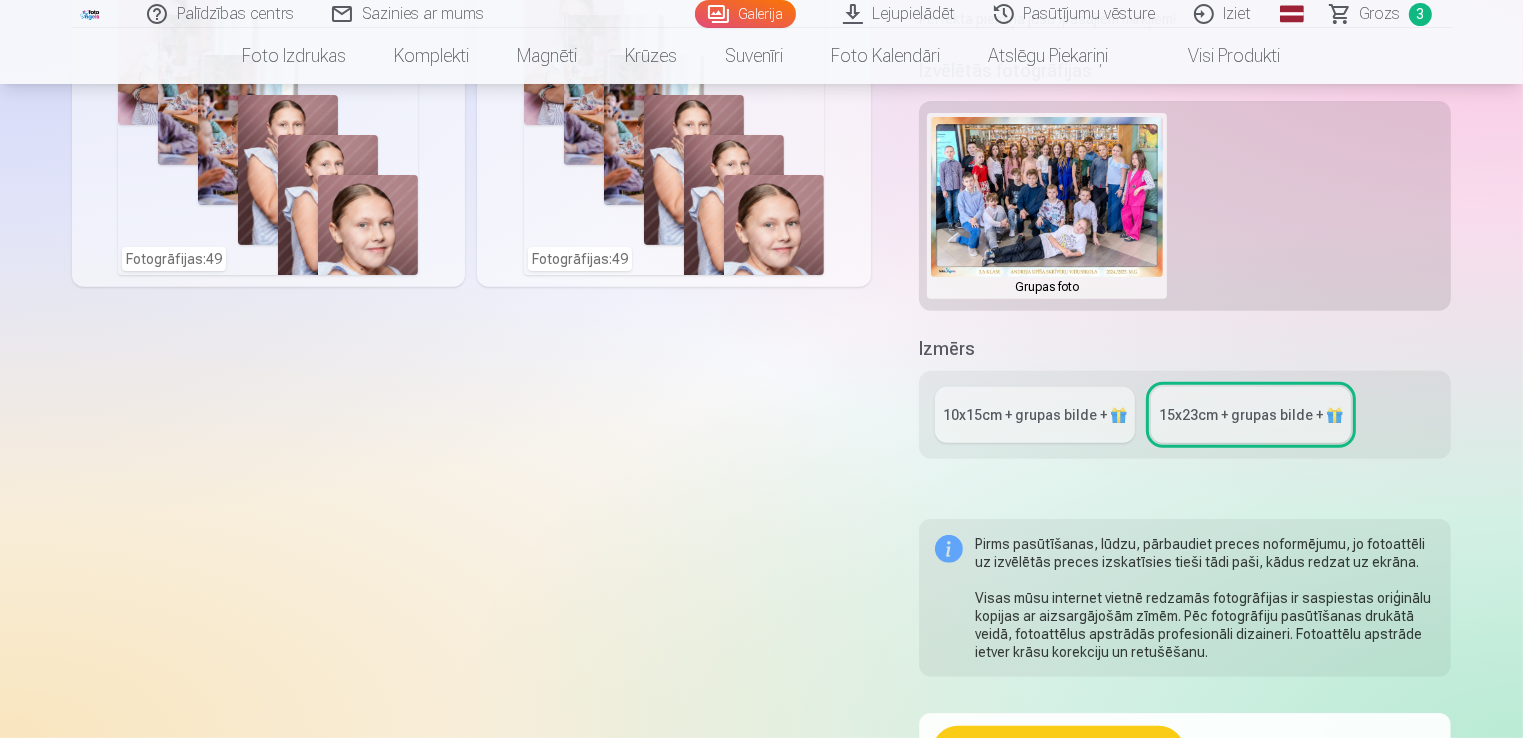 scroll, scrollTop: 660, scrollLeft: 0, axis: vertical 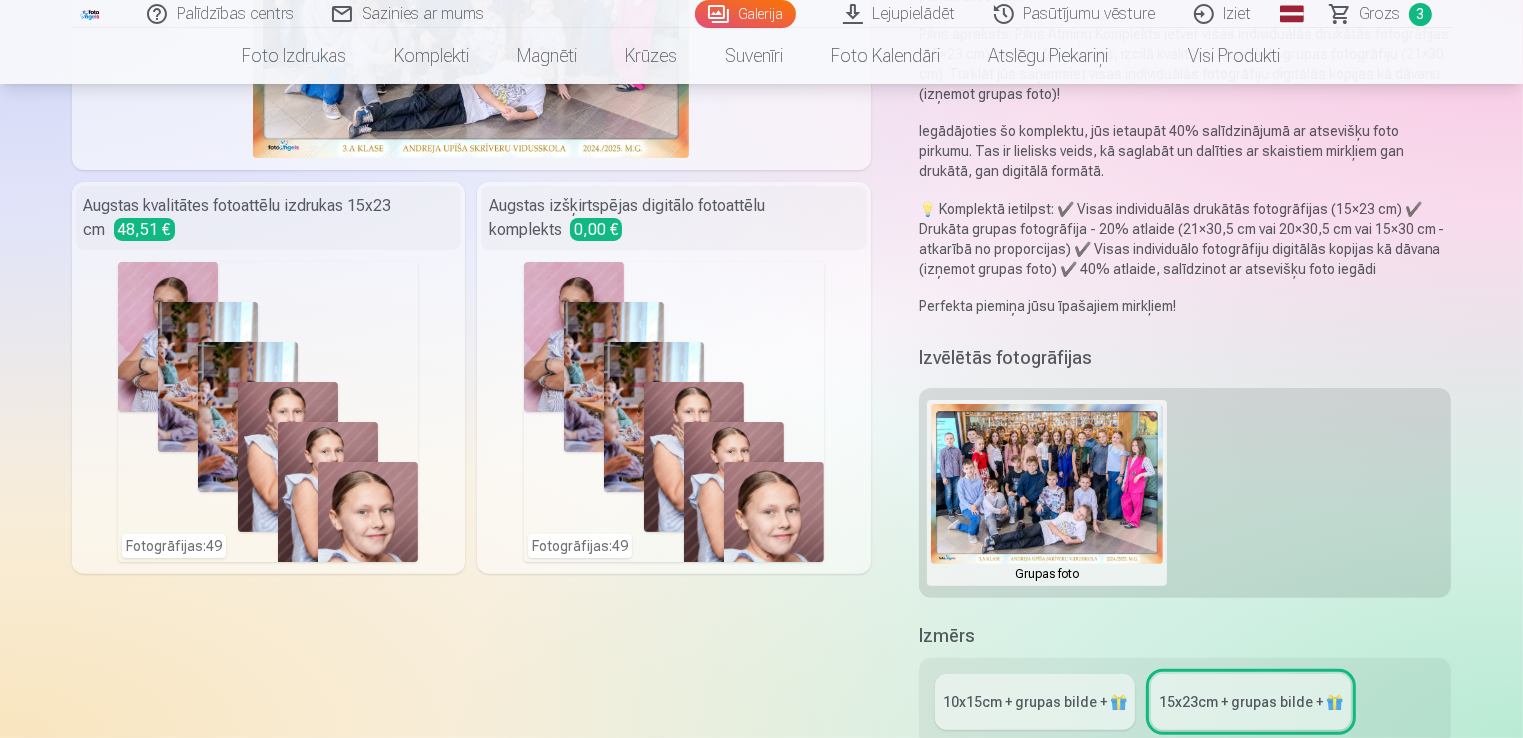 click on "Fotogrāfijas :  49" at bounding box center [268, 412] 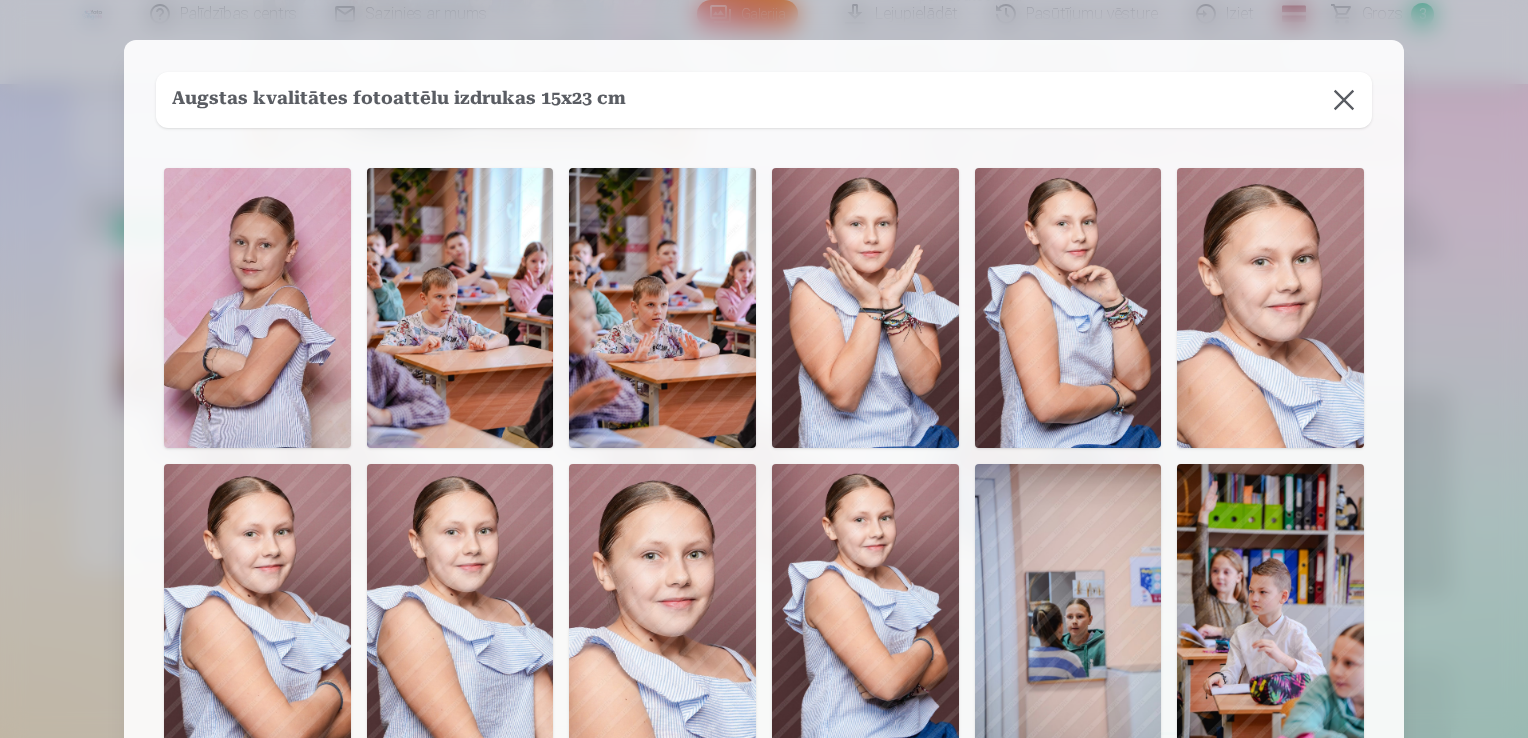 scroll, scrollTop: 646, scrollLeft: 0, axis: vertical 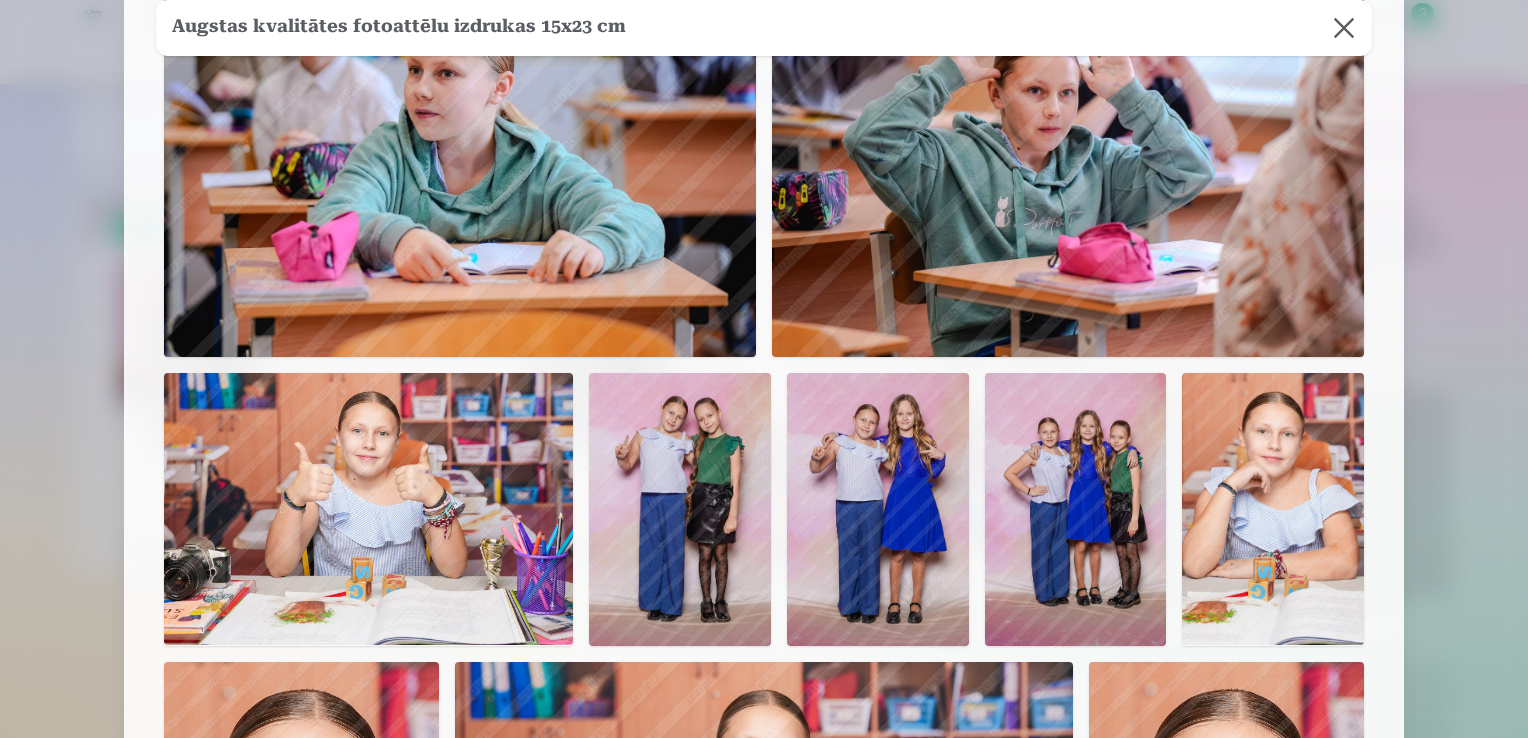 drag, startPoint x: 1517, startPoint y: 236, endPoint x: 1528, endPoint y: 214, distance: 24.596748 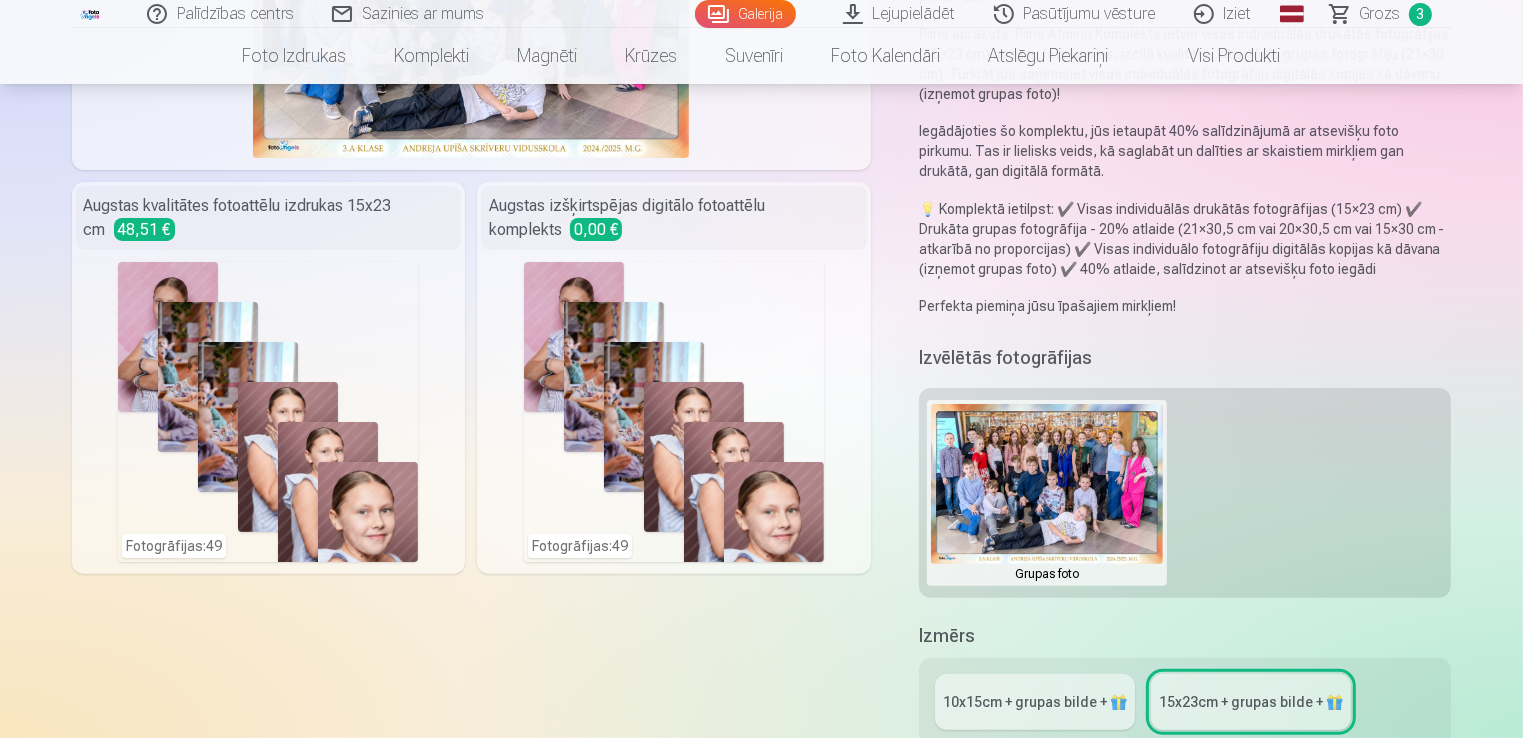 click on "Fotogrāfijas :  49" at bounding box center [674, 412] 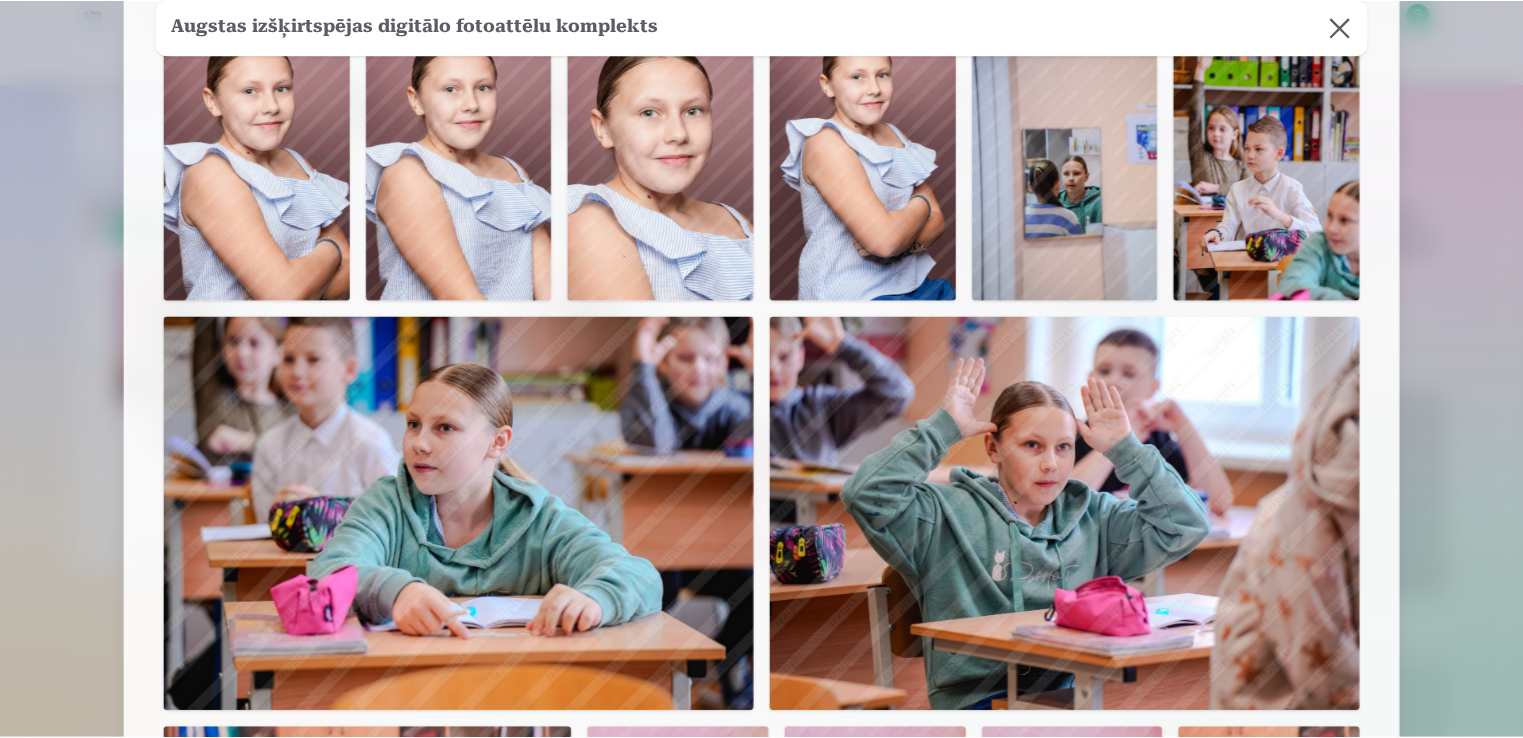scroll, scrollTop: 394, scrollLeft: 0, axis: vertical 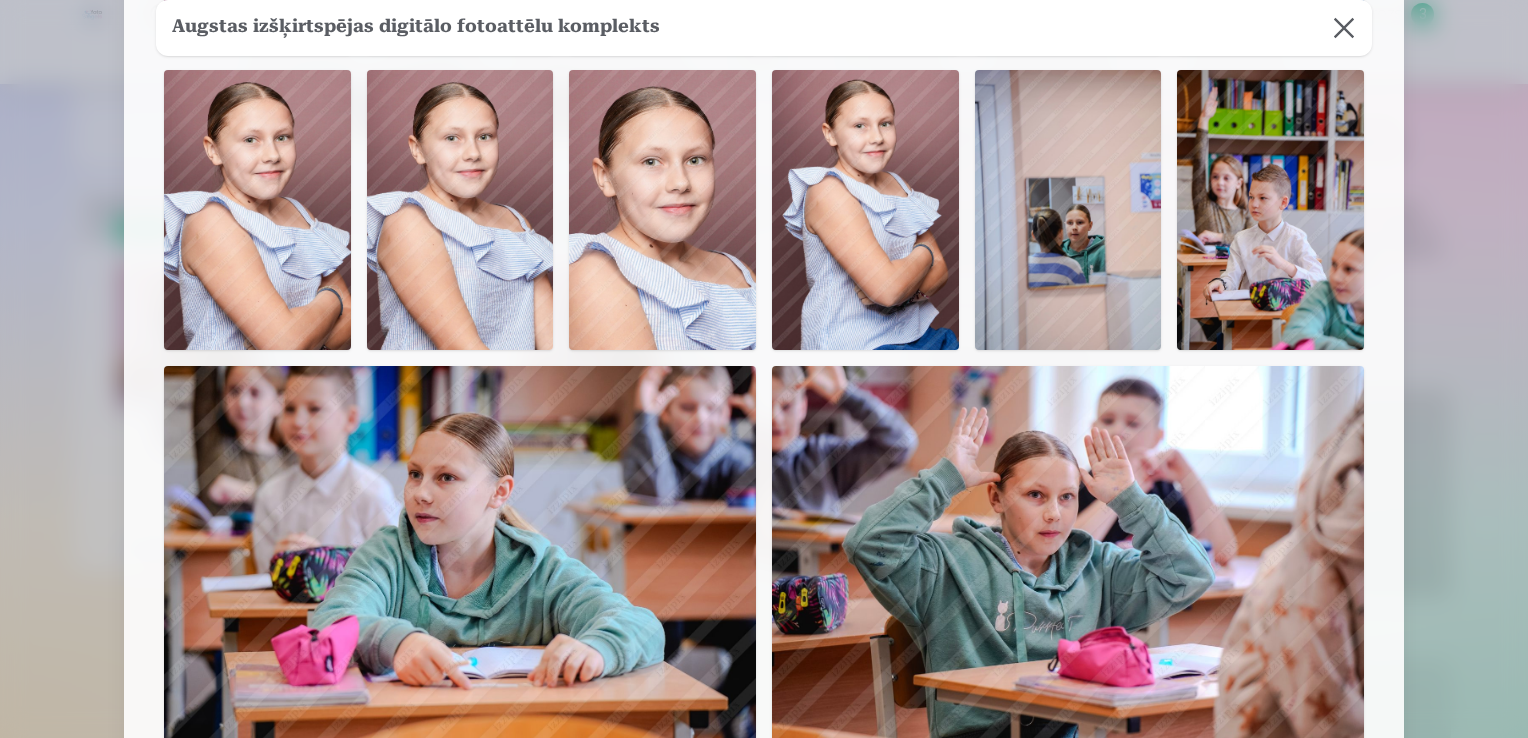 click at bounding box center [1344, 28] 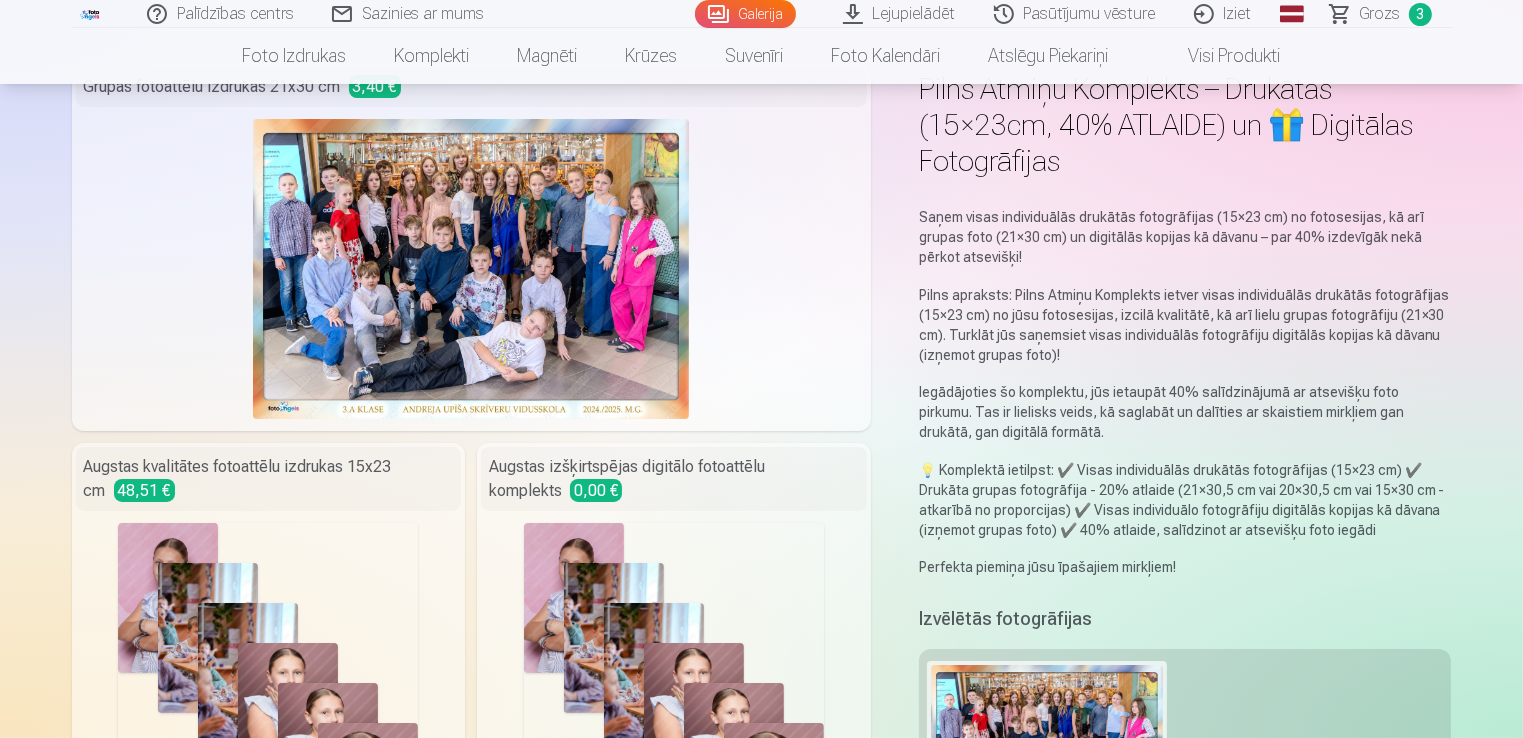scroll, scrollTop: 0, scrollLeft: 0, axis: both 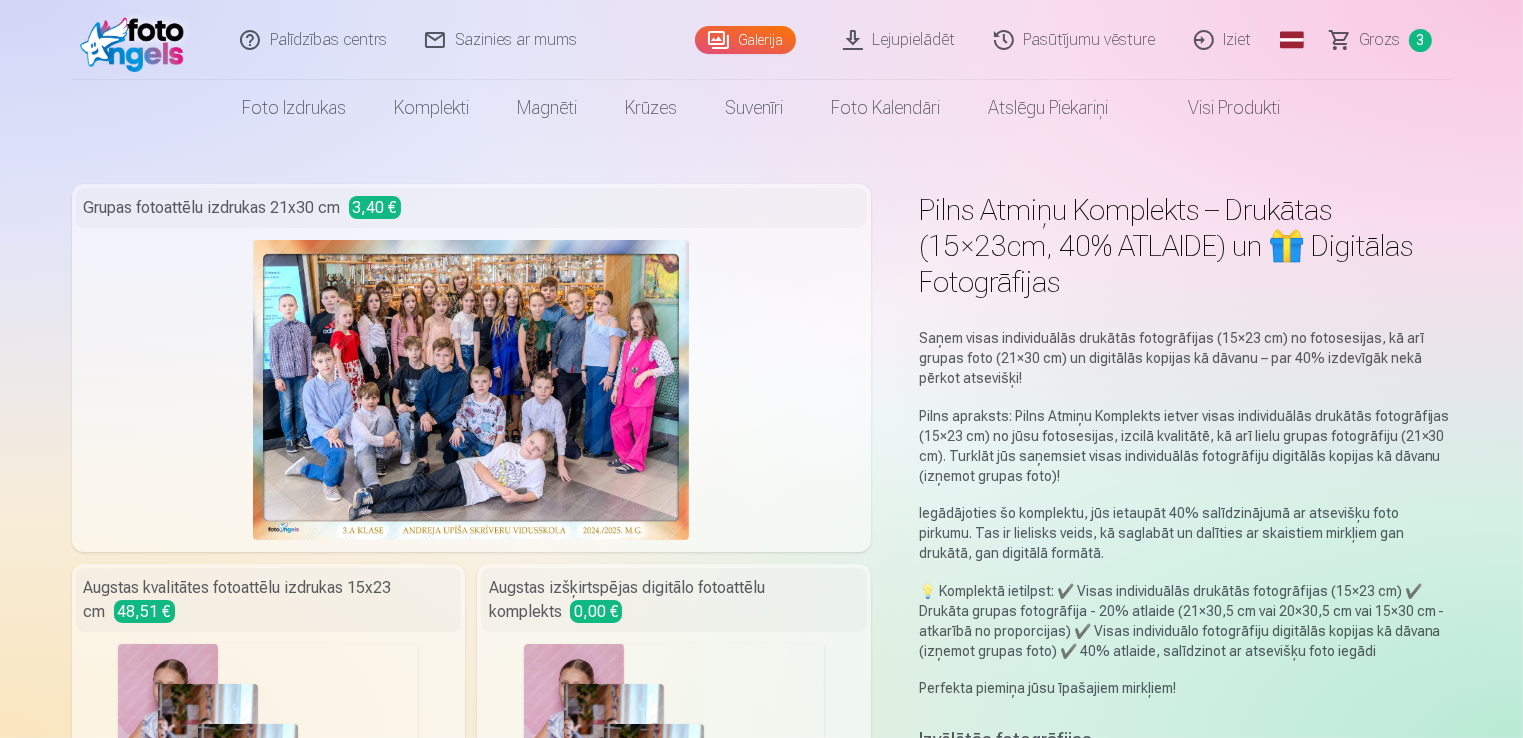 click on "Visi produkti" at bounding box center (1219, 108) 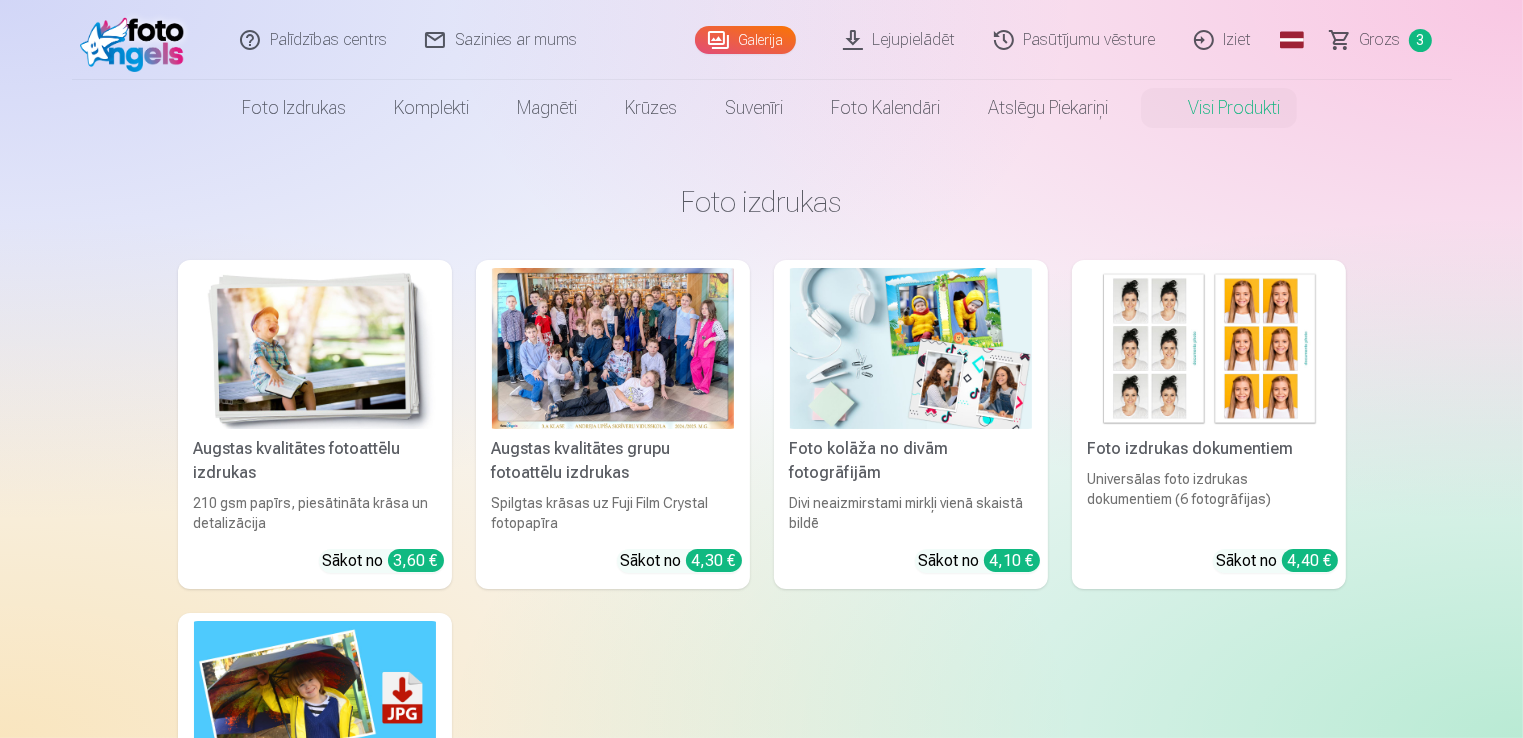 click on "Grozs" at bounding box center [1380, 40] 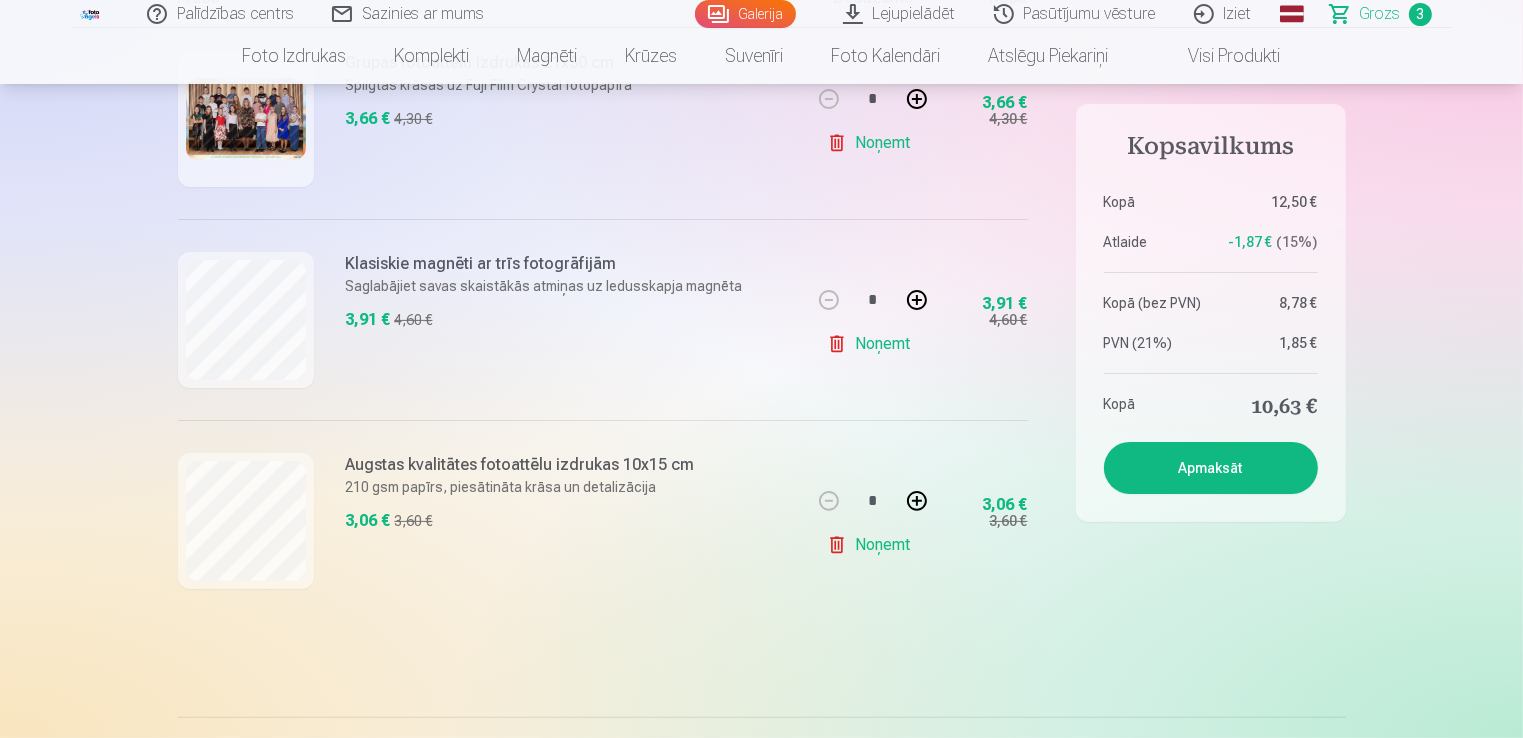scroll, scrollTop: 469, scrollLeft: 0, axis: vertical 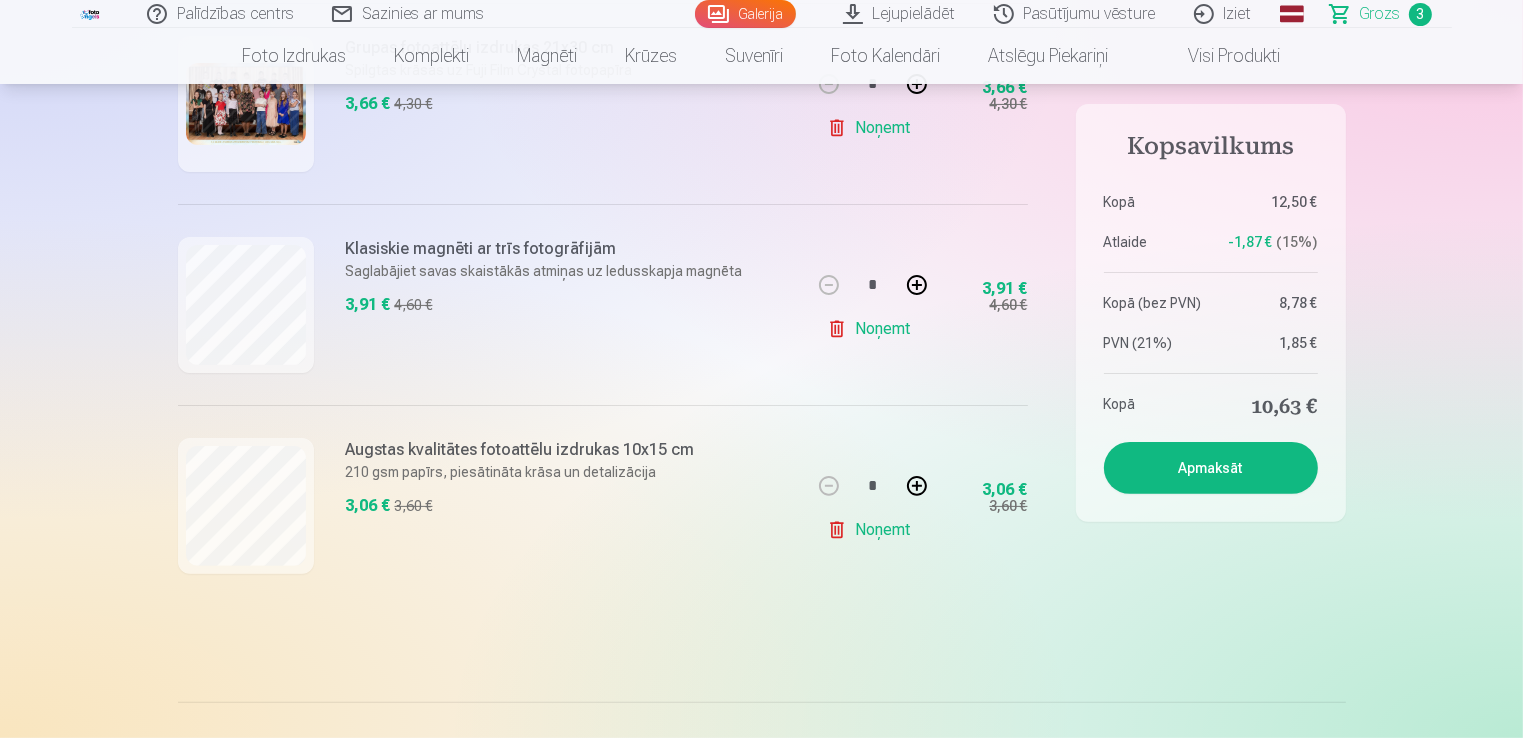 click on "Apmaksāt" at bounding box center [1211, 468] 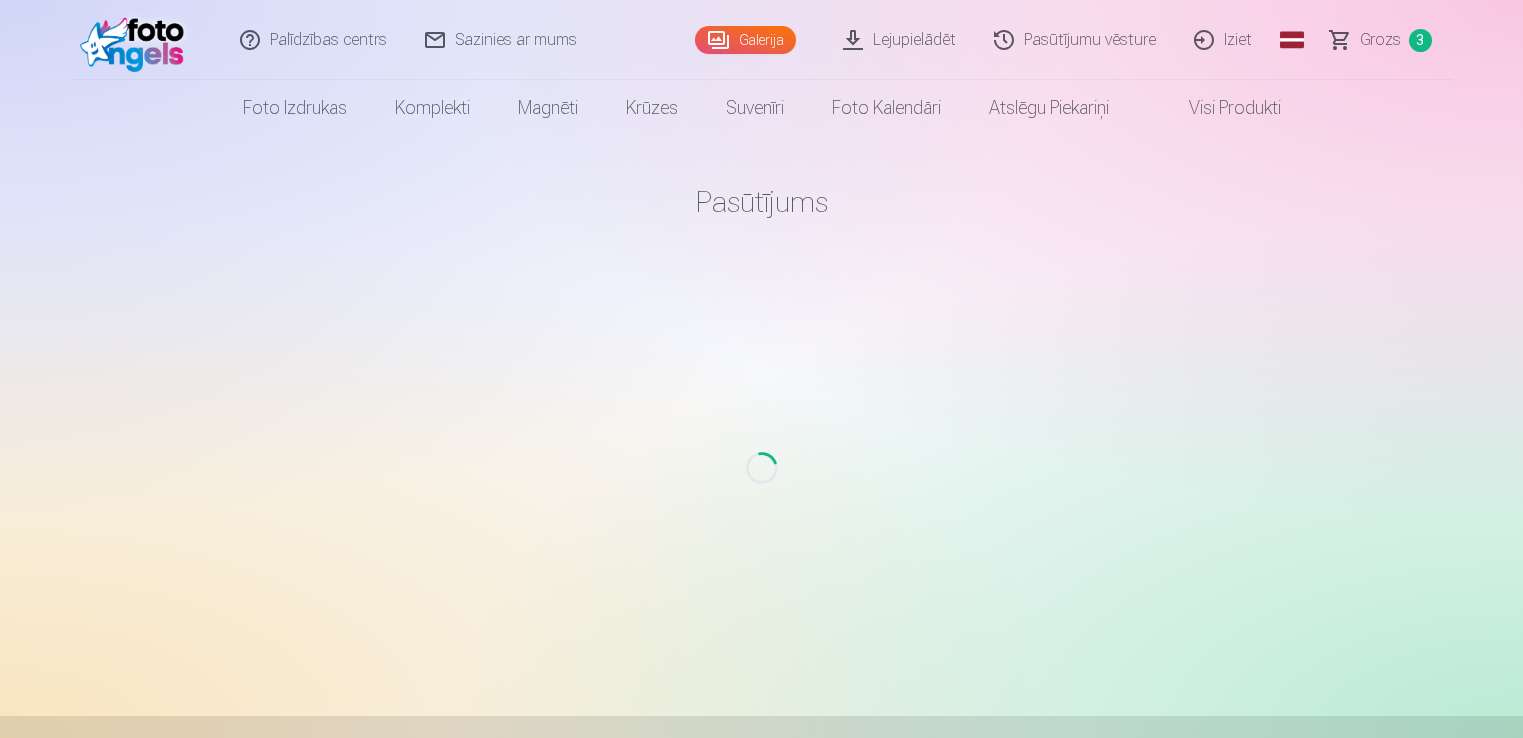 scroll, scrollTop: 0, scrollLeft: 0, axis: both 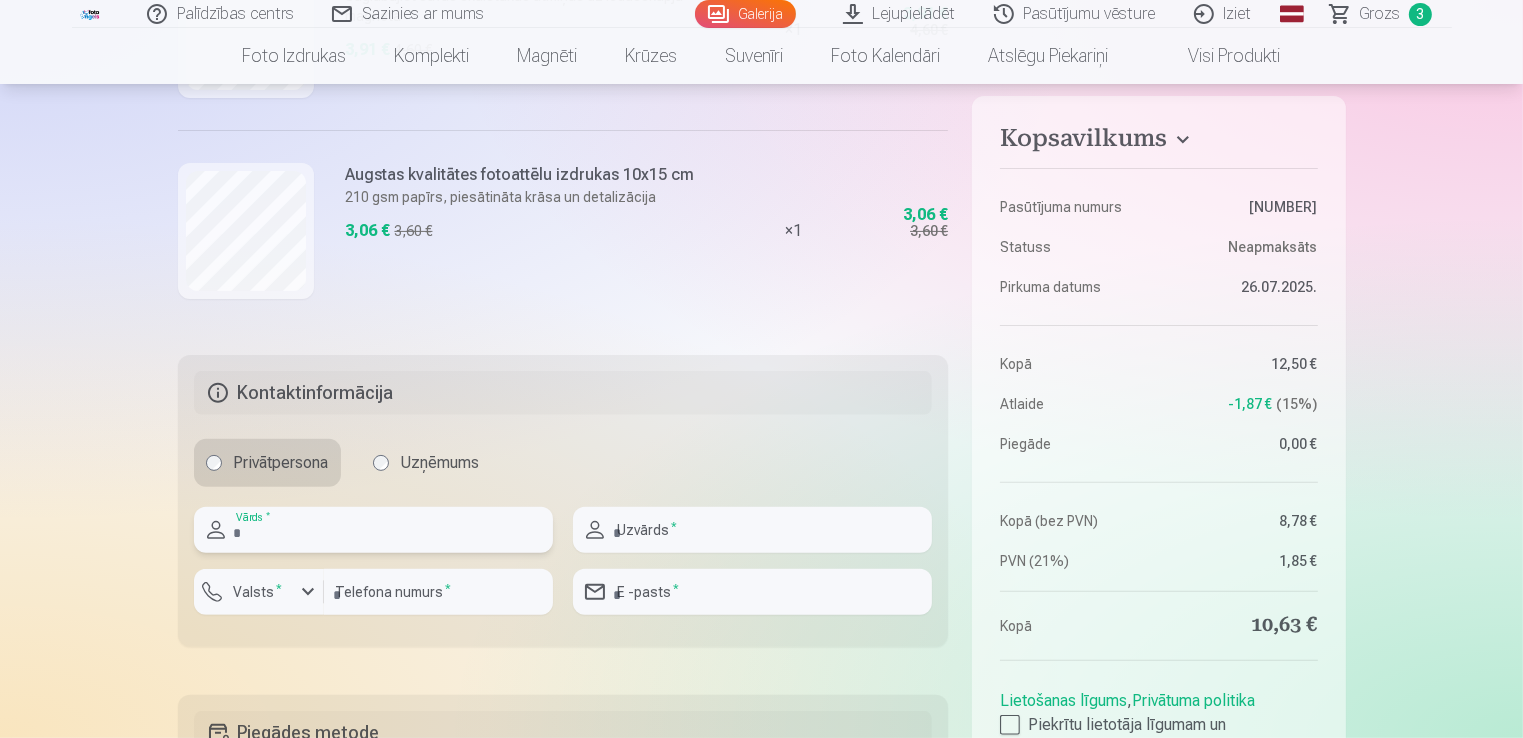 click at bounding box center [373, 530] 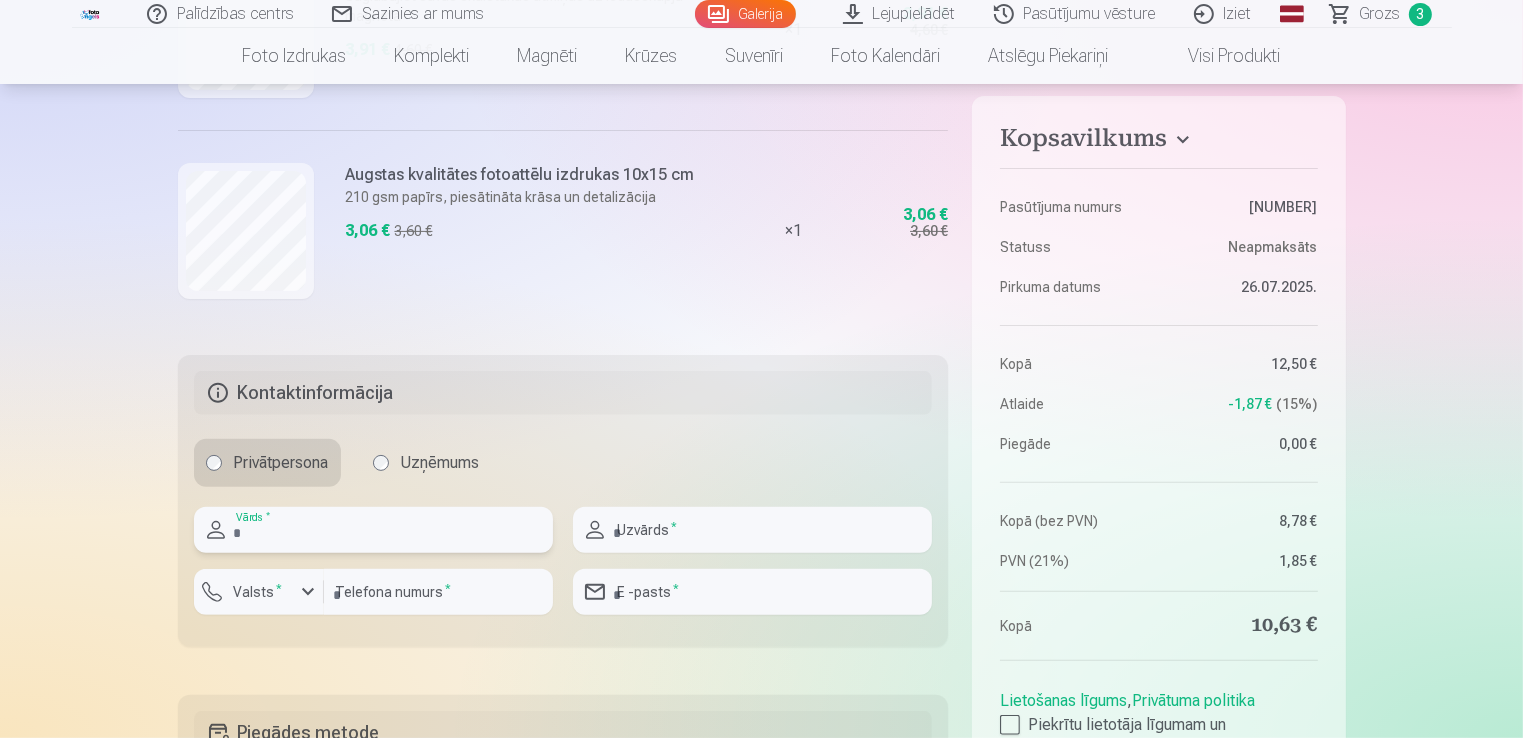type on "*****" 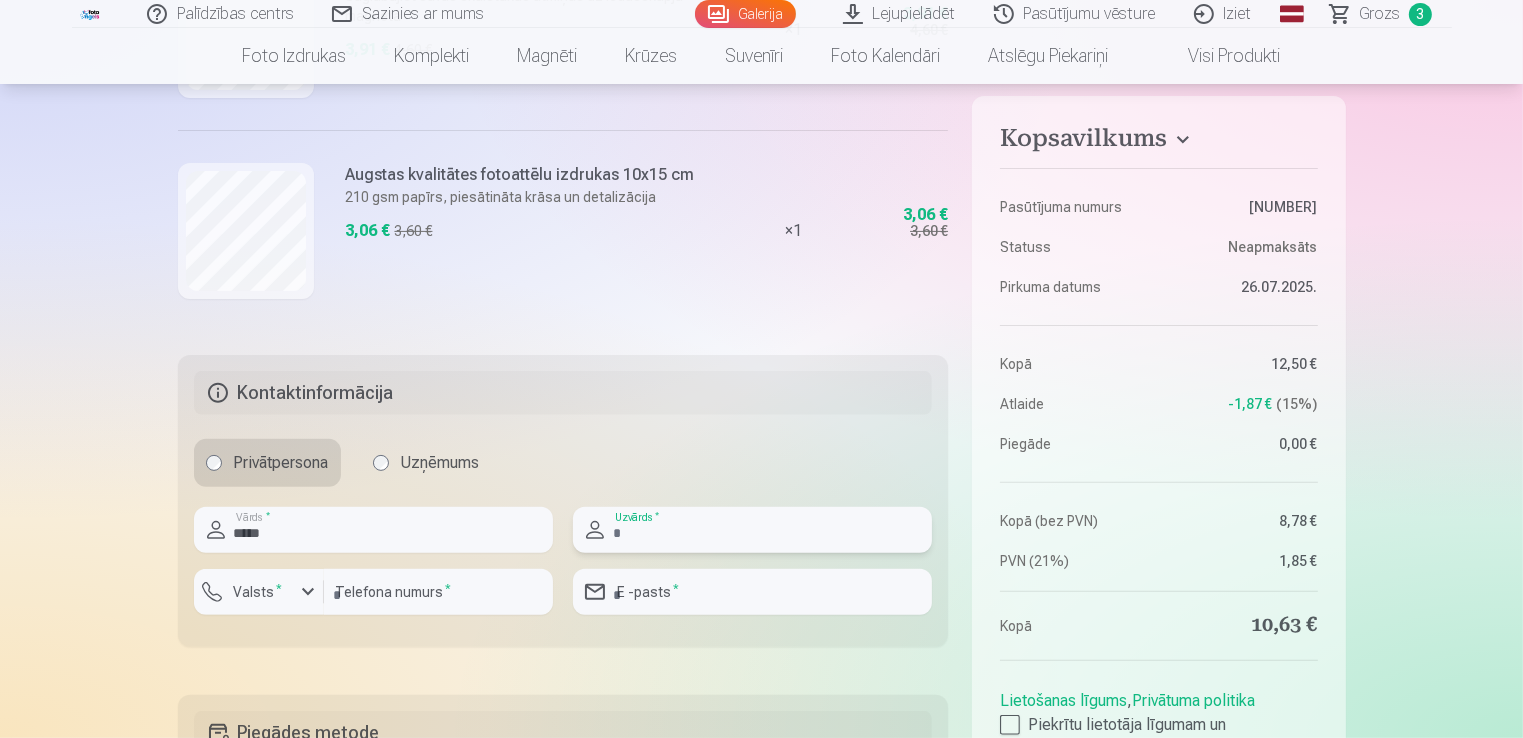 type on "********" 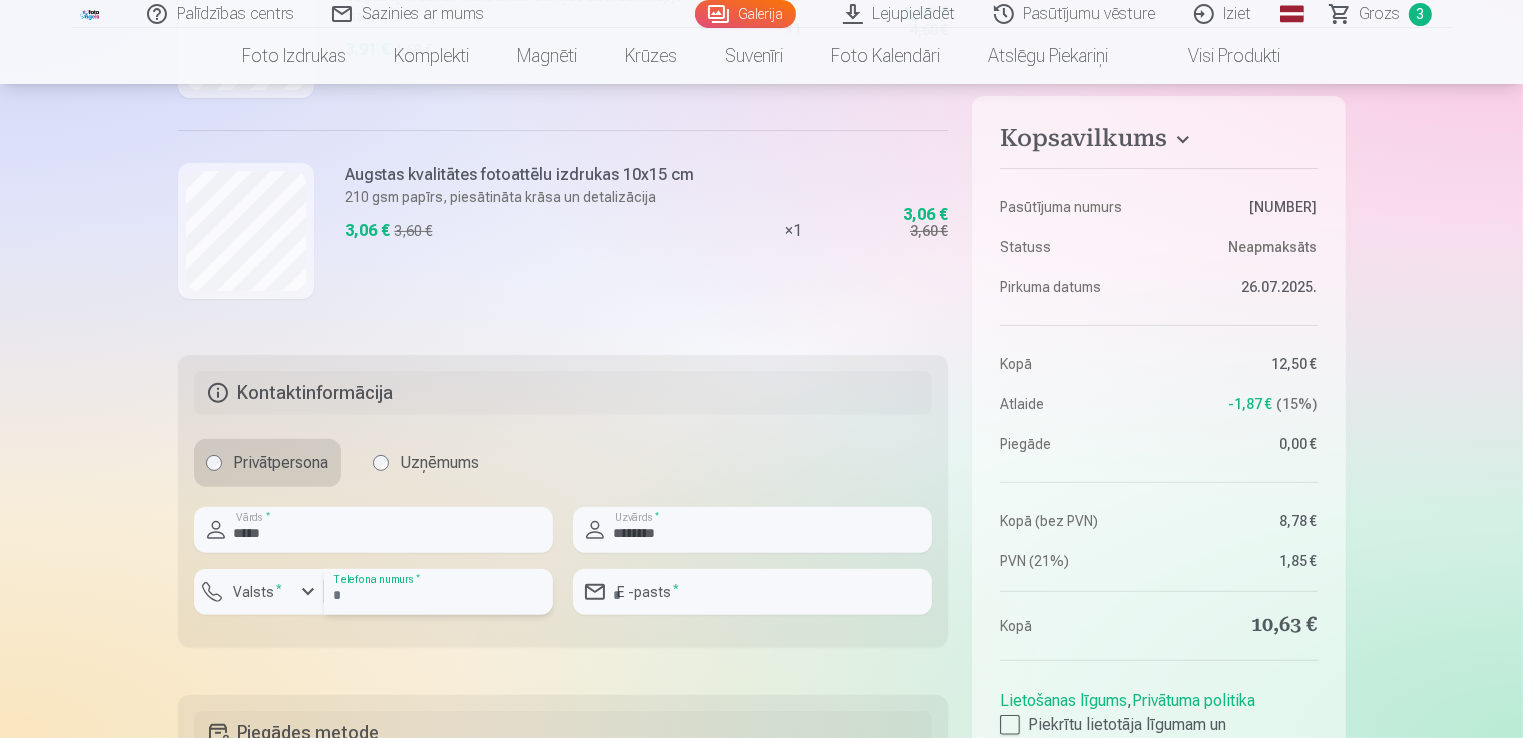type on "********" 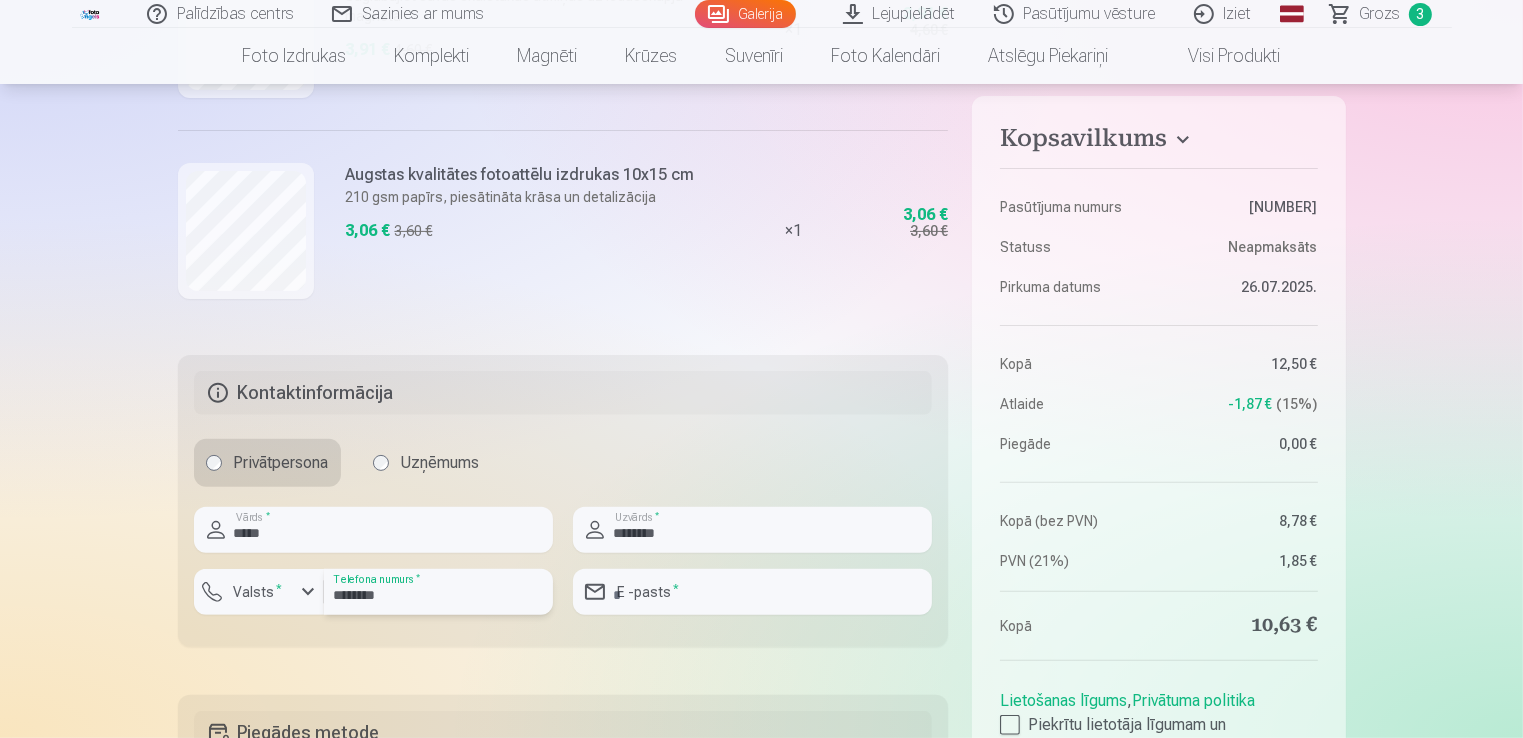 type on "**********" 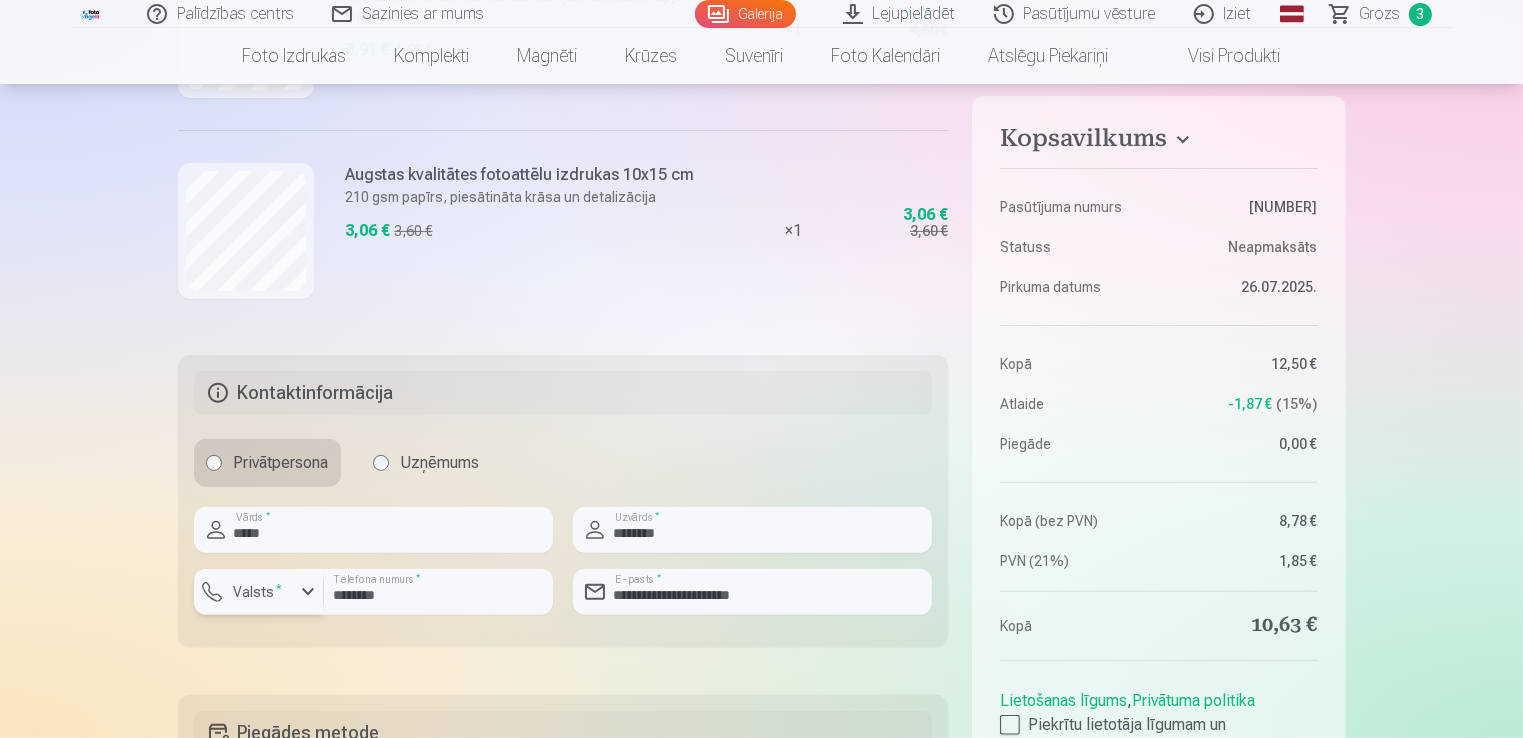 click at bounding box center [308, 592] 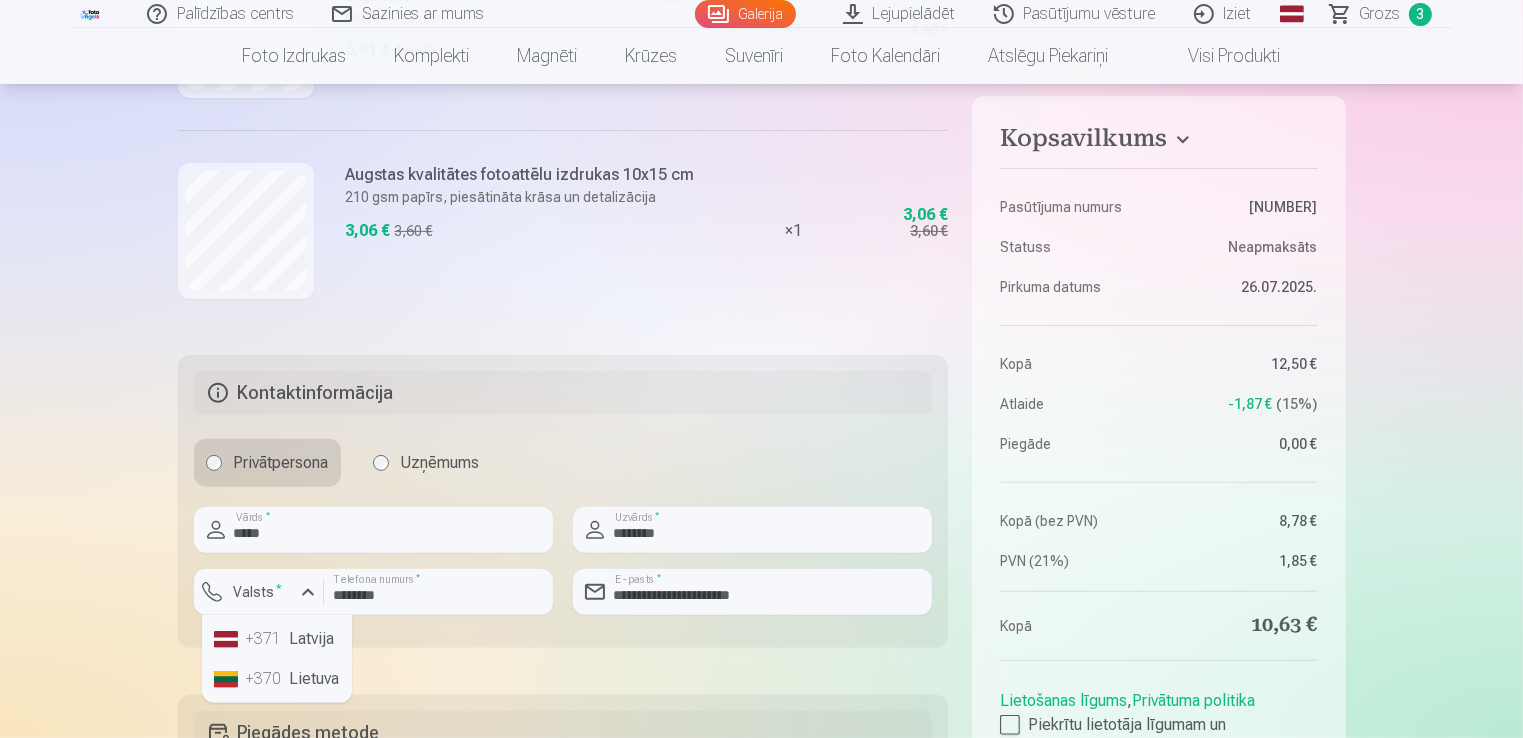 click on "+371" at bounding box center (266, 639) 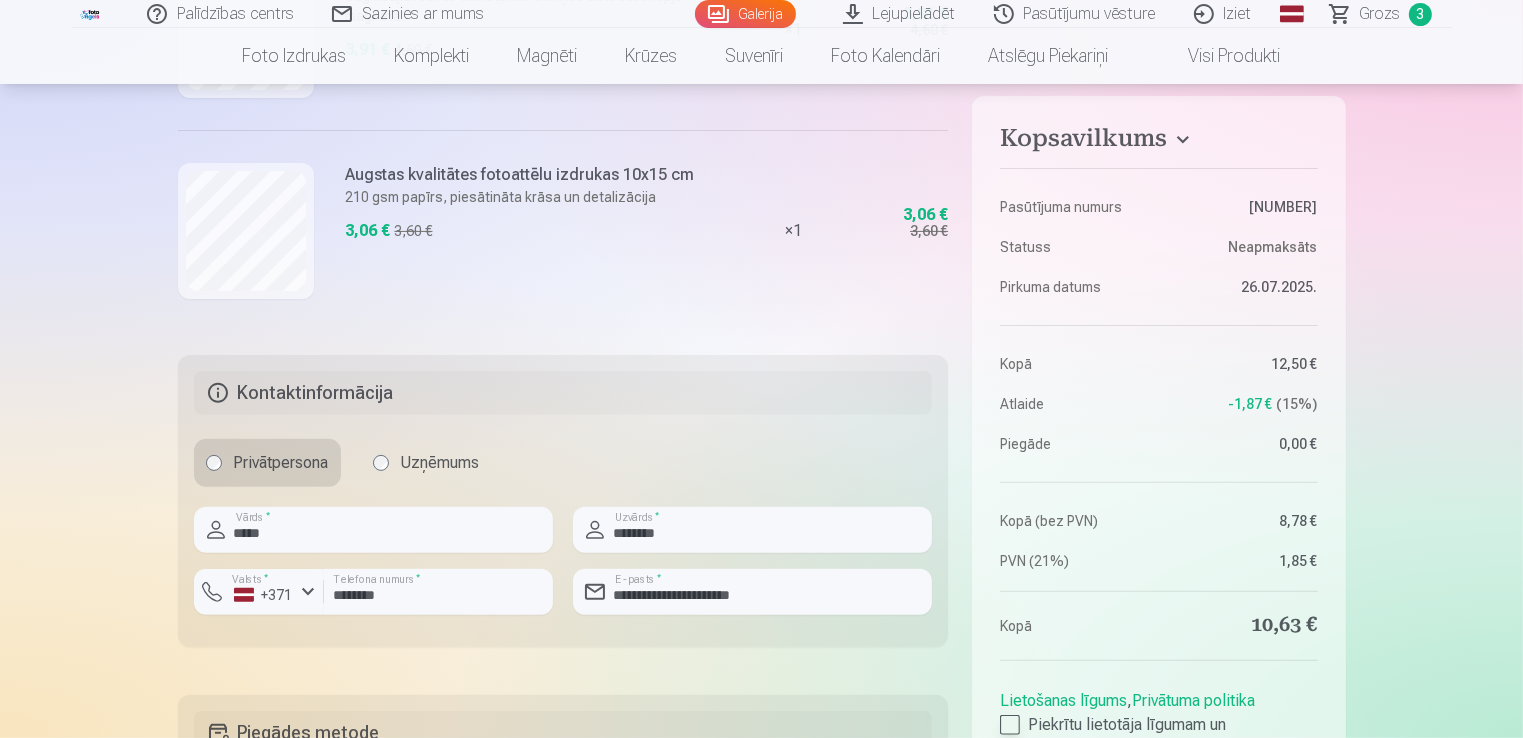 click at bounding box center [1010, 725] 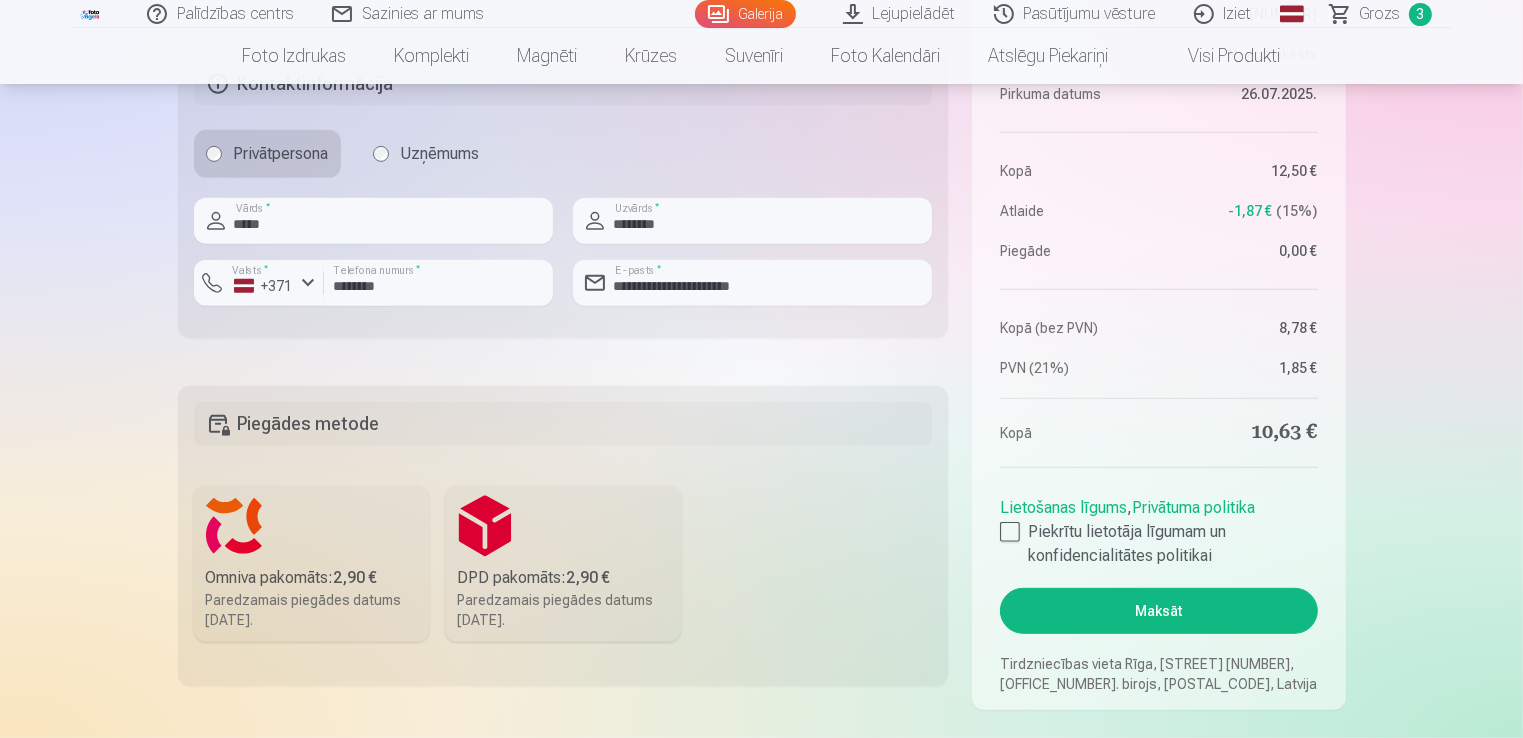 scroll, scrollTop: 924, scrollLeft: 0, axis: vertical 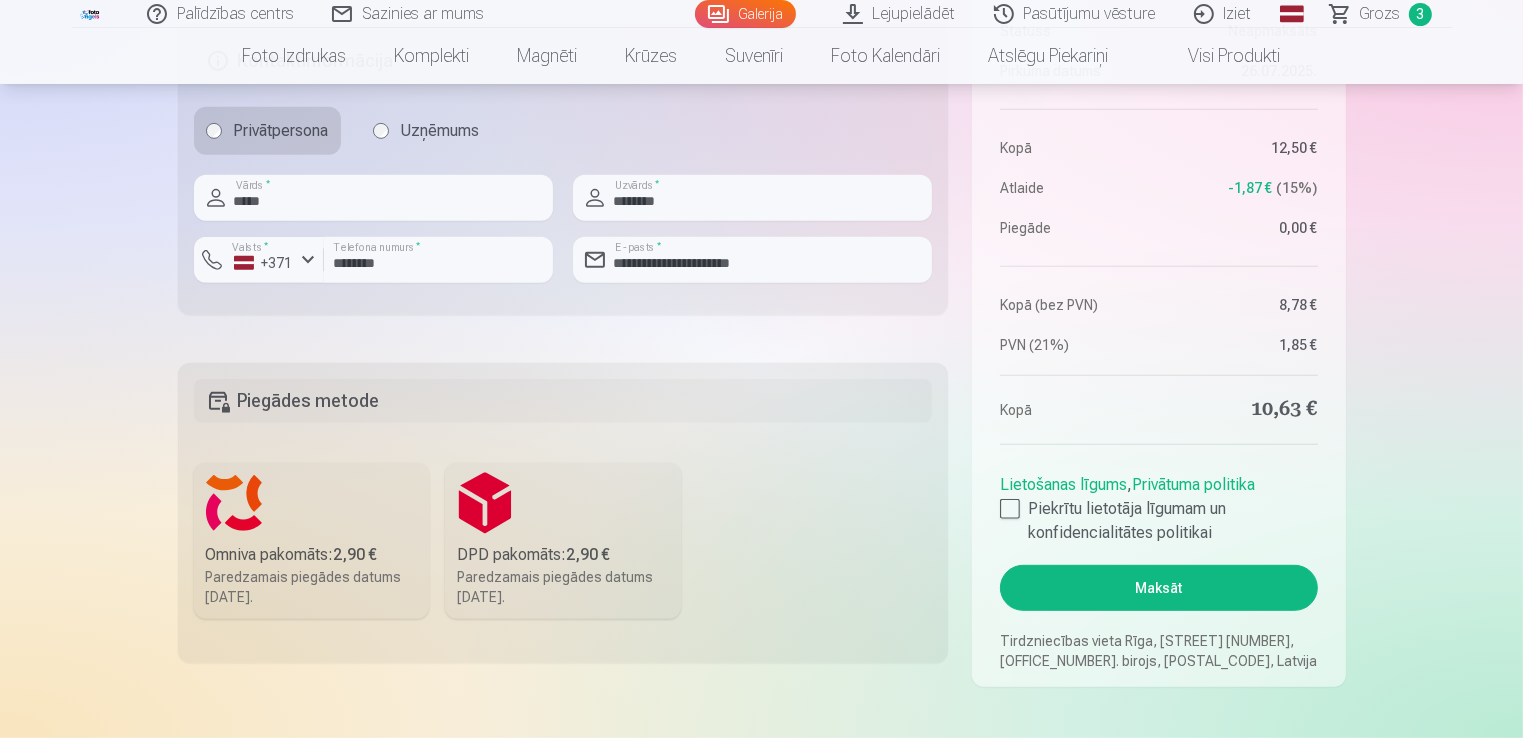 click on "Omniva pakomāts :  2,90 € Paredzamais piegādes datums 10.08.2025." at bounding box center [312, 541] 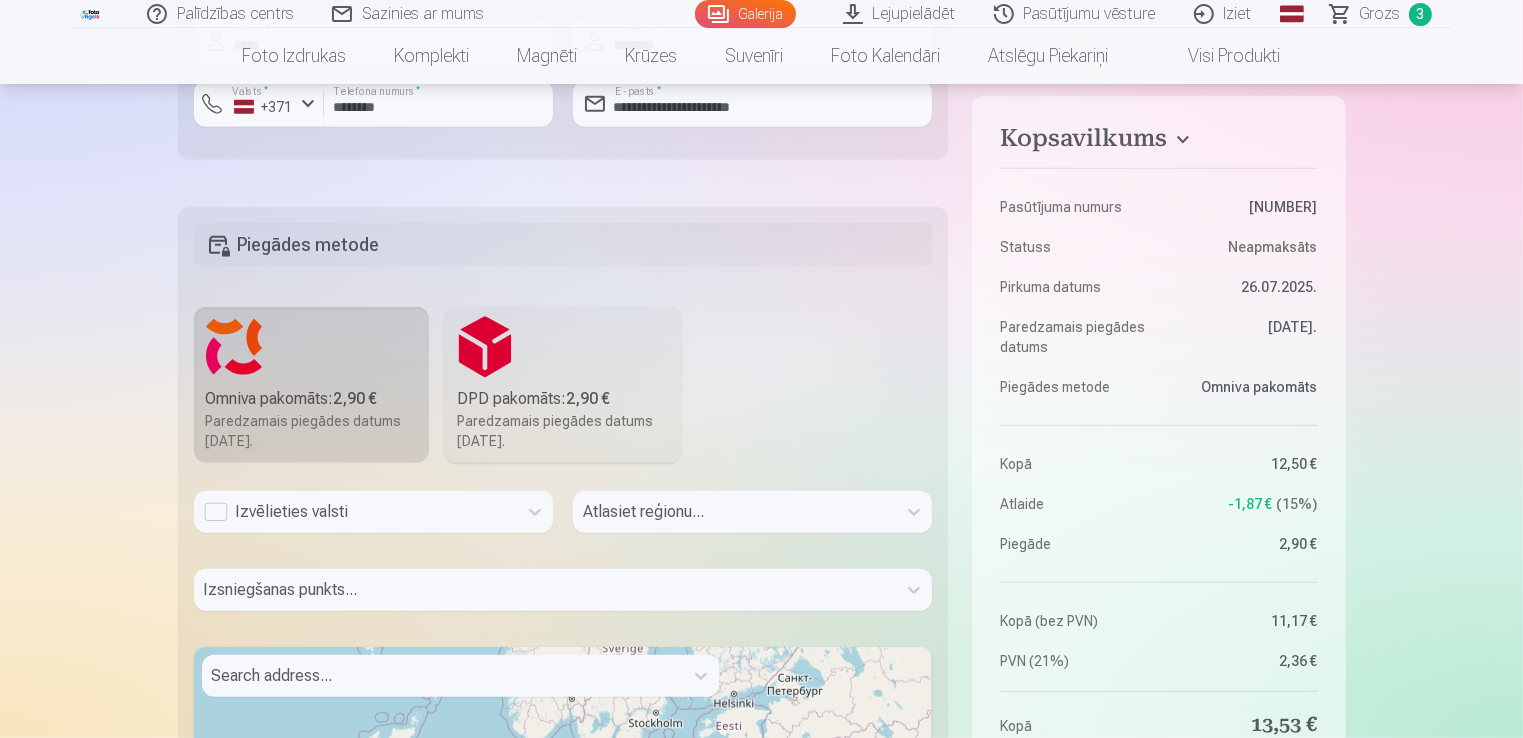 scroll, scrollTop: 1103, scrollLeft: 0, axis: vertical 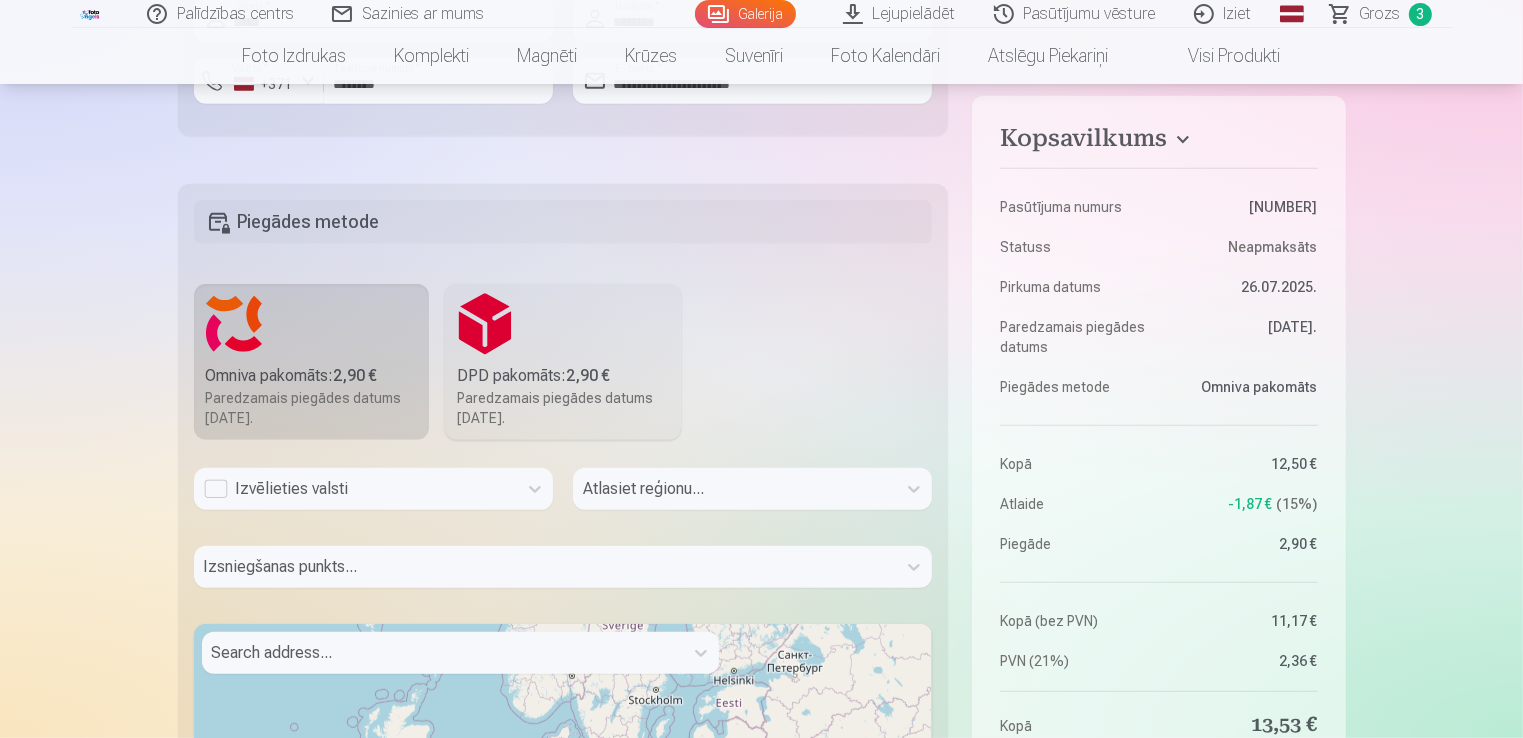 click on "Izsniegšanas punkts..." at bounding box center (563, 575) 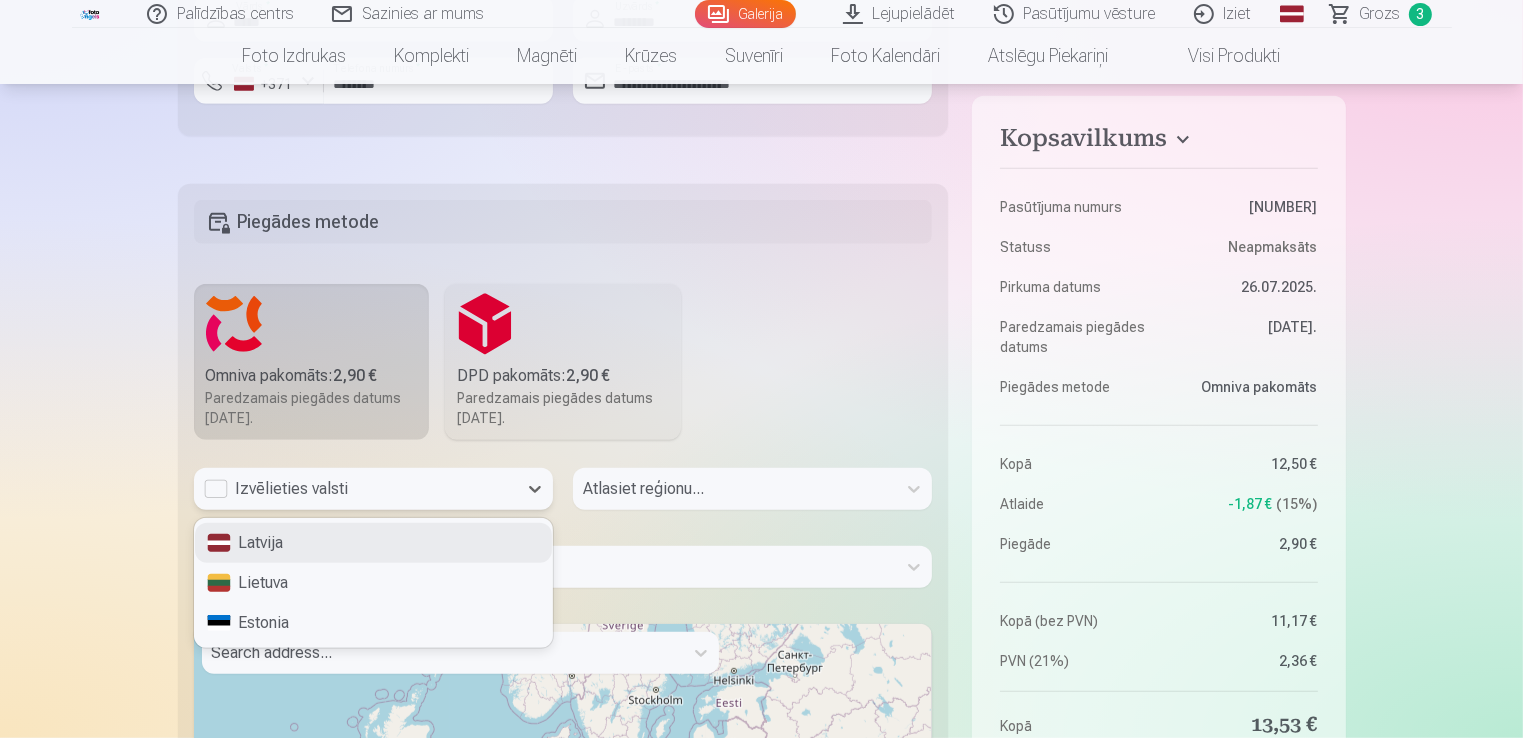click on "Izvēlieties valsti" at bounding box center (355, 489) 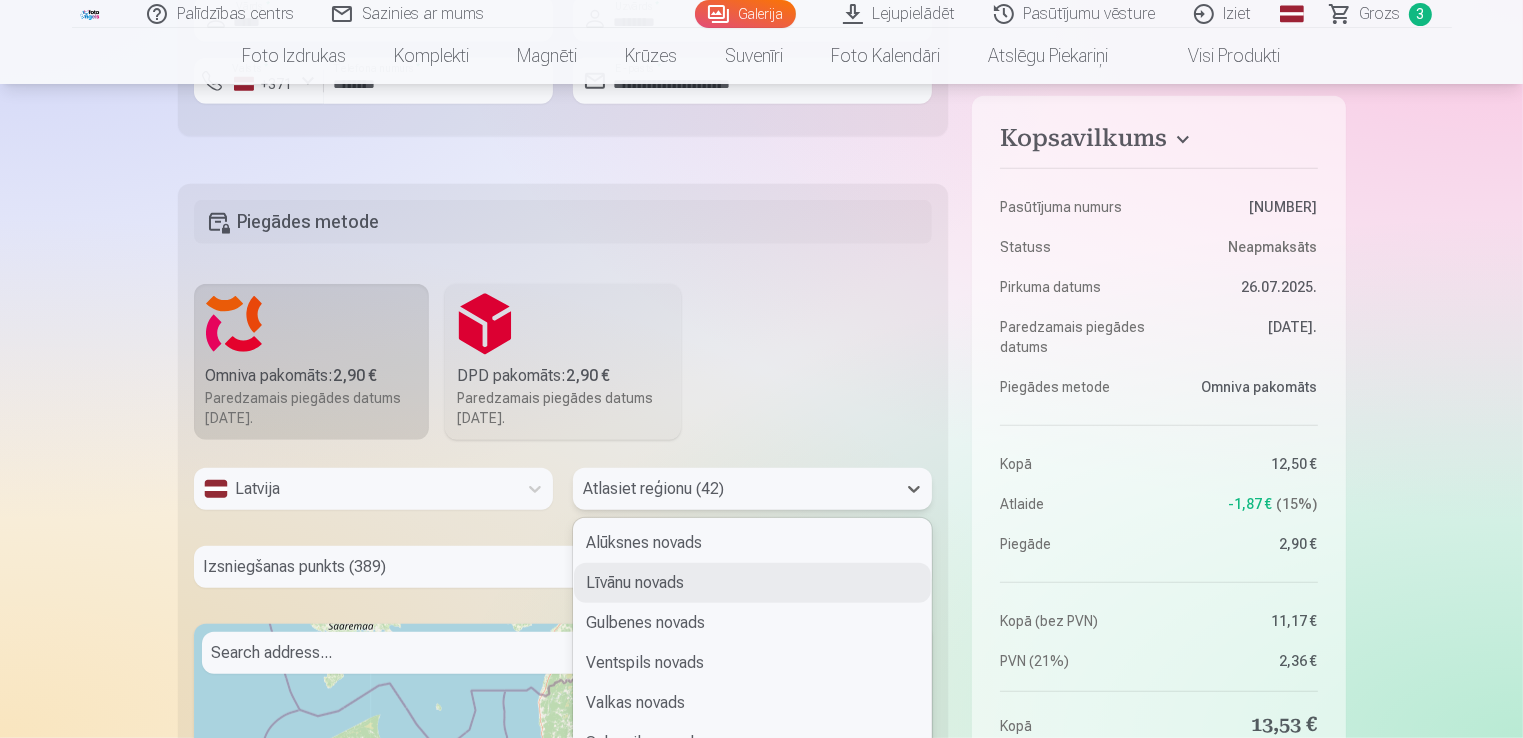 scroll, scrollTop: 1192, scrollLeft: 0, axis: vertical 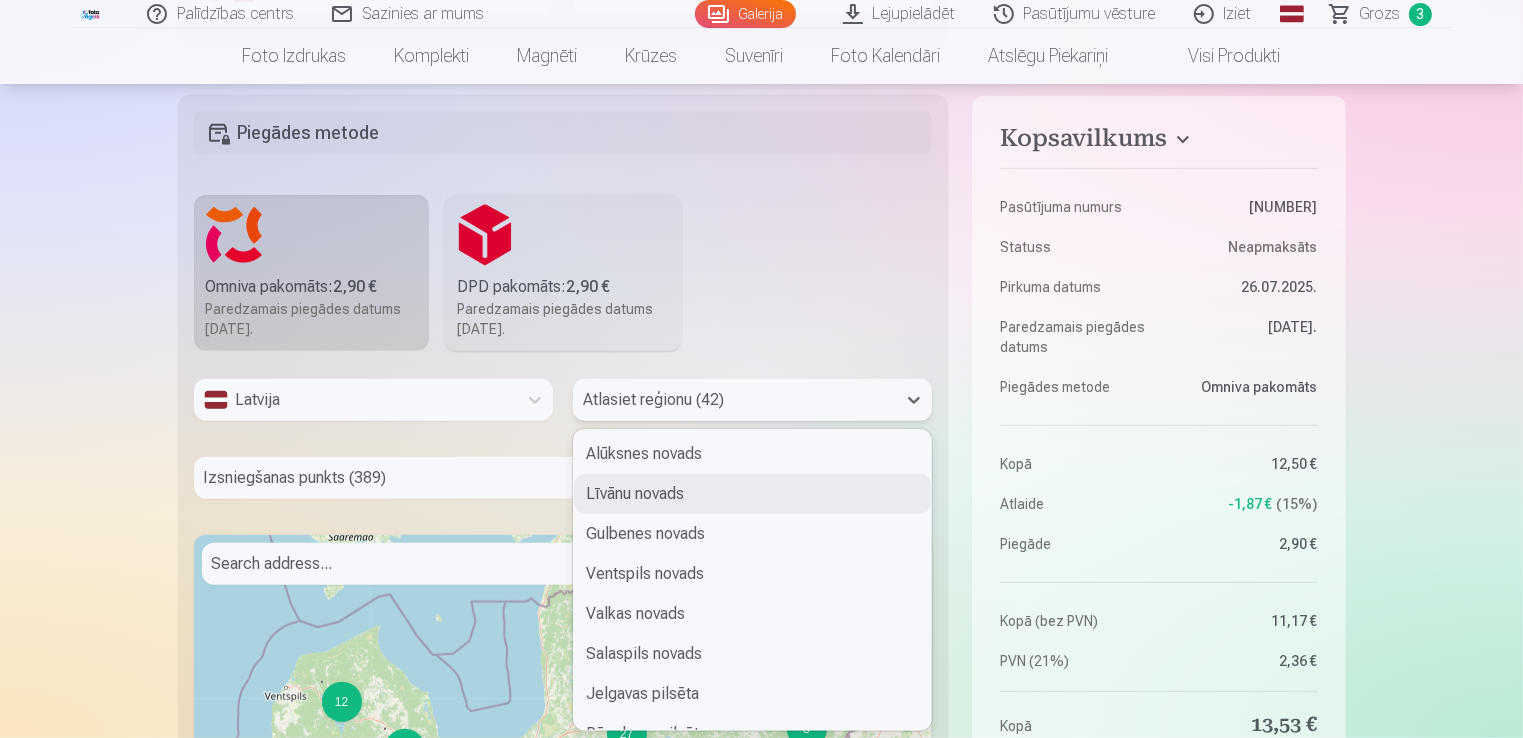click on "42 results available. Use Up and Down to choose options, press Enter to select the currently focused option, press Escape to exit the menu, press Tab to select the option and exit the menu. Atlasiet reģionu (42) Alūksnes novads Līvānu novads Gulbenes novads Ventspils novads Valkas novads Salaspils novads Jelgavas pilsēta Rēzeknes pilsēta Jūrmalas pilsēta Ventspils pilsēta Rīgas pilsēta Liepājas pilsēta Dienvidkurzemes novads Kuldīgas novads Saldus novads Talsu novads Tukuma novads Dobeles novads Jelgavas novads Mārupes novads Bauskas novads Ogres novads Aizkraukles novads Jēkabpils novads Ludzas novads Rēzeknes novads Balvu novads Madonas novads Smiltenes novads Cēsu novads Valmieras novads Ādažu novads Ropažu novads Siguldas novads Preiļu novads Krāslavas novads Ķekavas novads Olaines novads Saulkrastu novads Limbažu novads Augšdaugavas novads Varakļānu novads" at bounding box center [752, 400] 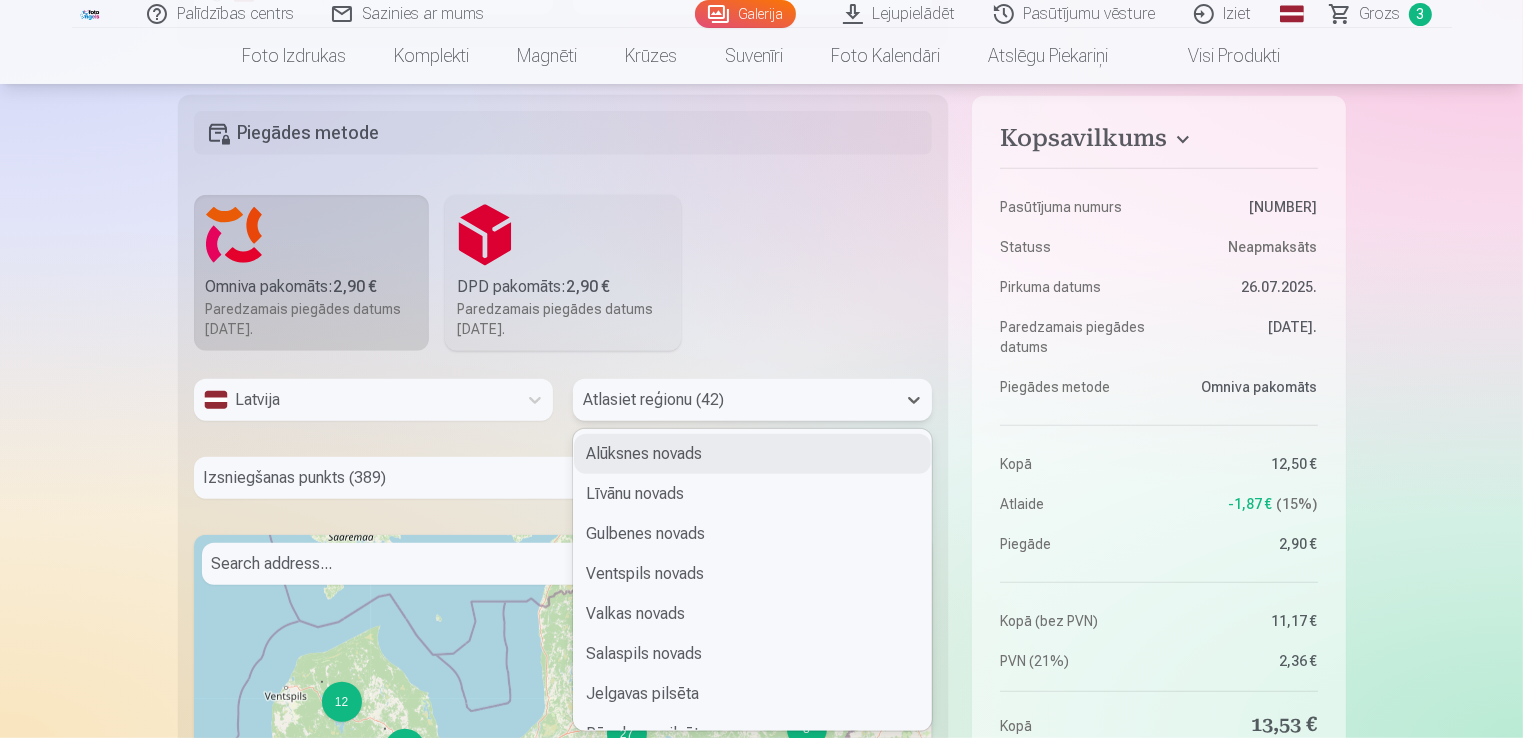 click on "Alūksnes novads" at bounding box center (752, 454) 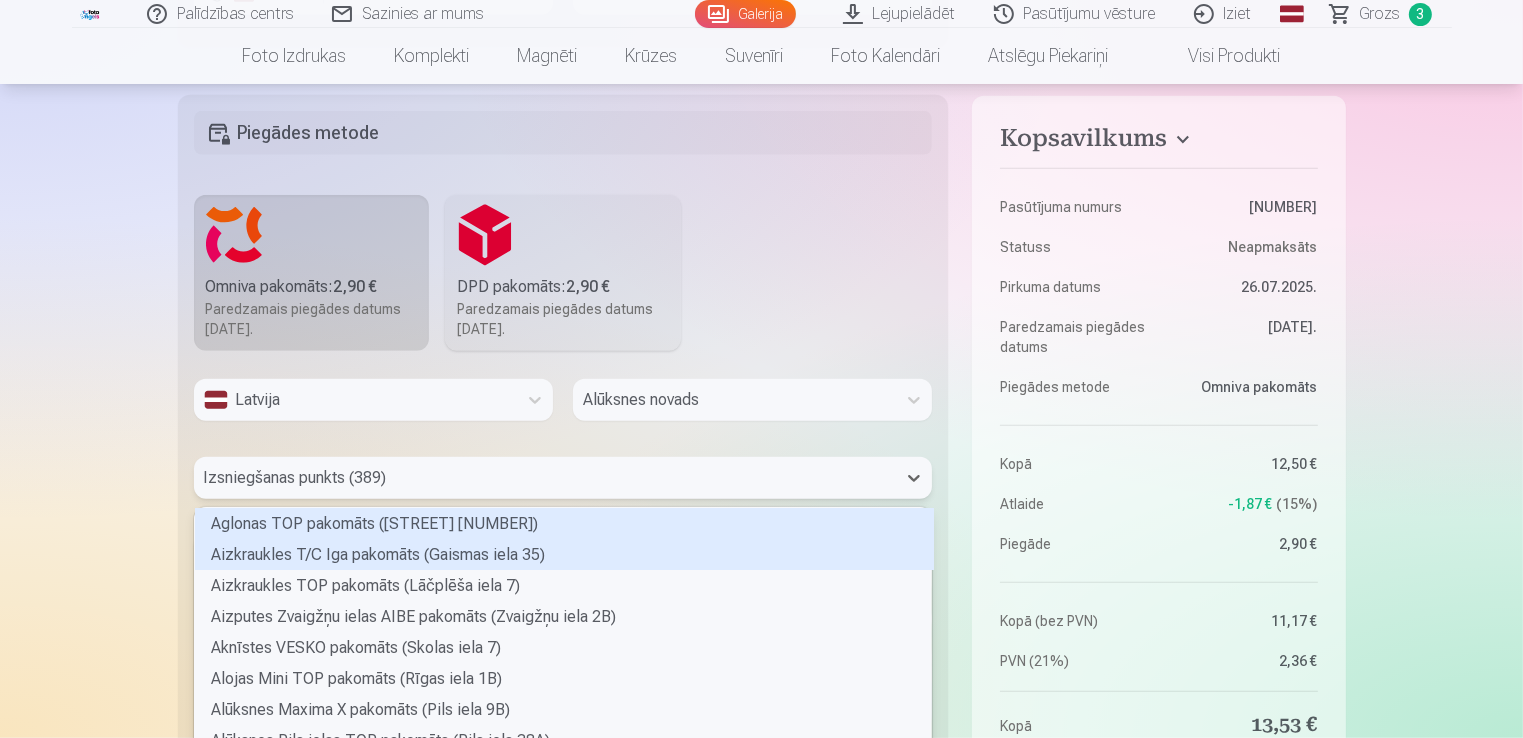 scroll, scrollTop: 1270, scrollLeft: 0, axis: vertical 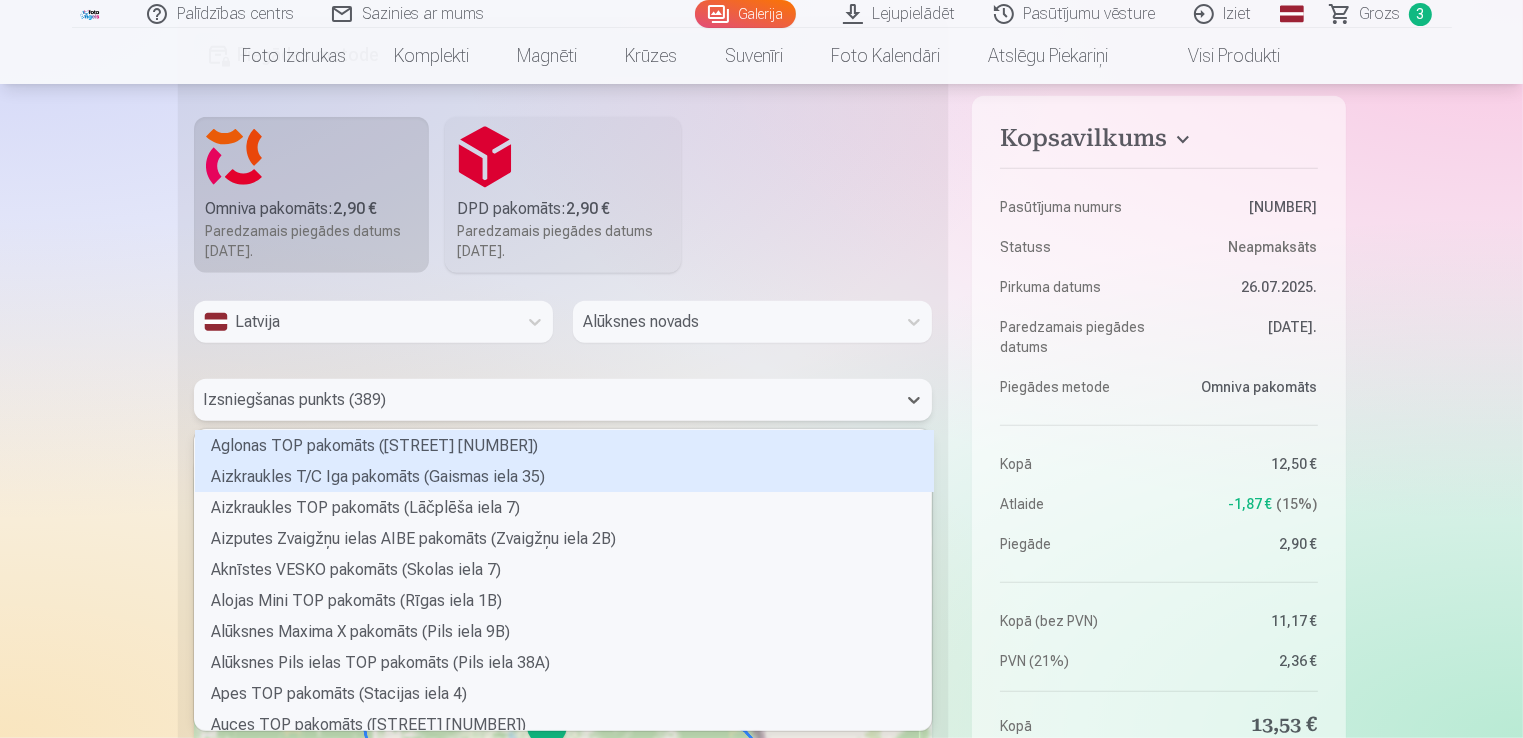 click on "389 results available. Use Up and Down to choose options, press Enter to select the currently focused option, press Escape to exit the menu, press Tab to select the option and exit the menu. Izsniegšanas punkts (389) Aglonas TOP pakomāts (Somersētas iela 33) Aizkraukles T/C Iga pakomāts (Gaismas iela 35) Aizkraukles TOP pakomāts (Lāčplēša iela 7) Aizputes Zvaigžņu ielas AIBE pakomāts (Zvaigžņu iela 2B) Aknīstes VESKO pakomāts (Skolas iela 7) Alojas Mini TOP pakomāts (Rīgas iela 1B) Alūksnes Maxima X pakomāts (Pils iela 9B) Alūksnes Pils ielas TOP pakomāts (Pils iela 38A) Apes TOP pakomāts (Stacijas iela 4) Auces TOP pakomāts (Baznīcas iela 1) Augšlīgatnes ELVI pakomāts (Nītaures iela 5) Babītes ELVI pakomāts (Liepu aleja 15A) Baldones Mego pakomāts (Rīgas iela 79) Baldones TOP pakomāts (Pārupes iela 6) Baložu Mego pakomāts (Rīgas iela 14) Balvu TOP pakomāts (Partizānu iela 8) Balvu Tautas ielas 1 pakomāts (Tautas iela 1) Bauskas Mini RIMI pakomāts (Zaļā iela 3)" at bounding box center (563, 400) 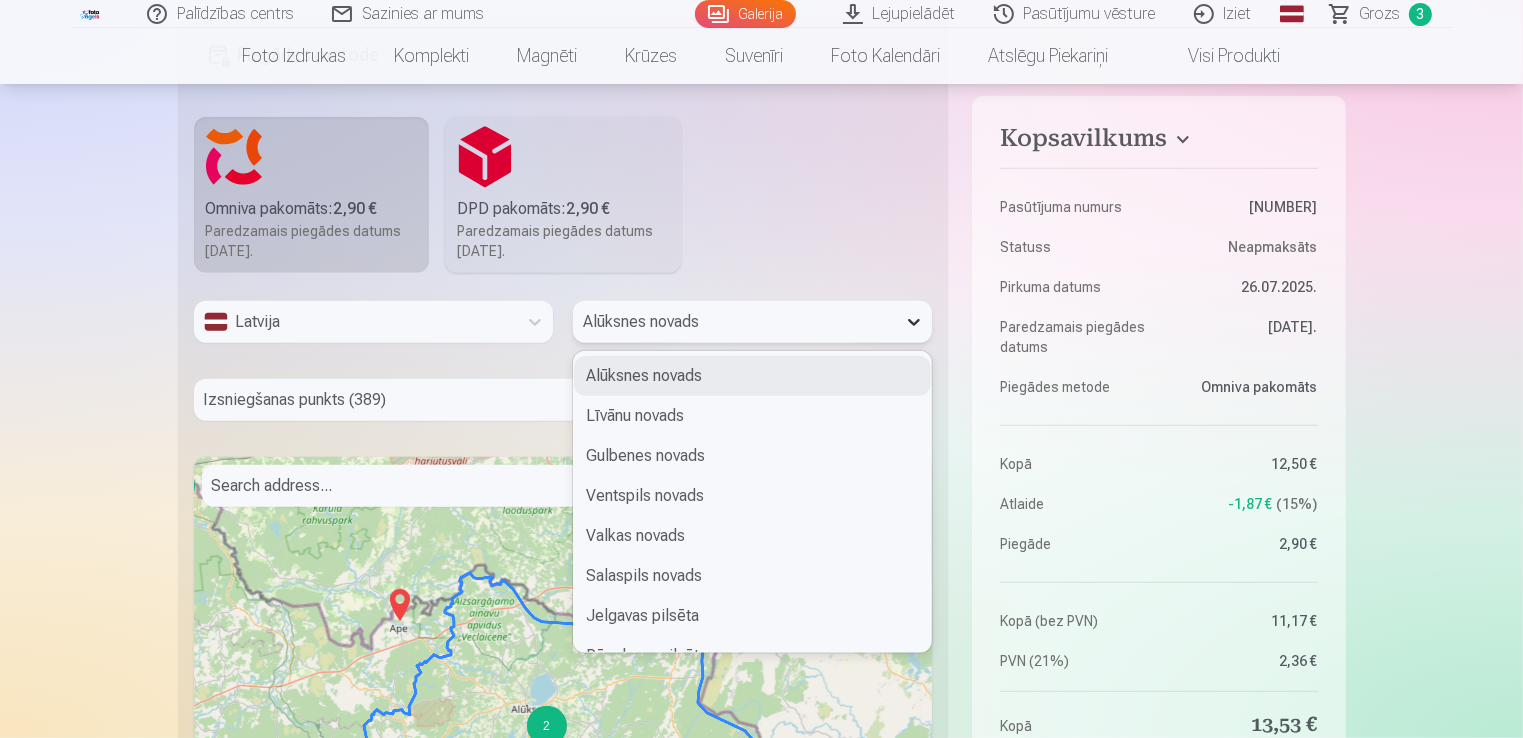 click 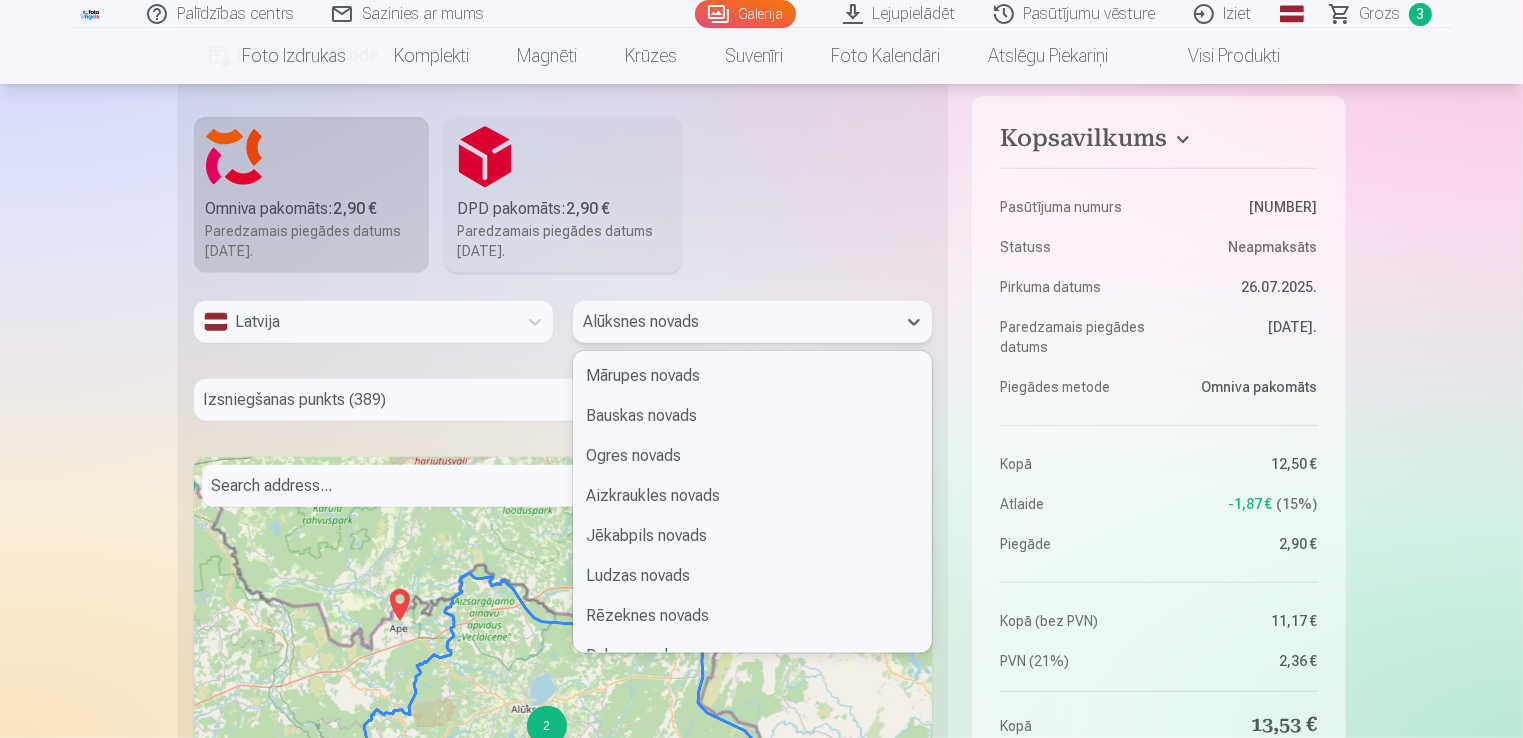 scroll, scrollTop: 770, scrollLeft: 0, axis: vertical 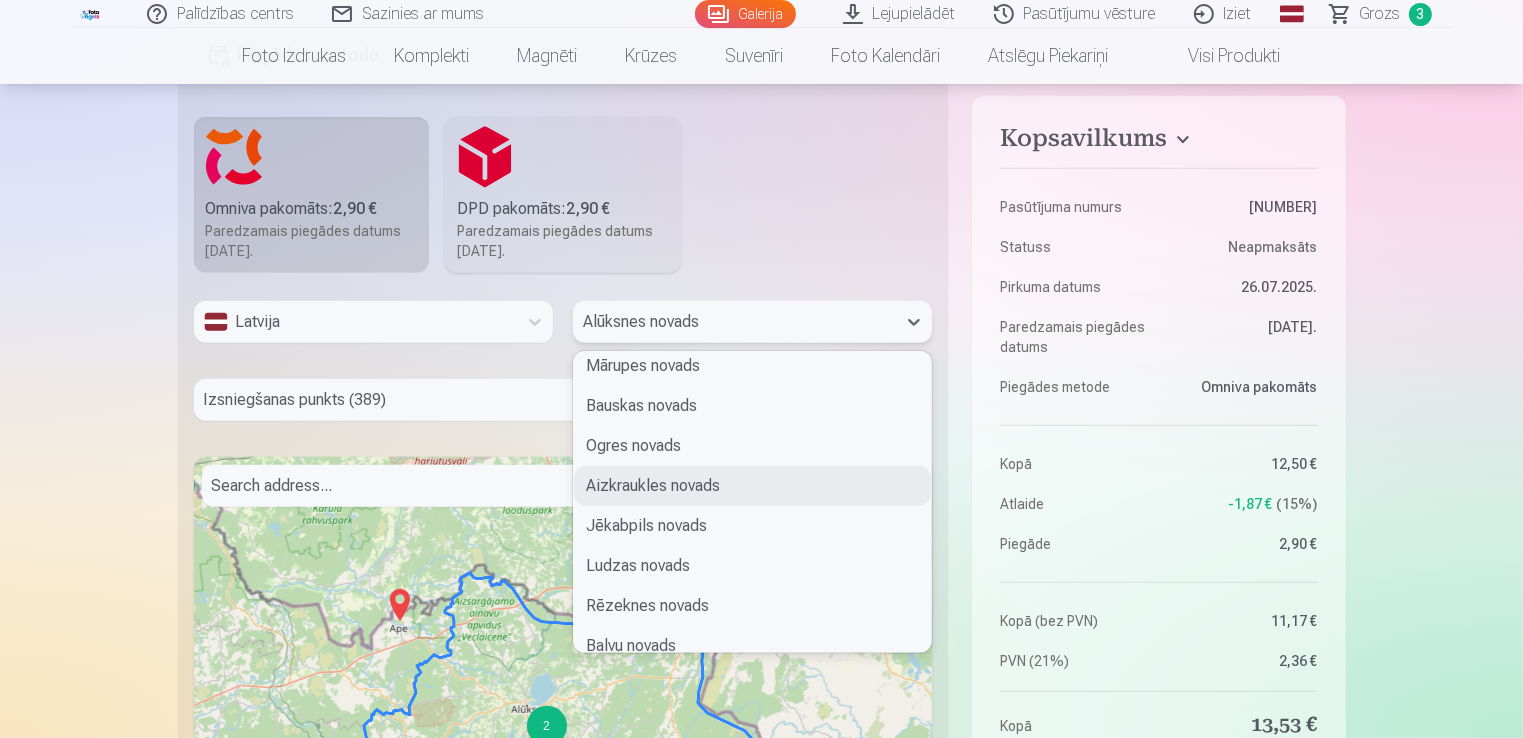 click on "Aizkraukles novads" at bounding box center (752, 486) 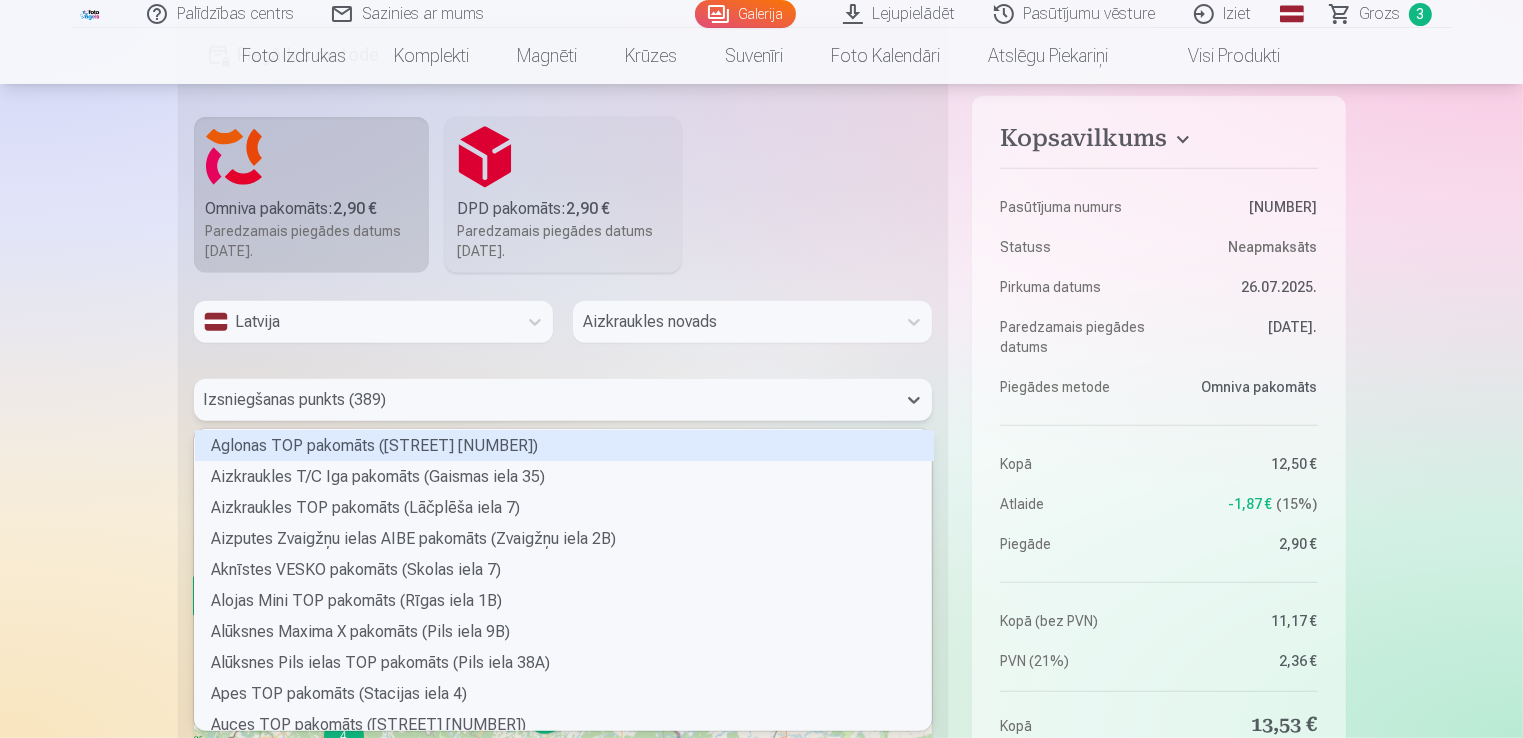 scroll, scrollTop: 5, scrollLeft: 6, axis: both 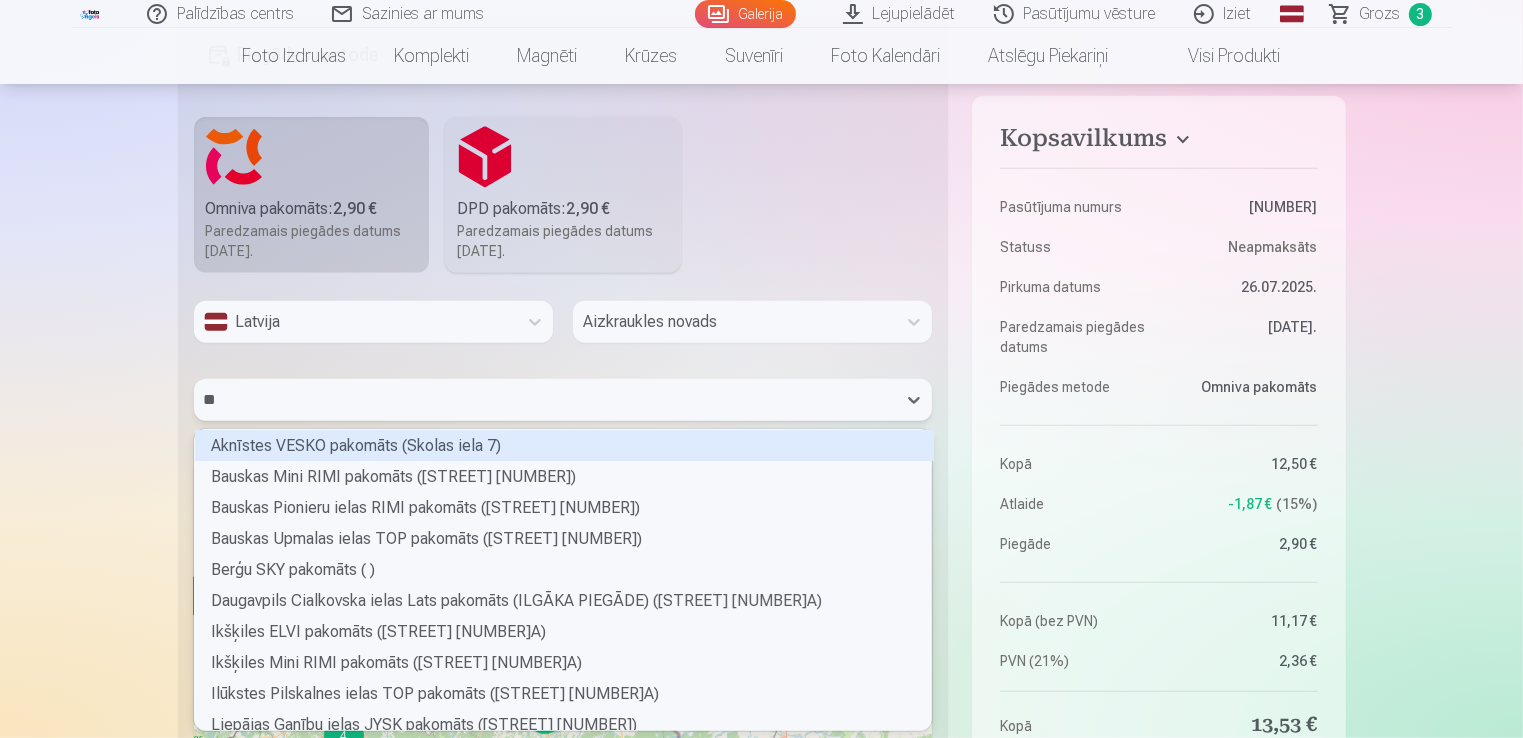 type on "***" 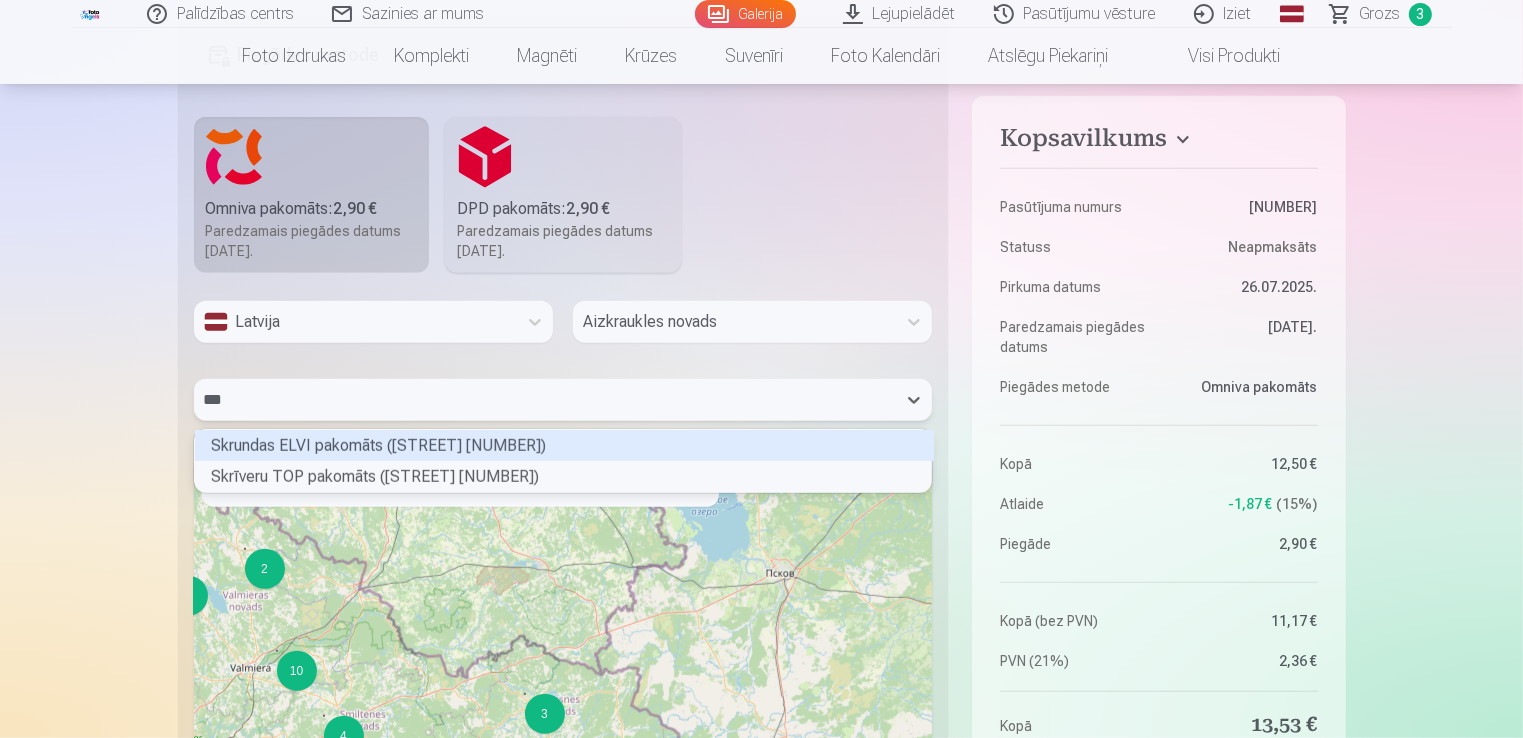 scroll, scrollTop: 56, scrollLeft: 732, axis: both 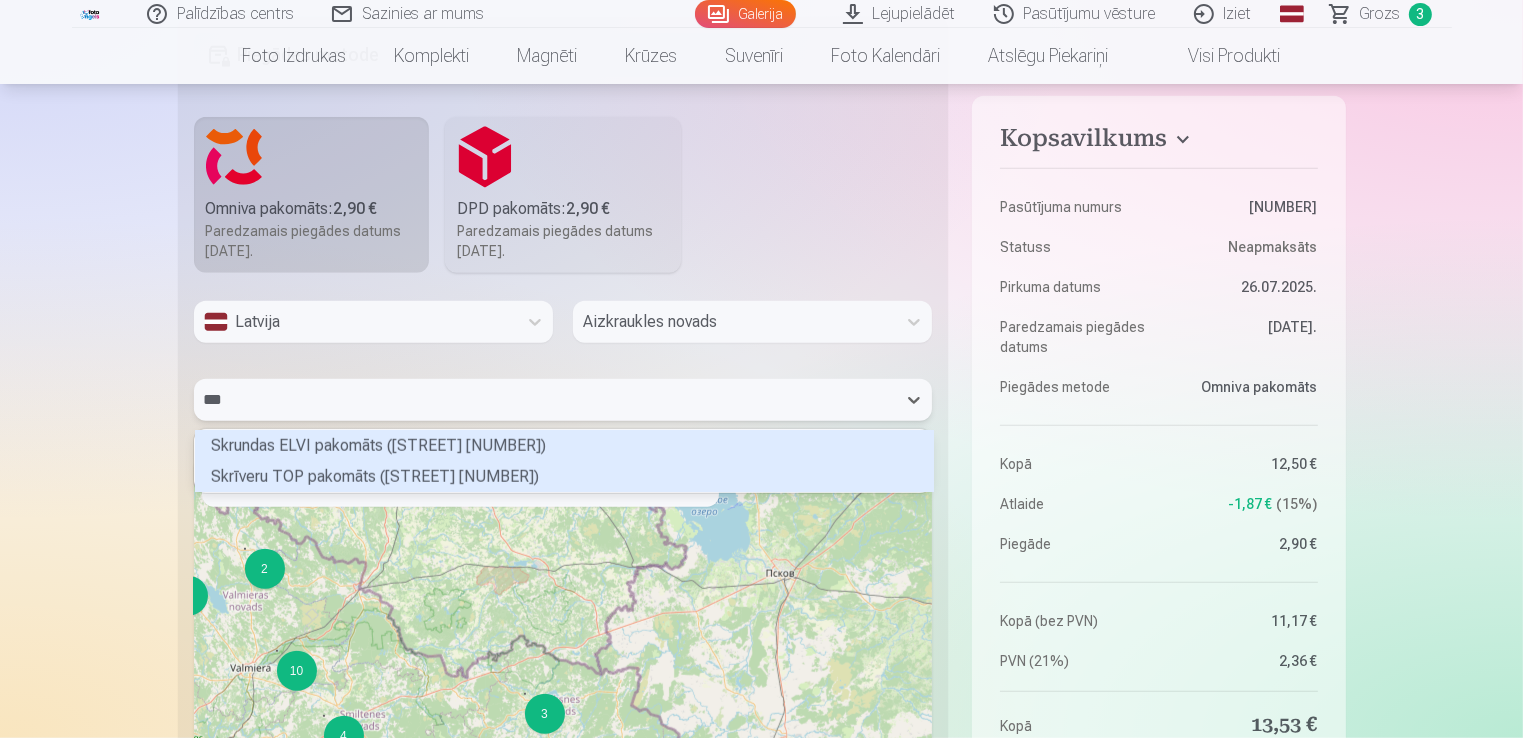 click on "Skrīveru TOP pakomāts (Daugavas iela 97)" at bounding box center (564, 476) 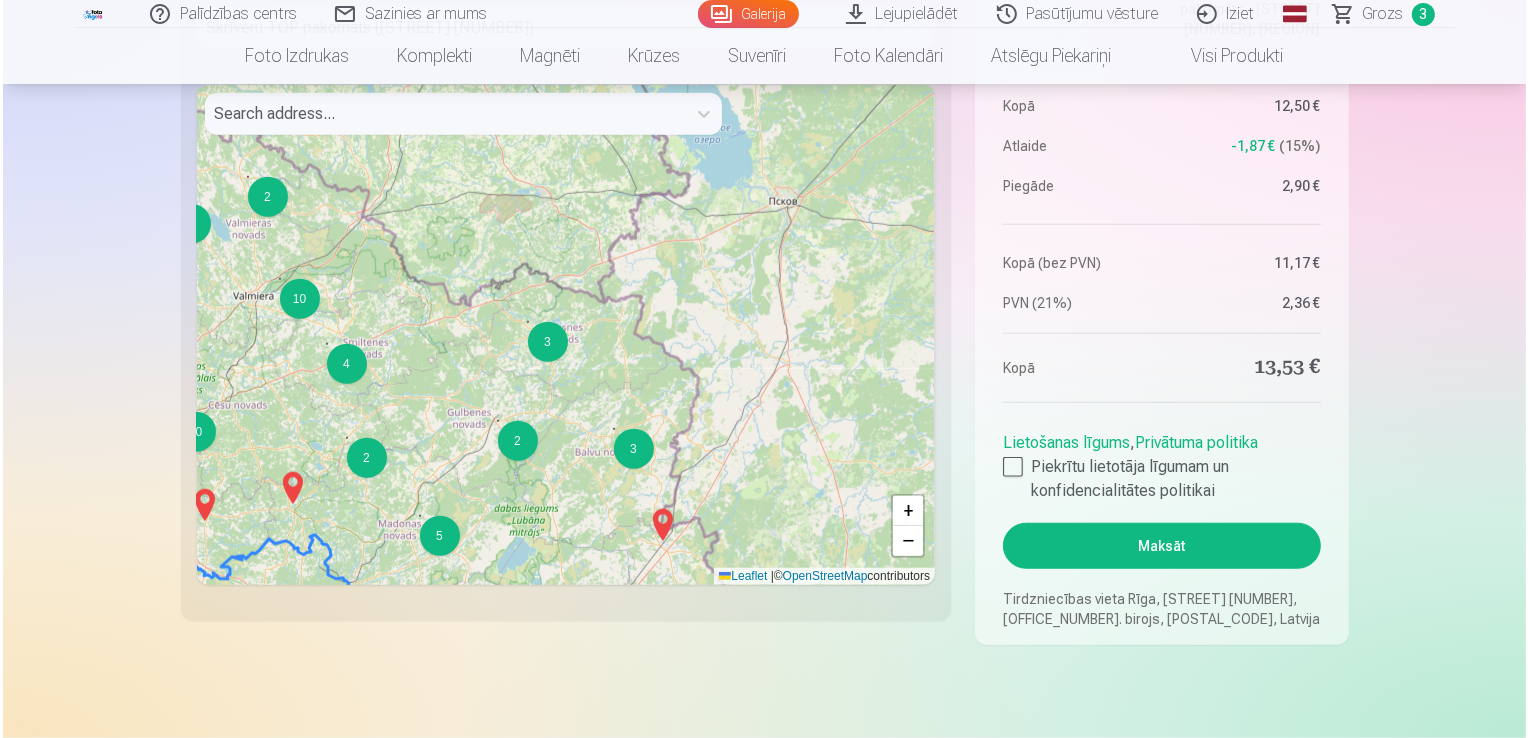 scroll, scrollTop: 1655, scrollLeft: 0, axis: vertical 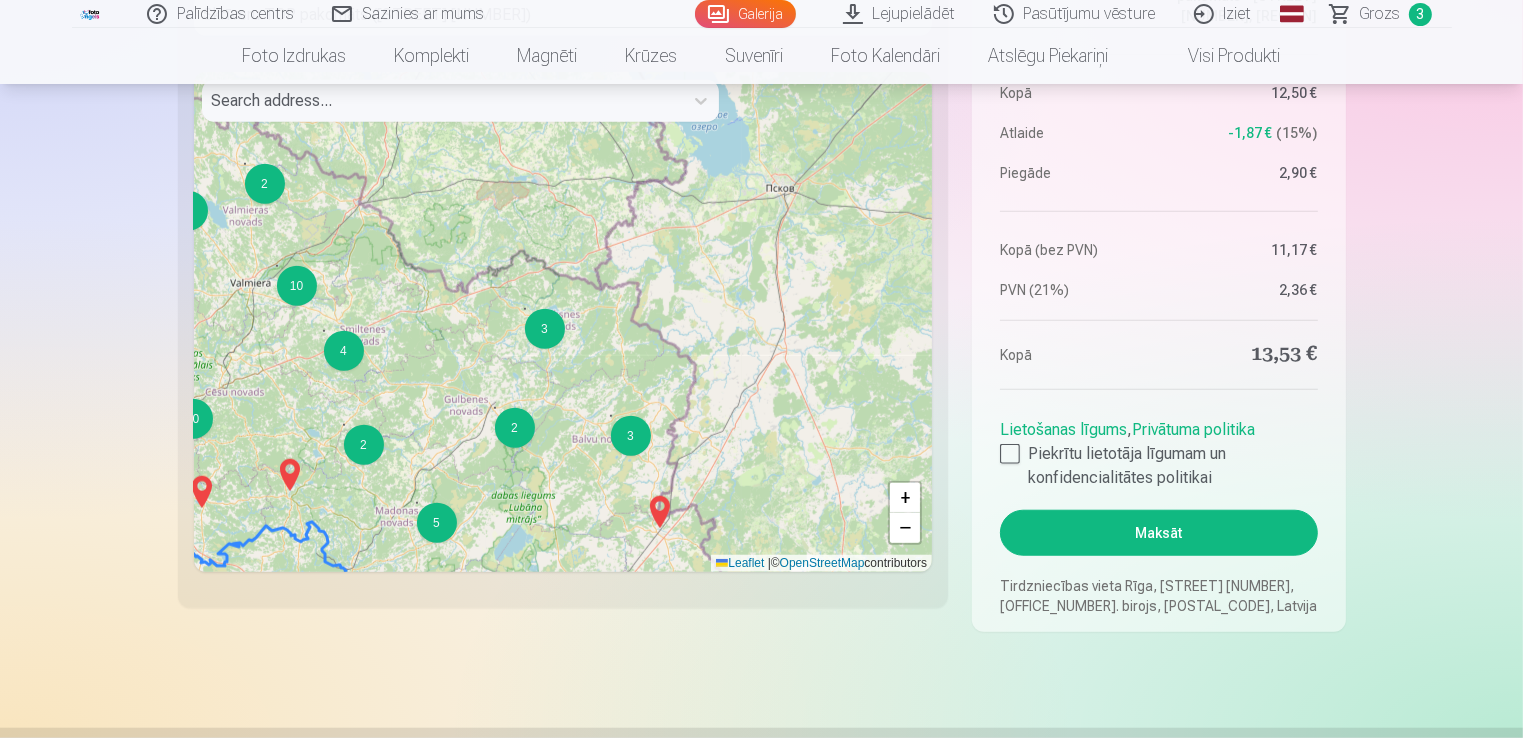 click on "Maksāt" at bounding box center [1158, 533] 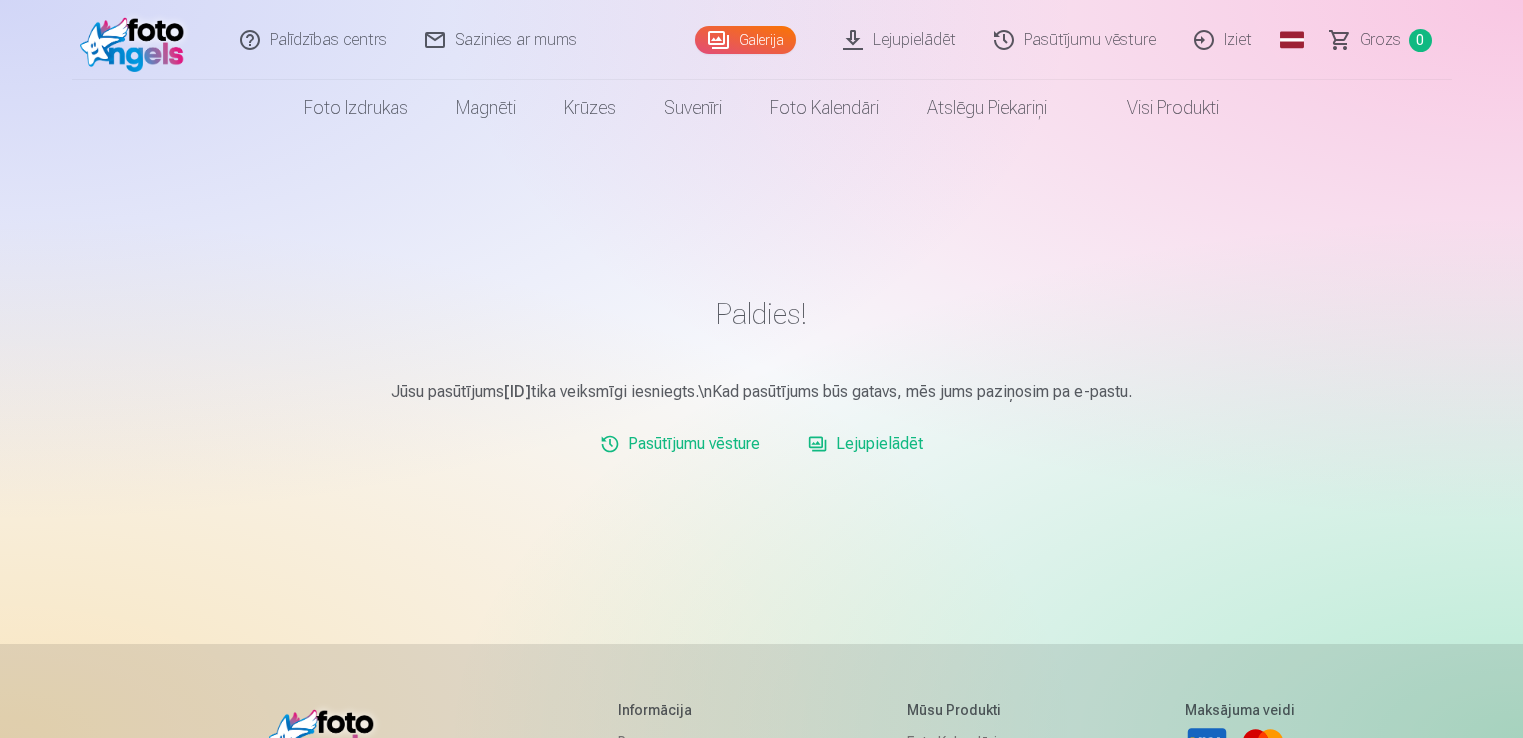 scroll, scrollTop: 0, scrollLeft: 0, axis: both 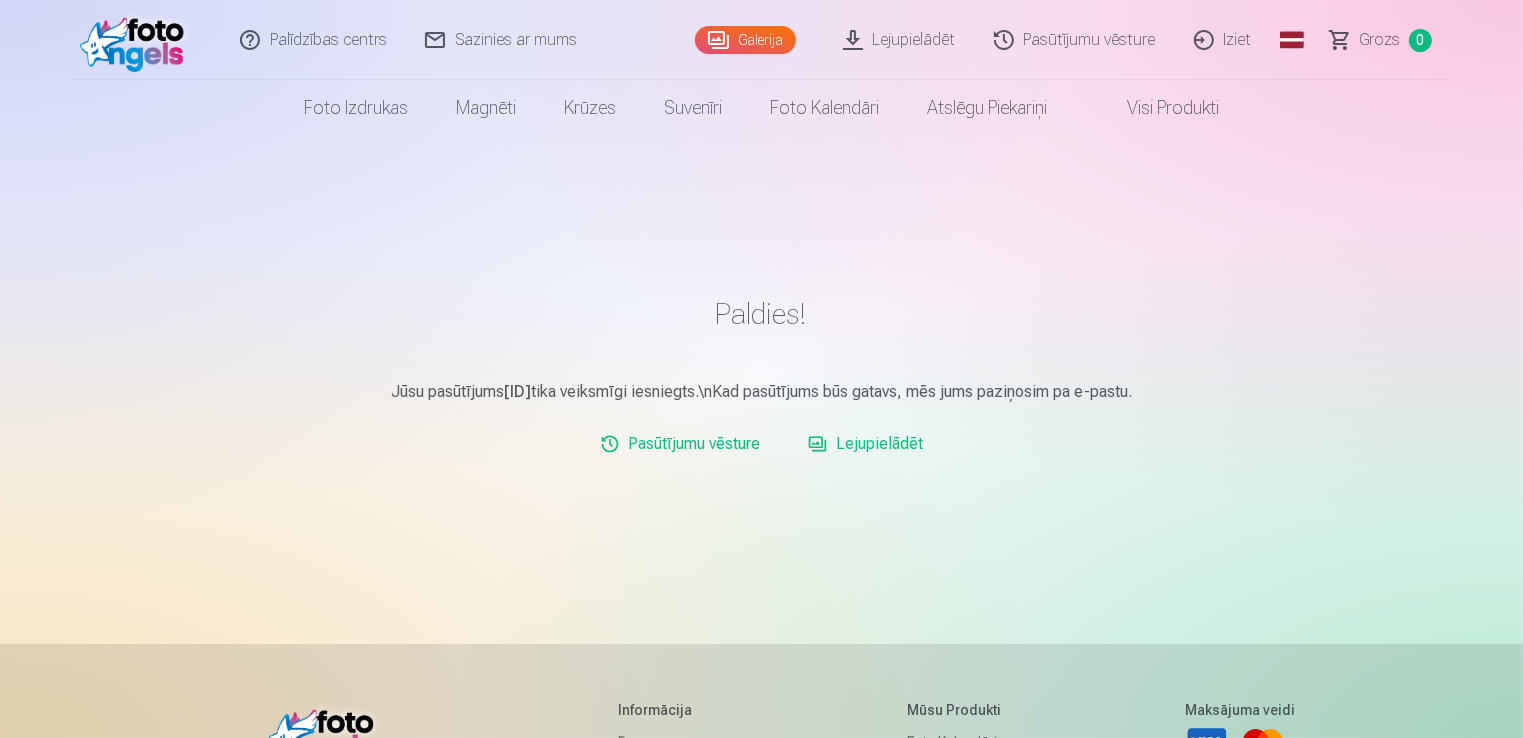 click on "Pasūtījumu vēsture" at bounding box center [1076, 40] 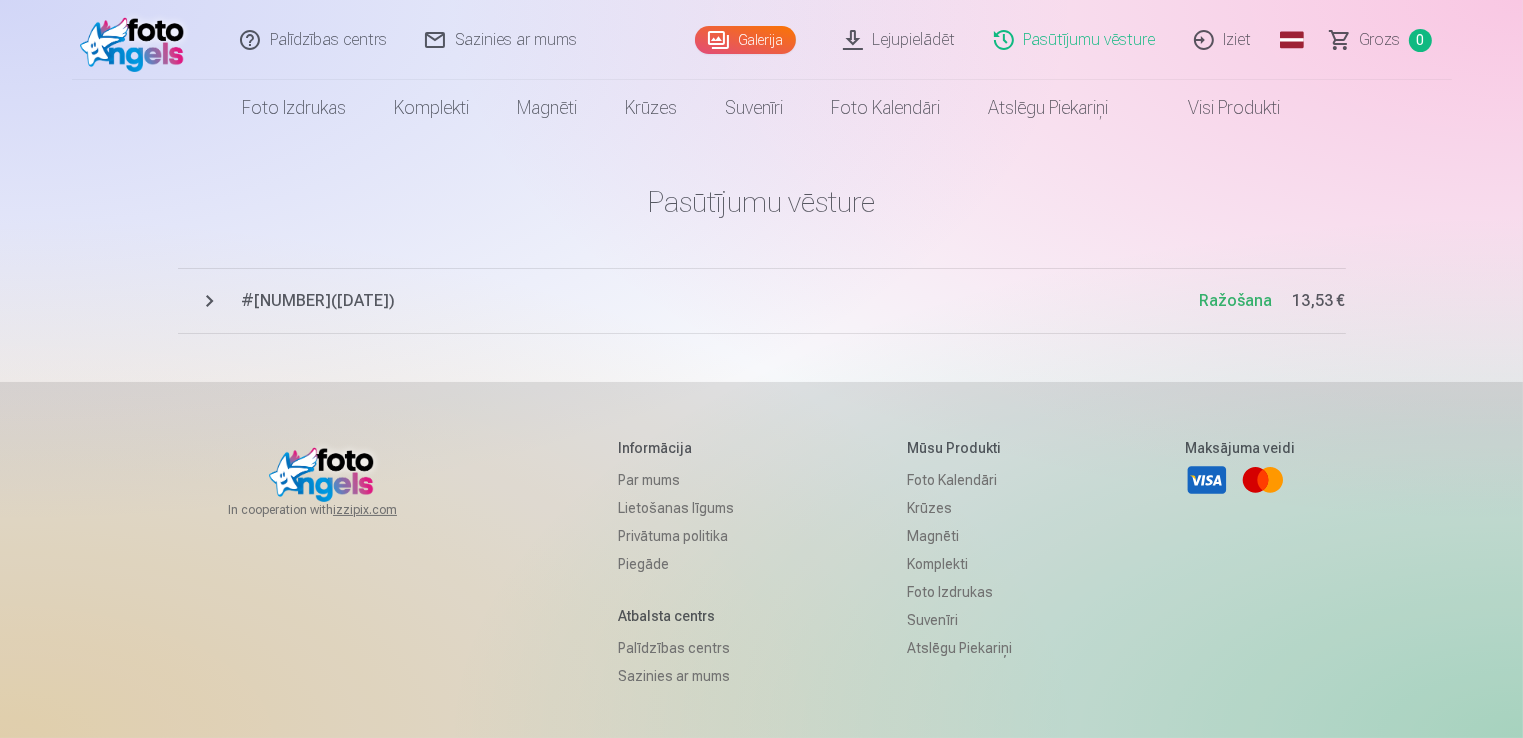 click on "Iziet" at bounding box center [1224, 40] 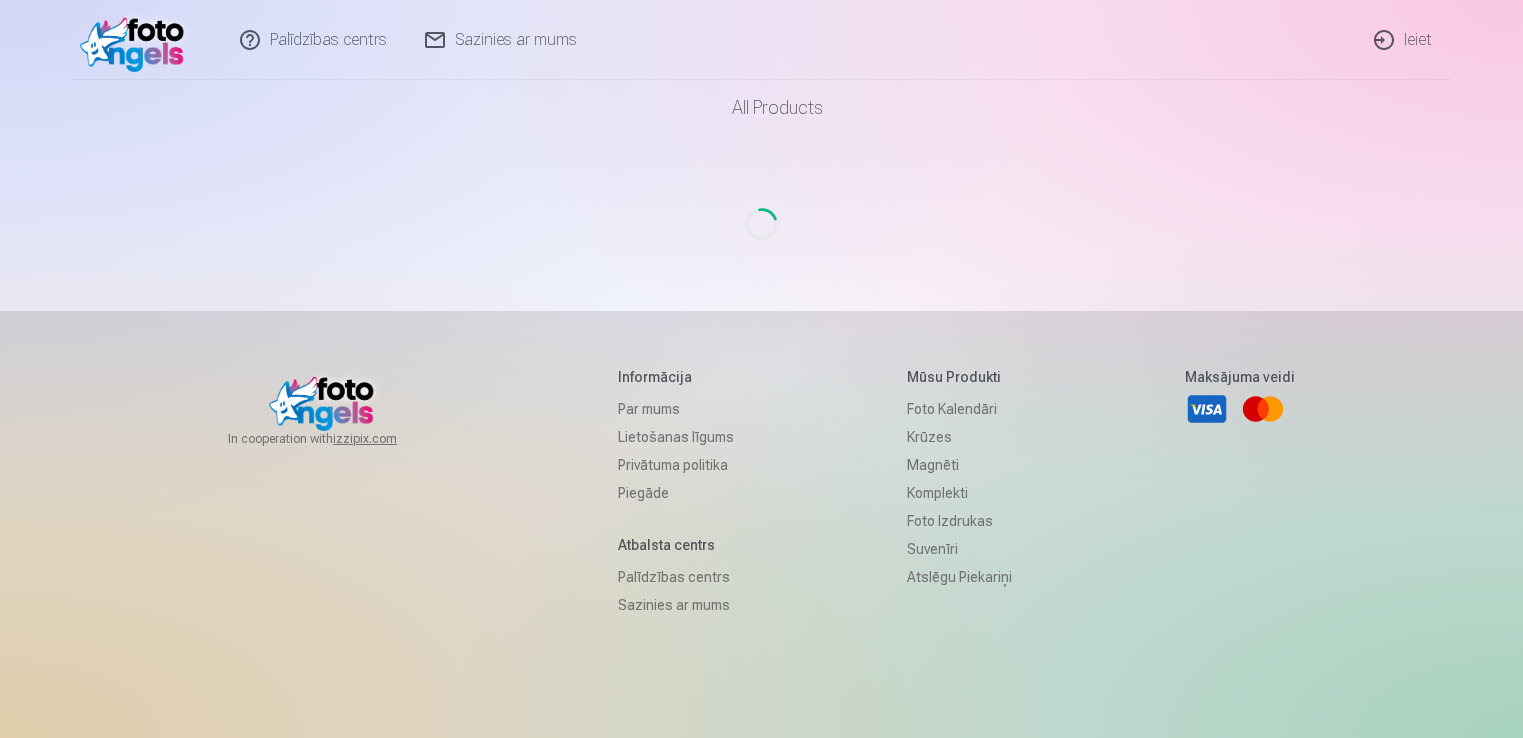 scroll, scrollTop: 0, scrollLeft: 0, axis: both 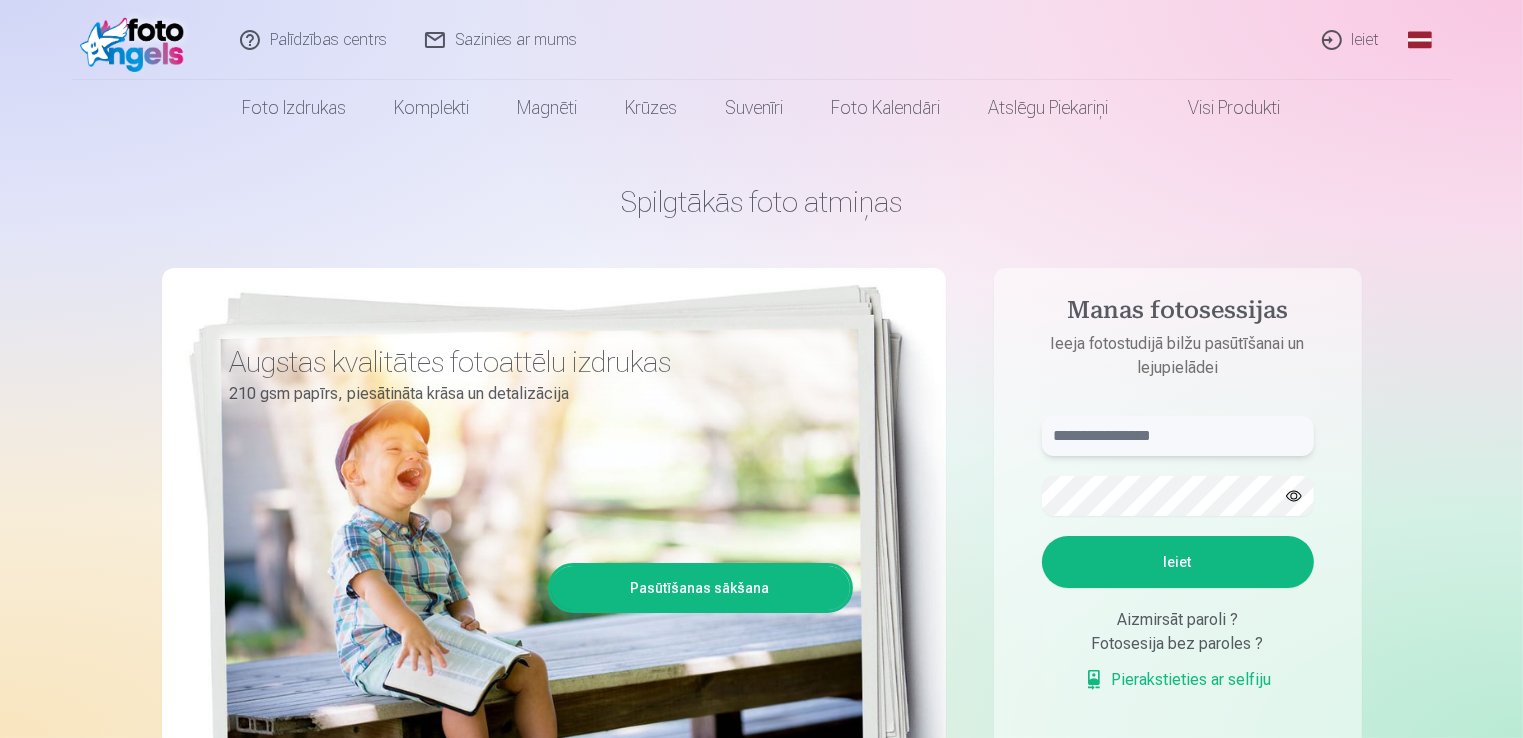 type on "**********" 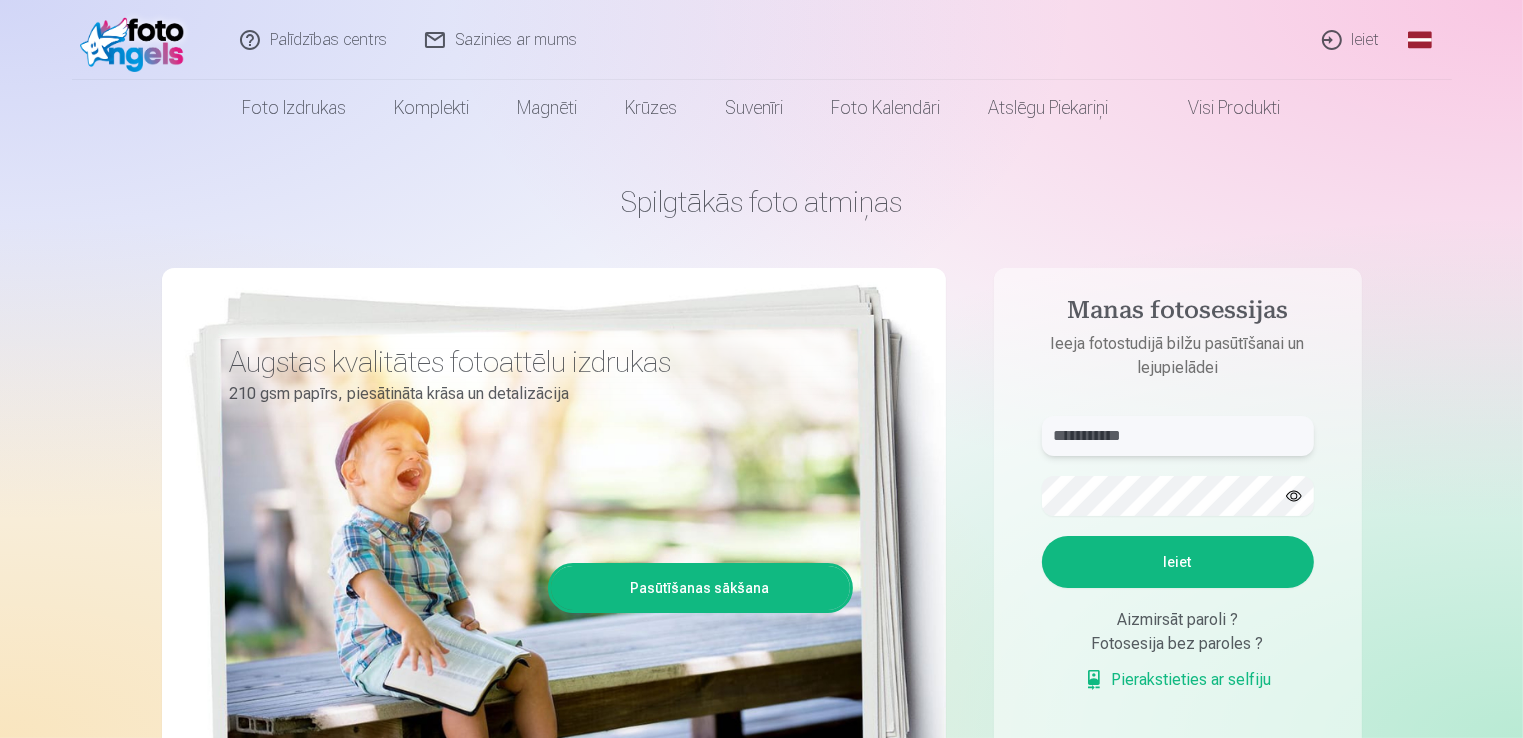 click on "**********" at bounding box center [1178, 436] 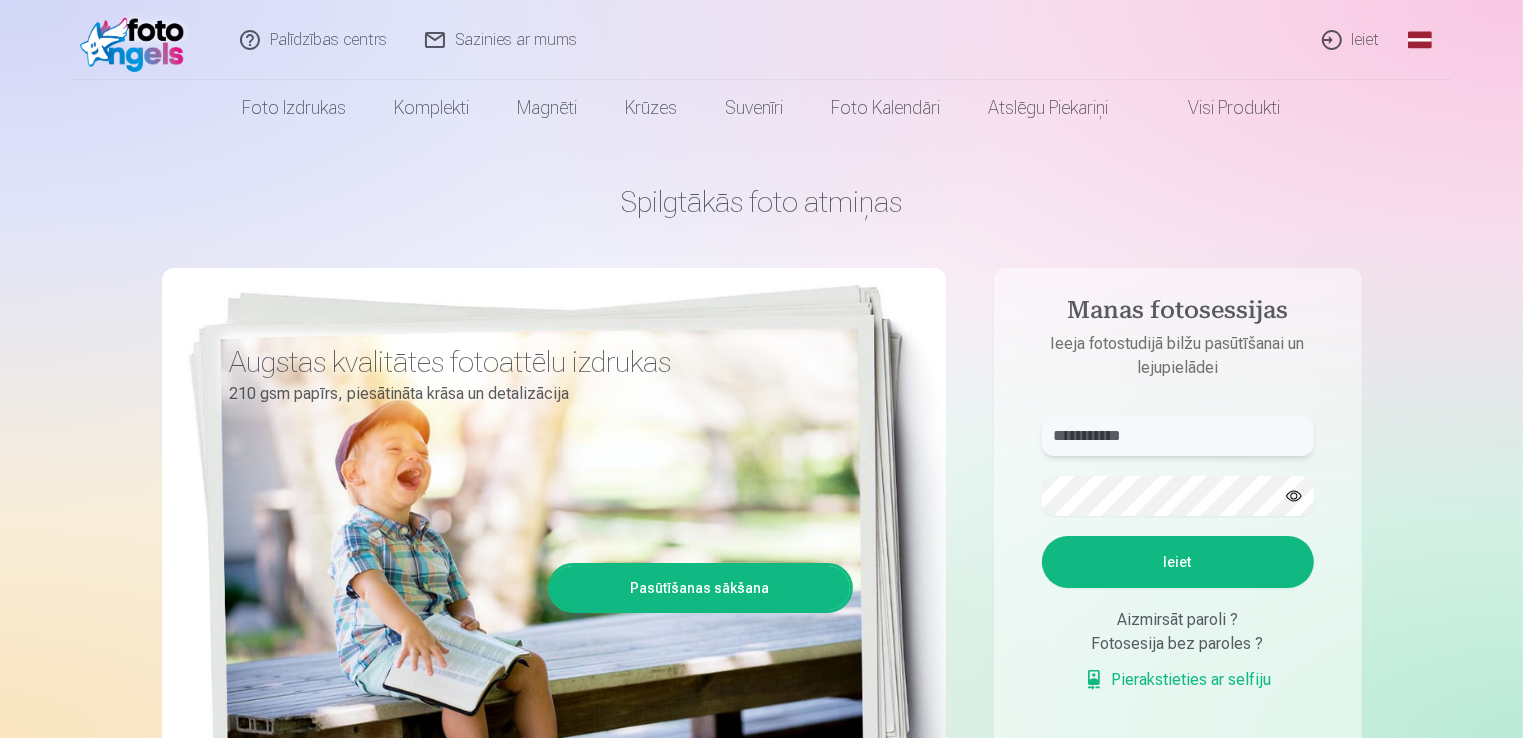 click on "**********" at bounding box center (1178, 436) 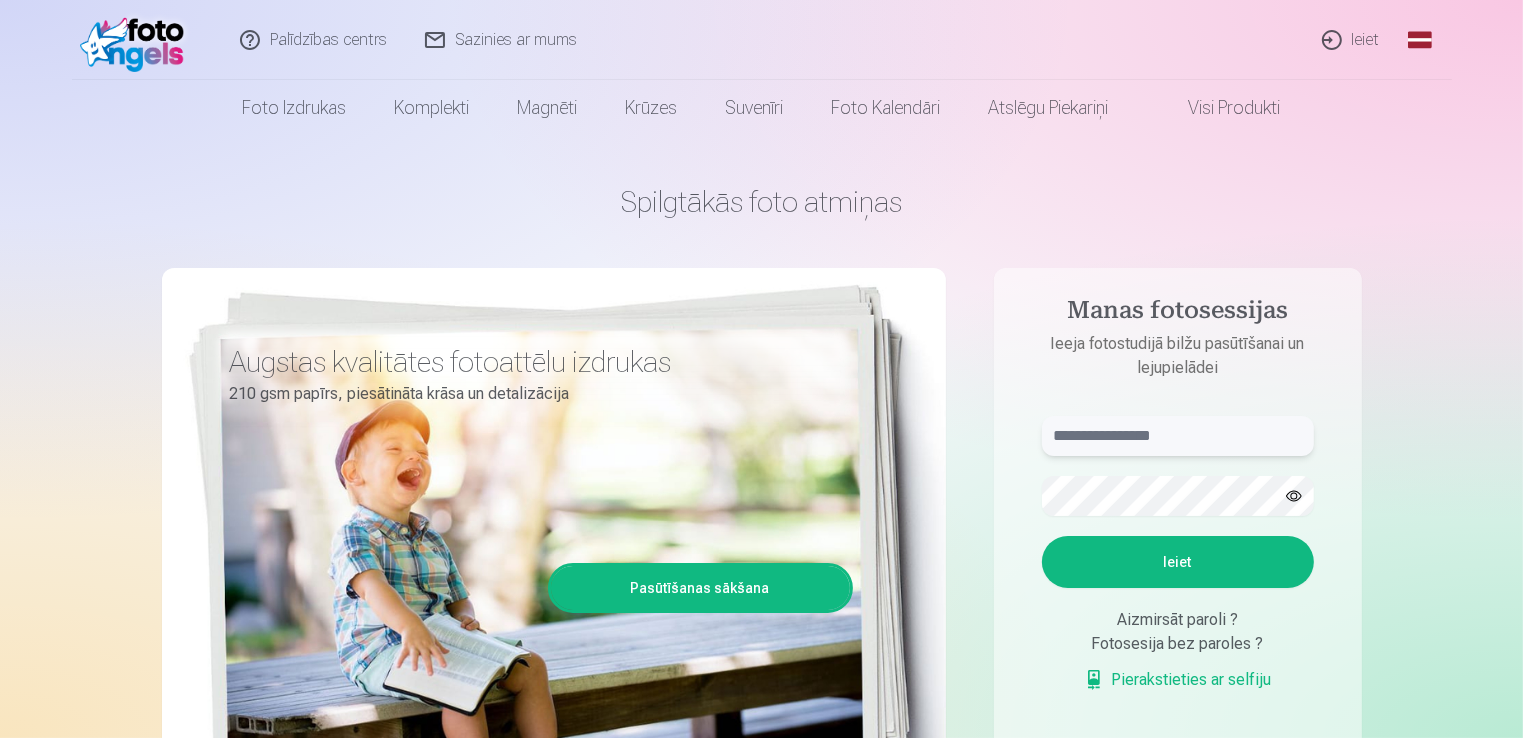 click at bounding box center (1178, 436) 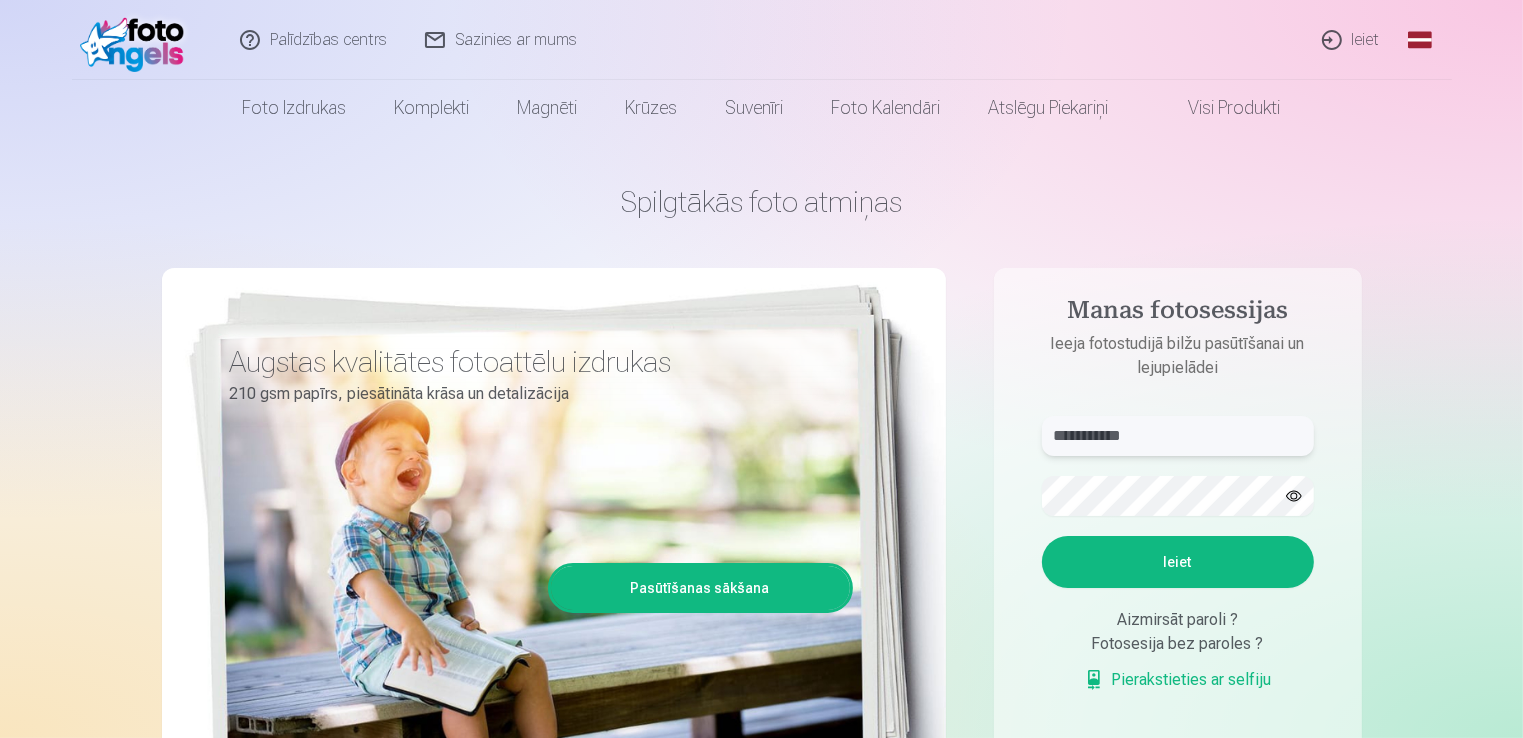 type on "**********" 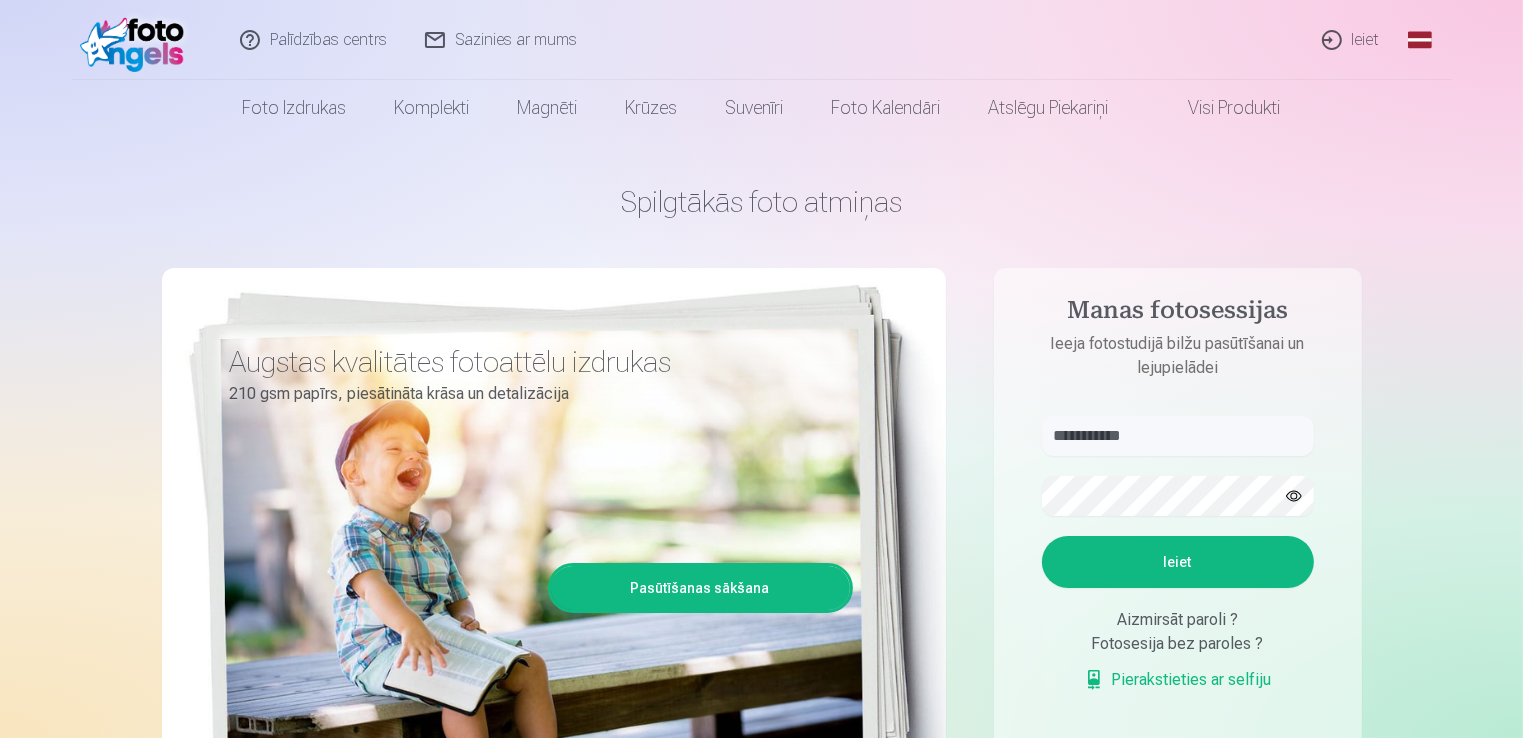 click on "Ieiet" at bounding box center [1178, 562] 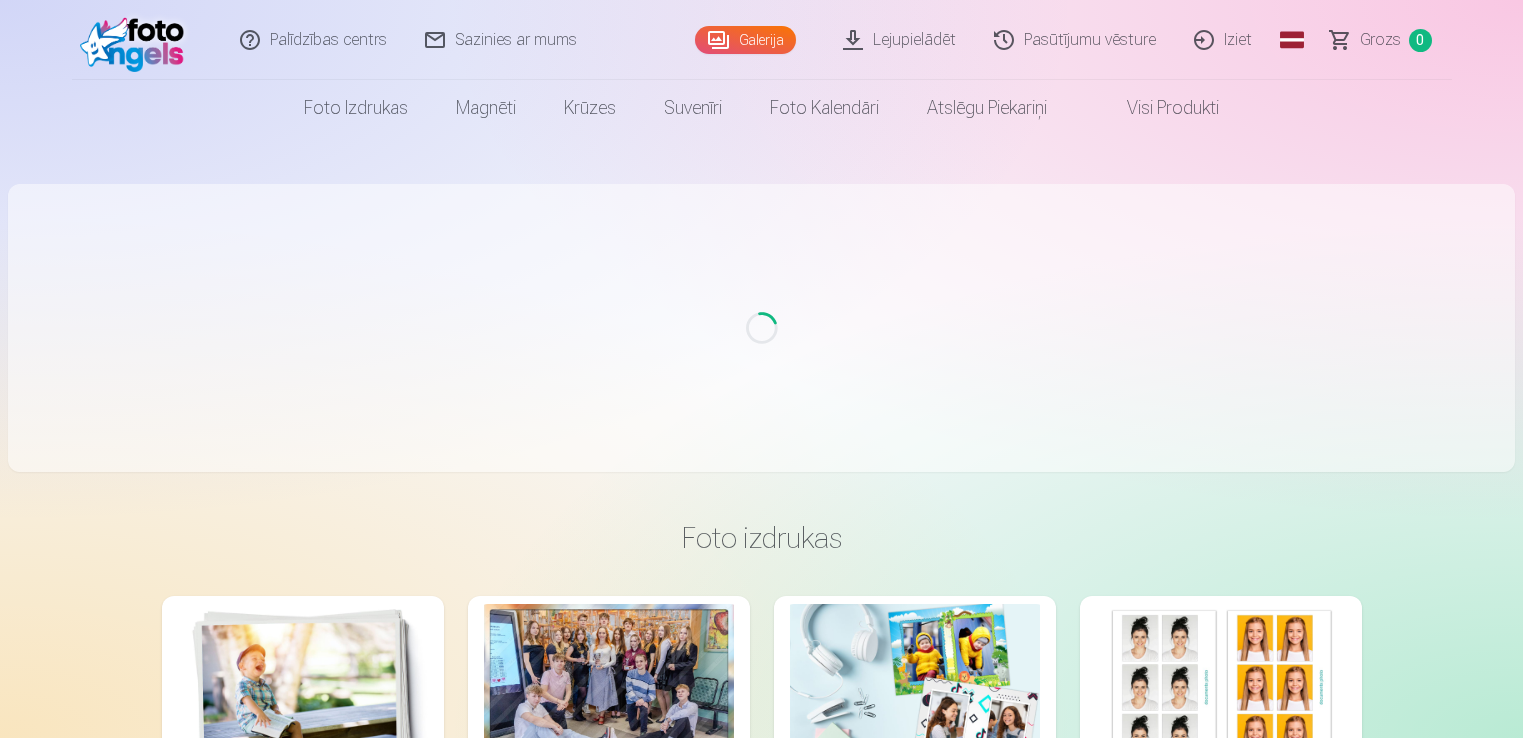 scroll, scrollTop: 0, scrollLeft: 0, axis: both 